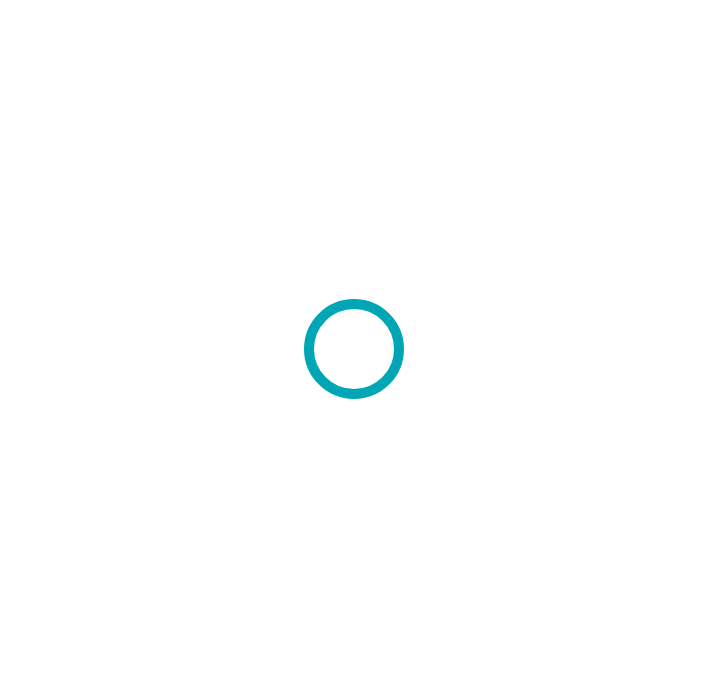 scroll, scrollTop: 0, scrollLeft: 0, axis: both 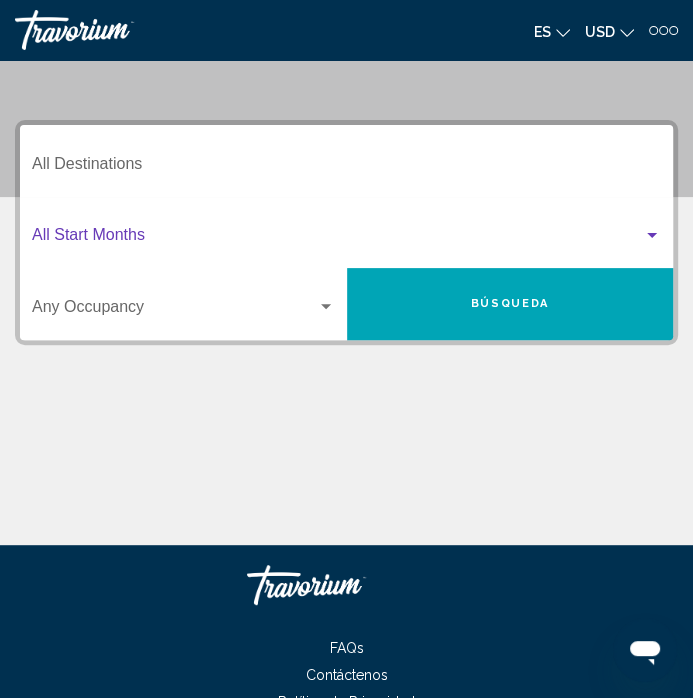 click at bounding box center (337, 239) 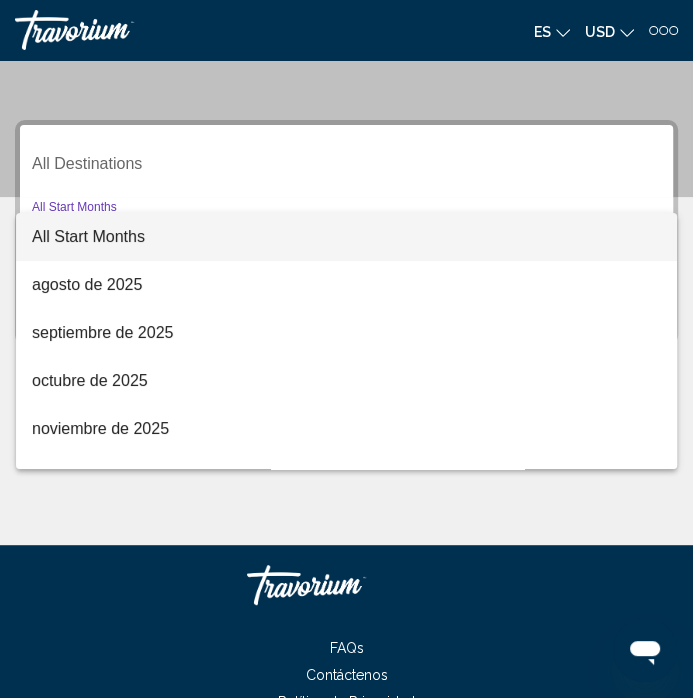 scroll, scrollTop: 217, scrollLeft: 0, axis: vertical 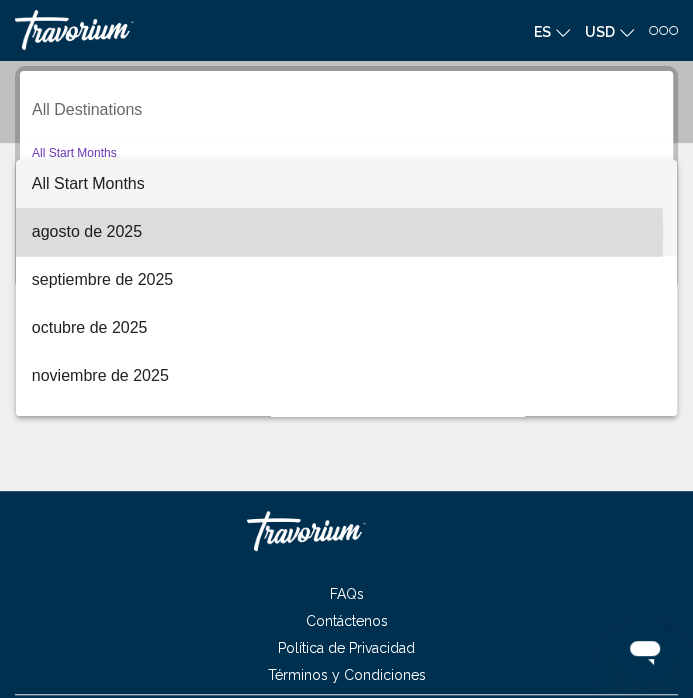 click on "agosto de 2025" at bounding box center (346, 232) 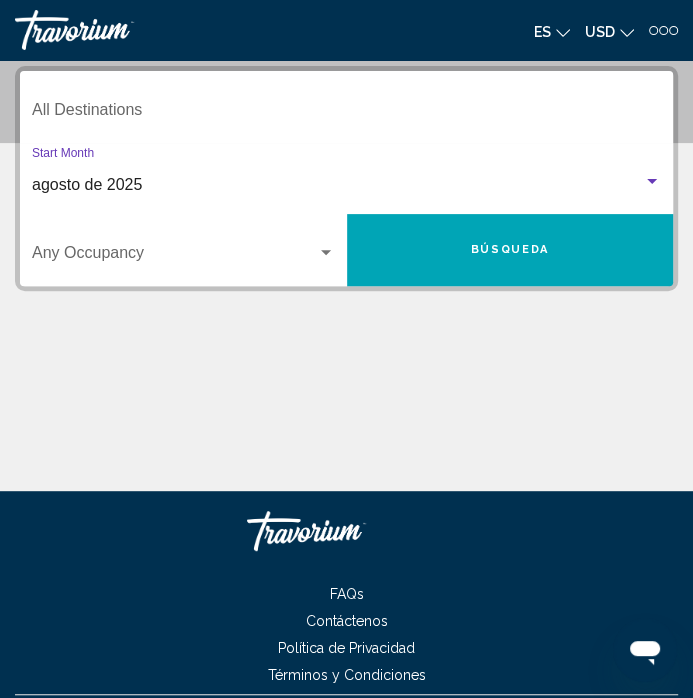 click on "Búsqueda" at bounding box center [510, 250] 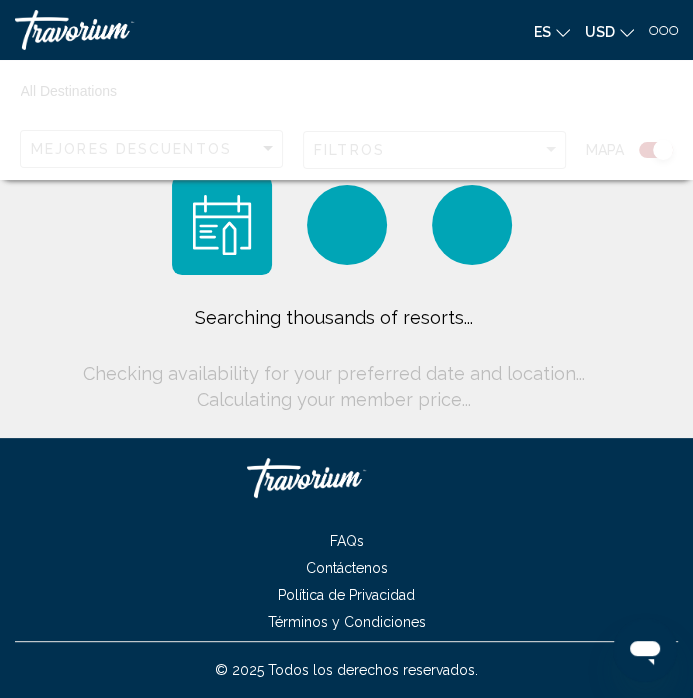 scroll, scrollTop: 0, scrollLeft: 0, axis: both 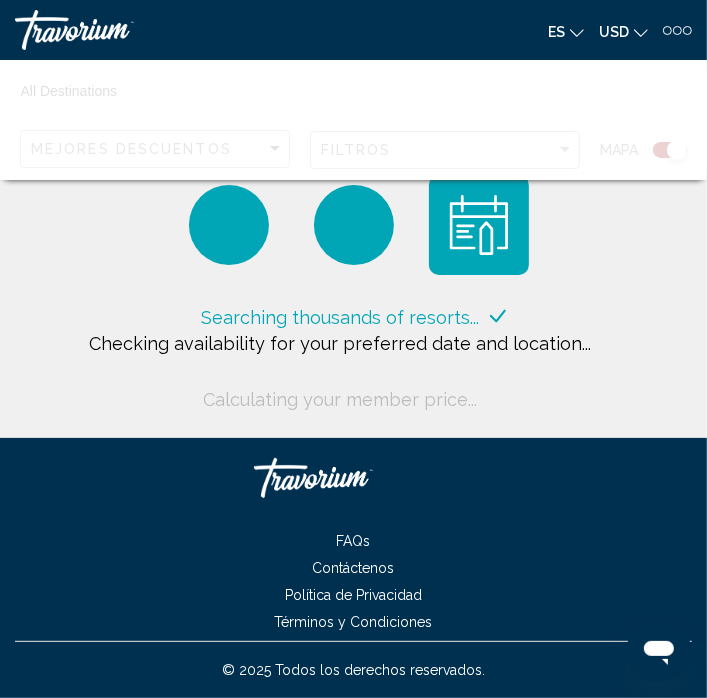 click 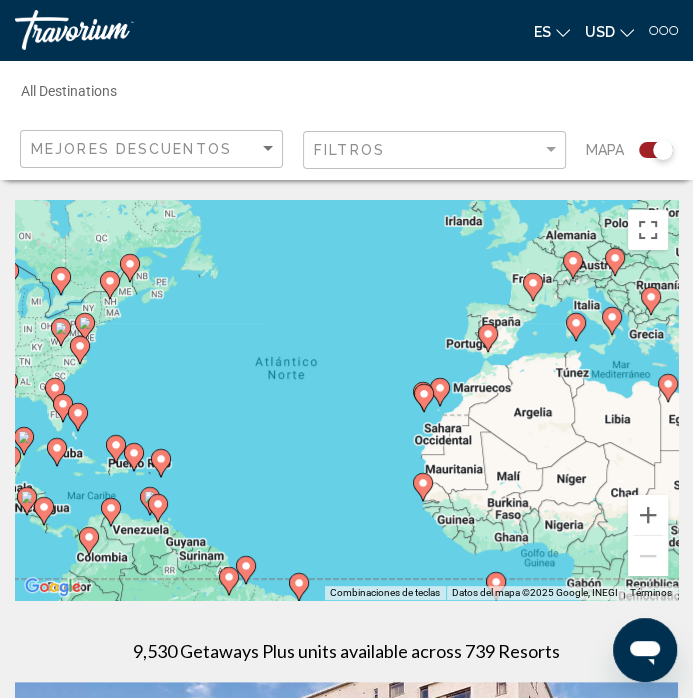 click 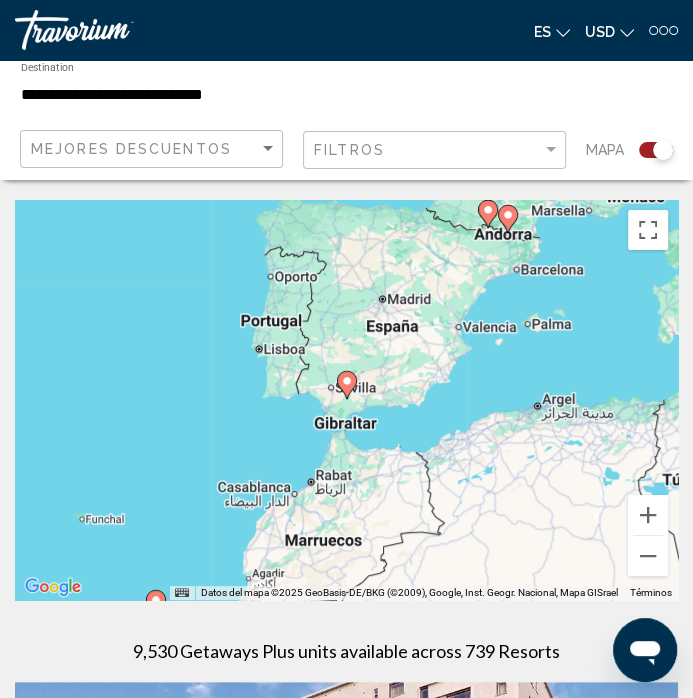 click 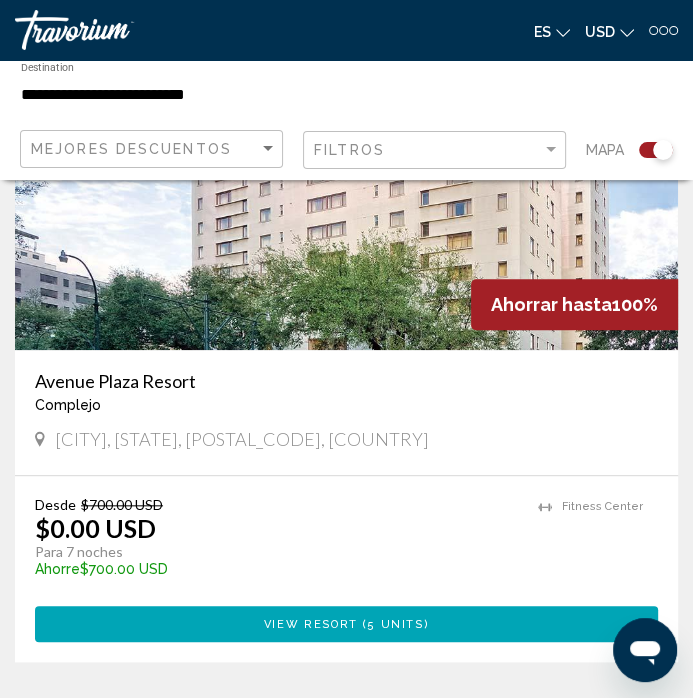 scroll, scrollTop: 732, scrollLeft: 0, axis: vertical 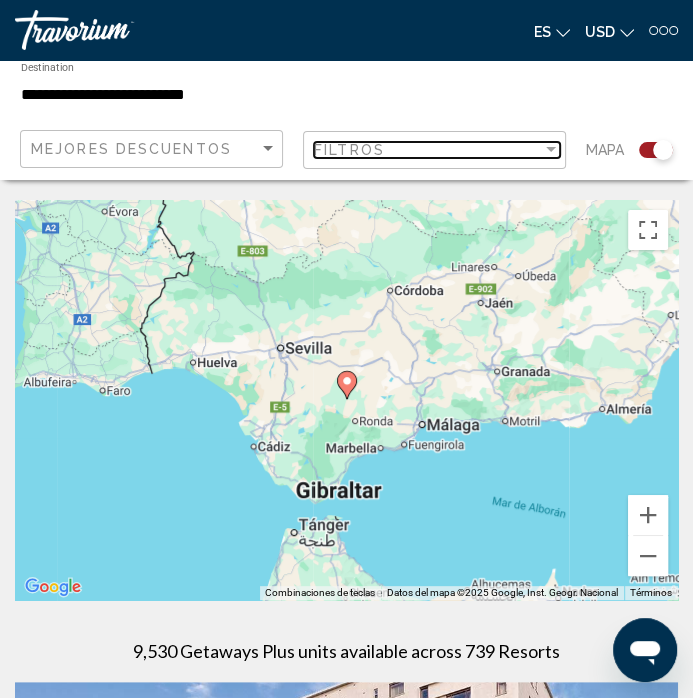 click at bounding box center [551, 150] 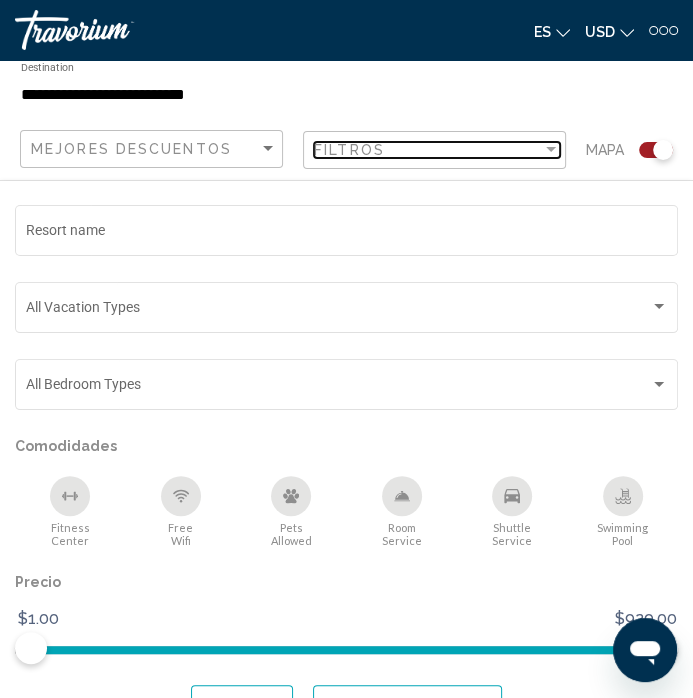click at bounding box center (551, 150) 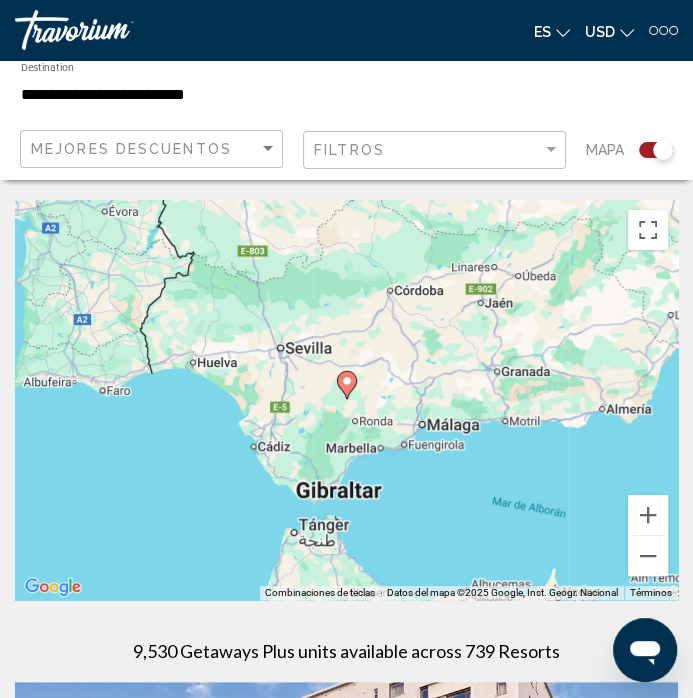 click on "es" 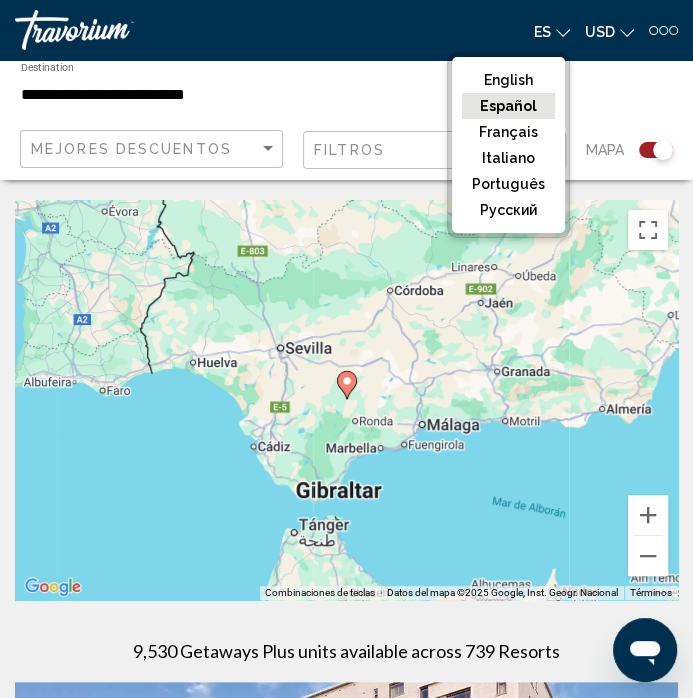 click on "Español" 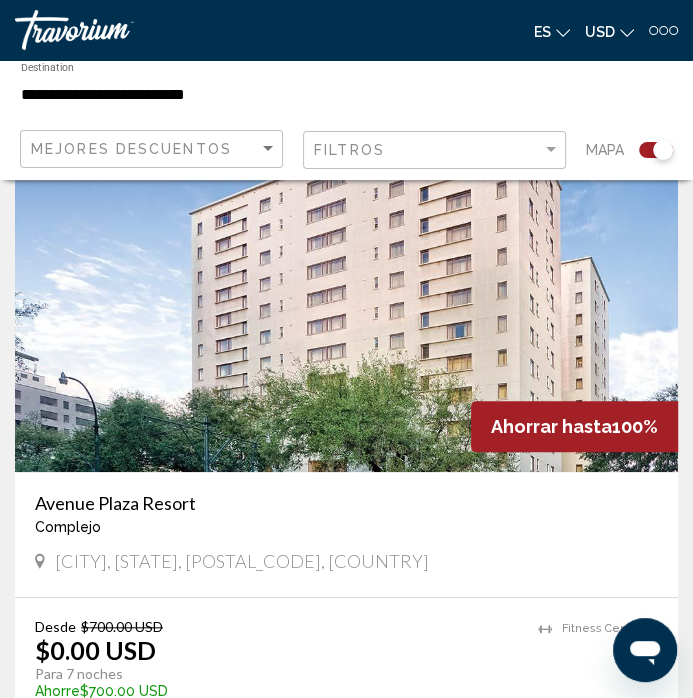 scroll, scrollTop: 540, scrollLeft: 0, axis: vertical 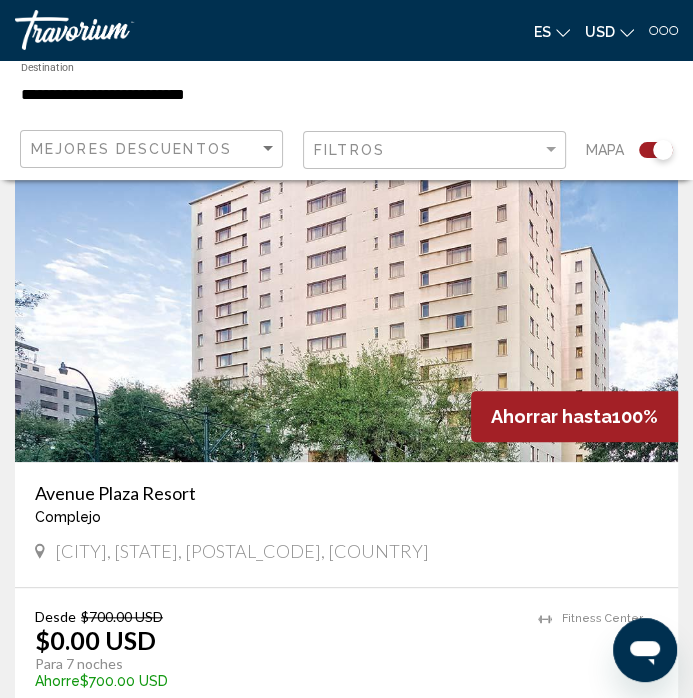 click at bounding box center (673, 30) 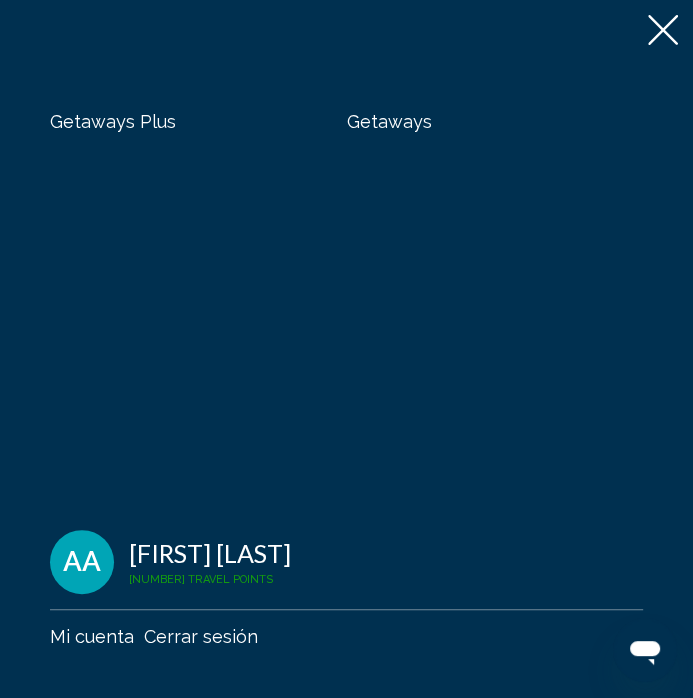 click on "Getaways" at bounding box center [389, 121] 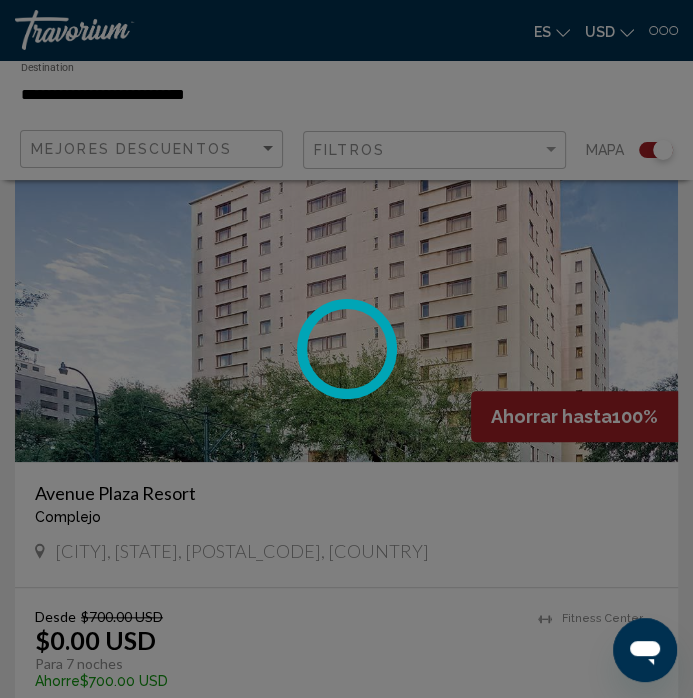 scroll, scrollTop: 0, scrollLeft: 0, axis: both 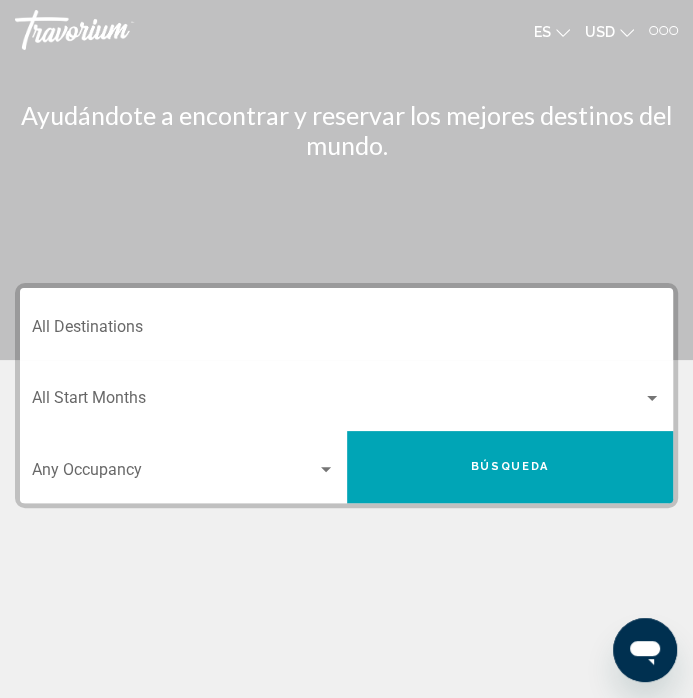 click at bounding box center (174, 474) 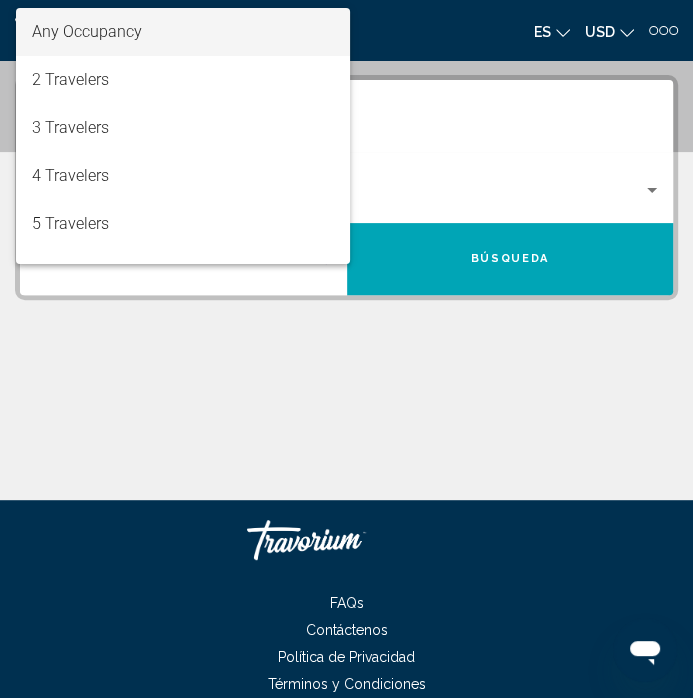 scroll, scrollTop: 217, scrollLeft: 0, axis: vertical 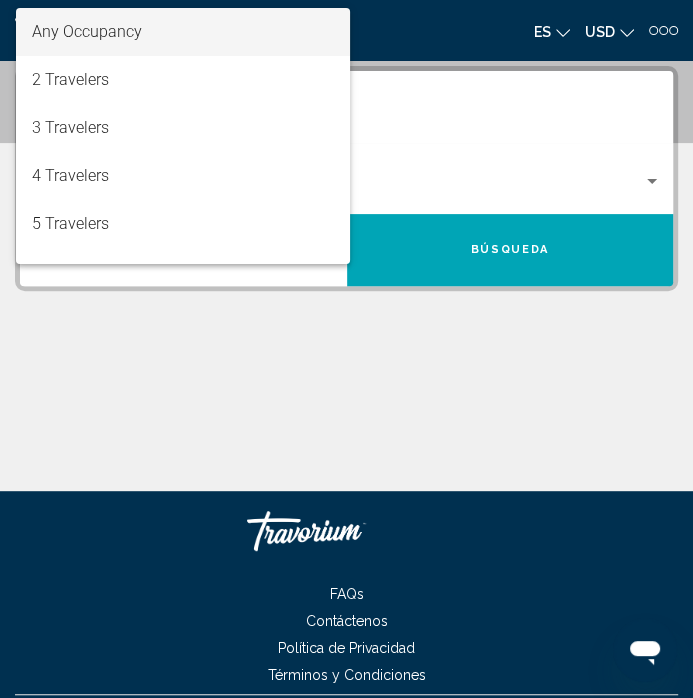 click at bounding box center (346, 349) 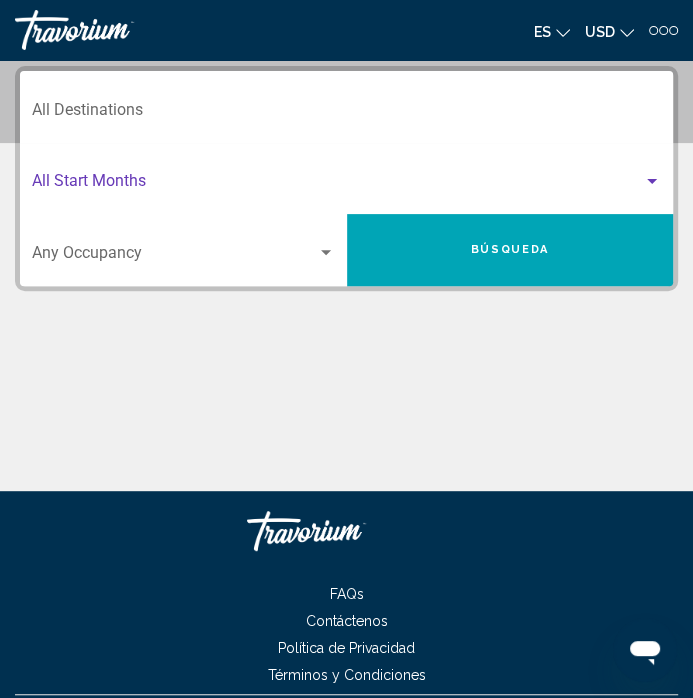 click on "Start Month All Start Months" 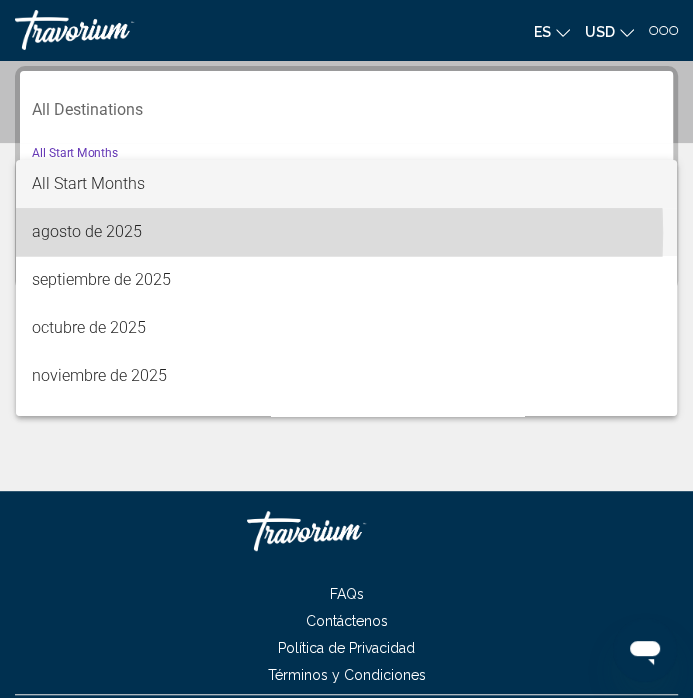 click on "agosto de 2025" at bounding box center [346, 232] 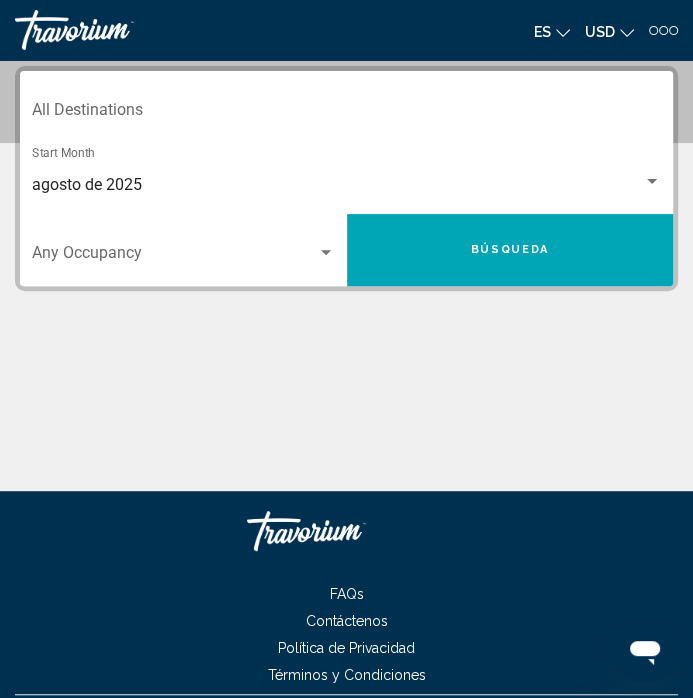 drag, startPoint x: 480, startPoint y: 259, endPoint x: 249, endPoint y: 121, distance: 269.0818 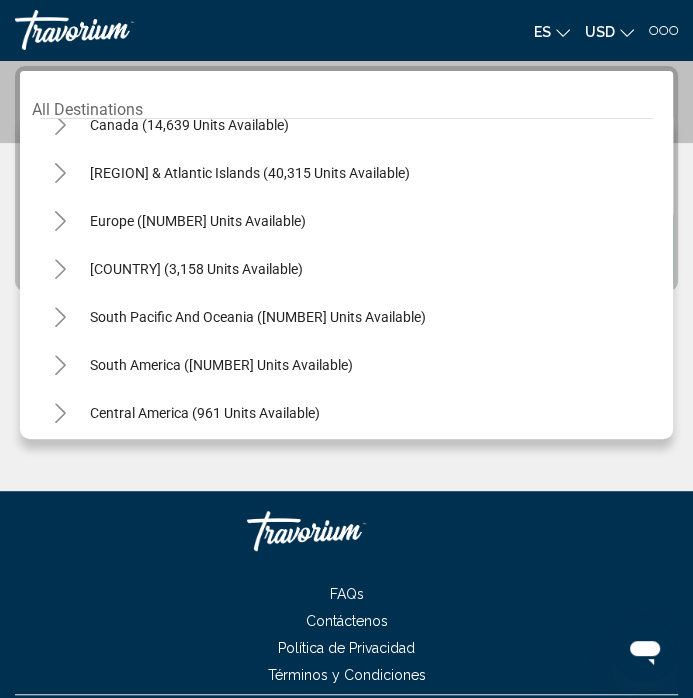 scroll, scrollTop: 168, scrollLeft: 0, axis: vertical 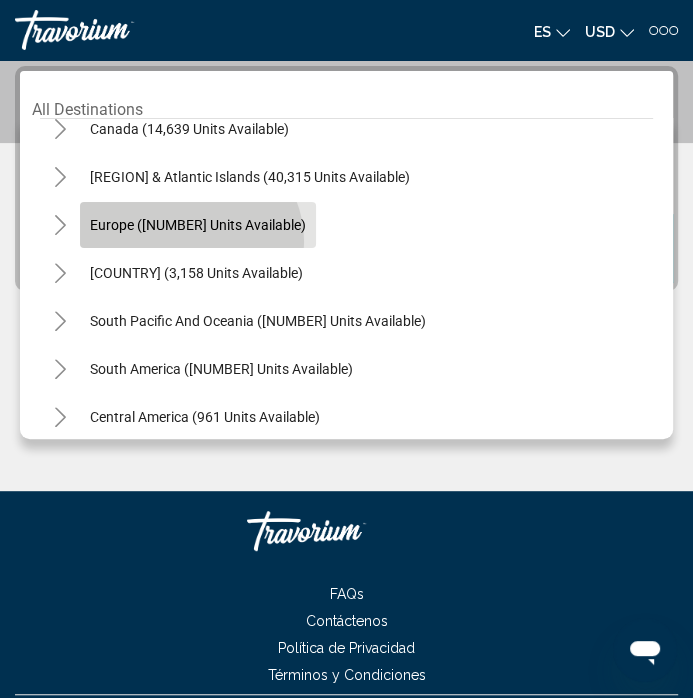 click on "Europe ([NUMBER] units available)" 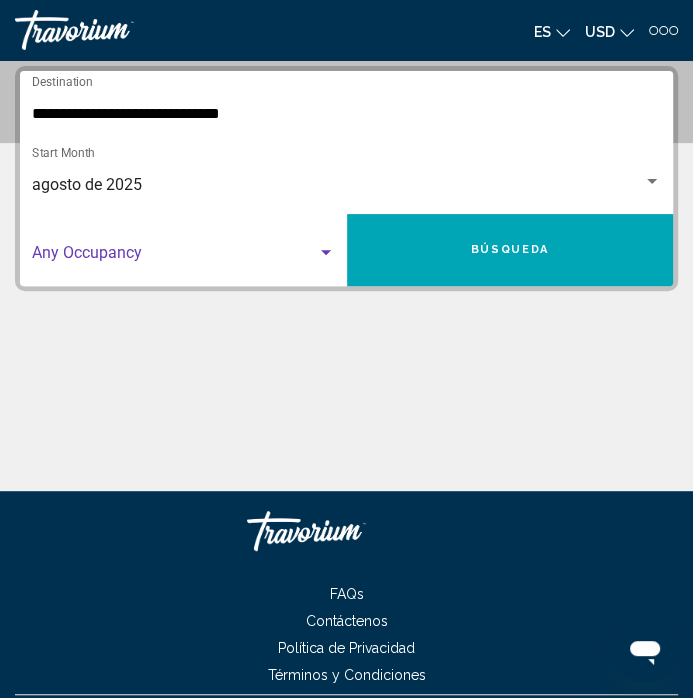 click at bounding box center [183, 257] 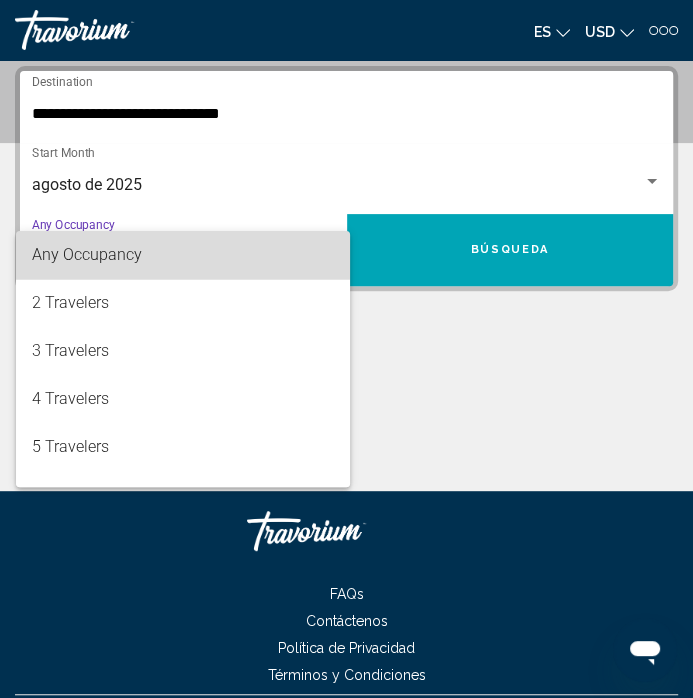 click on "Any Occupancy" at bounding box center (183, 255) 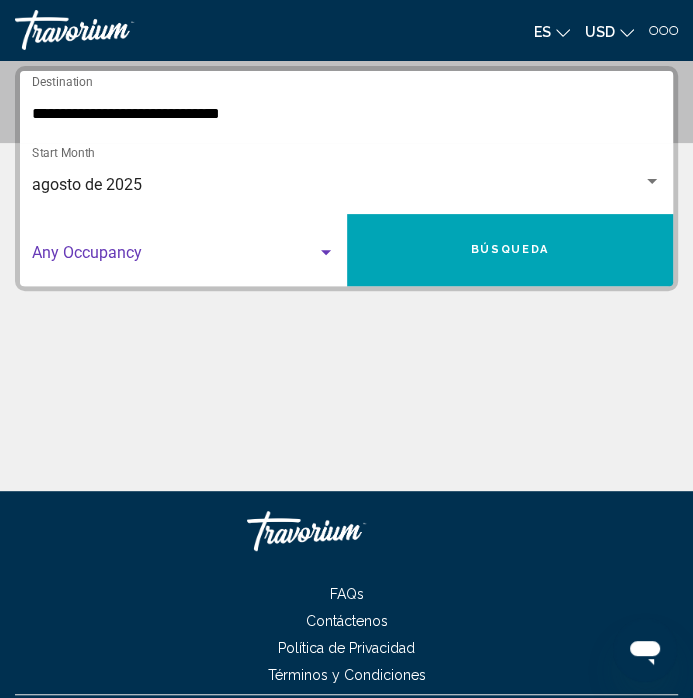 click on "Búsqueda" at bounding box center [510, 249] 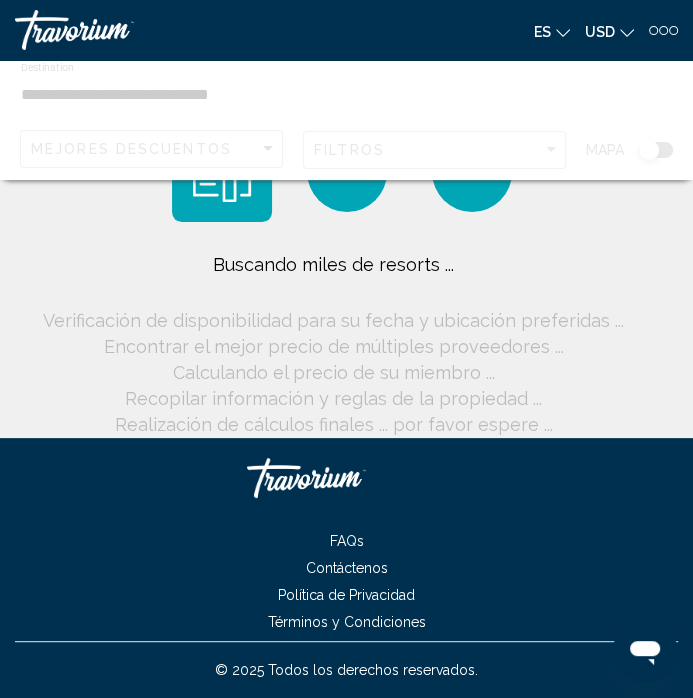 scroll, scrollTop: 0, scrollLeft: 0, axis: both 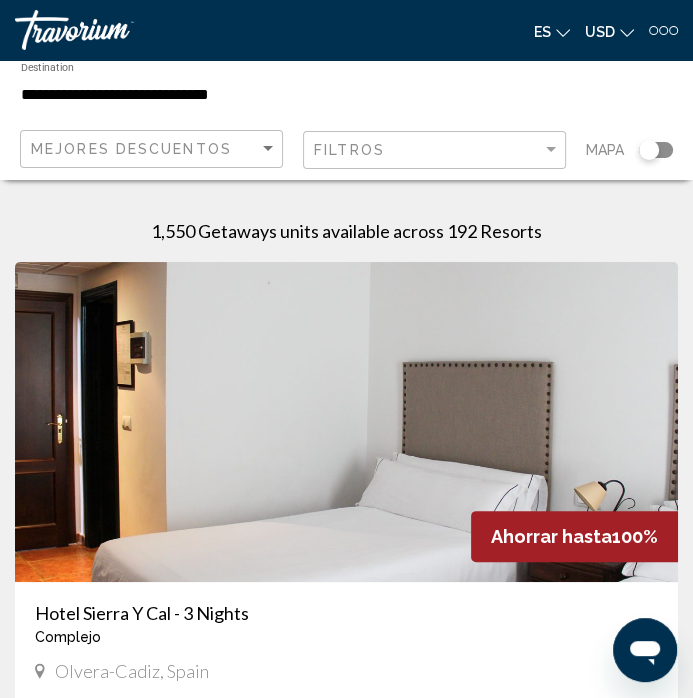 click 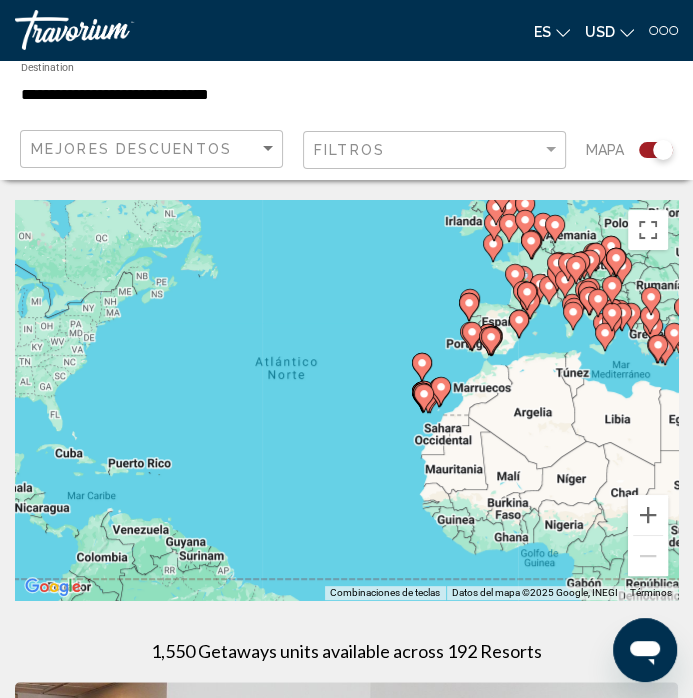 click 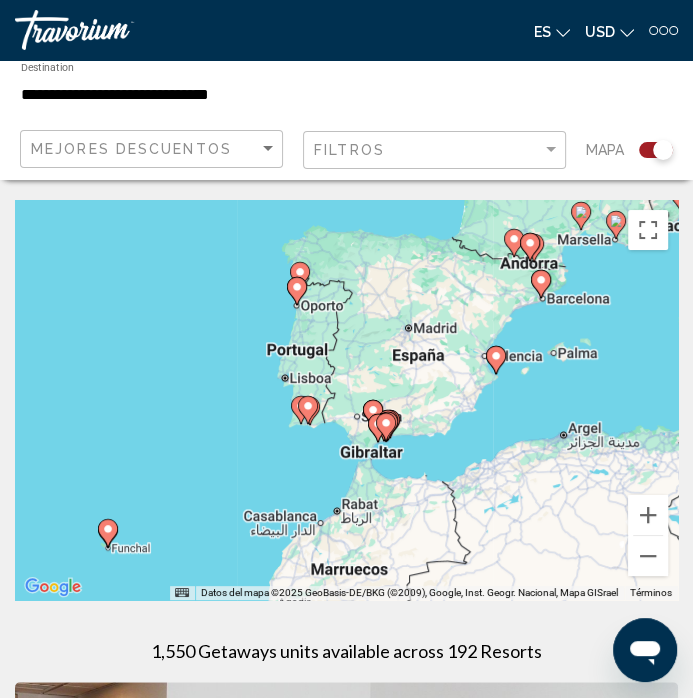 drag, startPoint x: 364, startPoint y: 357, endPoint x: 403, endPoint y: 401, distance: 58.796257 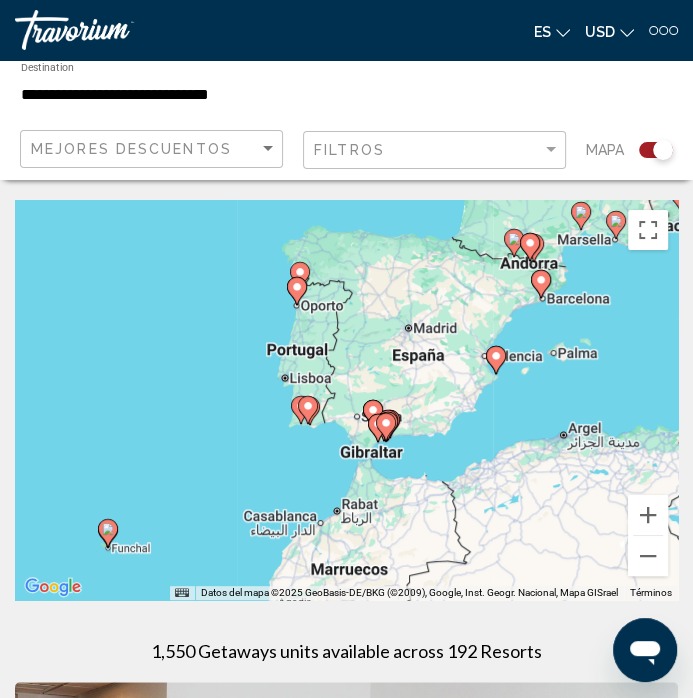 click at bounding box center [386, 427] 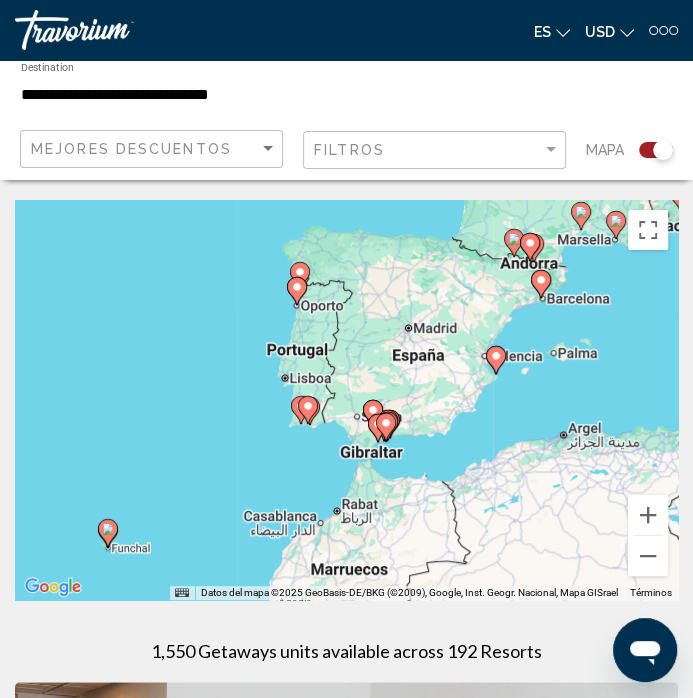 type on "**********" 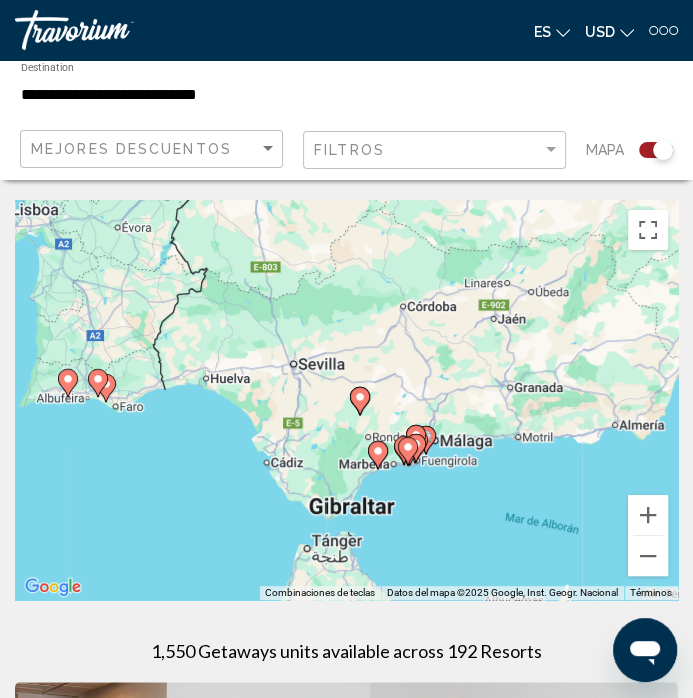 drag, startPoint x: 475, startPoint y: 448, endPoint x: 359, endPoint y: 375, distance: 137.05838 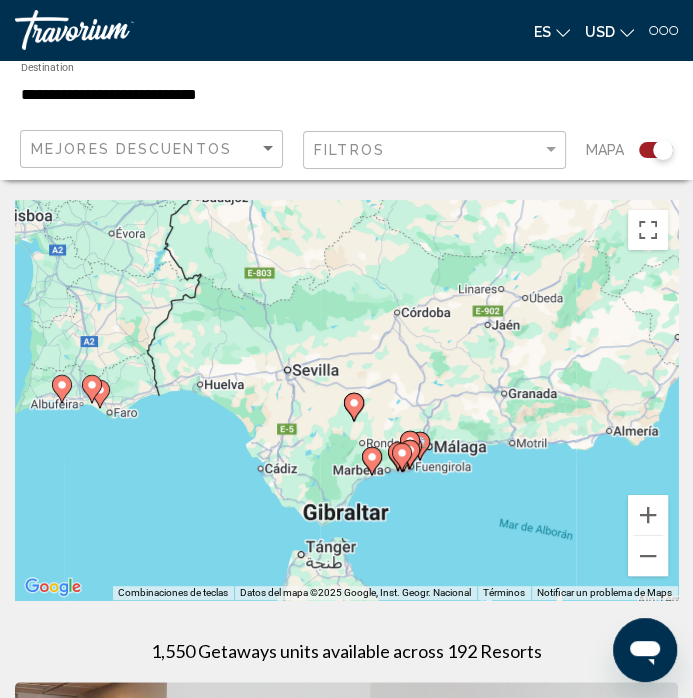 click 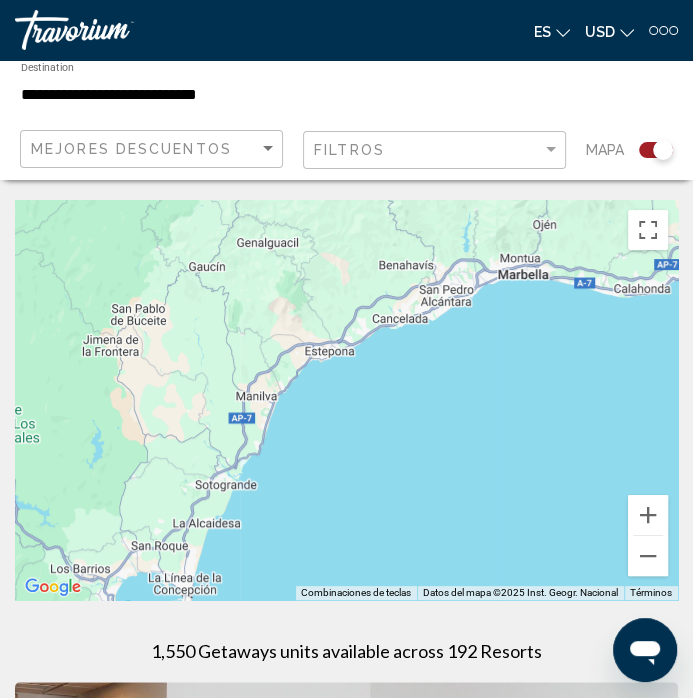 drag, startPoint x: 492, startPoint y: 496, endPoint x: 382, endPoint y: 14, distance: 494.39255 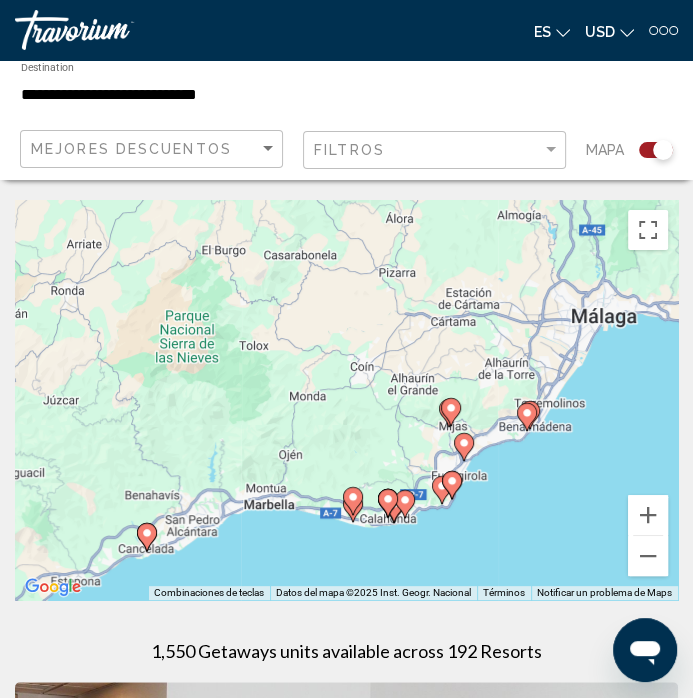 drag, startPoint x: 172, startPoint y: 447, endPoint x: -57, endPoint y: 637, distance: 297.5584 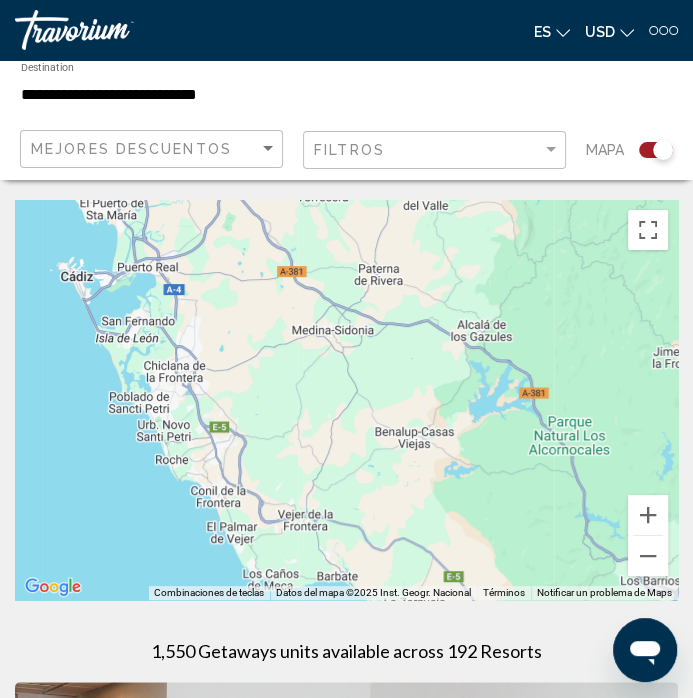 drag, startPoint x: 327, startPoint y: 429, endPoint x: 1150, endPoint y: 211, distance: 851.383 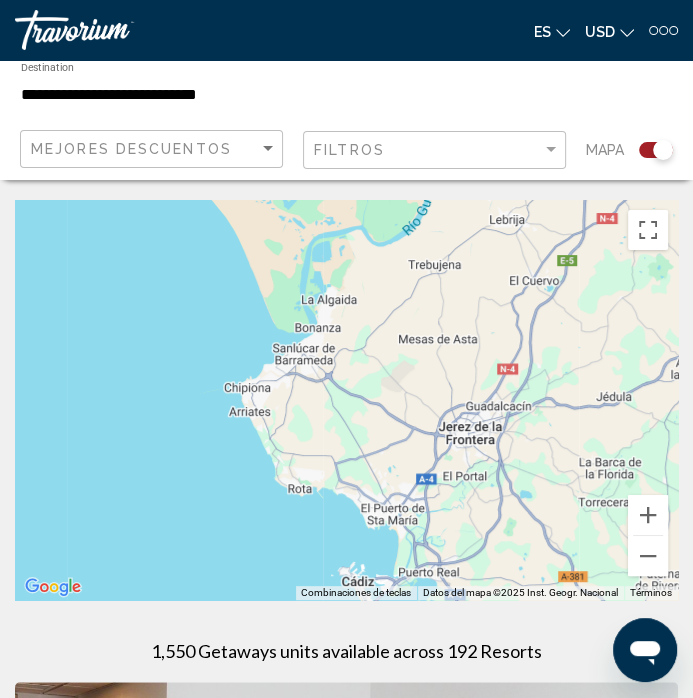 drag, startPoint x: 359, startPoint y: 435, endPoint x: 640, endPoint y: 740, distance: 414.71194 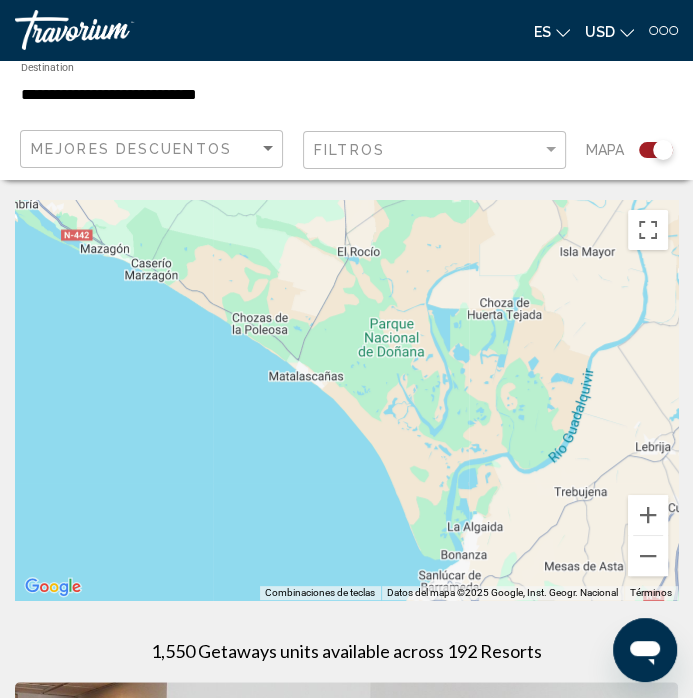 drag, startPoint x: 539, startPoint y: 458, endPoint x: 688, endPoint y: 685, distance: 271.53268 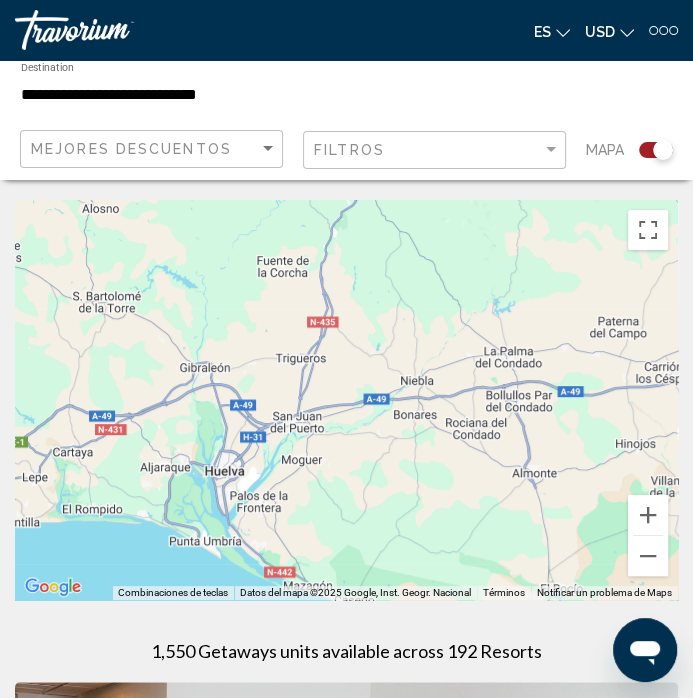 drag, startPoint x: 510, startPoint y: 355, endPoint x: 712, endPoint y: 694, distance: 394.62006 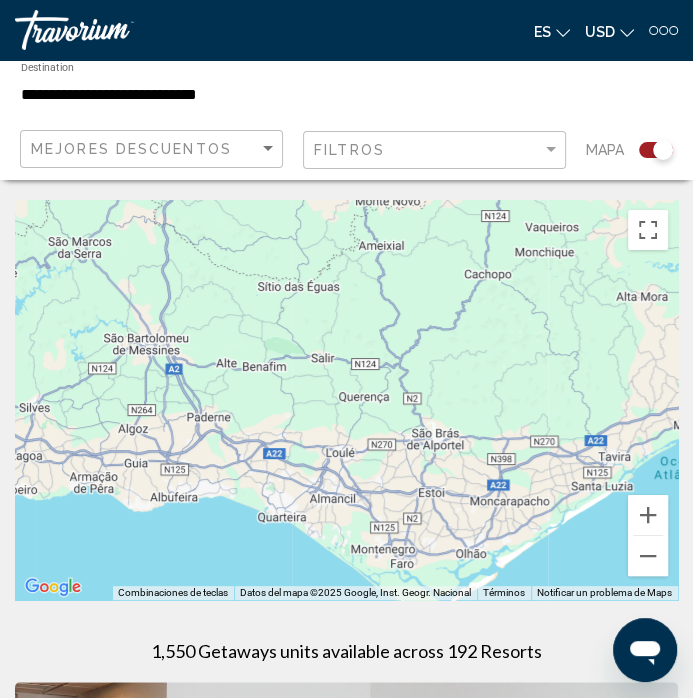 drag, startPoint x: 335, startPoint y: 497, endPoint x: 1238, endPoint y: 357, distance: 913.78827 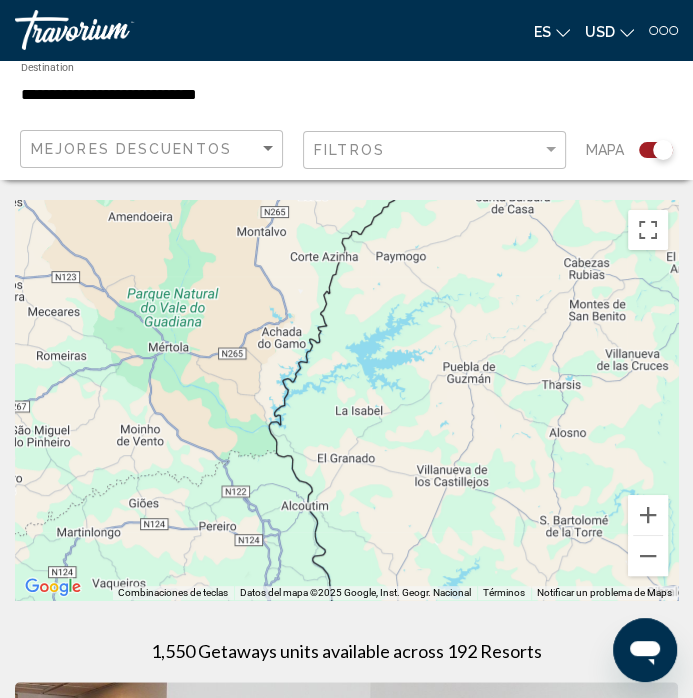 drag, startPoint x: 360, startPoint y: 391, endPoint x: -50, endPoint y: 740, distance: 538.42456 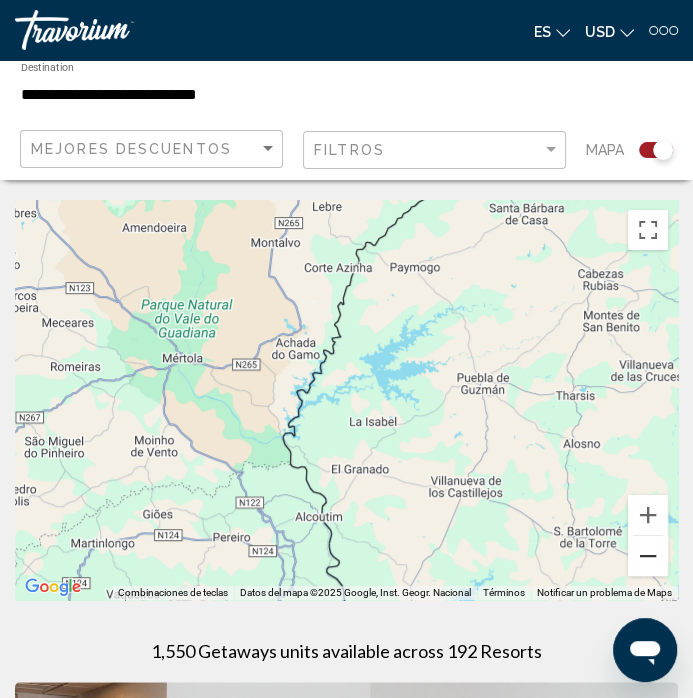 click at bounding box center (648, 556) 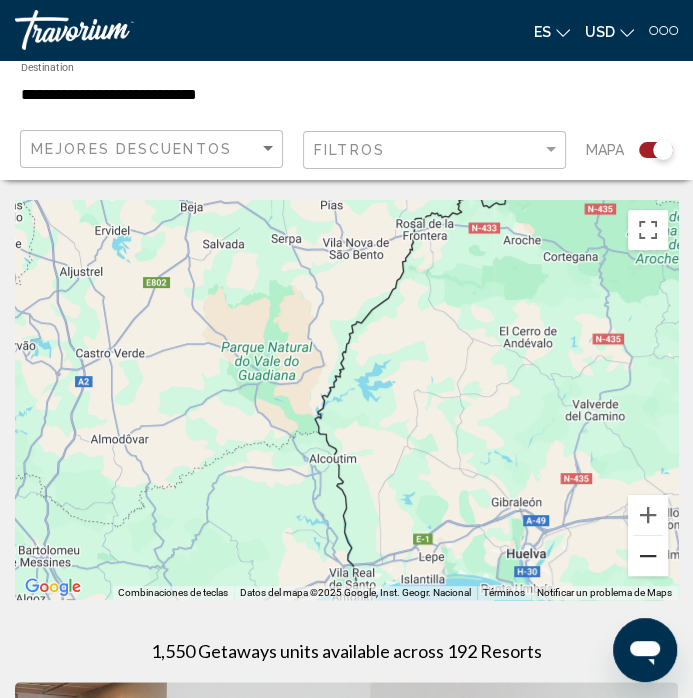 click at bounding box center [648, 556] 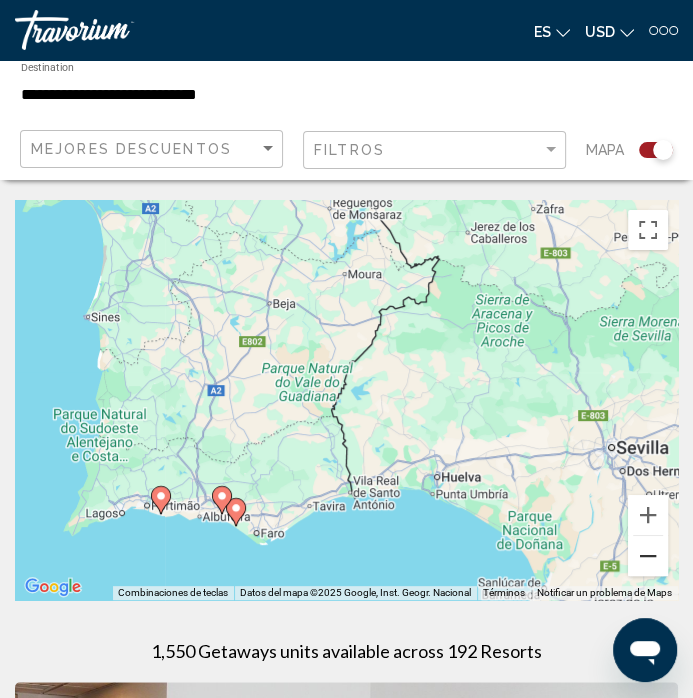 click at bounding box center (648, 556) 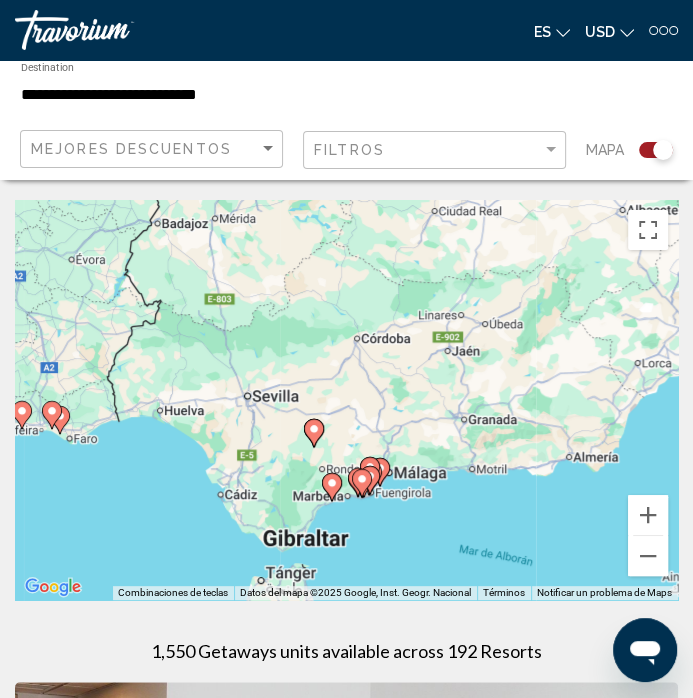 drag, startPoint x: 464, startPoint y: 447, endPoint x: 232, endPoint y: 417, distance: 233.93161 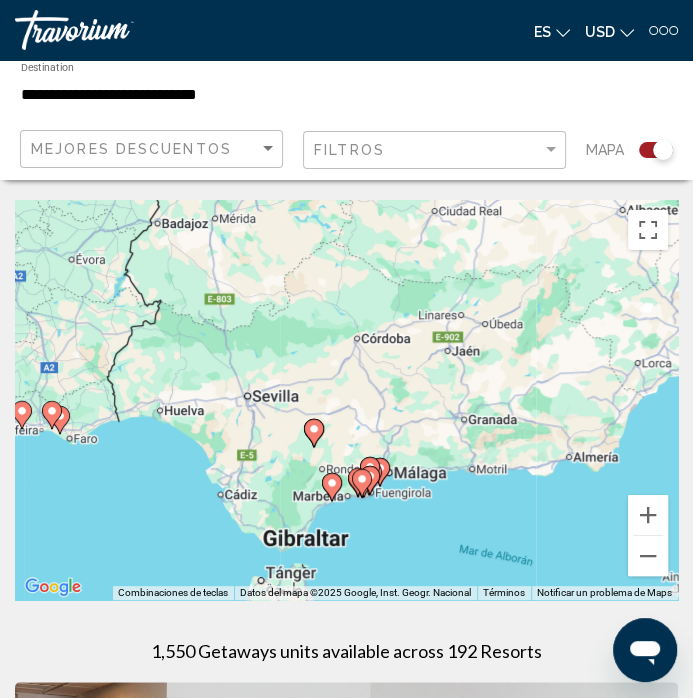 click 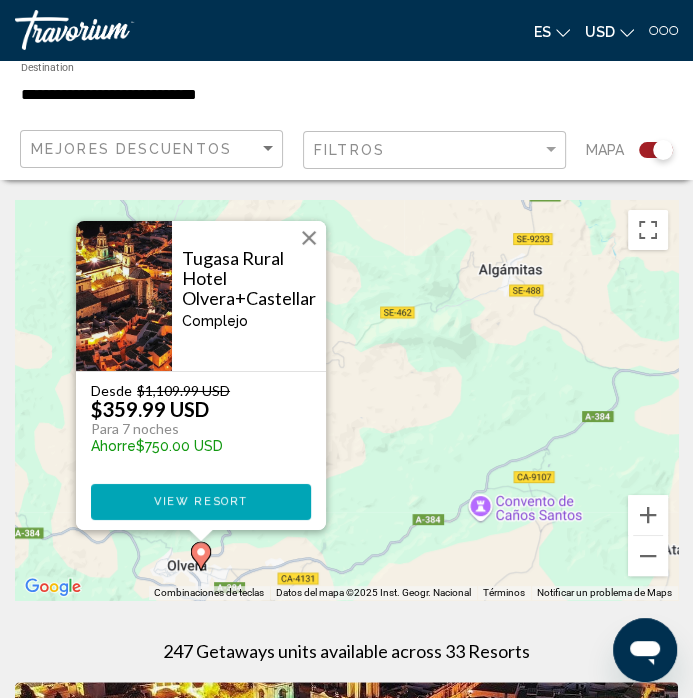 click at bounding box center (309, 238) 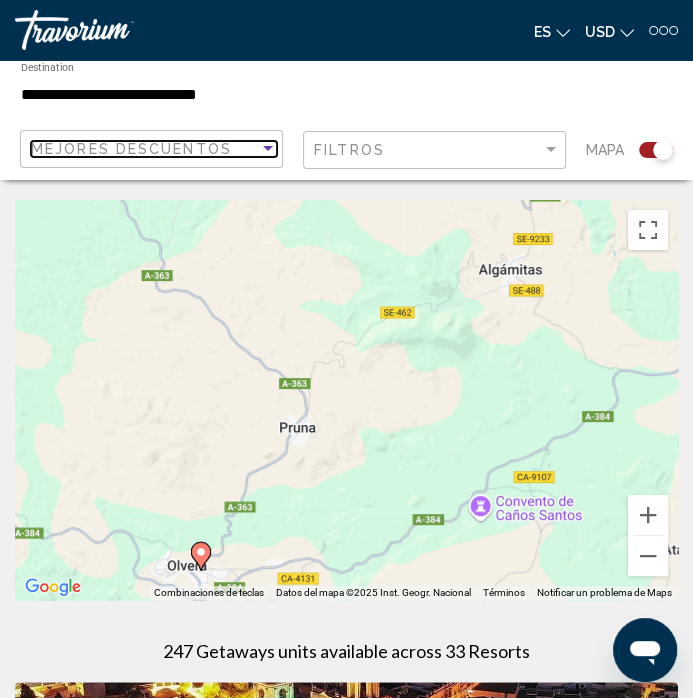 click at bounding box center (268, 148) 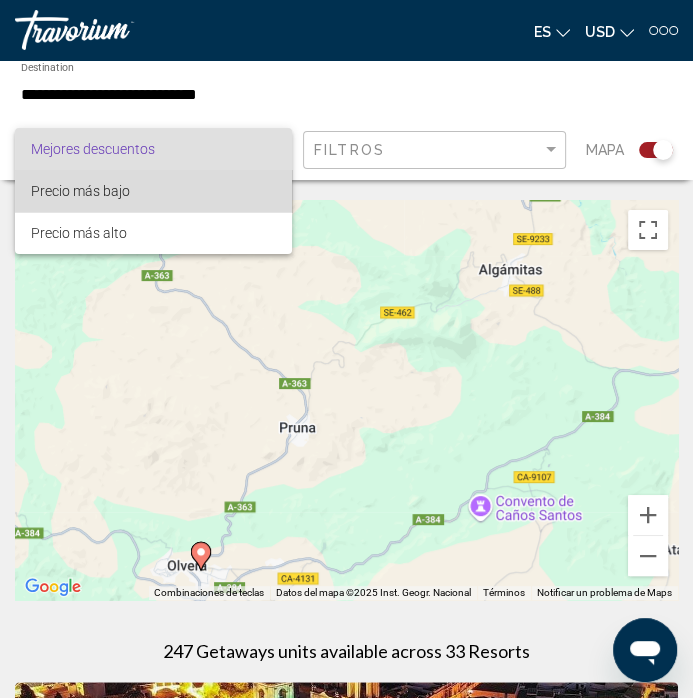 click on "Precio más bajo" at bounding box center [154, 191] 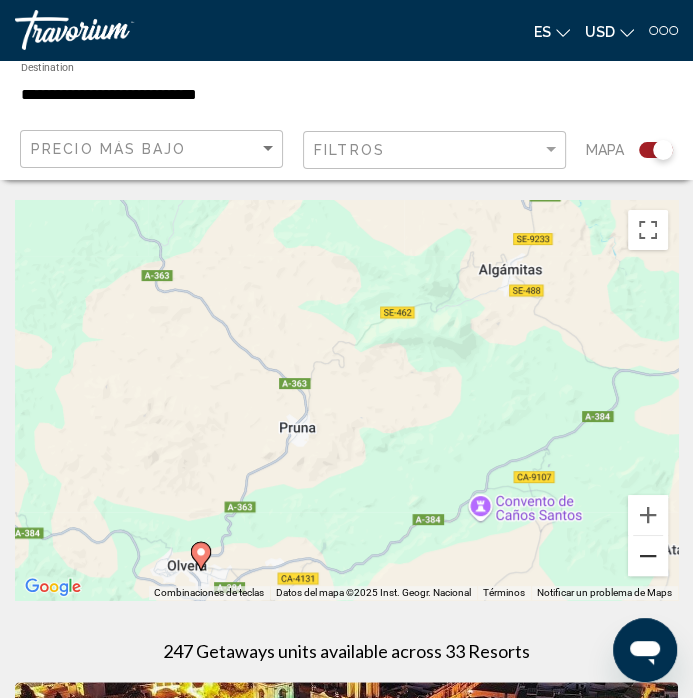 click at bounding box center (648, 556) 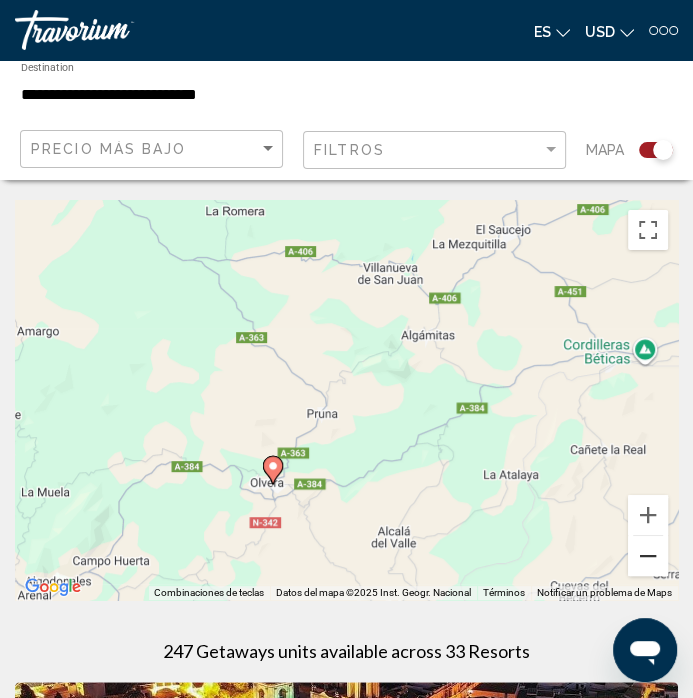click at bounding box center [648, 556] 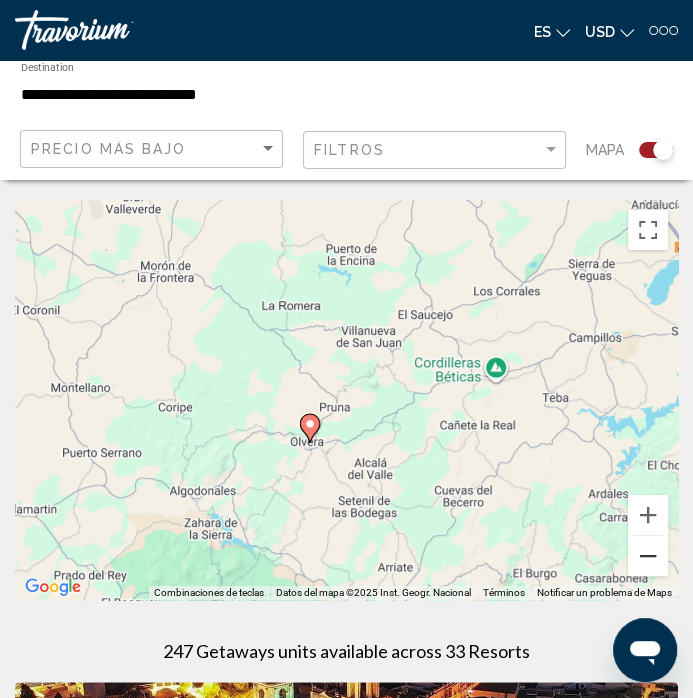click at bounding box center (648, 556) 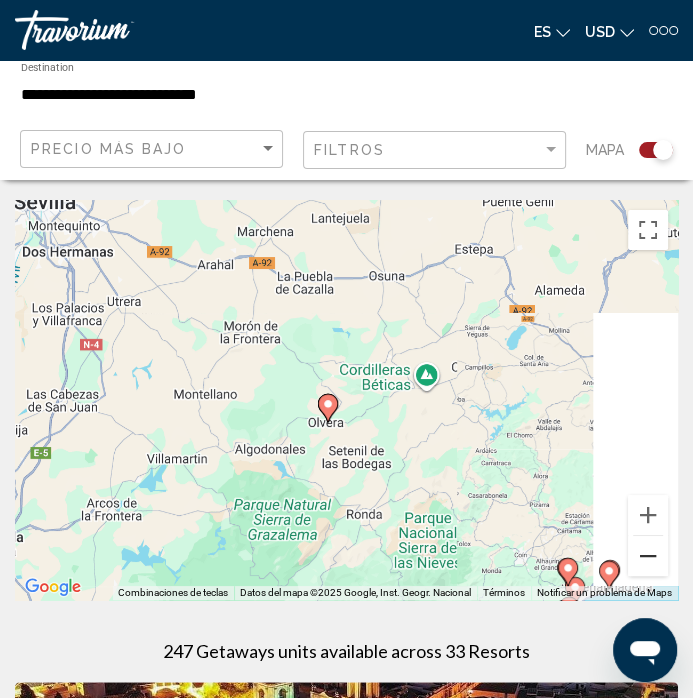 click at bounding box center [648, 556] 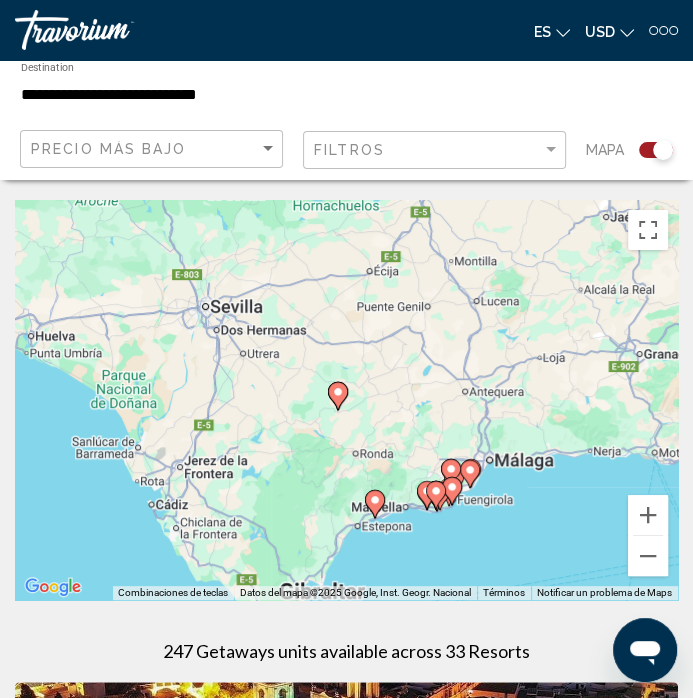 click on "Para activar la función de arrastre con el teclado, pulsa Alt + Intro. Cuando hayas habilitado esa función, usa las teclas de flecha para mover el marcador. Para completar el arrastre, pulsa Intro. Para cancelar, pulsa Escape." at bounding box center [346, 400] 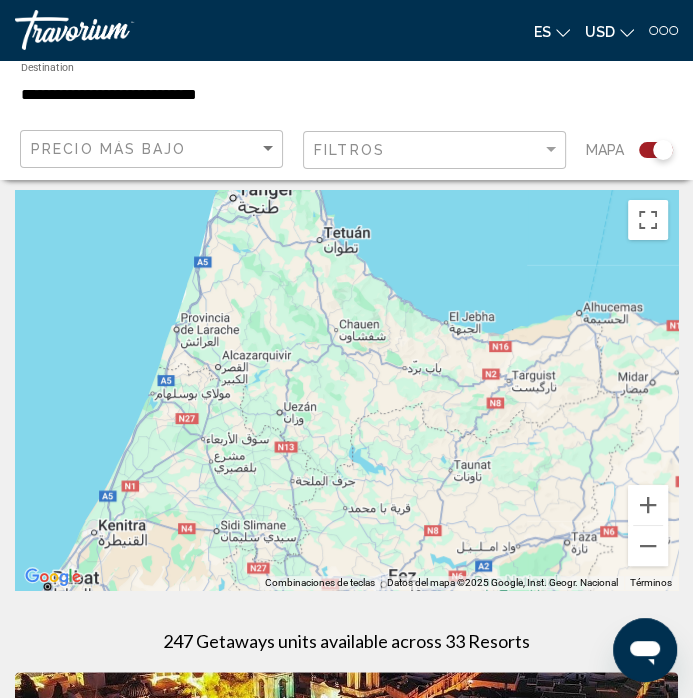scroll, scrollTop: 64, scrollLeft: 0, axis: vertical 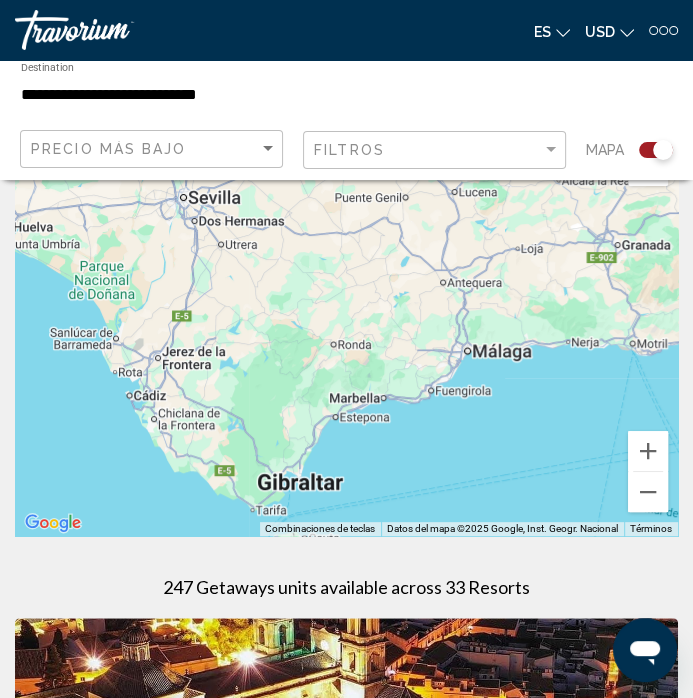 drag, startPoint x: 476, startPoint y: 334, endPoint x: 456, endPoint y: 740, distance: 406.4923 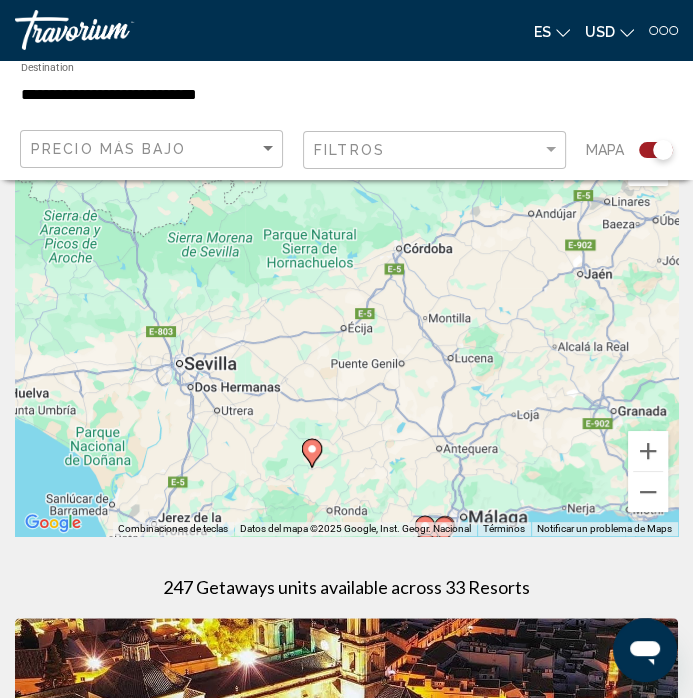 drag, startPoint x: 468, startPoint y: 453, endPoint x: 463, endPoint y: 625, distance: 172.07266 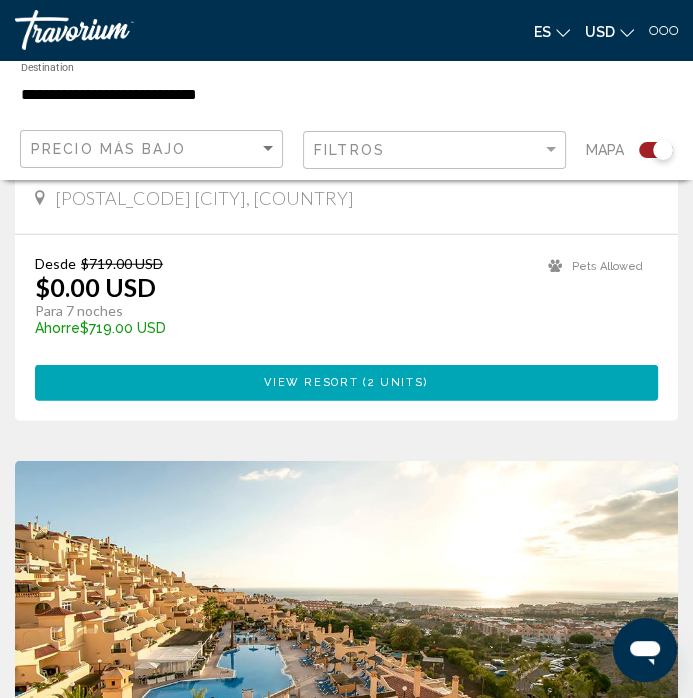 scroll, scrollTop: 2248, scrollLeft: 0, axis: vertical 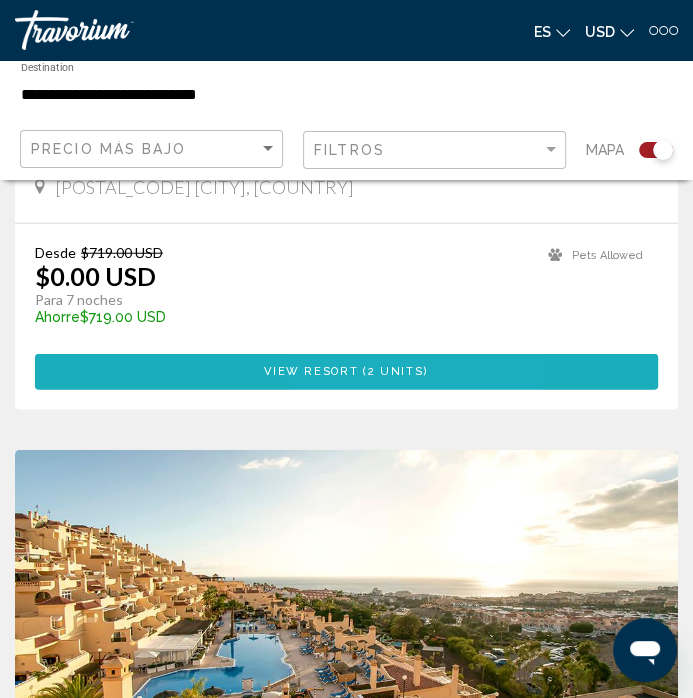 click on "View Resort    ( 2 units )" at bounding box center (346, 372) 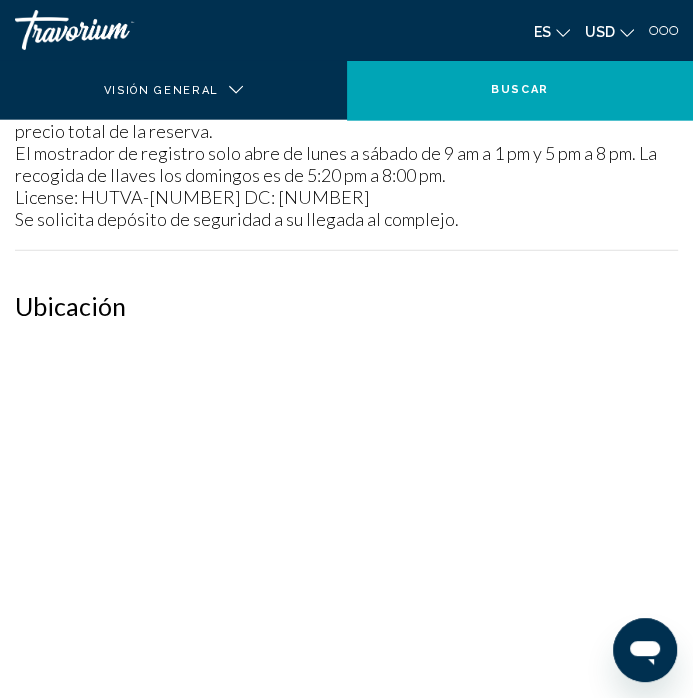scroll, scrollTop: 0, scrollLeft: 0, axis: both 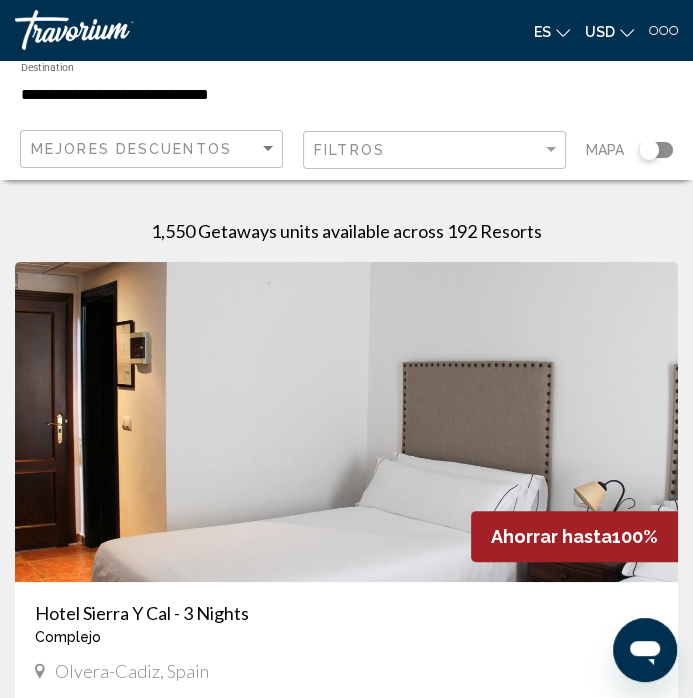 click at bounding box center (346, 422) 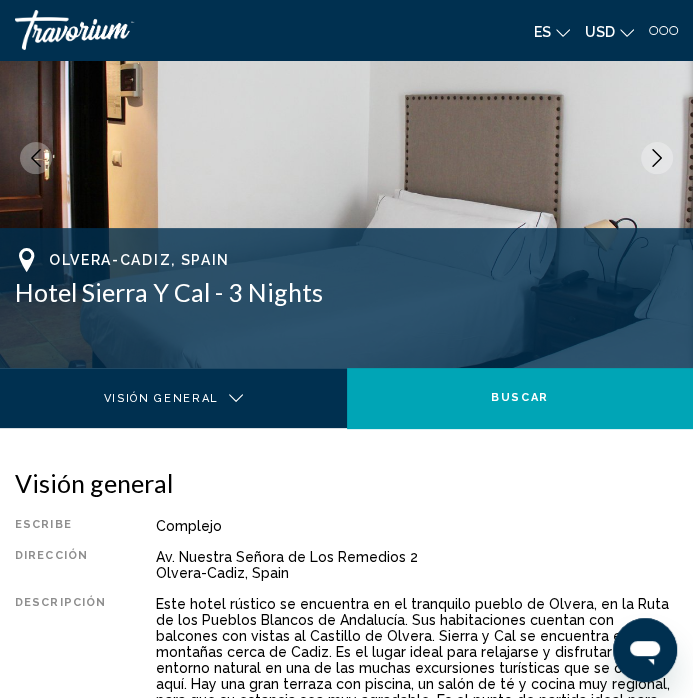 scroll, scrollTop: 0, scrollLeft: 0, axis: both 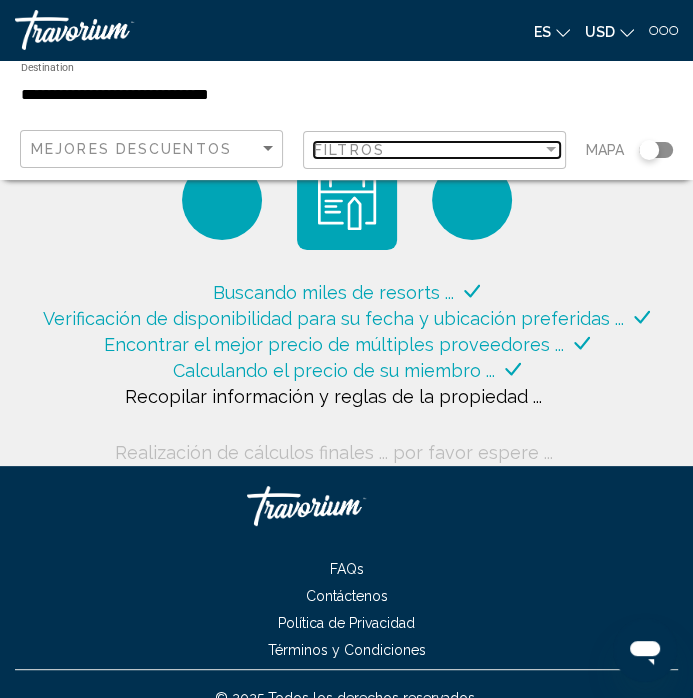 click on "Filtros" at bounding box center [428, 150] 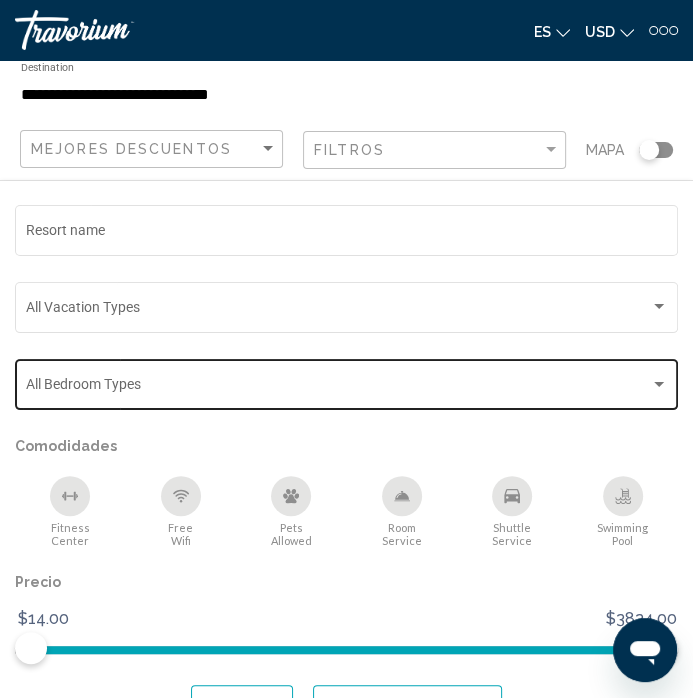 click on "Bedroom Types All Bedroom Types" 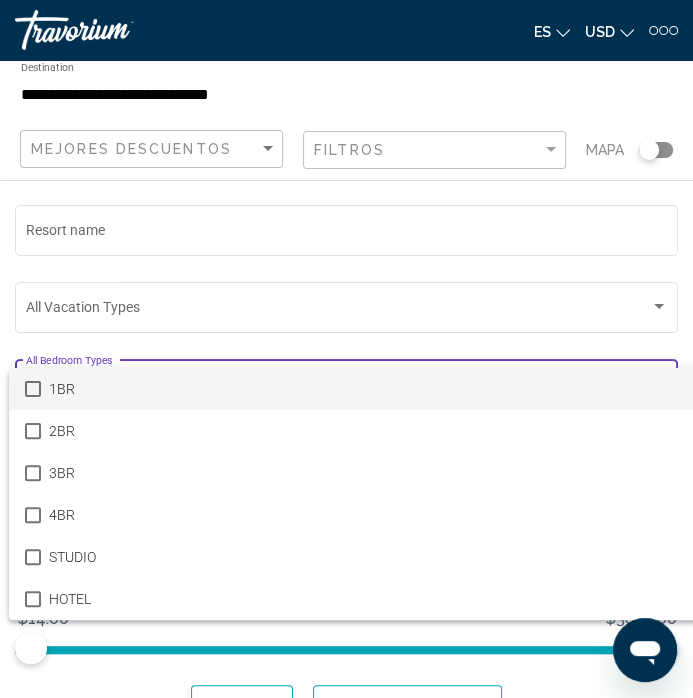 click at bounding box center (346, 349) 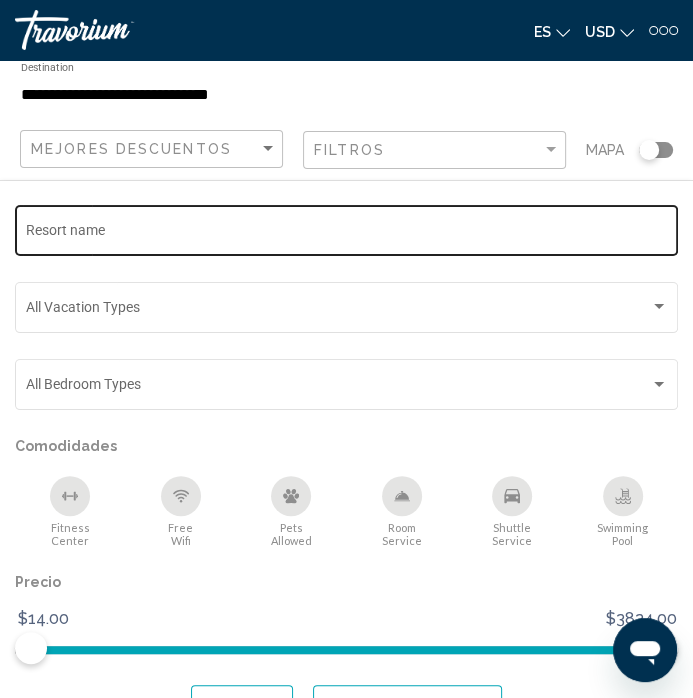 click on "Resort name" 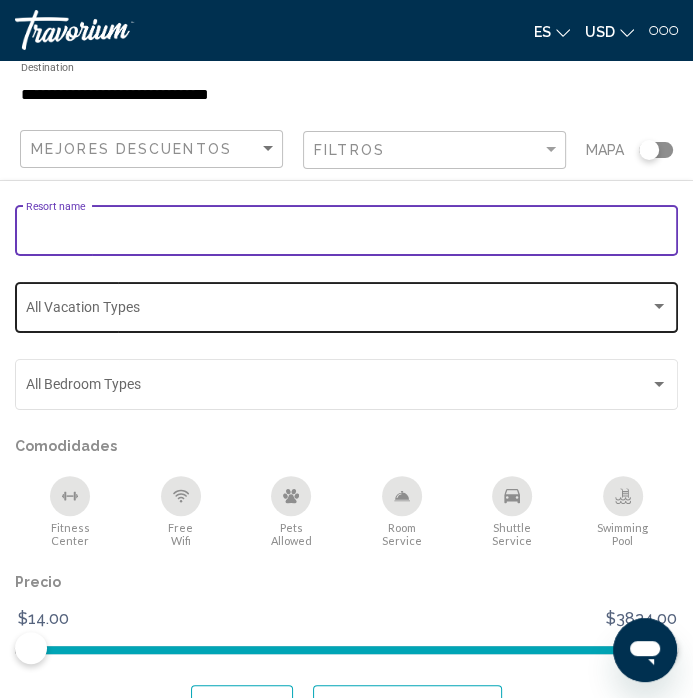 click on "Vacation Types All Vacation Types" 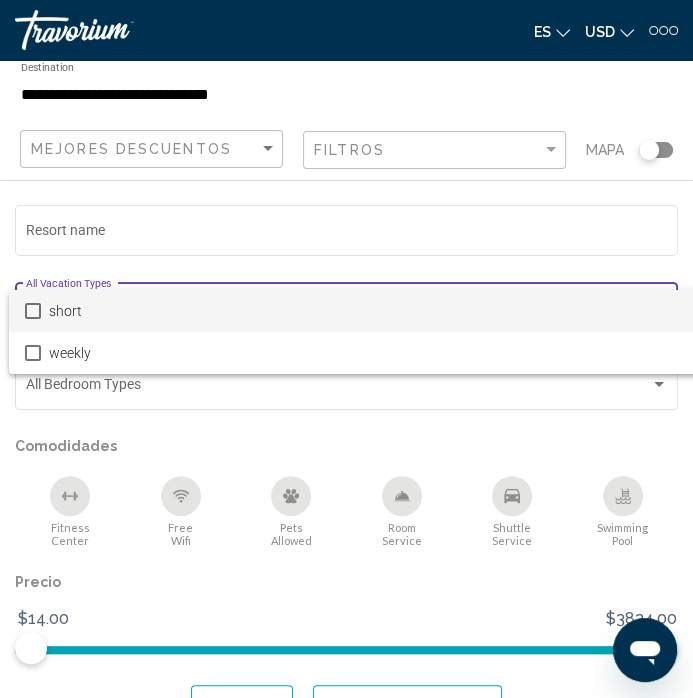 click on "short" at bounding box center (374, 311) 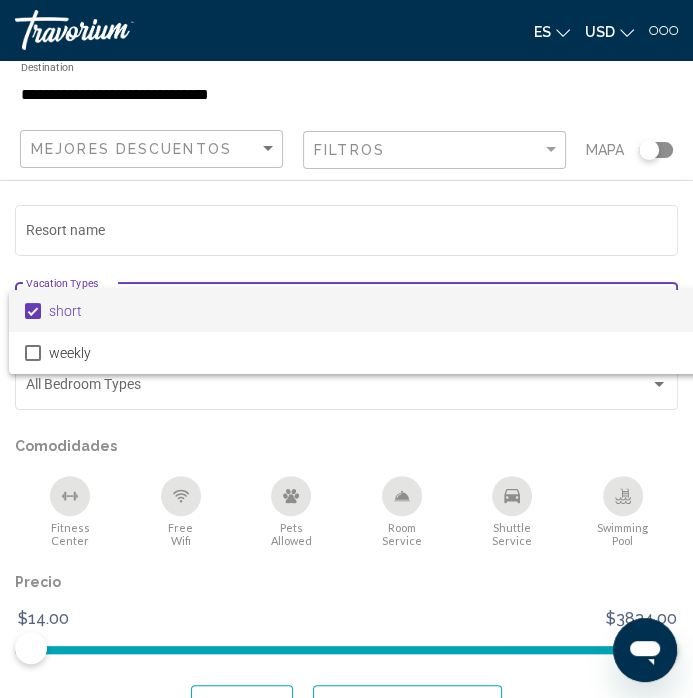 click at bounding box center (346, 349) 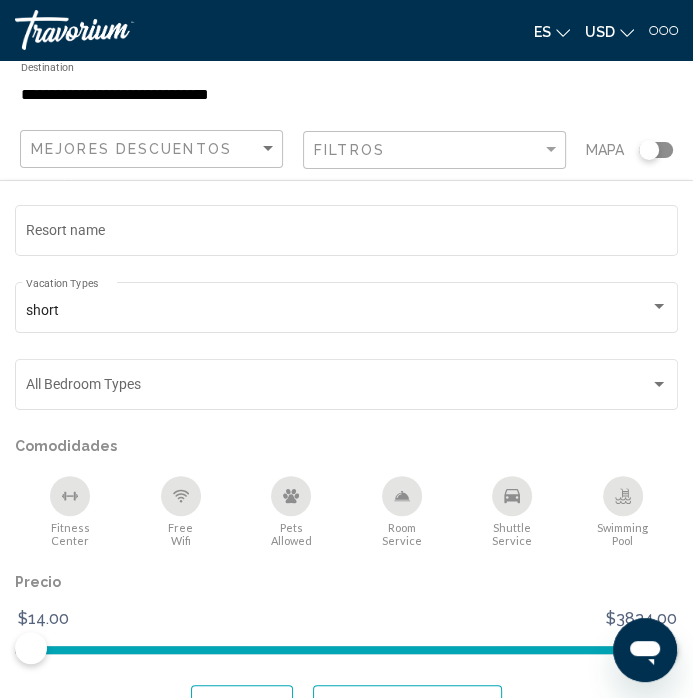 scroll, scrollTop: 1405, scrollLeft: 0, axis: vertical 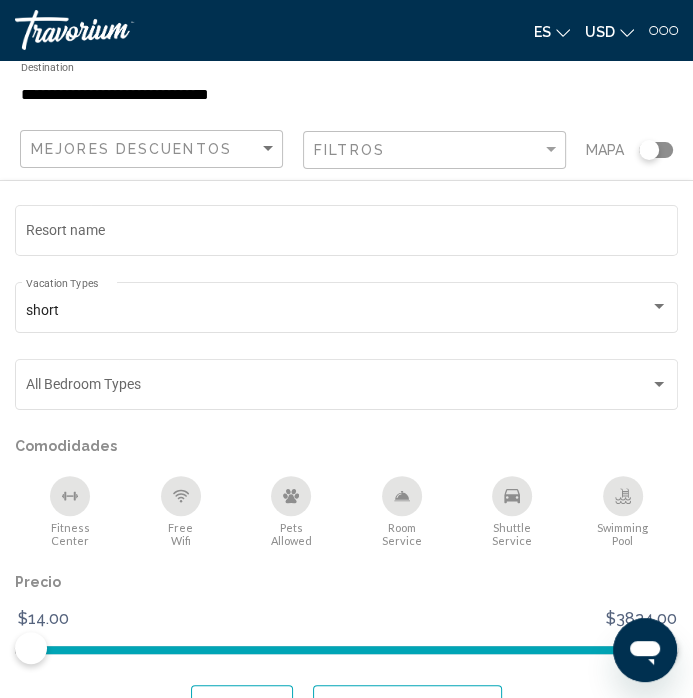 click at bounding box center (645, 650) 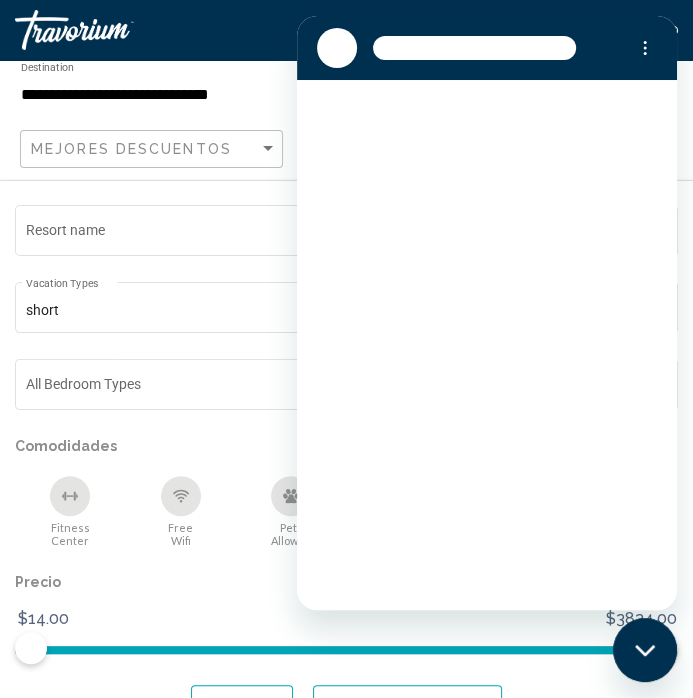 scroll, scrollTop: 0, scrollLeft: 0, axis: both 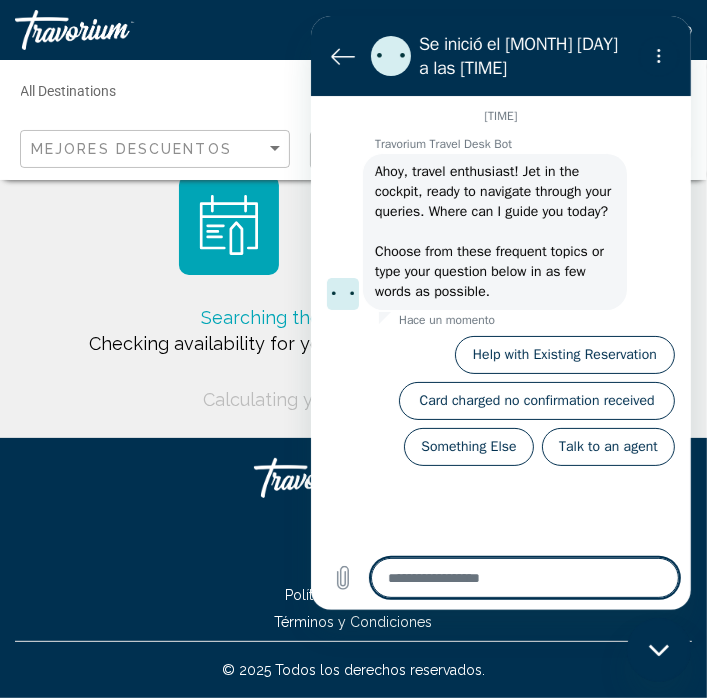 click on "Searching thousands of resorts...
Checking availability for your preferred date and location...
Calculating your member price..." 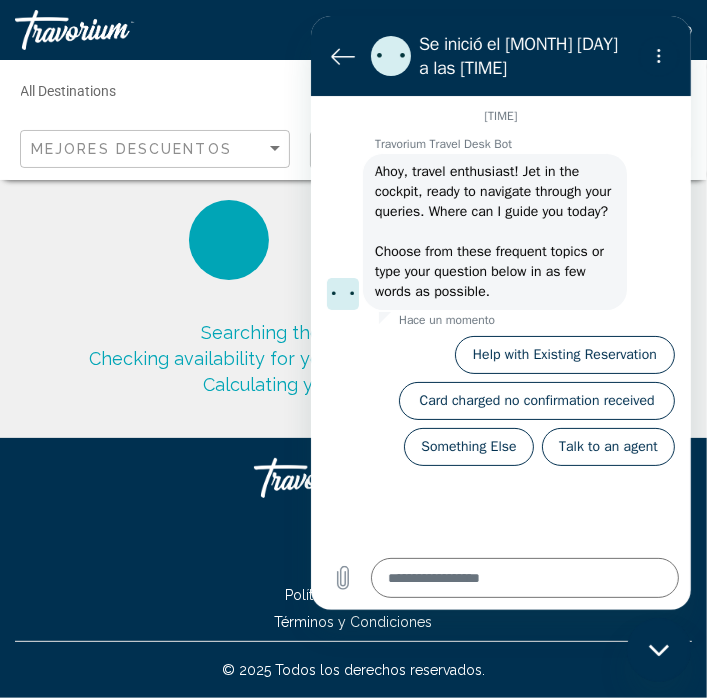 click on "Searching thousands of resorts...
Checking availability for your preferred date and location...
Calculating your member price..." 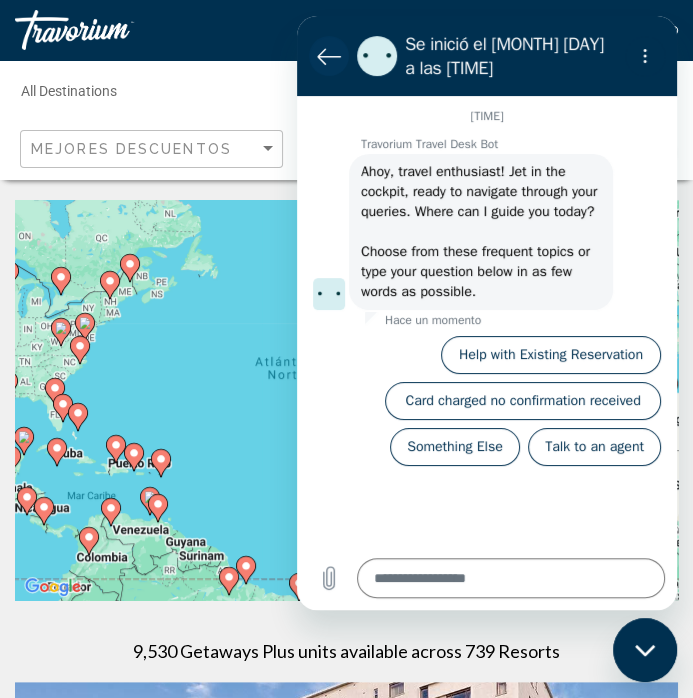 click 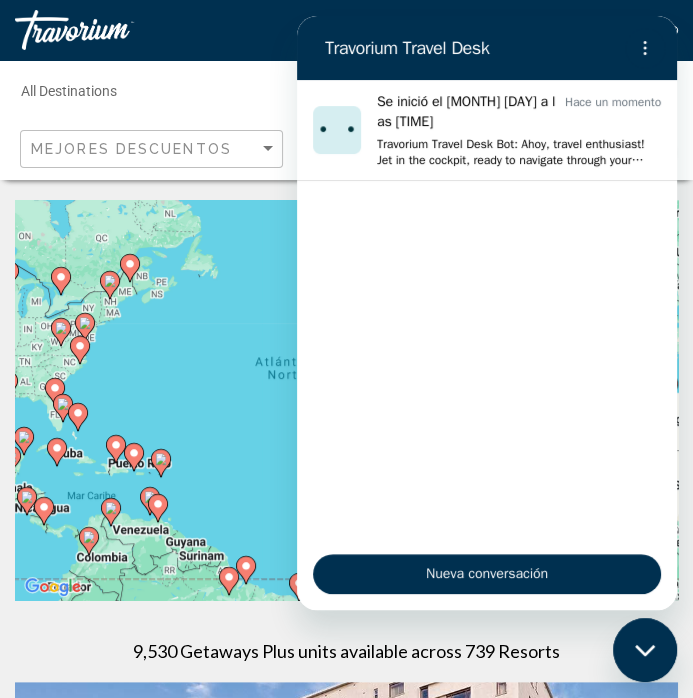 click 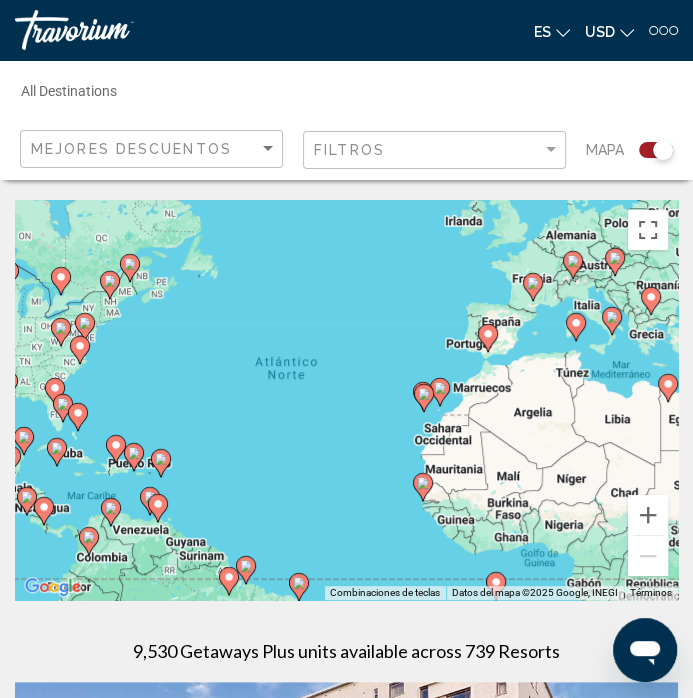 click on "Para activar la función de arrastre con el teclado, pulsa Alt + Intro. Cuando hayas habilitado esa función, usa las teclas de flecha para mover el marcador. Para completar el arrastre, pulsa Intro. Para cancelar, pulsa Escape." at bounding box center [346, 400] 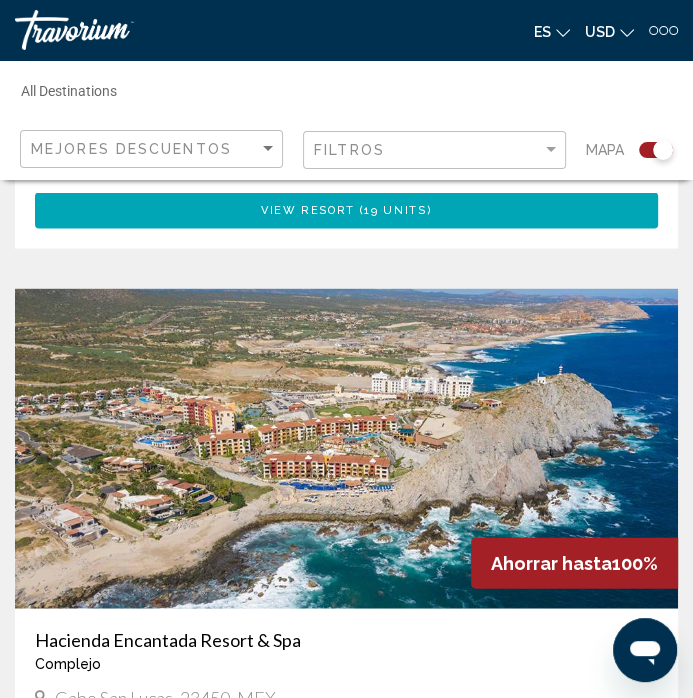 scroll, scrollTop: 0, scrollLeft: 0, axis: both 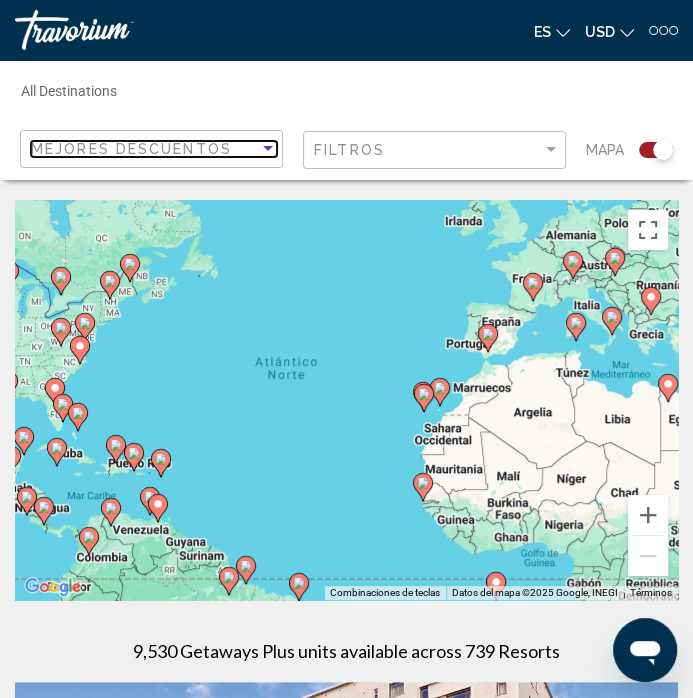 click at bounding box center (268, 149) 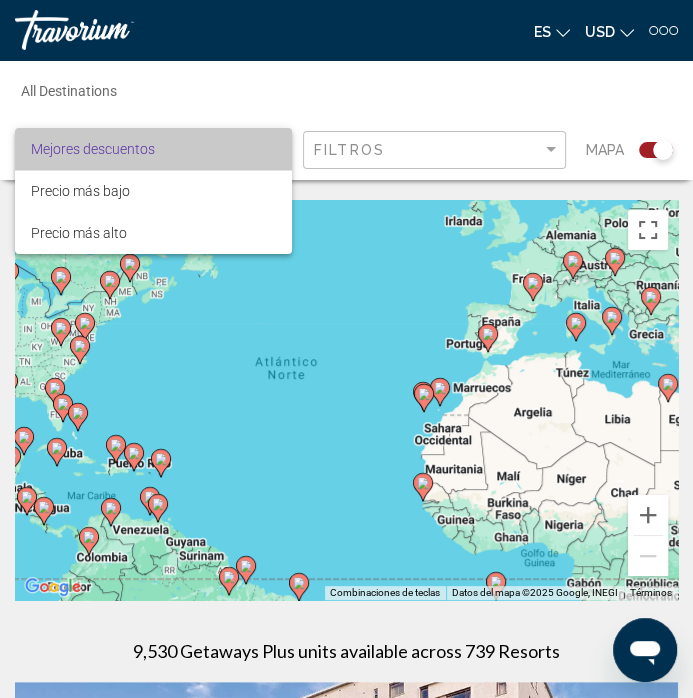 click on "Mejores descuentos" at bounding box center [154, 149] 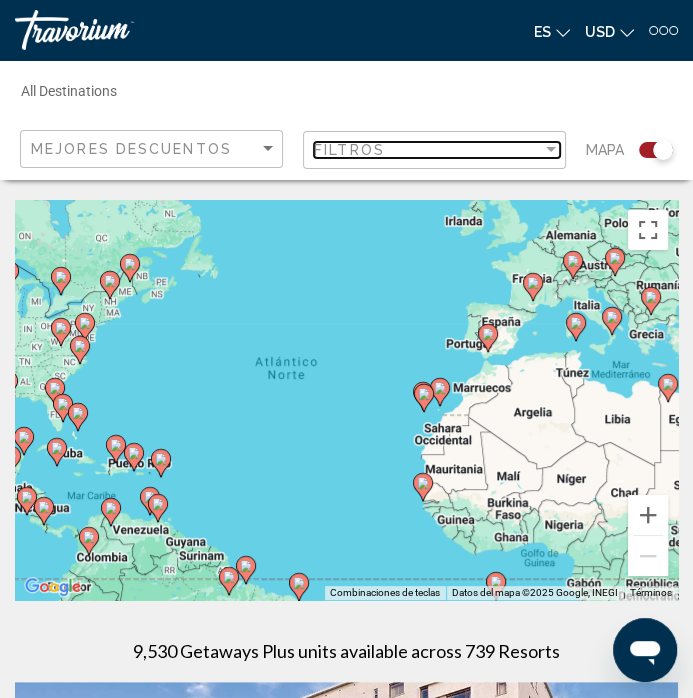 click at bounding box center (551, 150) 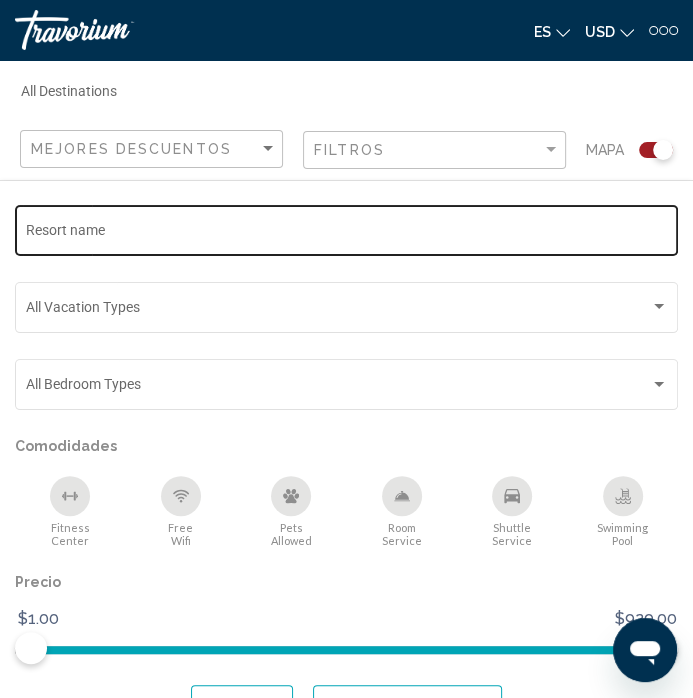 click on "Resort name" at bounding box center (347, 234) 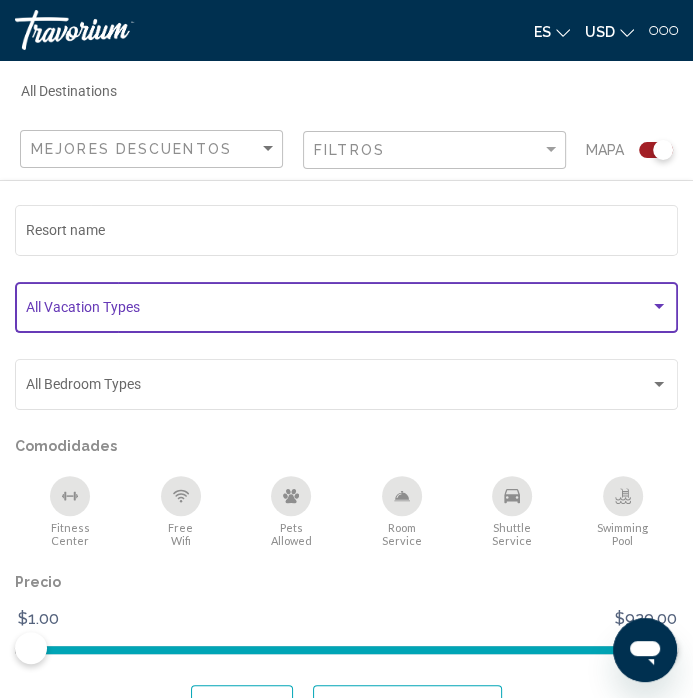 click at bounding box center [338, 311] 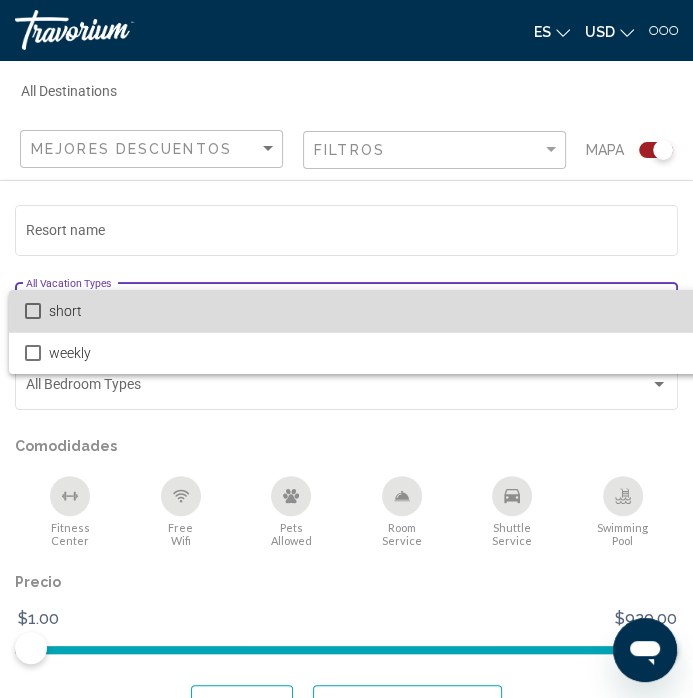 click on "short" at bounding box center (374, 311) 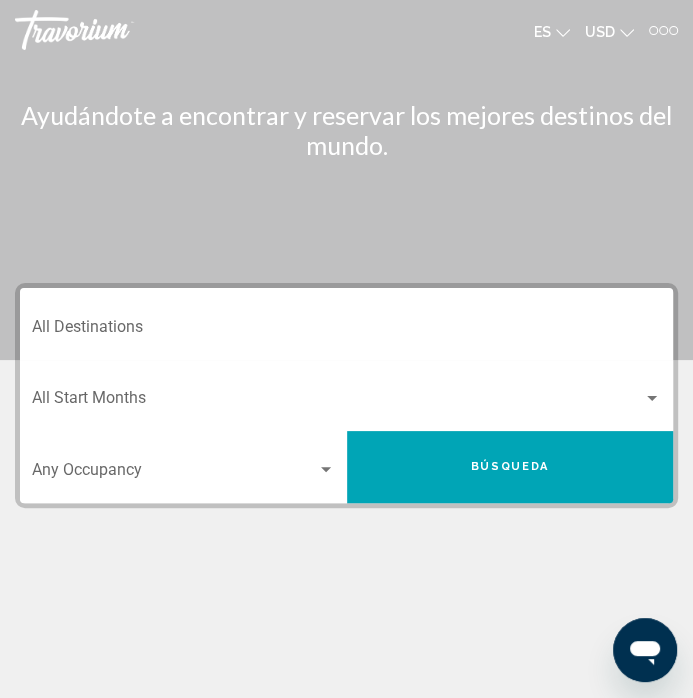 click on "Destination All Destinations" 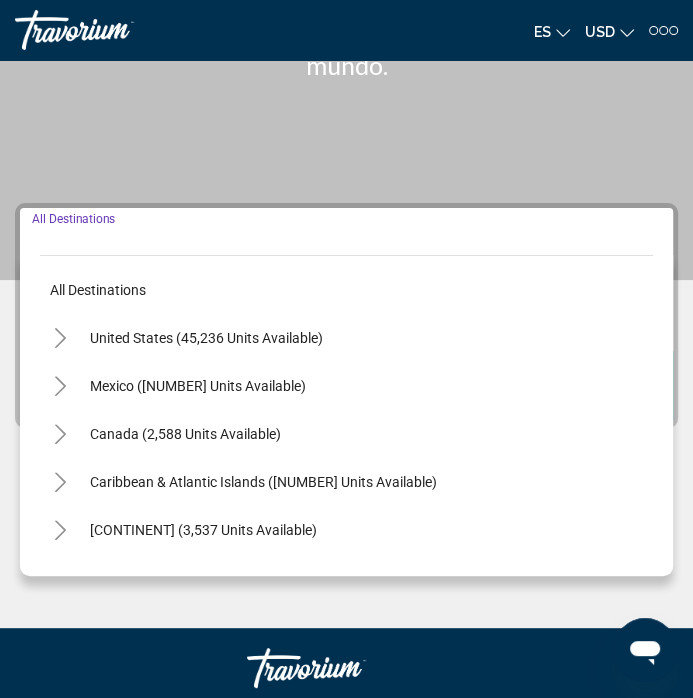 scroll, scrollTop: 217, scrollLeft: 0, axis: vertical 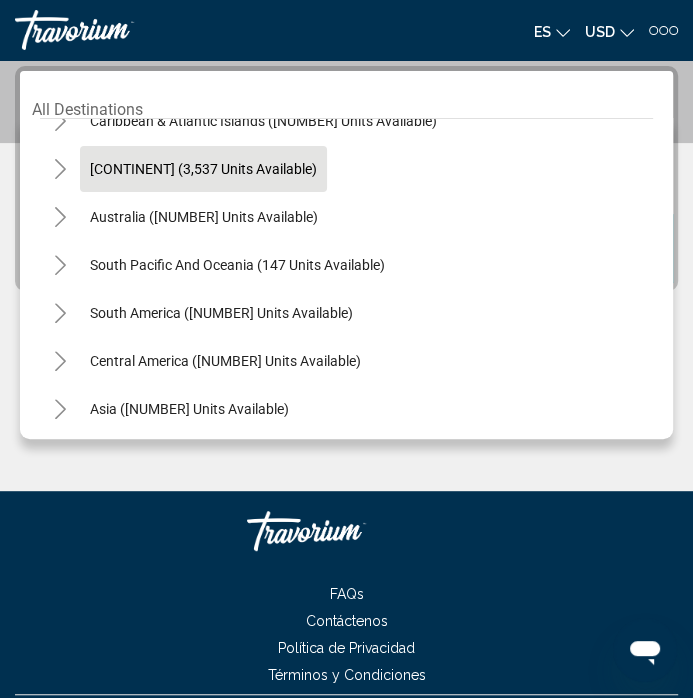 click on "[CONTINENT] (3,537 units available)" at bounding box center (204, 217) 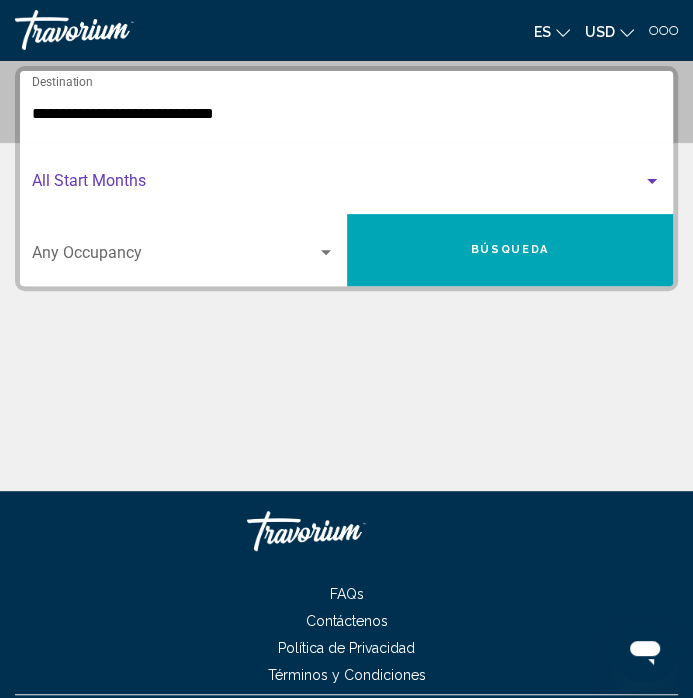 click at bounding box center (337, 185) 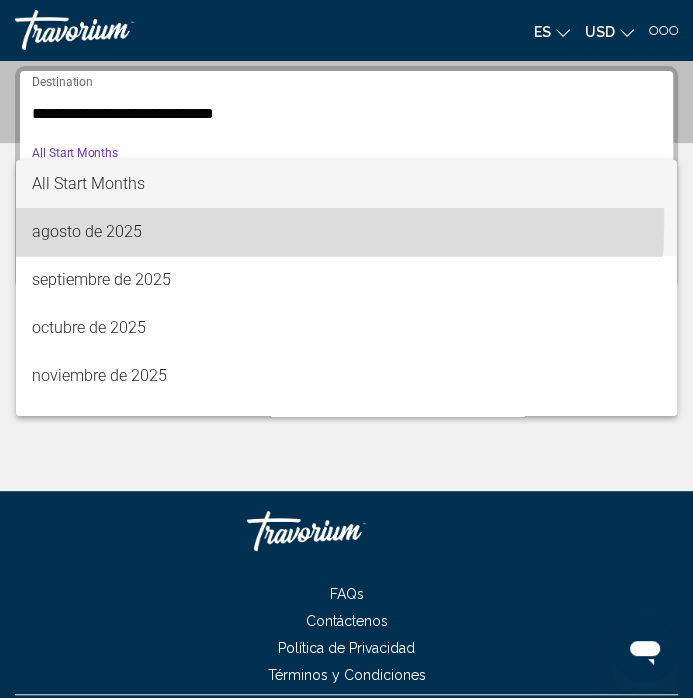 click on "agosto de 2025" at bounding box center [346, 232] 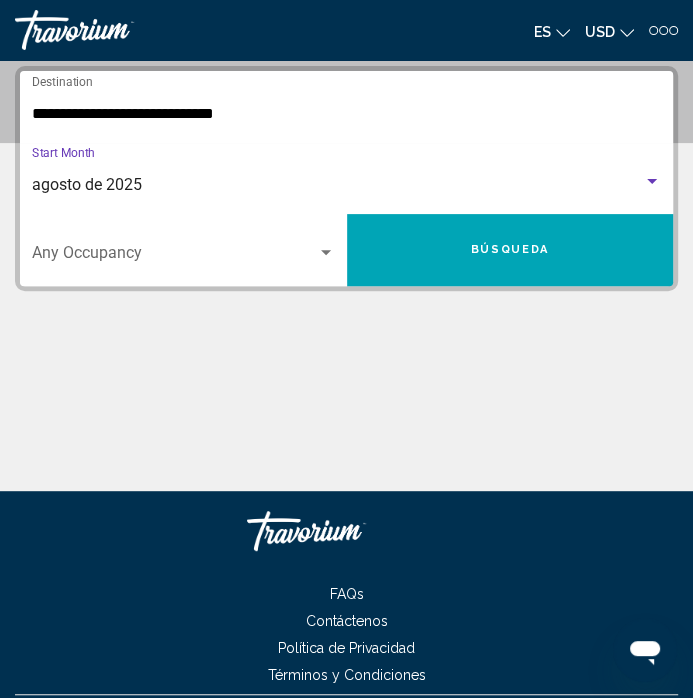 click on "Búsqueda" at bounding box center (510, 250) 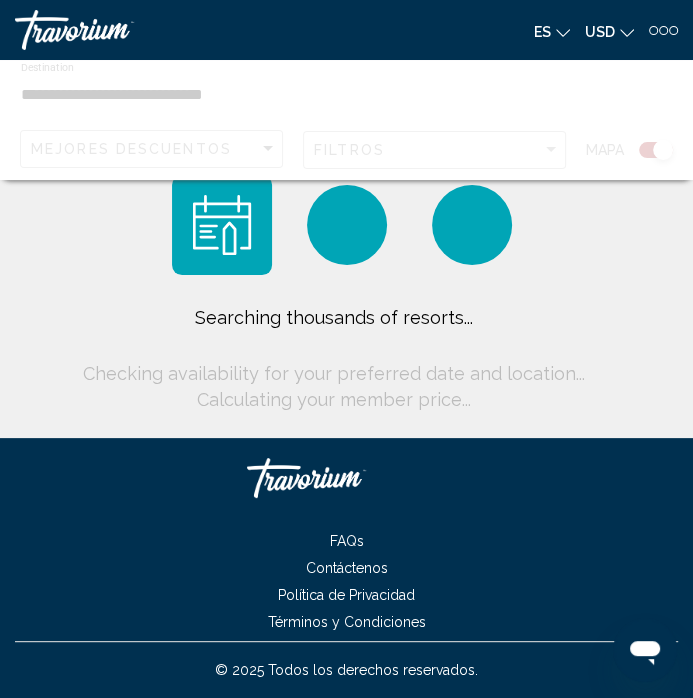 scroll, scrollTop: 0, scrollLeft: 0, axis: both 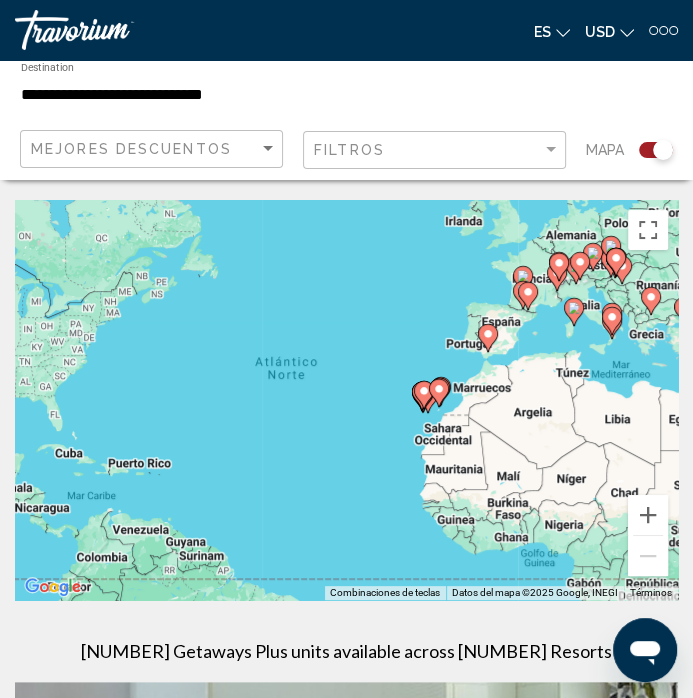 click 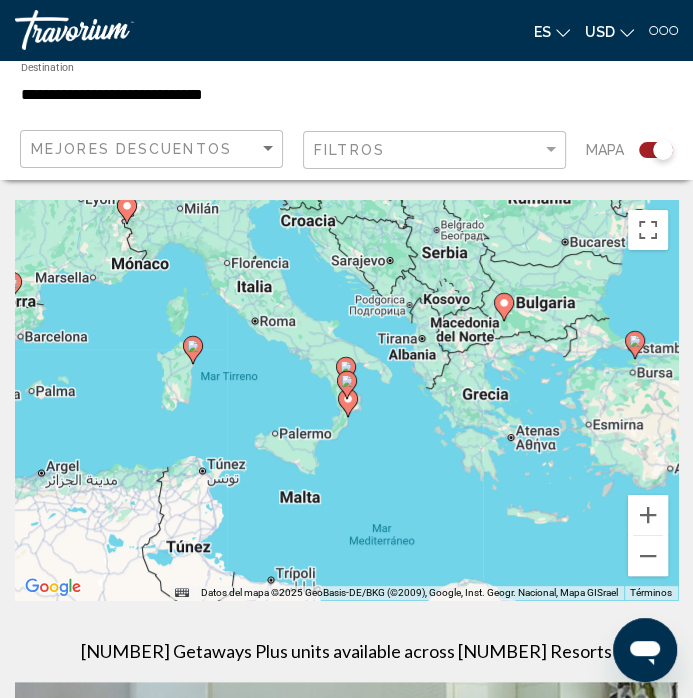 click 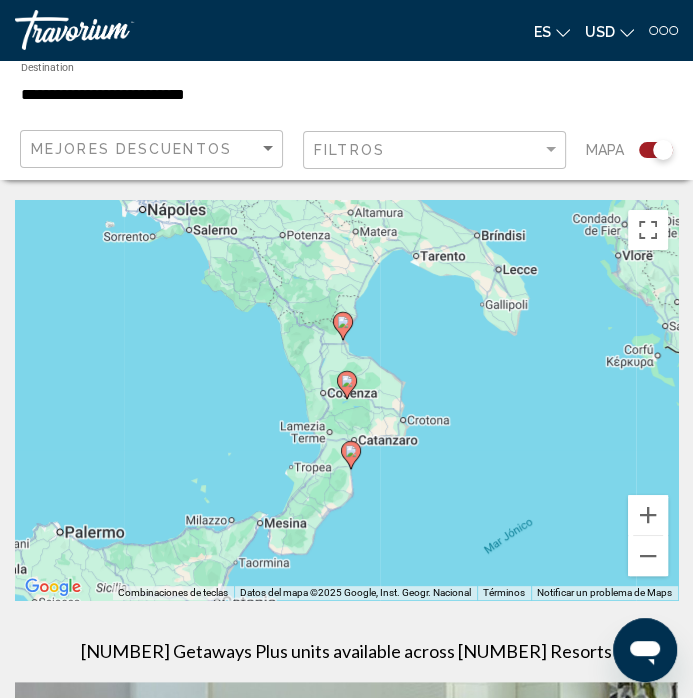 click 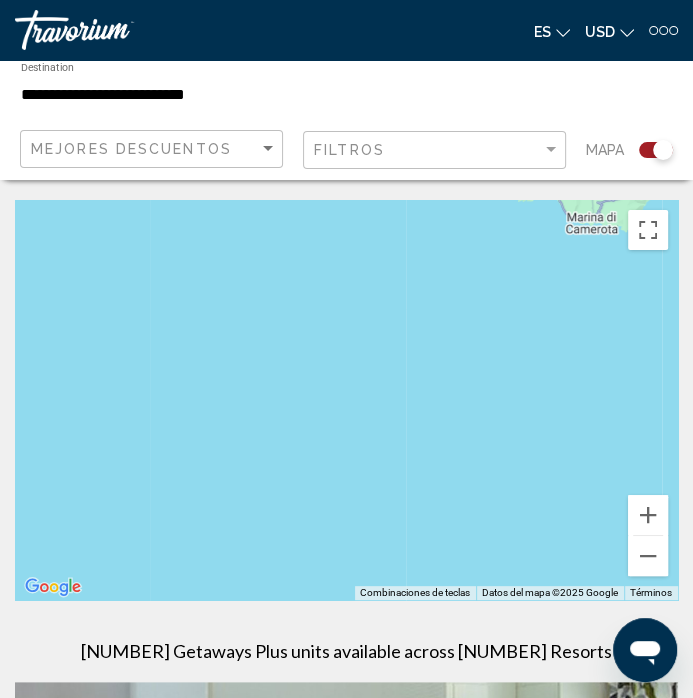 drag, startPoint x: 168, startPoint y: 327, endPoint x: 1208, endPoint y: 387, distance: 1041.7294 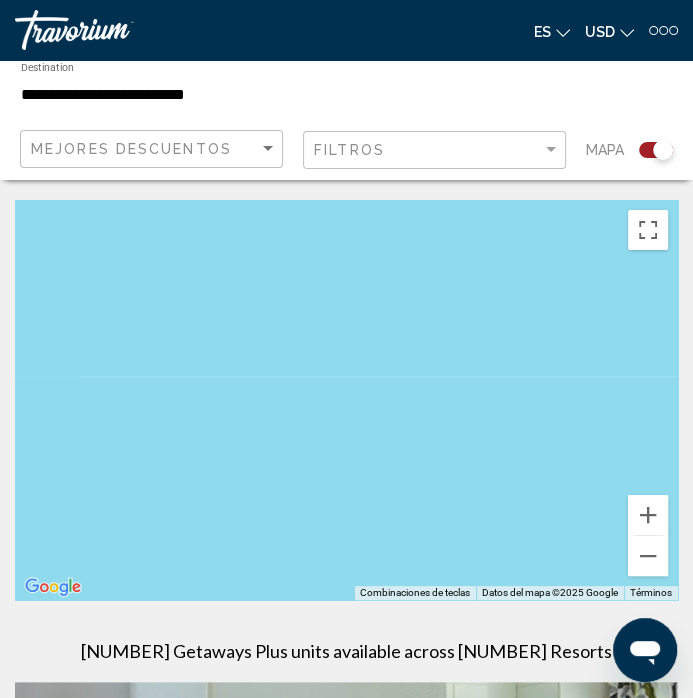 drag, startPoint x: 420, startPoint y: 385, endPoint x: 865, endPoint y: 197, distance: 483.0828 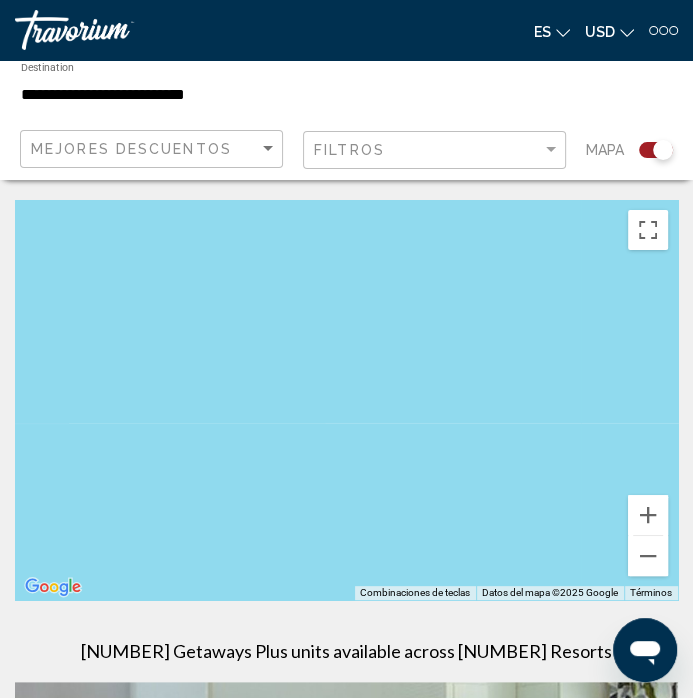 drag, startPoint x: 259, startPoint y: 417, endPoint x: 504, endPoint y: 201, distance: 326.62057 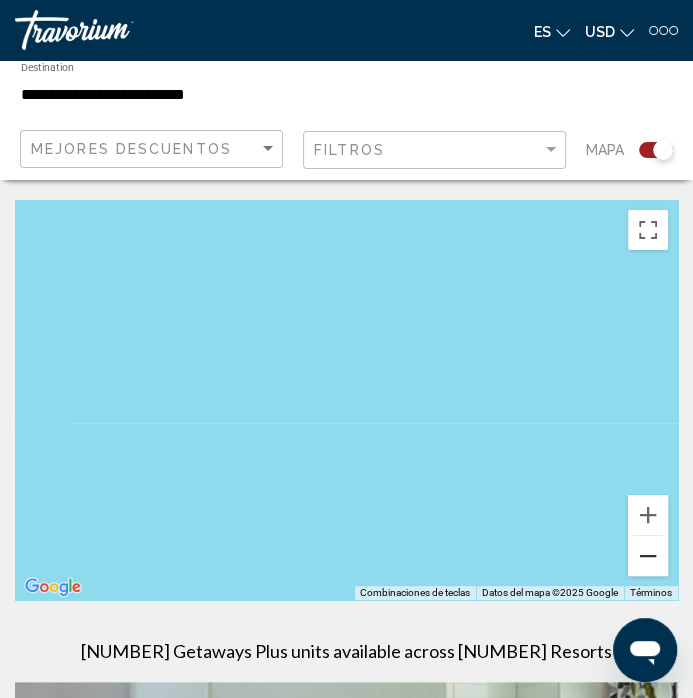 click at bounding box center [648, 556] 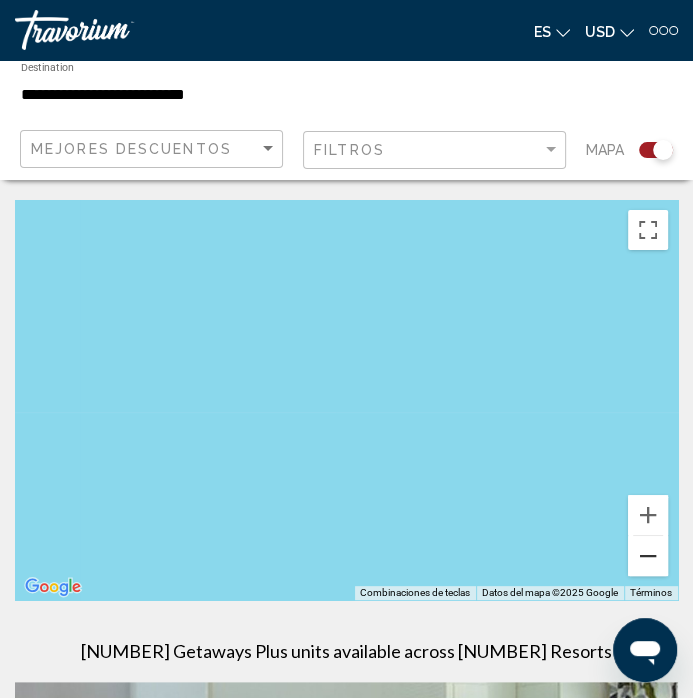 click at bounding box center [648, 556] 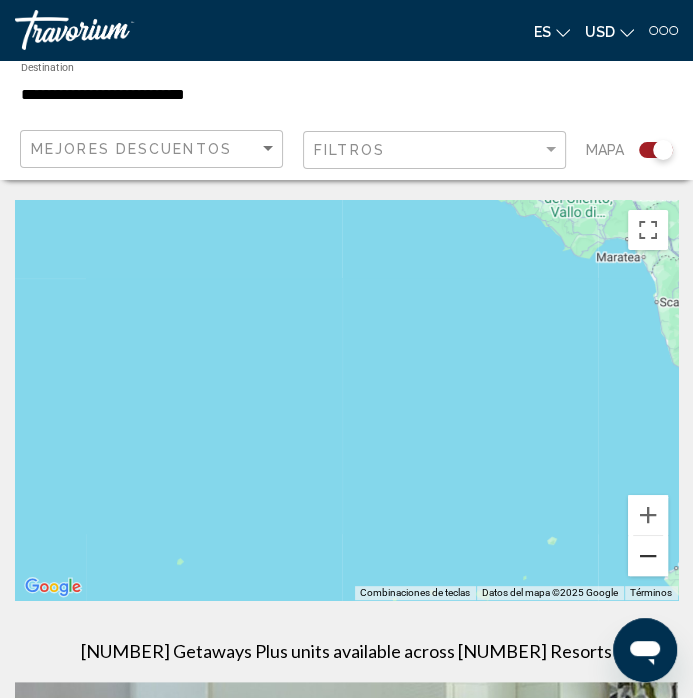 click at bounding box center (648, 556) 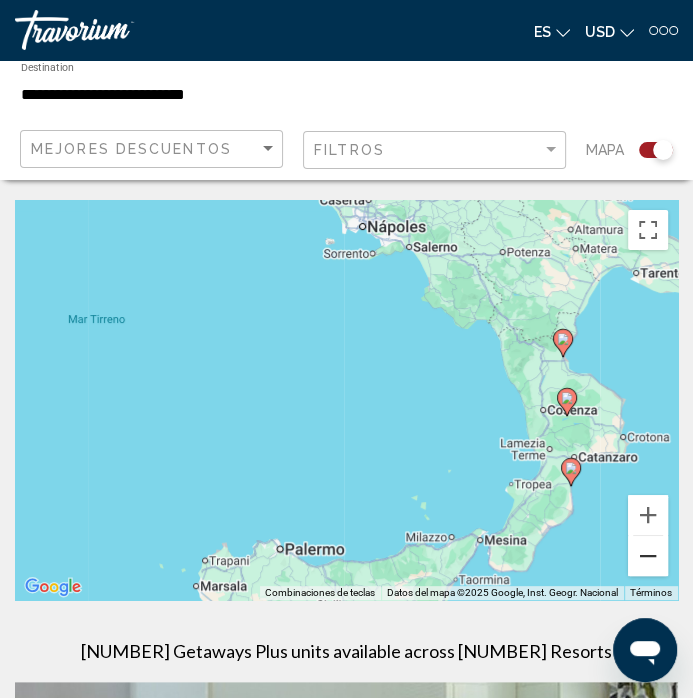 click at bounding box center [648, 556] 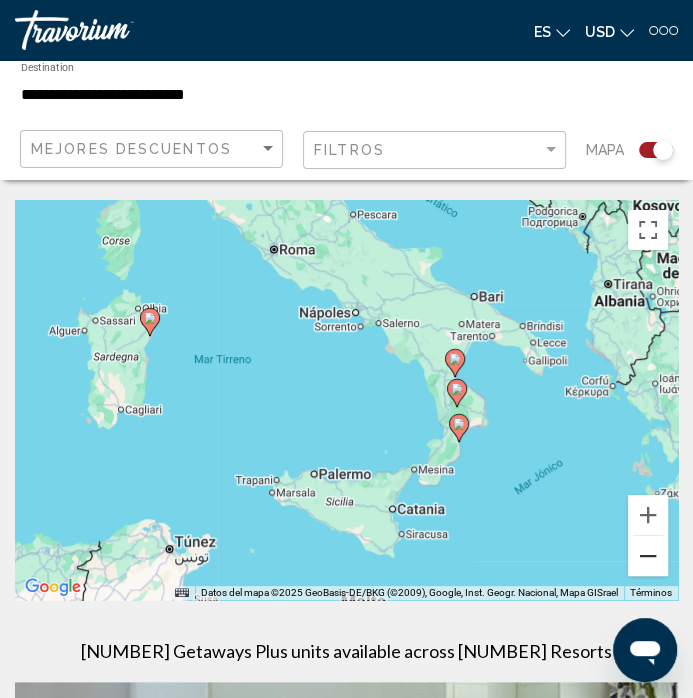 click at bounding box center [648, 556] 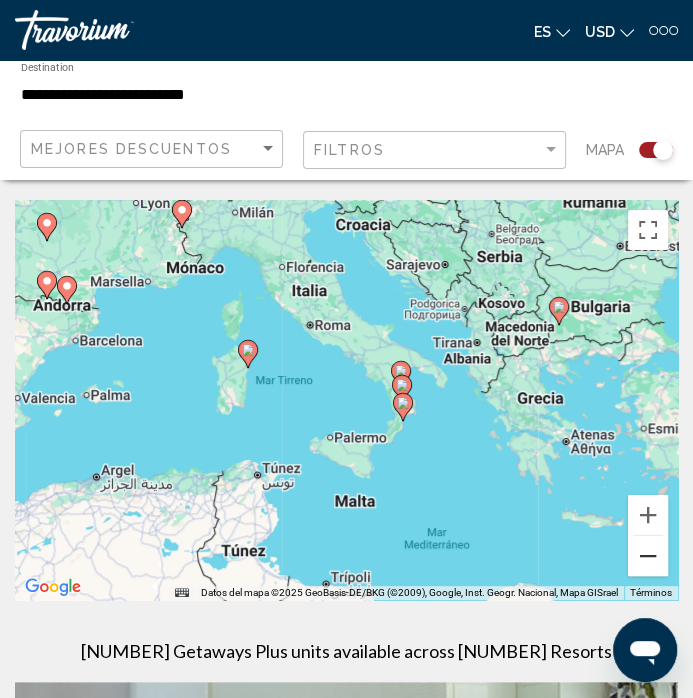 click at bounding box center (648, 556) 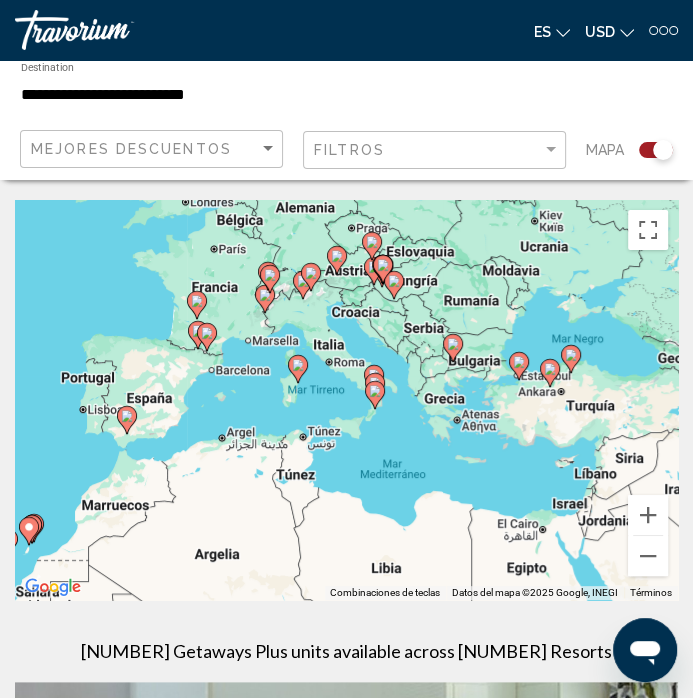 click 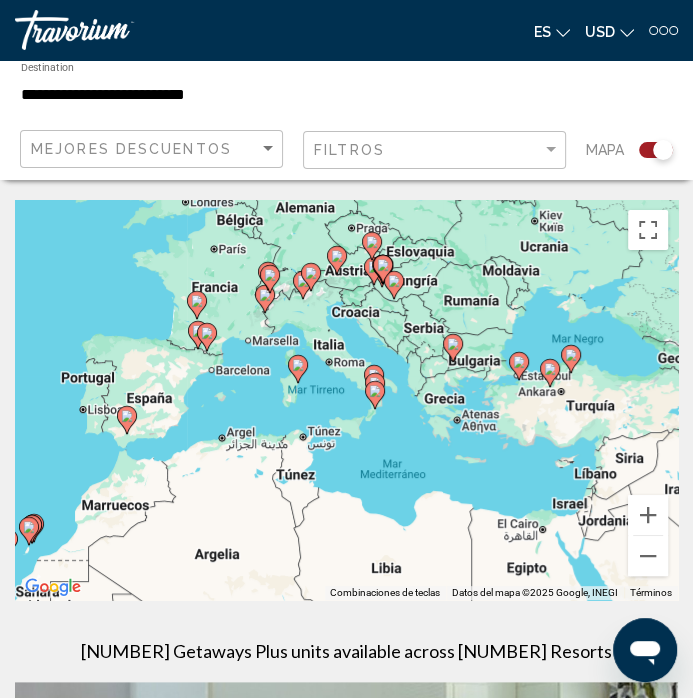 type on "**********" 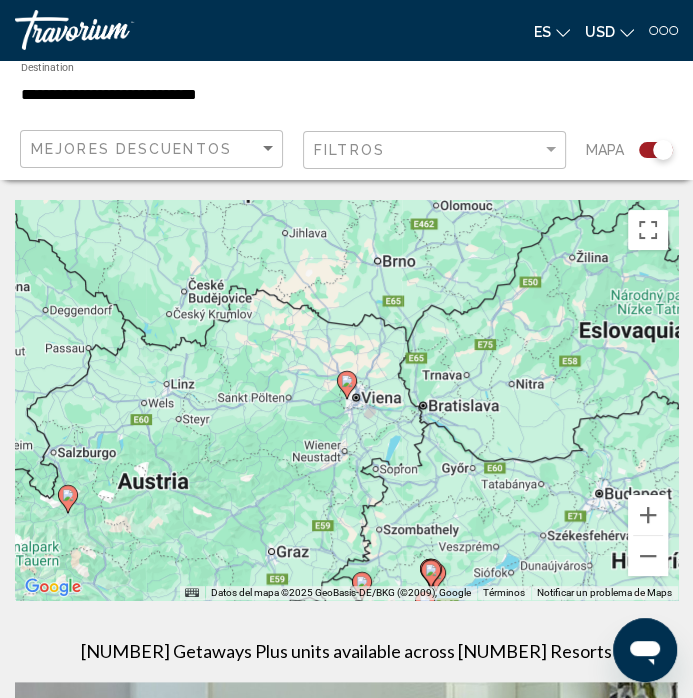 click 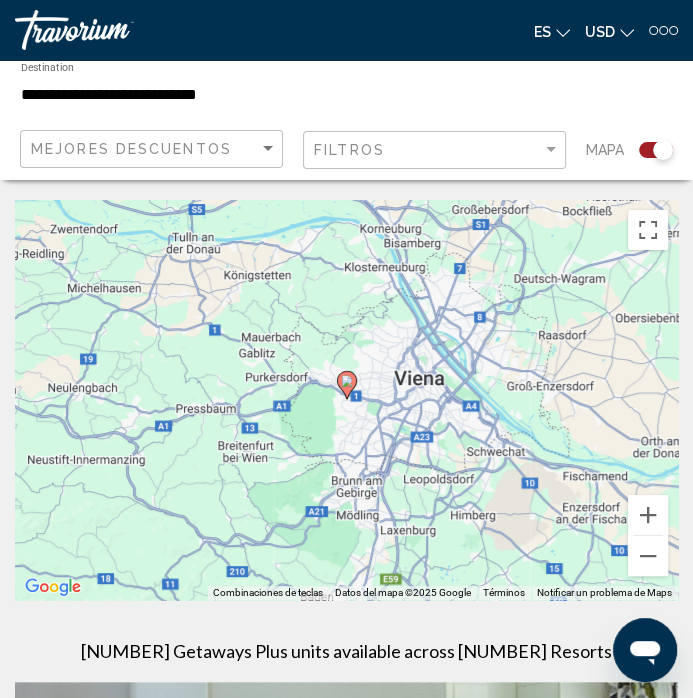 click 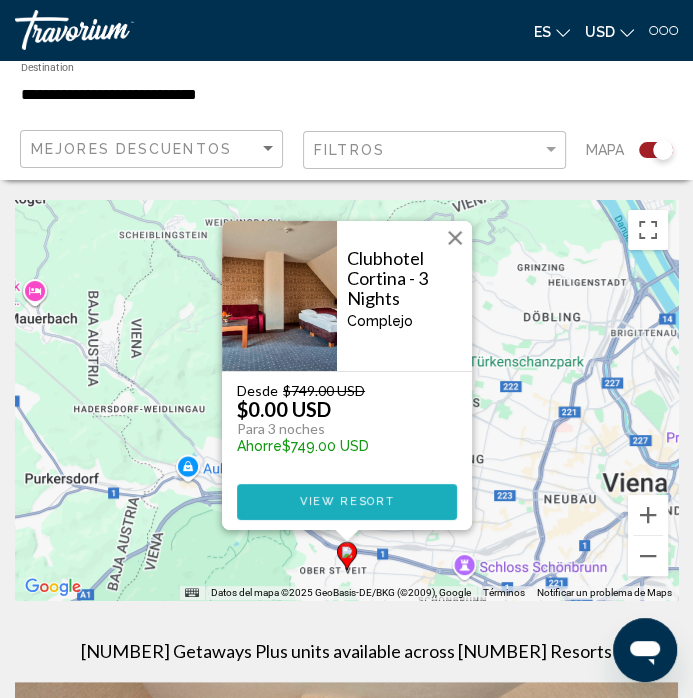click on "View Resort" at bounding box center (346, 501) 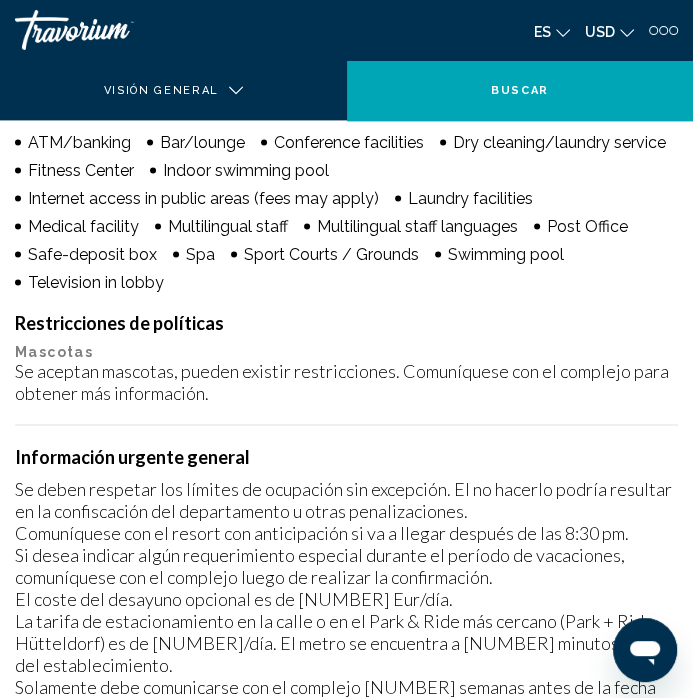 scroll, scrollTop: 0, scrollLeft: 0, axis: both 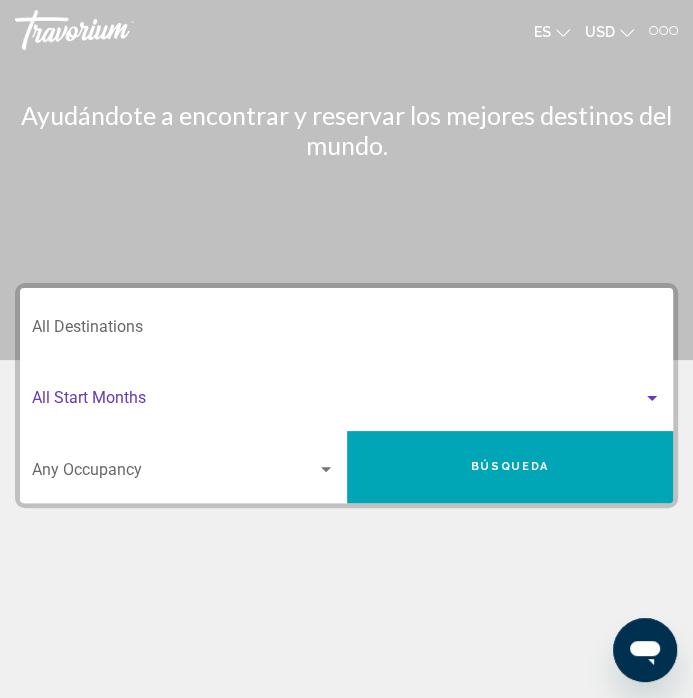 click at bounding box center [337, 402] 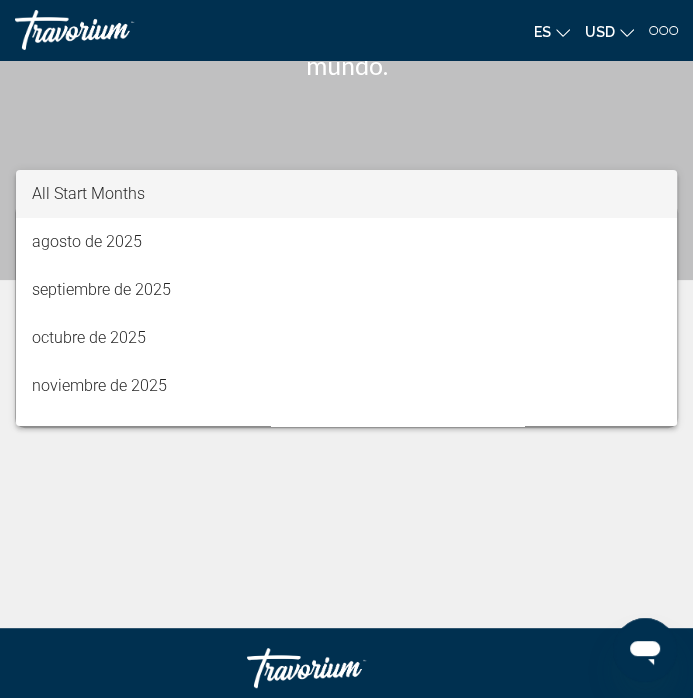 scroll, scrollTop: 217, scrollLeft: 0, axis: vertical 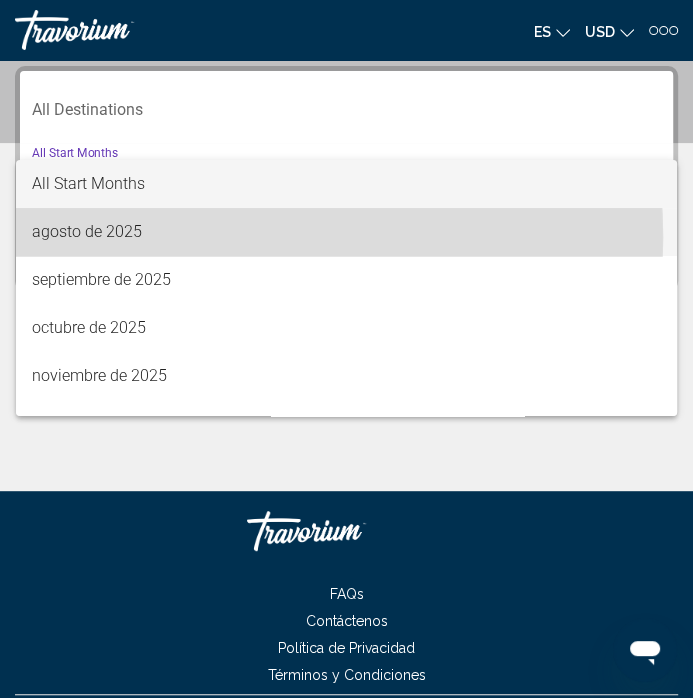 click on "agosto de 2025" at bounding box center (346, 232) 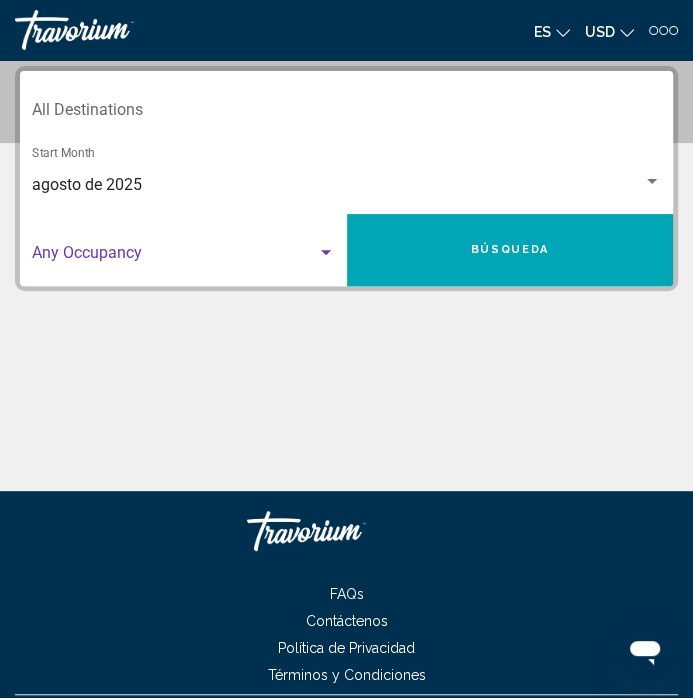 click at bounding box center (174, 257) 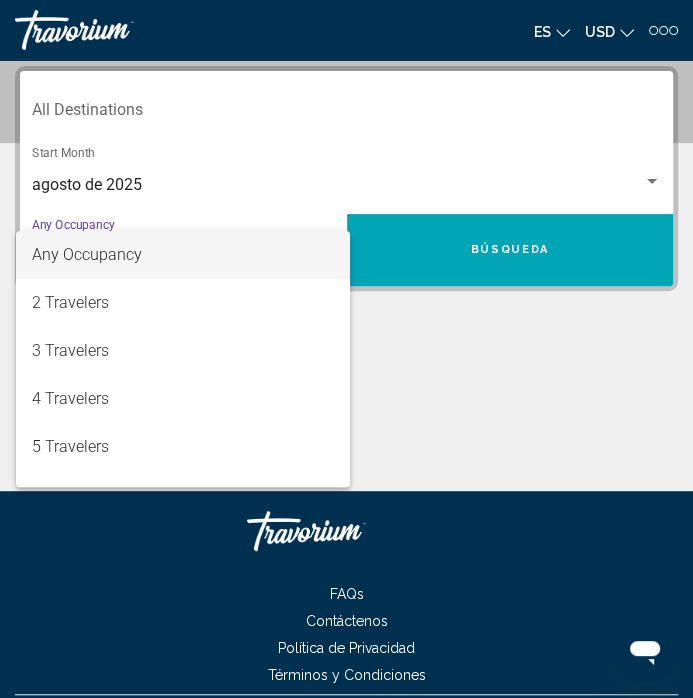 click at bounding box center [346, 349] 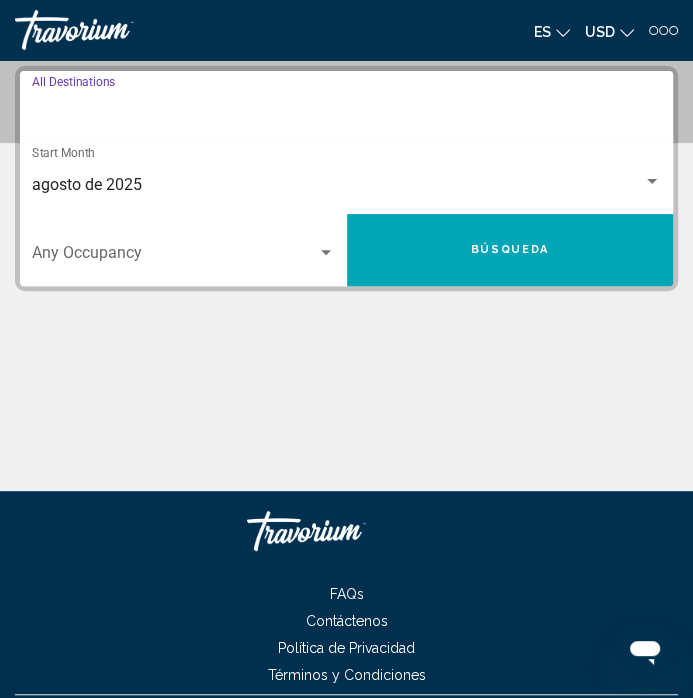 click on "Destination All Destinations" at bounding box center (346, 114) 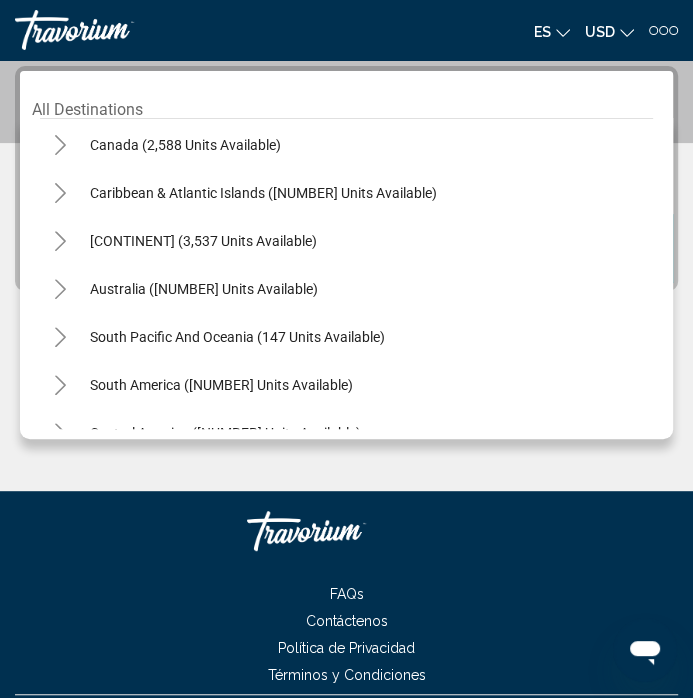 scroll, scrollTop: 156, scrollLeft: 0, axis: vertical 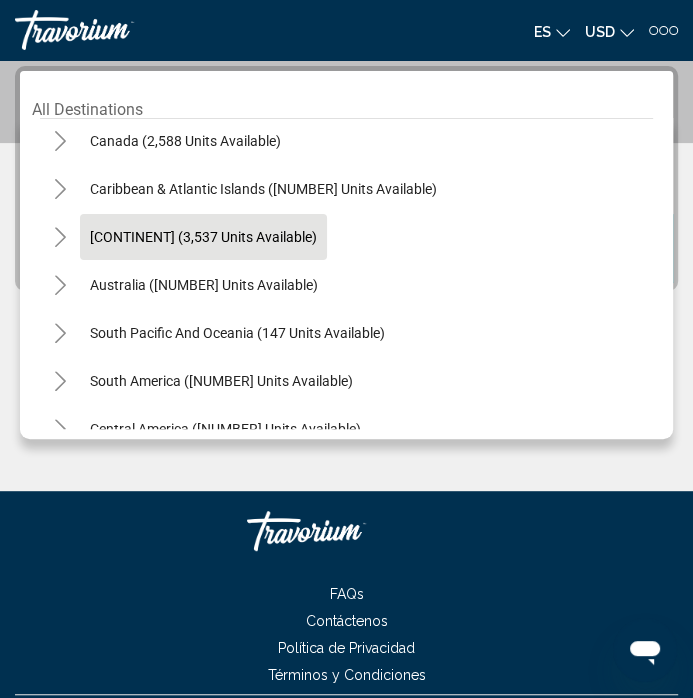 click on "[CONTINENT] (3,537 units available)" at bounding box center [204, 285] 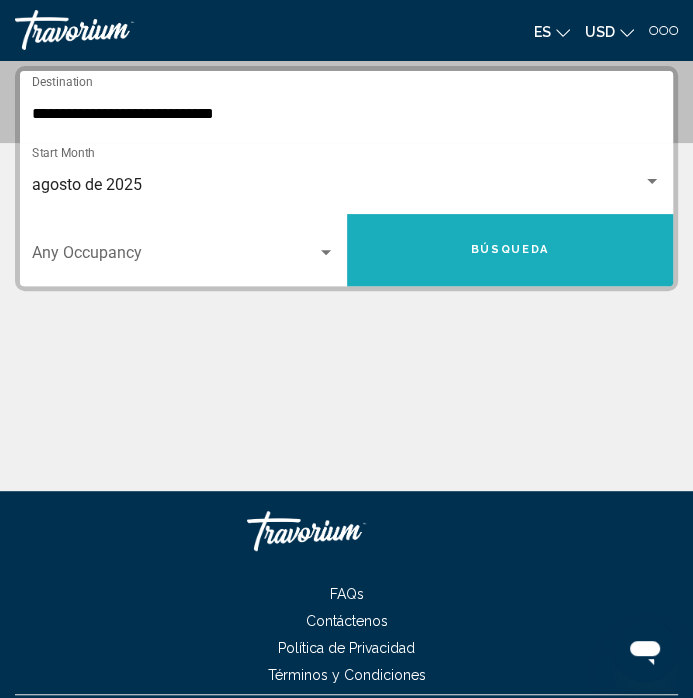 click on "Búsqueda" at bounding box center (510, 250) 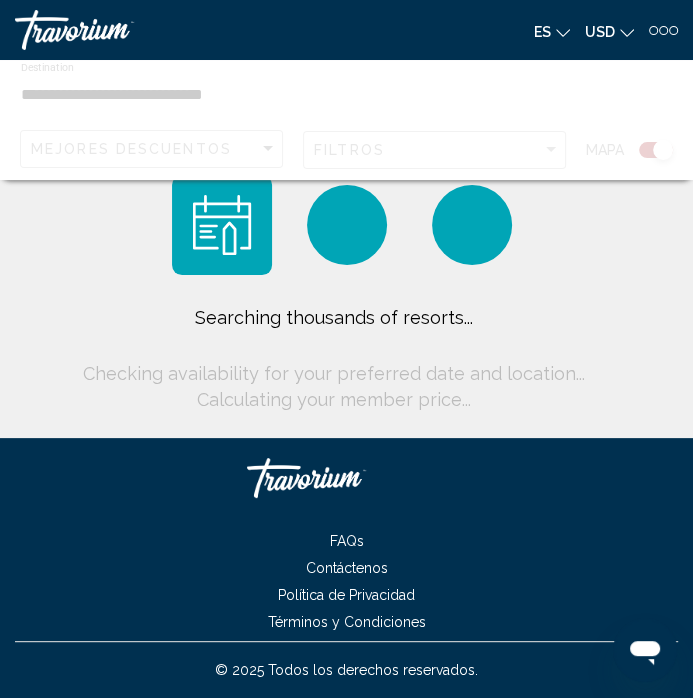 scroll, scrollTop: 0, scrollLeft: 0, axis: both 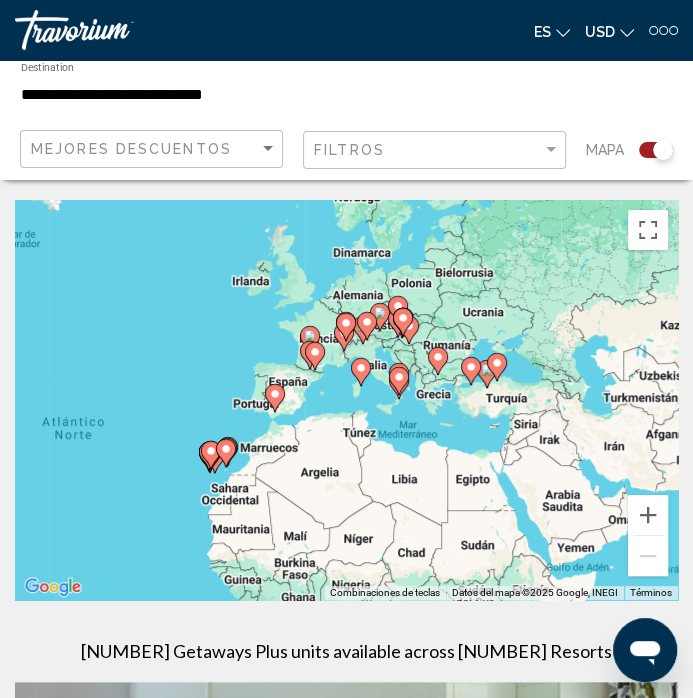 drag, startPoint x: 577, startPoint y: 369, endPoint x: 360, endPoint y: 428, distance: 224.87775 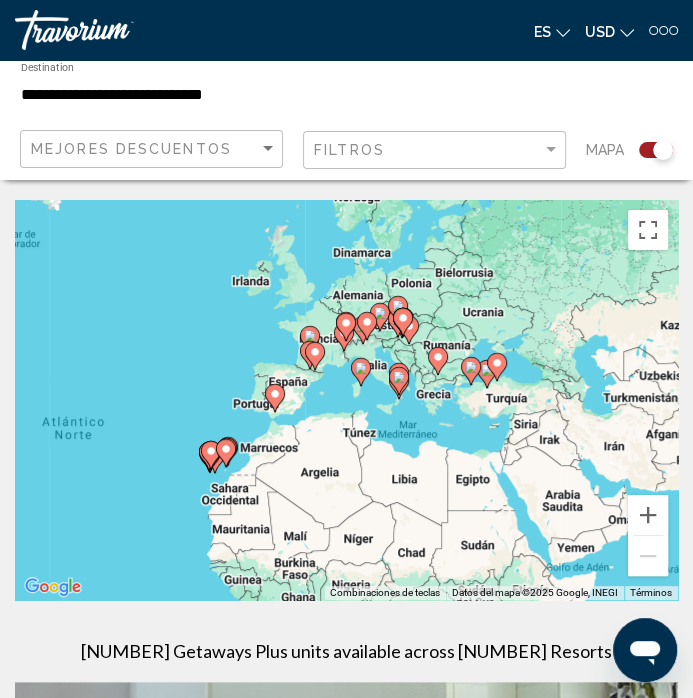 click on "Para activar la función de arrastre con el teclado, pulsa Alt + Intro. Cuando hayas habilitado esa función, usa las teclas de flecha para mover el marcador. Para completar el arrastre, pulsa Intro. Para cancelar, pulsa Escape." at bounding box center [346, 400] 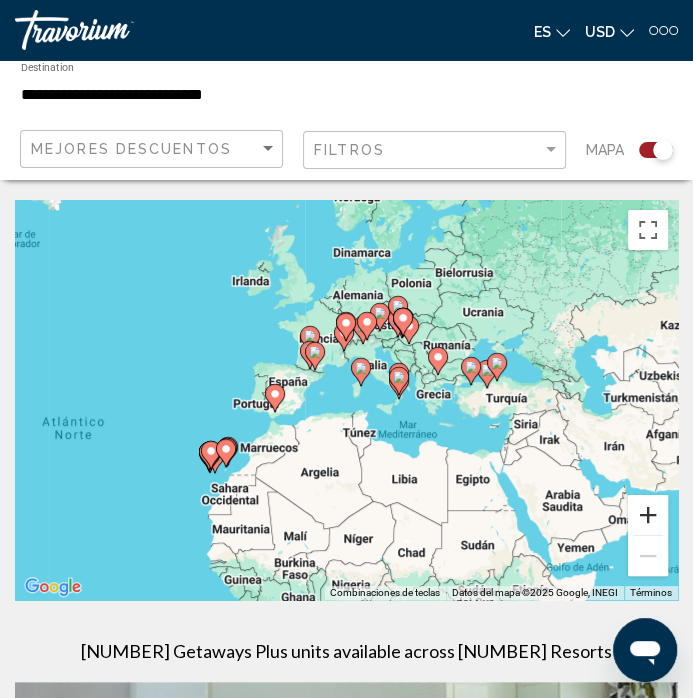 click at bounding box center (648, 515) 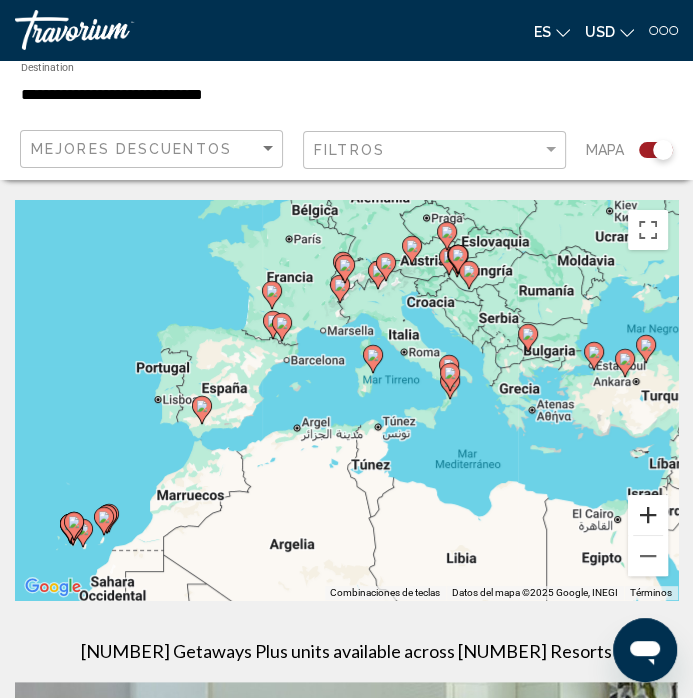 click at bounding box center [648, 515] 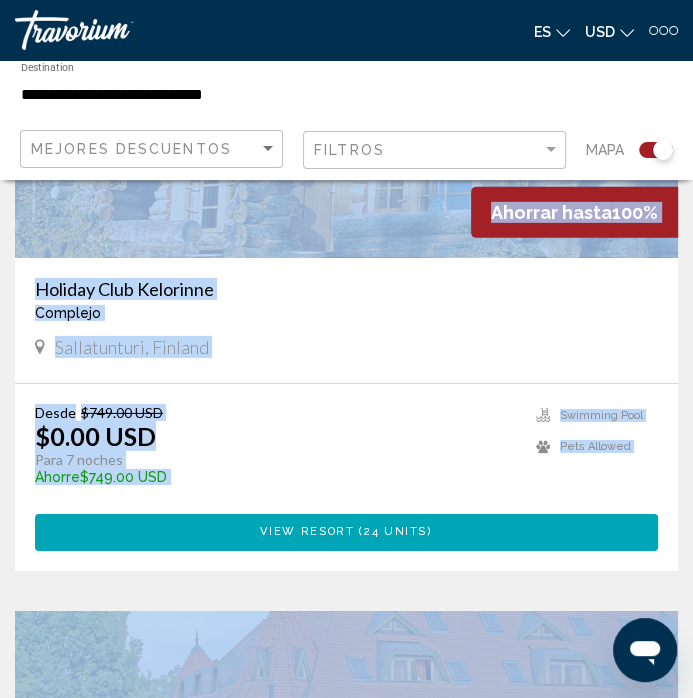 scroll, scrollTop: 2829, scrollLeft: 0, axis: vertical 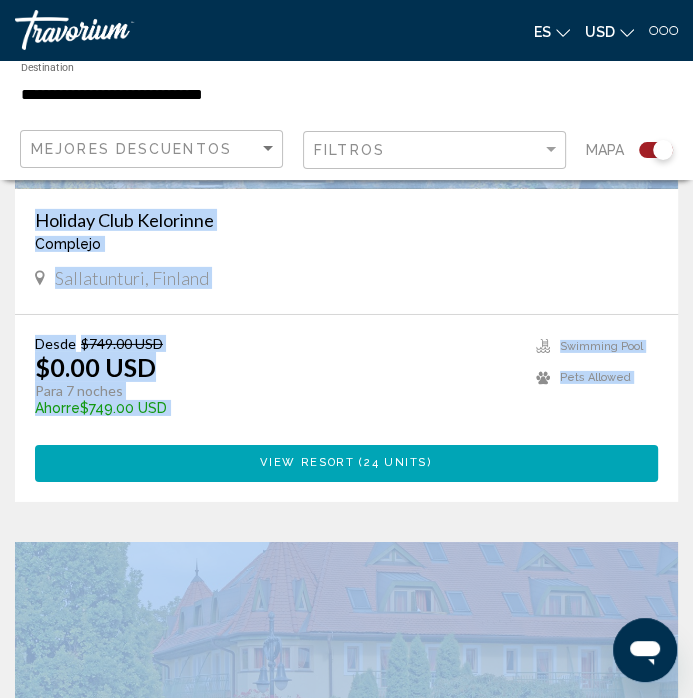 drag, startPoint x: 452, startPoint y: 313, endPoint x: 322, endPoint y: 465, distance: 200.01 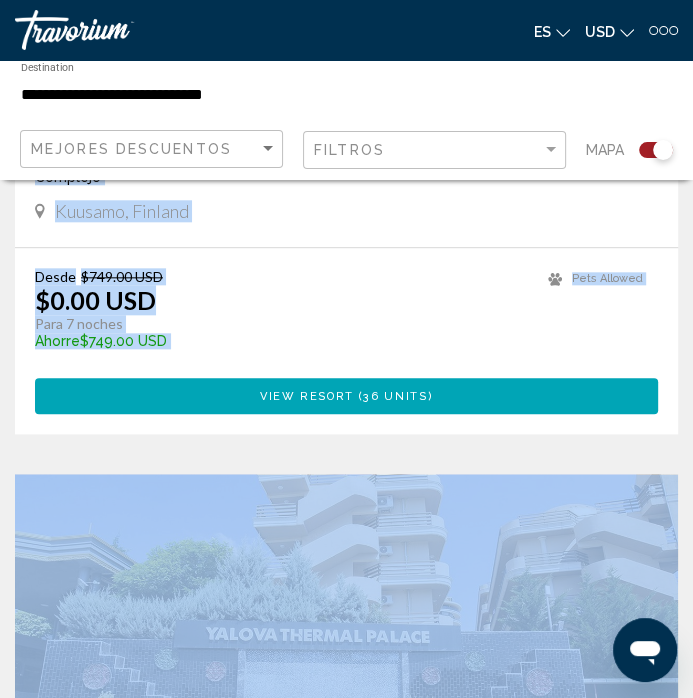 scroll, scrollTop: 0, scrollLeft: 0, axis: both 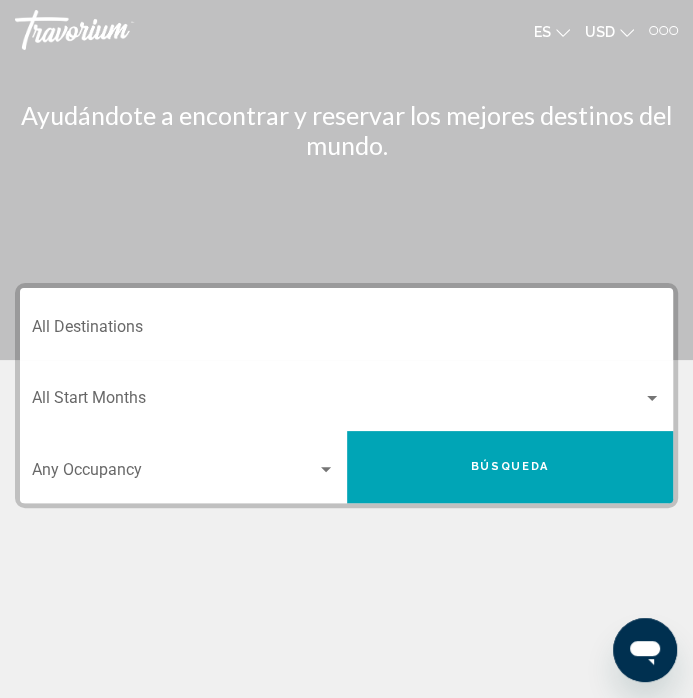 click at bounding box center (337, 402) 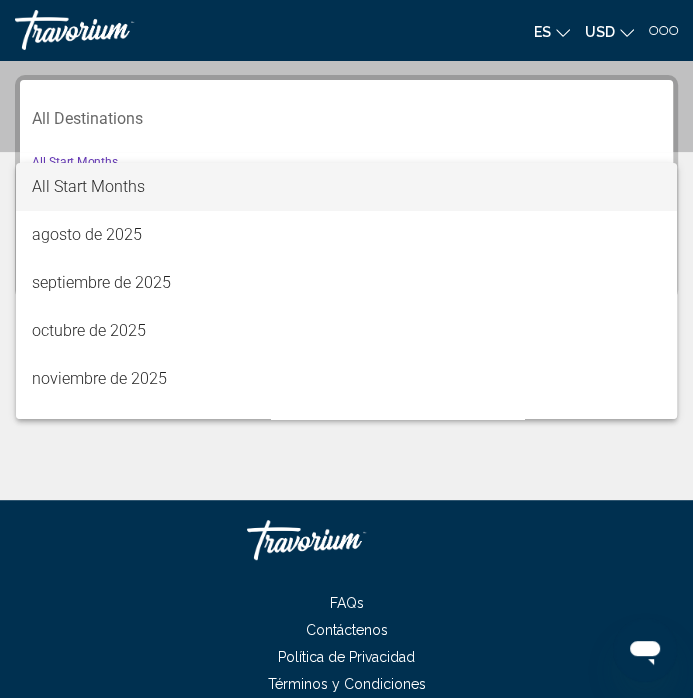 scroll, scrollTop: 217, scrollLeft: 0, axis: vertical 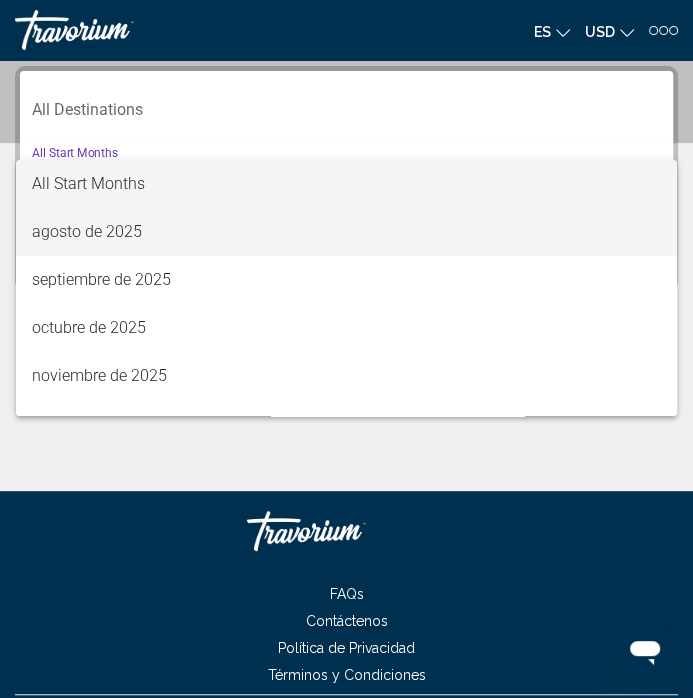 click on "agosto de 2025" at bounding box center [346, 232] 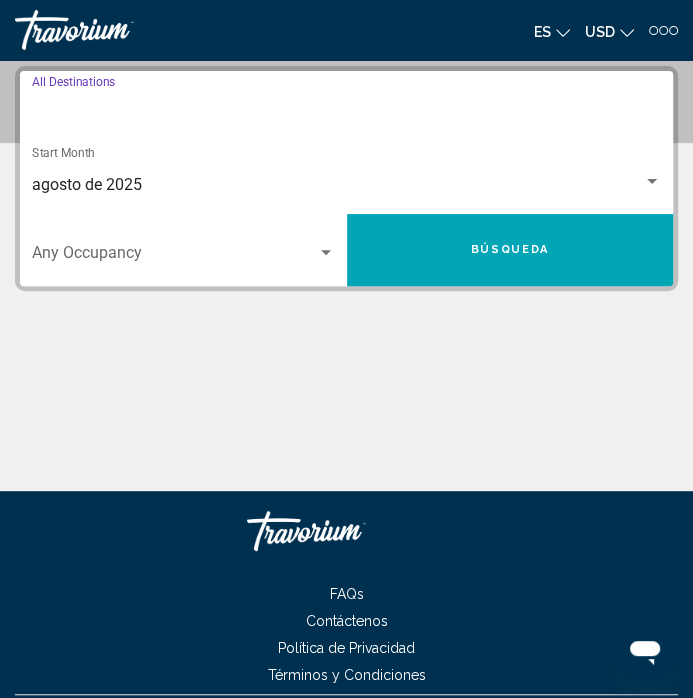 click on "Destination All Destinations" at bounding box center (346, 114) 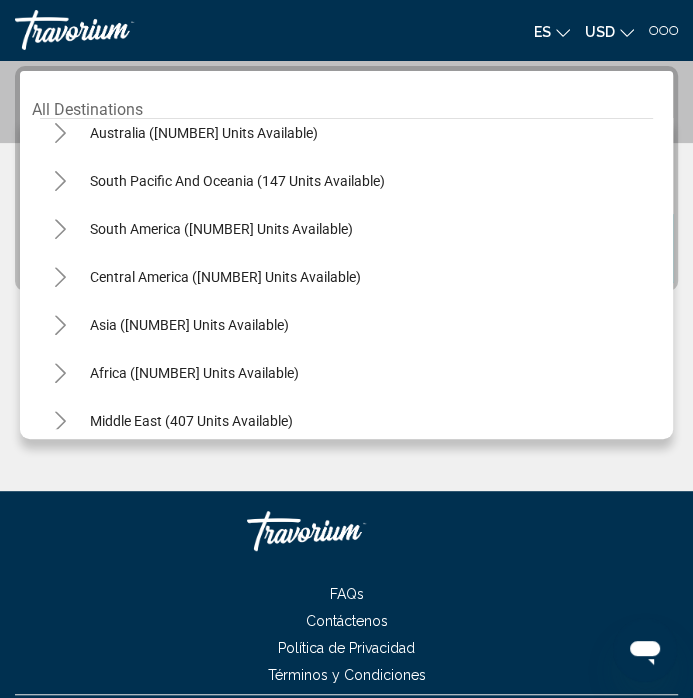scroll, scrollTop: 324, scrollLeft: 0, axis: vertical 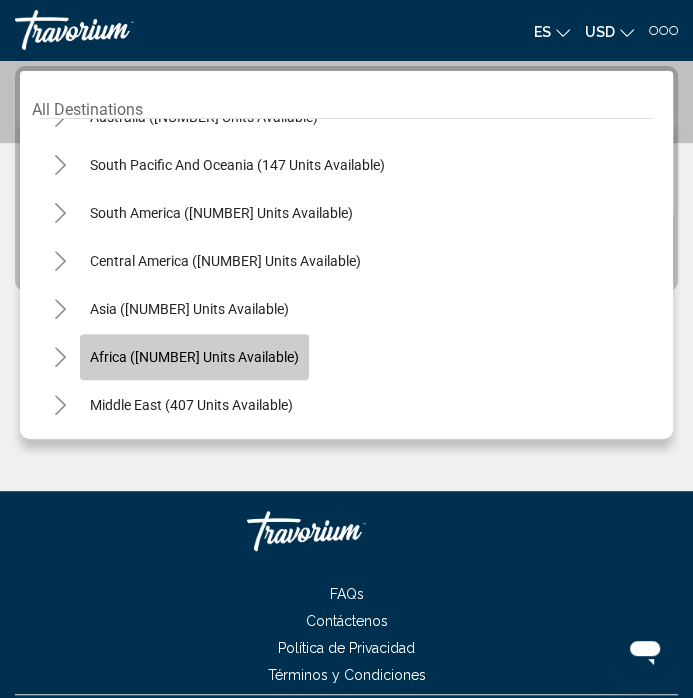 click on "Africa ([NUMBER] units available)" 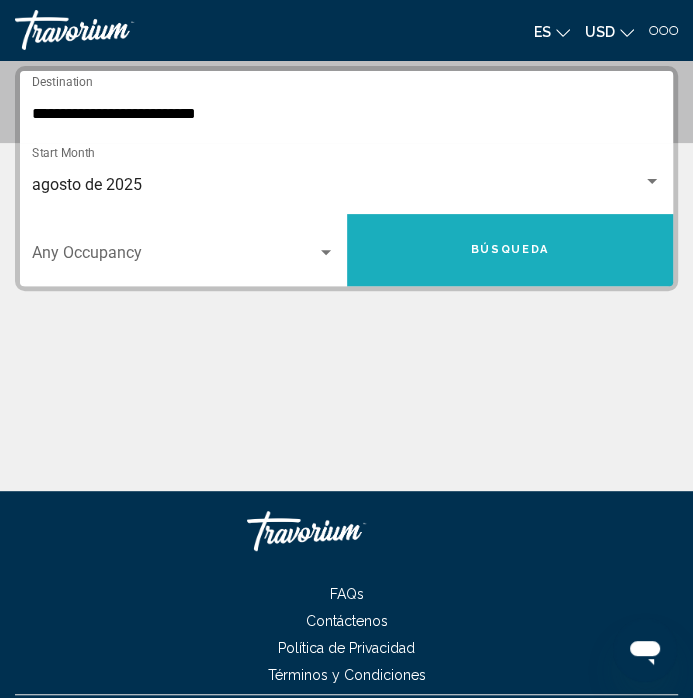 click on "Búsqueda" at bounding box center [510, 250] 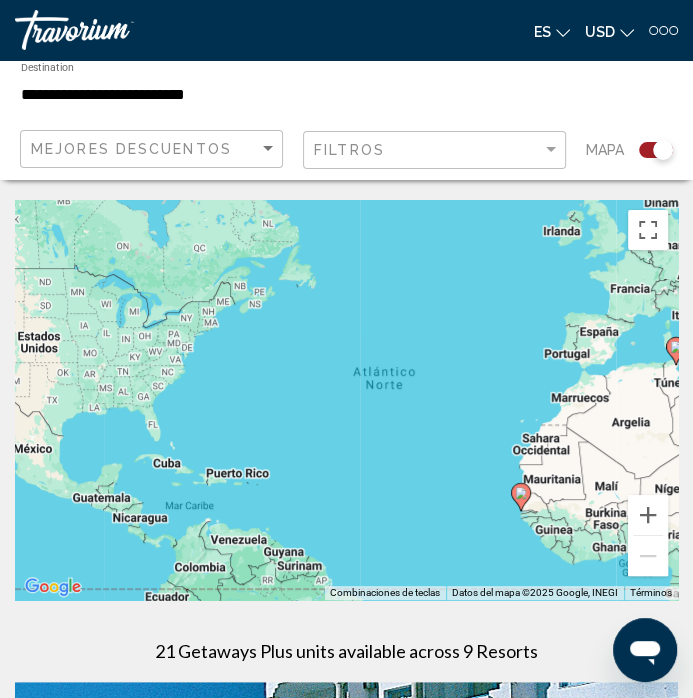 drag, startPoint x: 555, startPoint y: 379, endPoint x: 651, endPoint y: 389, distance: 96.519424 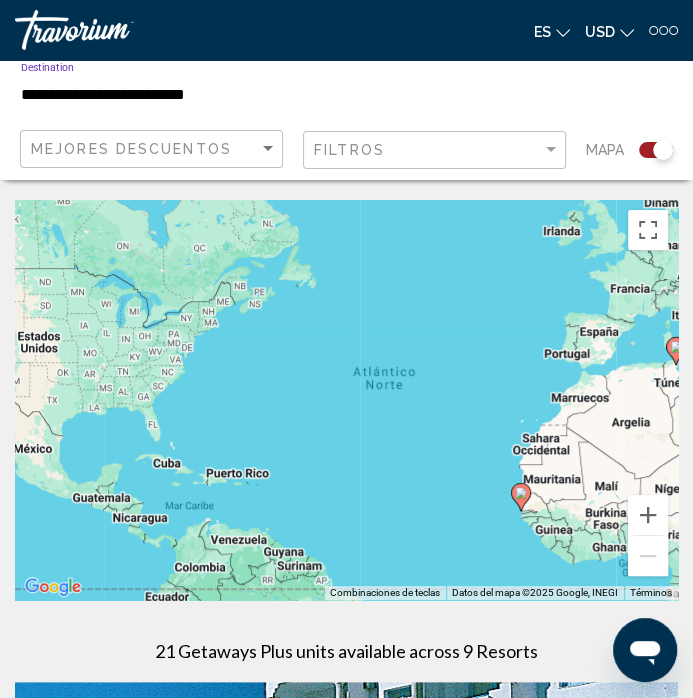 click on "**********" at bounding box center (235, 95) 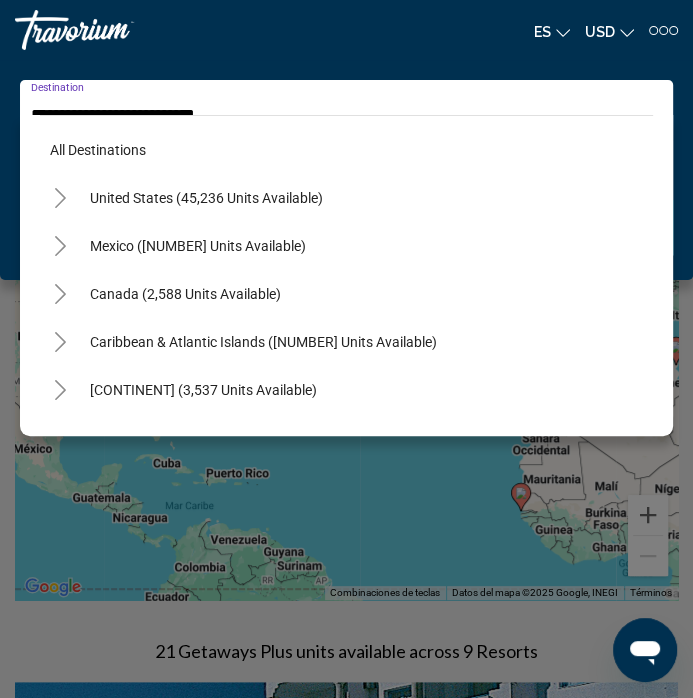 scroll, scrollTop: 407, scrollLeft: 0, axis: vertical 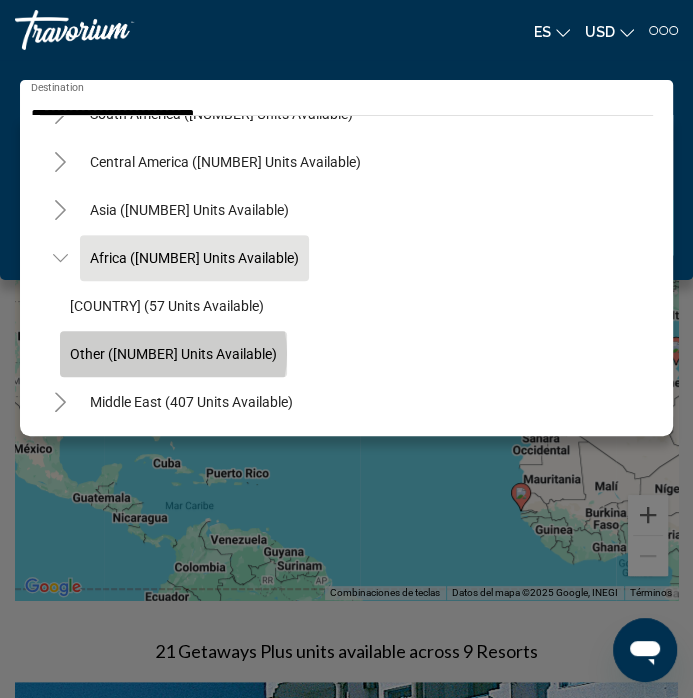 click on "Other ([NUMBER] units available)" 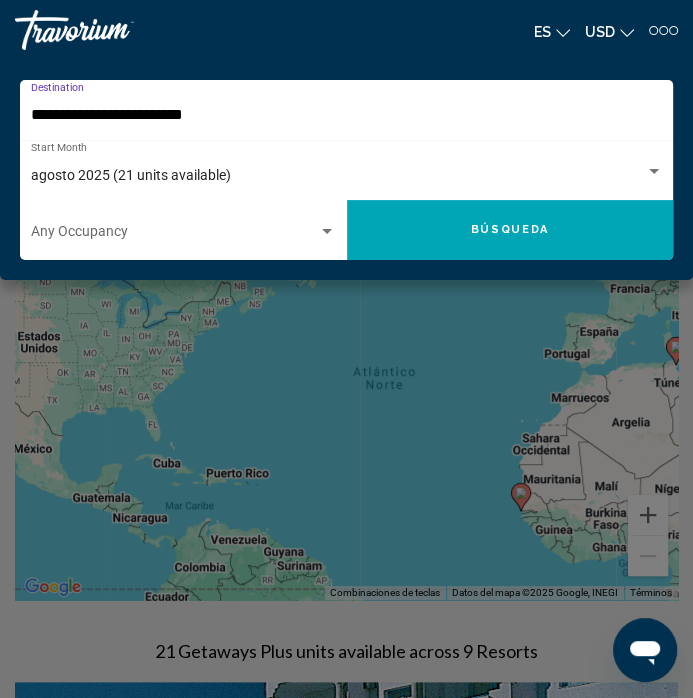 click on "Búsqueda" 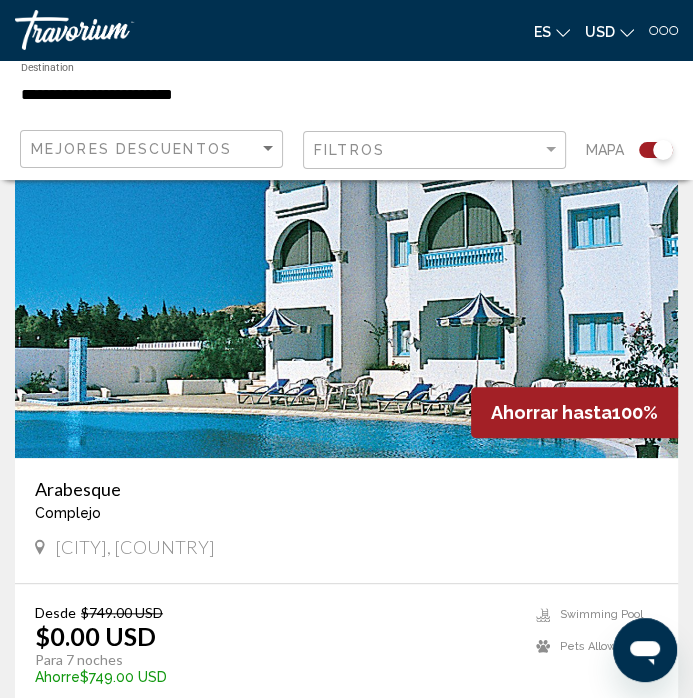 scroll, scrollTop: 0, scrollLeft: 0, axis: both 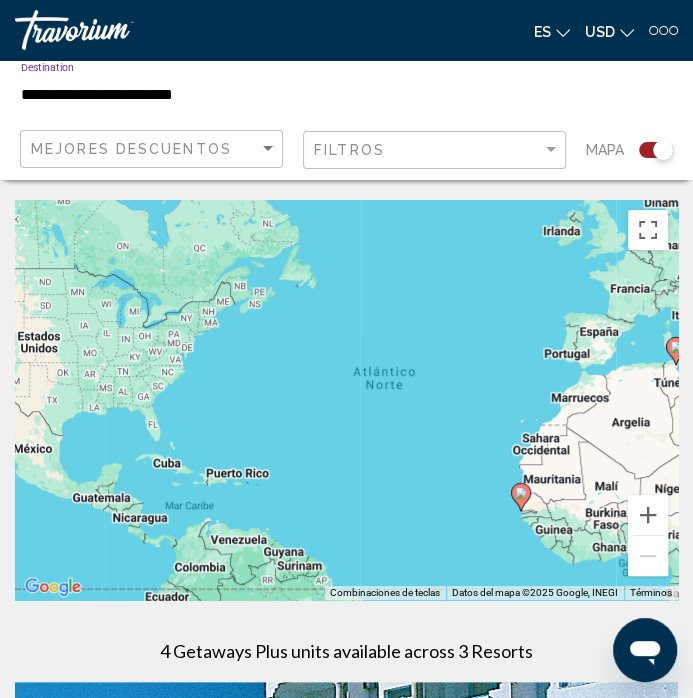 click on "**********" at bounding box center [235, 95] 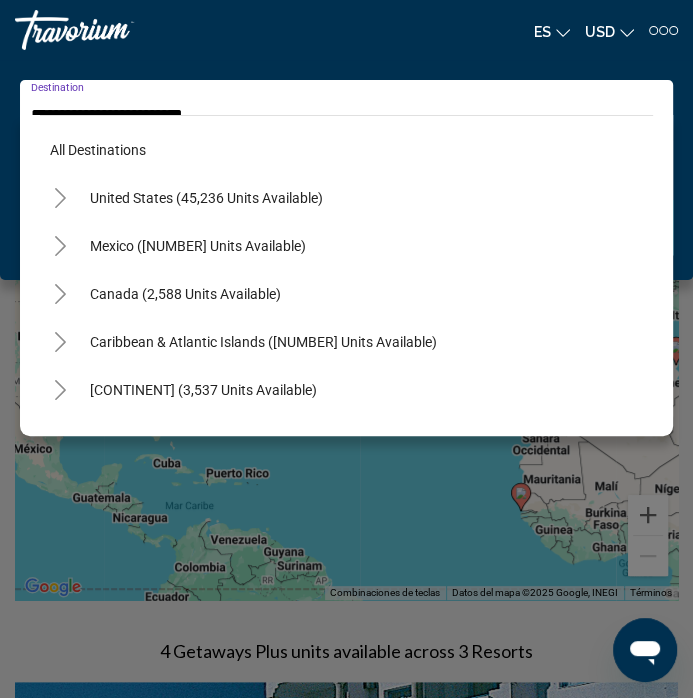scroll, scrollTop: 420, scrollLeft: 0, axis: vertical 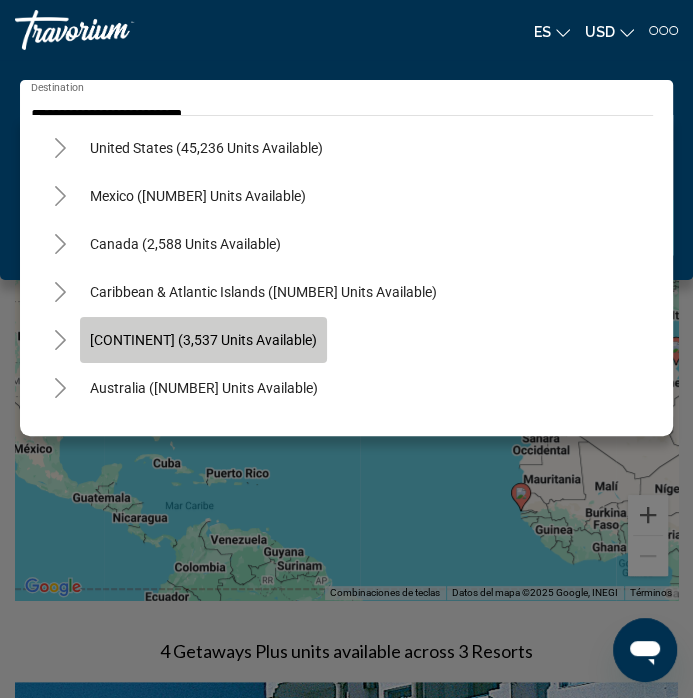 click on "[CONTINENT] (3,537 units available)" 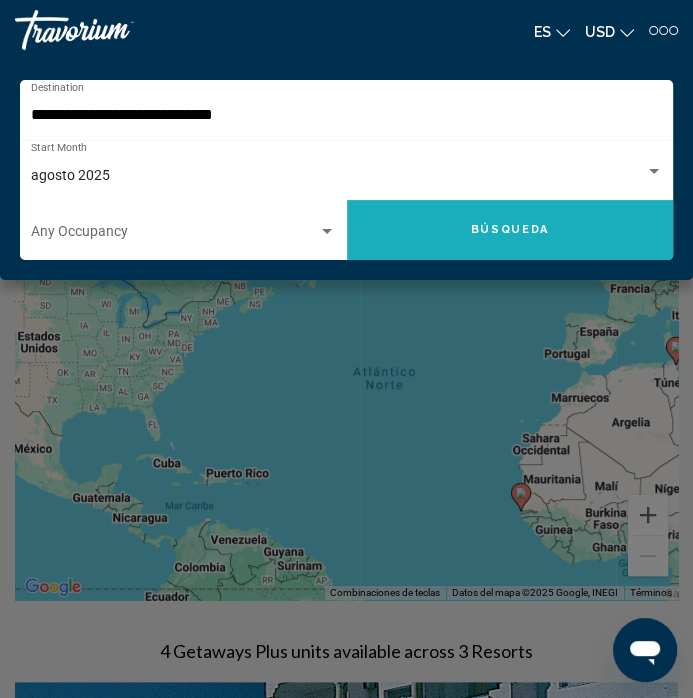 click on "Búsqueda" 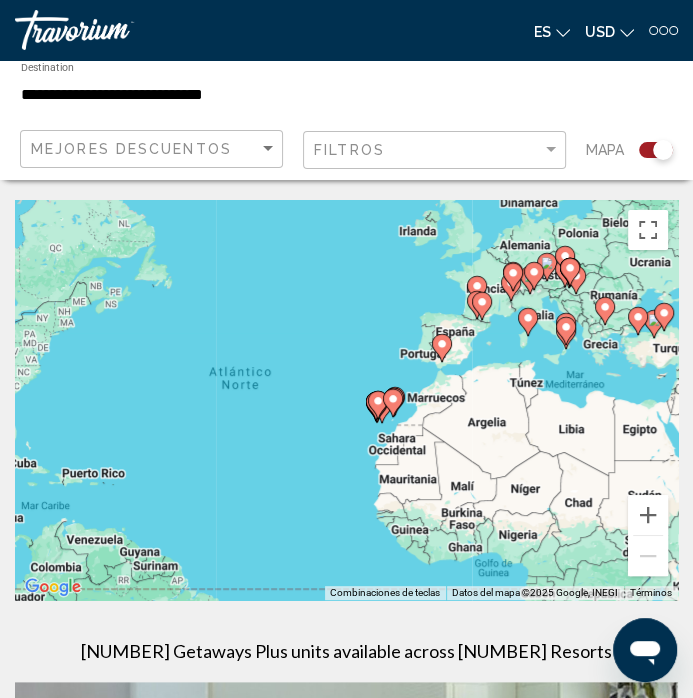 drag, startPoint x: 608, startPoint y: 377, endPoint x: 456, endPoint y: 373, distance: 152.05263 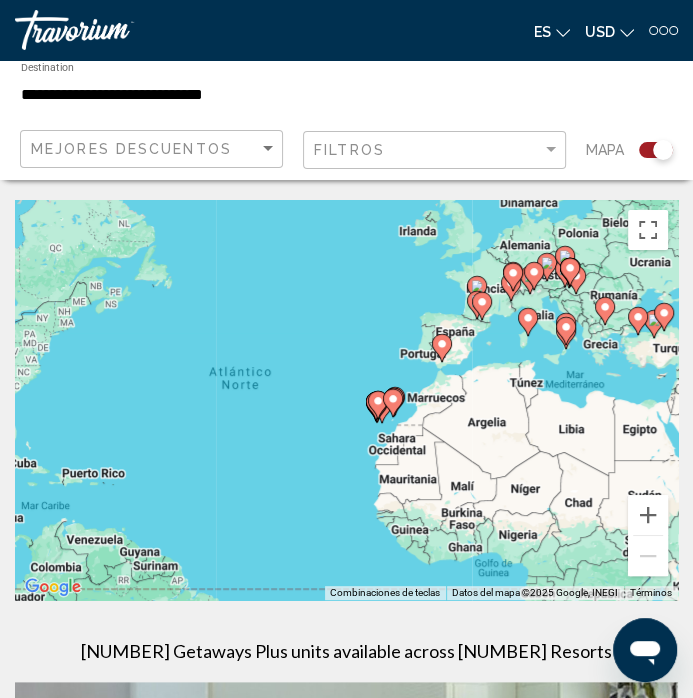 click on "Para activar la función de arrastre con el teclado, pulsa Alt + Intro. Cuando hayas habilitado esa función, usa las teclas de flecha para mover el marcador. Para completar el arrastre, pulsa Intro. Para cancelar, pulsa Escape." at bounding box center [346, 400] 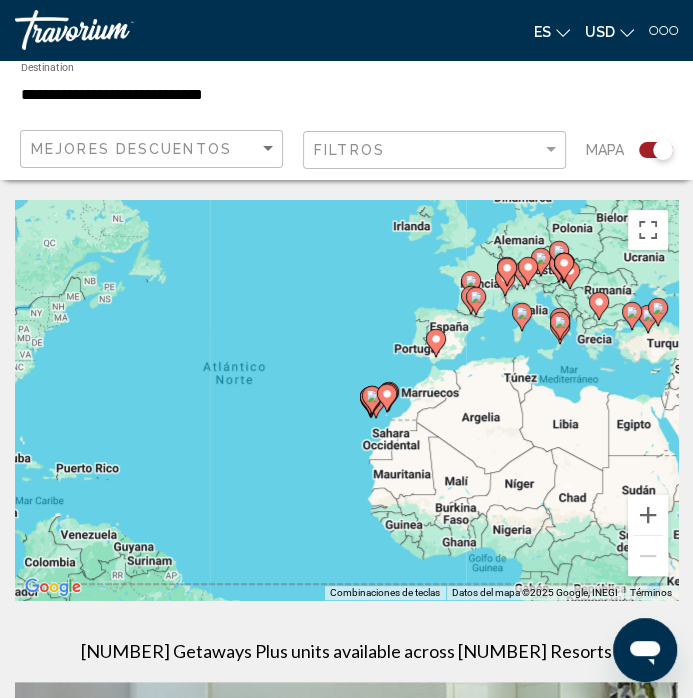 click 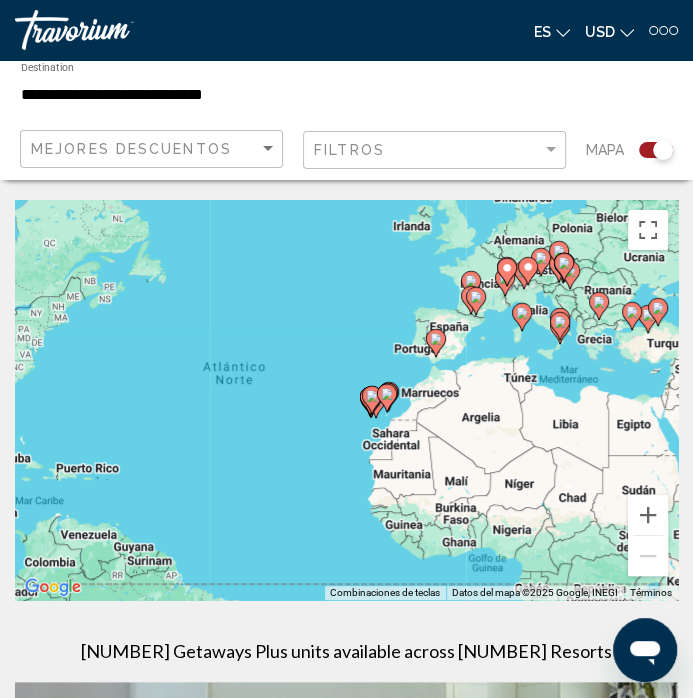 type on "**********" 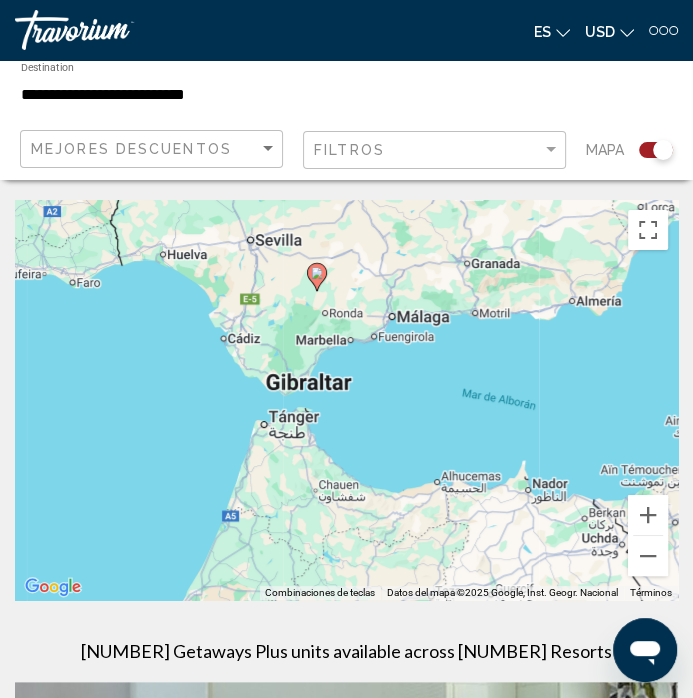drag, startPoint x: 548, startPoint y: 425, endPoint x: 524, endPoint y: 322, distance: 105.75916 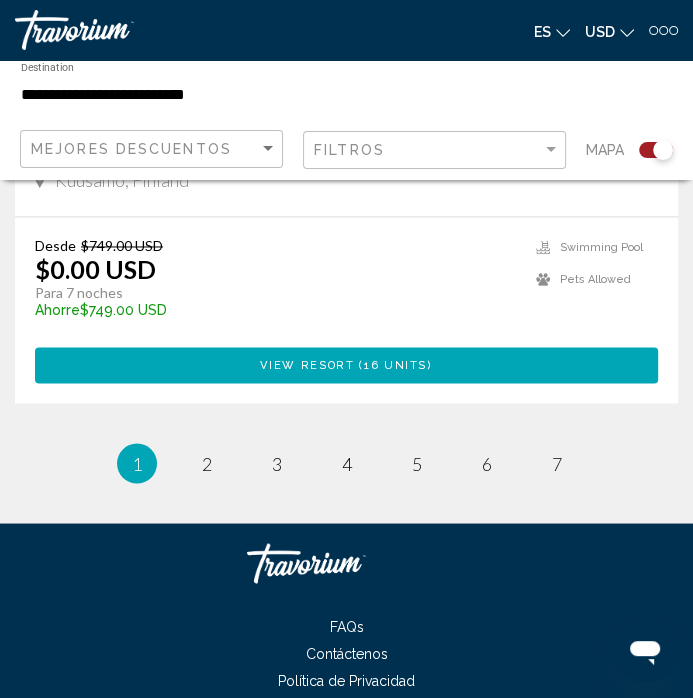 scroll, scrollTop: 8395, scrollLeft: 0, axis: vertical 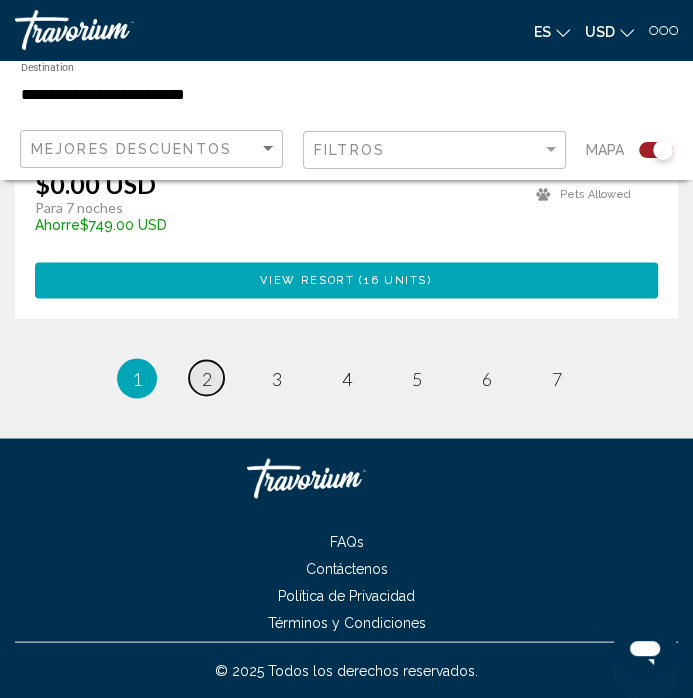 click on "page  2" at bounding box center [206, 377] 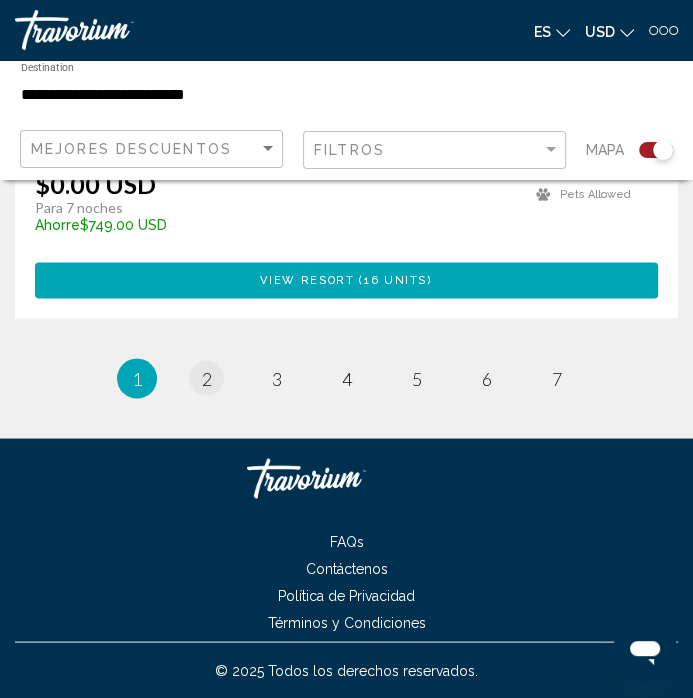scroll, scrollTop: 0, scrollLeft: 0, axis: both 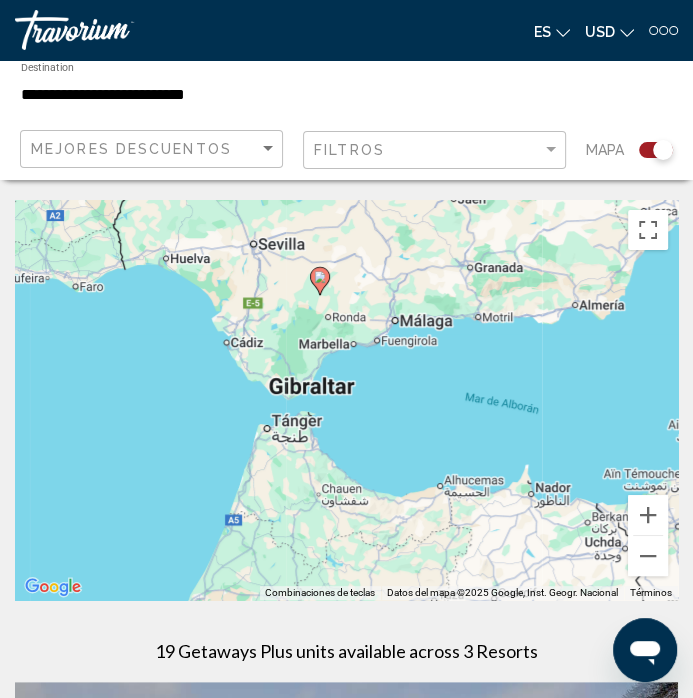 click 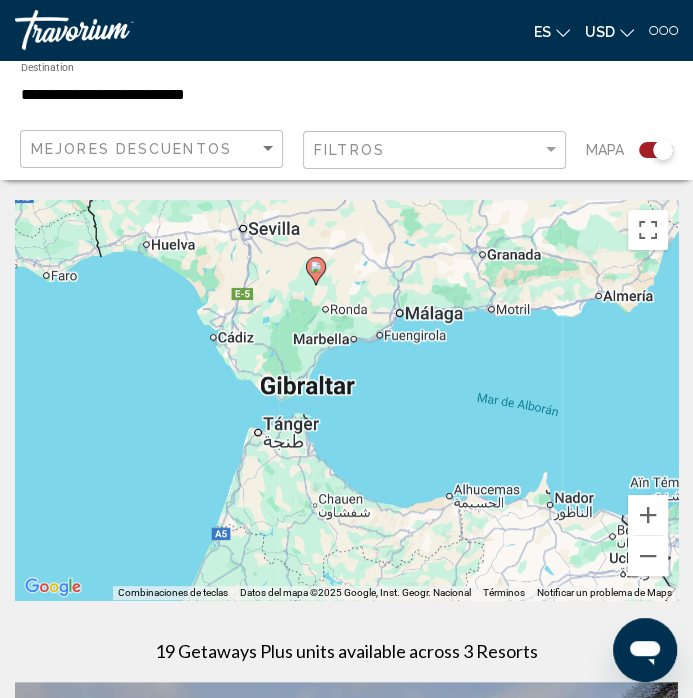 click on "Para activar la función de arrastre con el teclado, pulsa Alt + Intro. Cuando hayas habilitado esa función, usa las teclas de flecha para mover el marcador. Para completar el arrastre, pulsa Intro. Para cancelar, pulsa Escape." at bounding box center (346, 400) 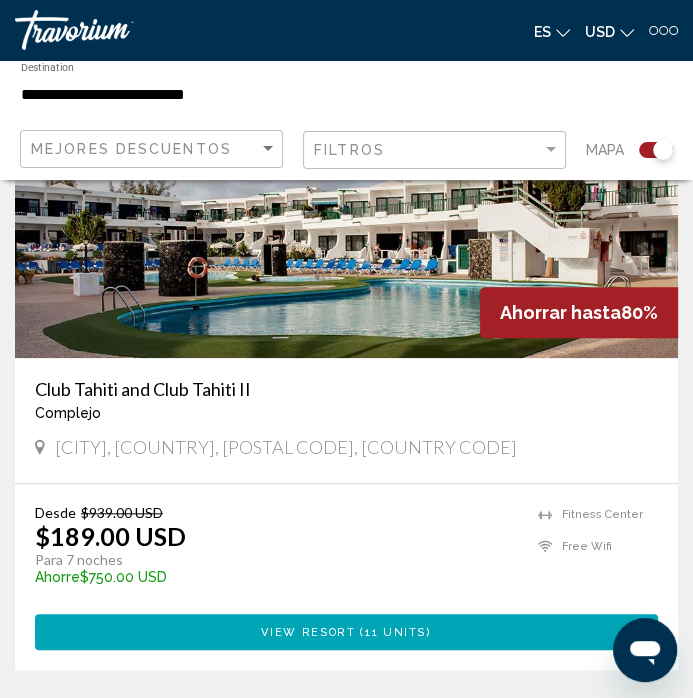 scroll, scrollTop: 645, scrollLeft: 0, axis: vertical 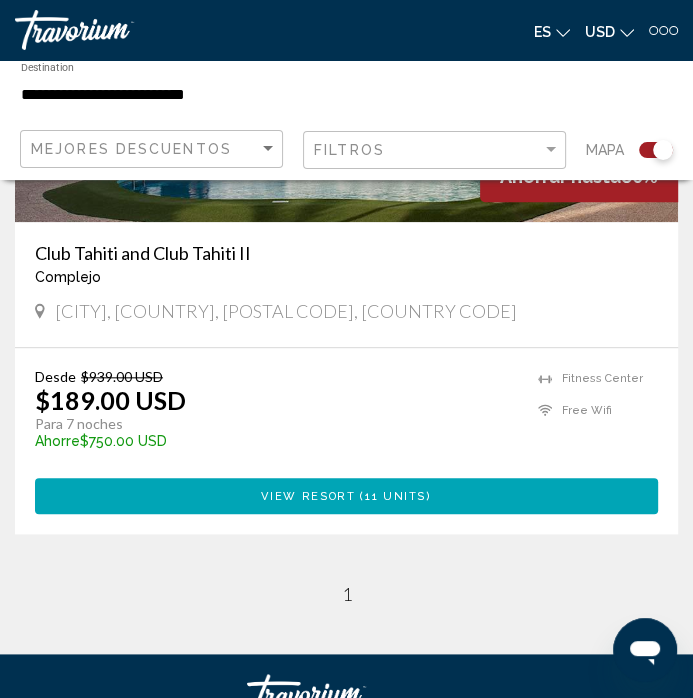 click on "Complejo  -  Este es un resort solo para adultos" at bounding box center [346, 277] 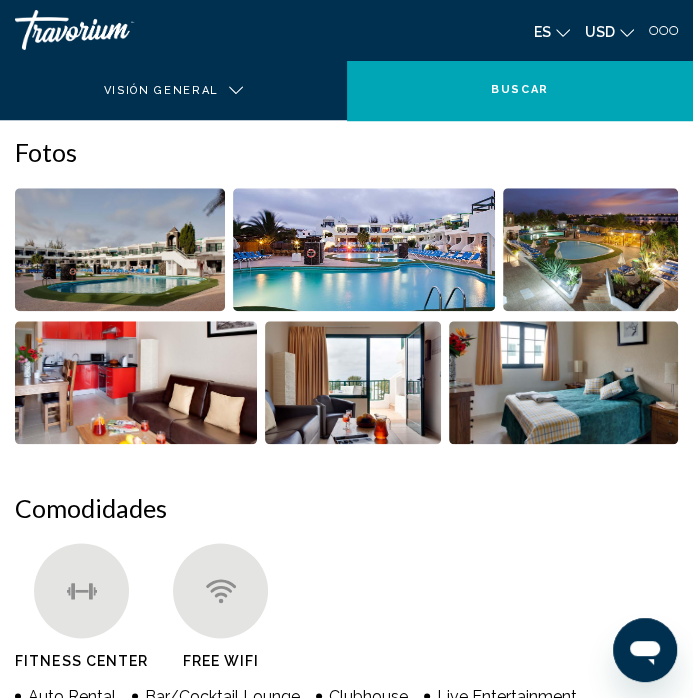 scroll, scrollTop: 0, scrollLeft: 0, axis: both 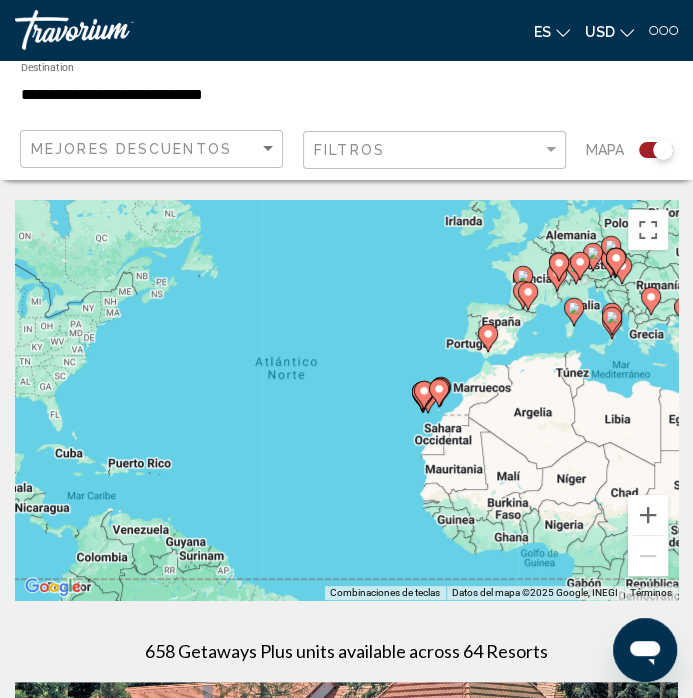 click 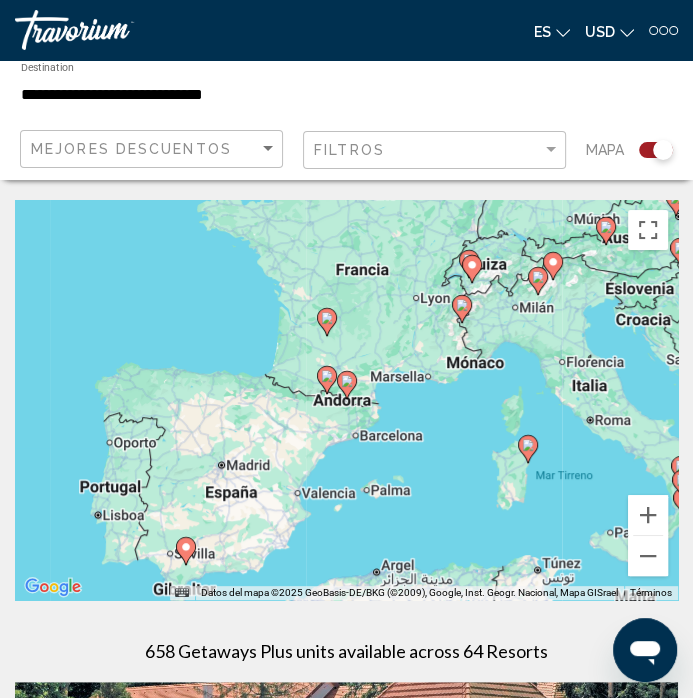 click 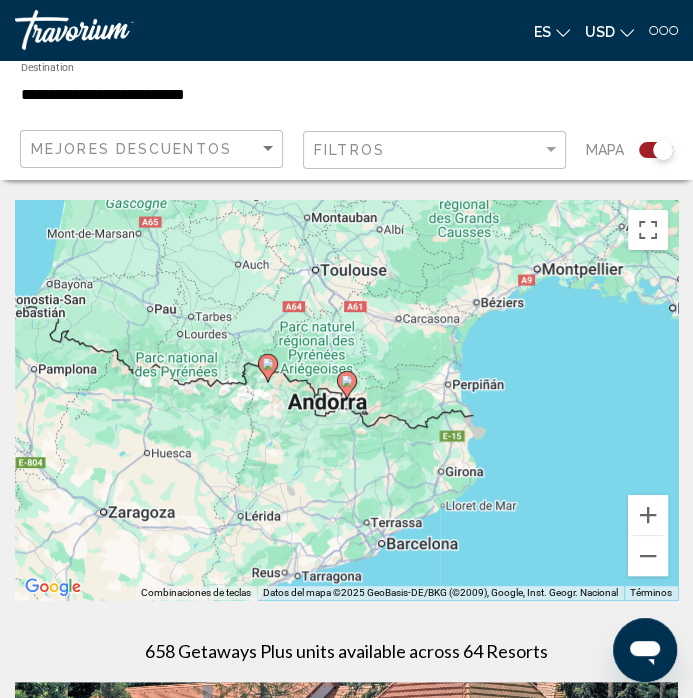 click 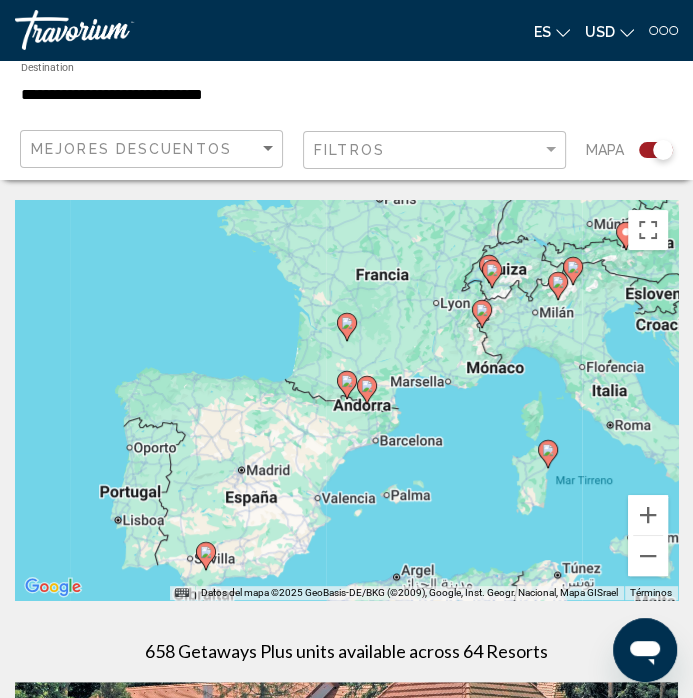 click 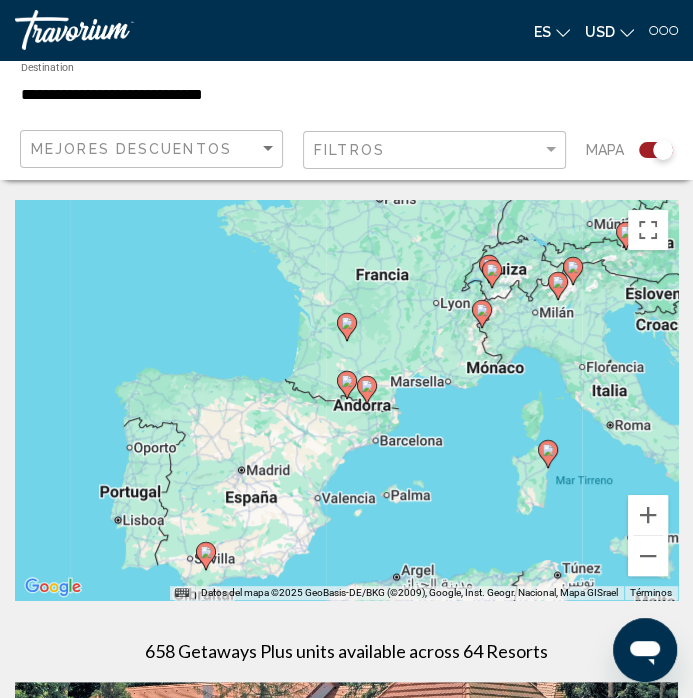 type on "**********" 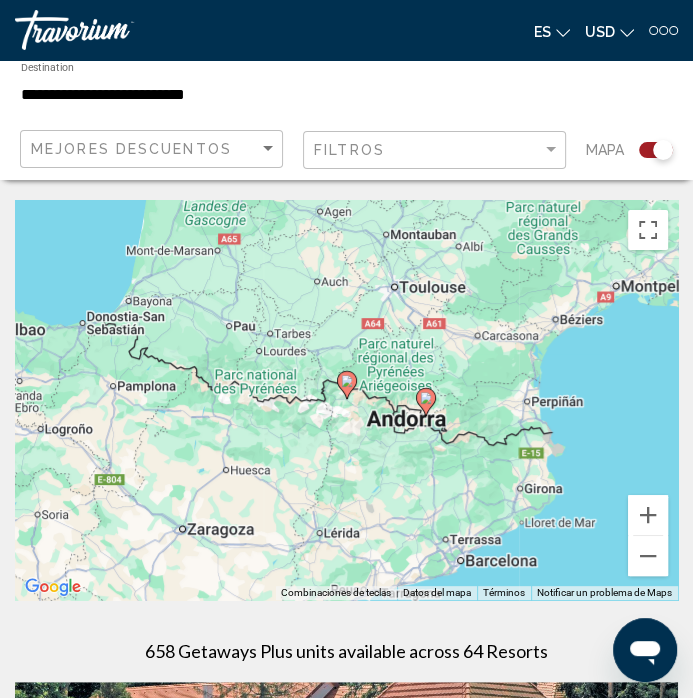 click at bounding box center [347, 385] 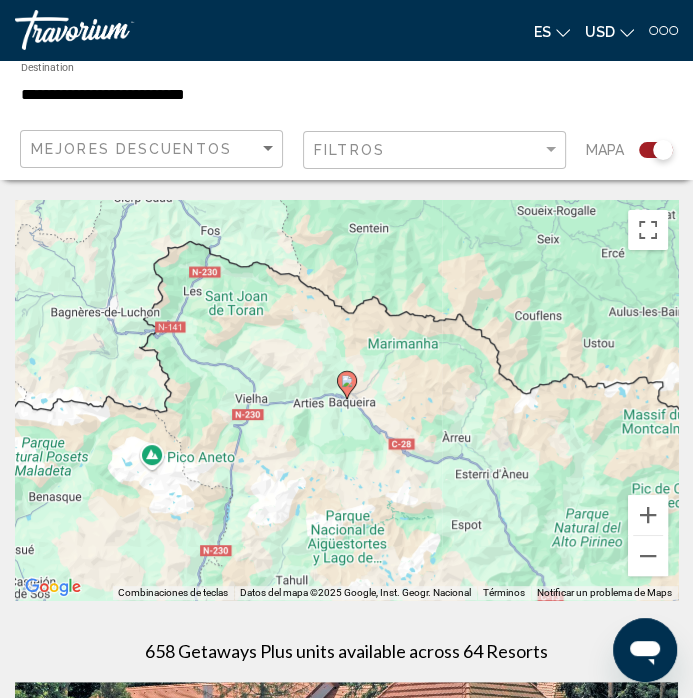 click 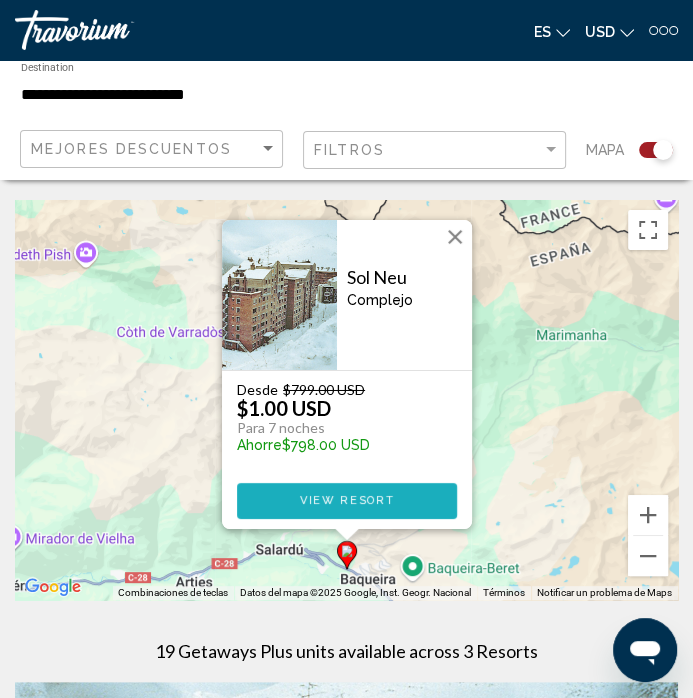 click on "View Resort" at bounding box center (346, 500) 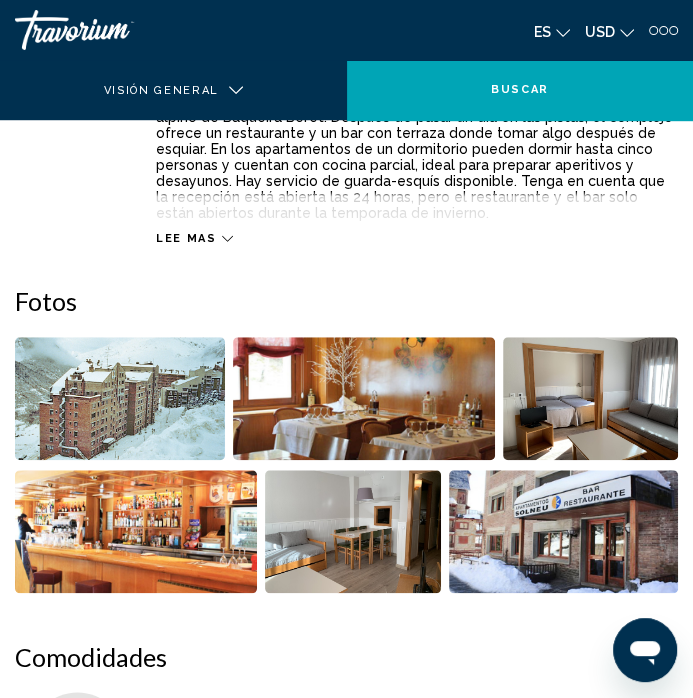 scroll, scrollTop: 0, scrollLeft: 0, axis: both 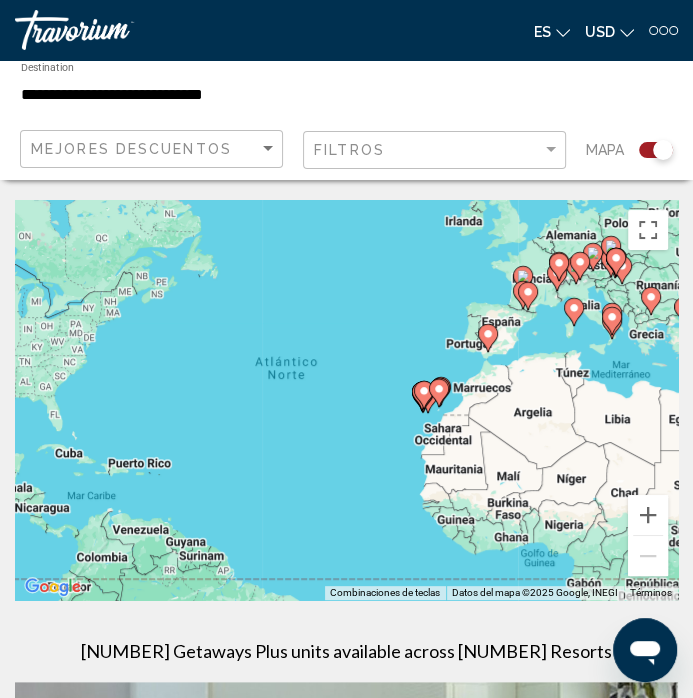 click 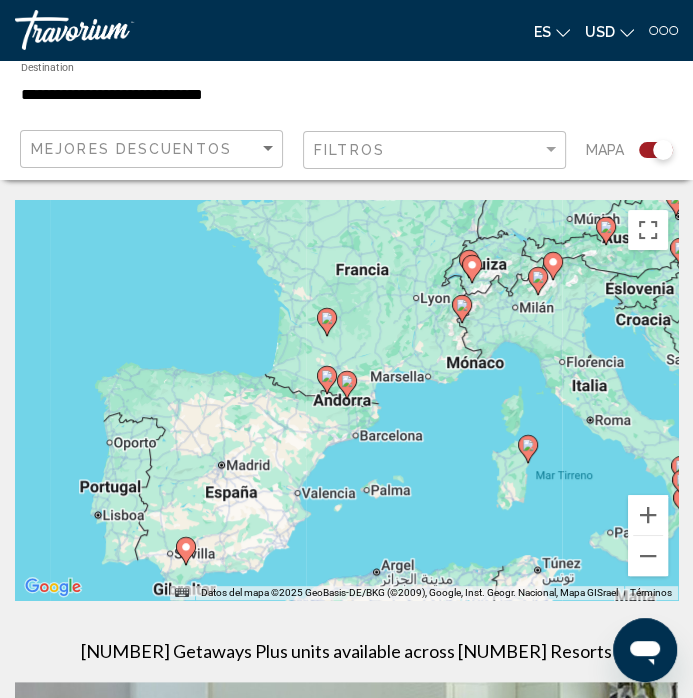 click 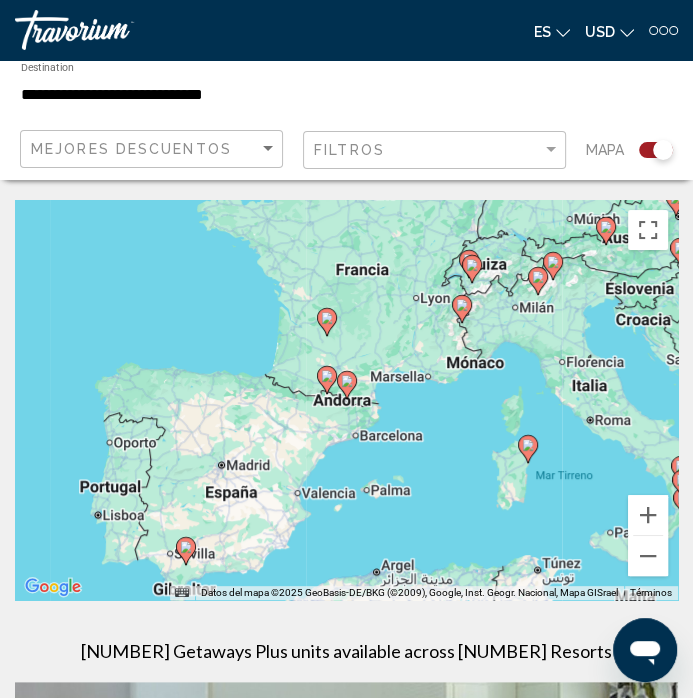 type on "**********" 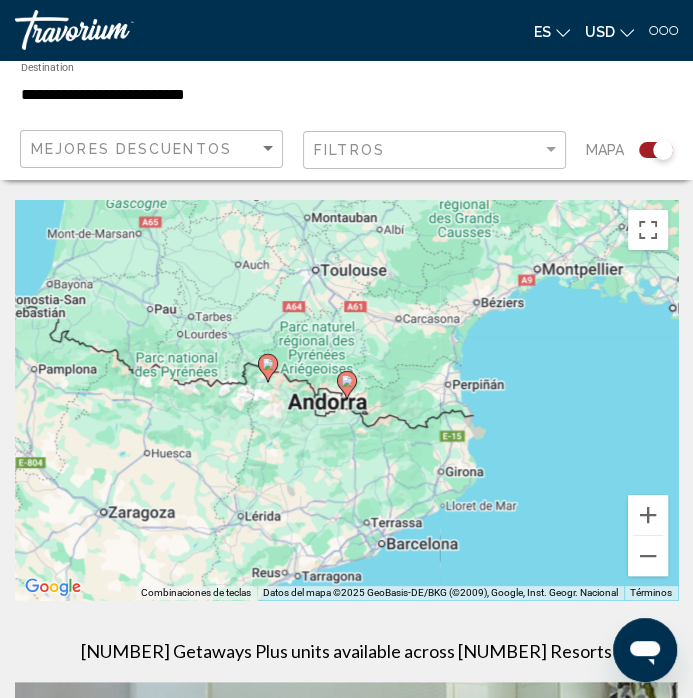 click at bounding box center [347, 385] 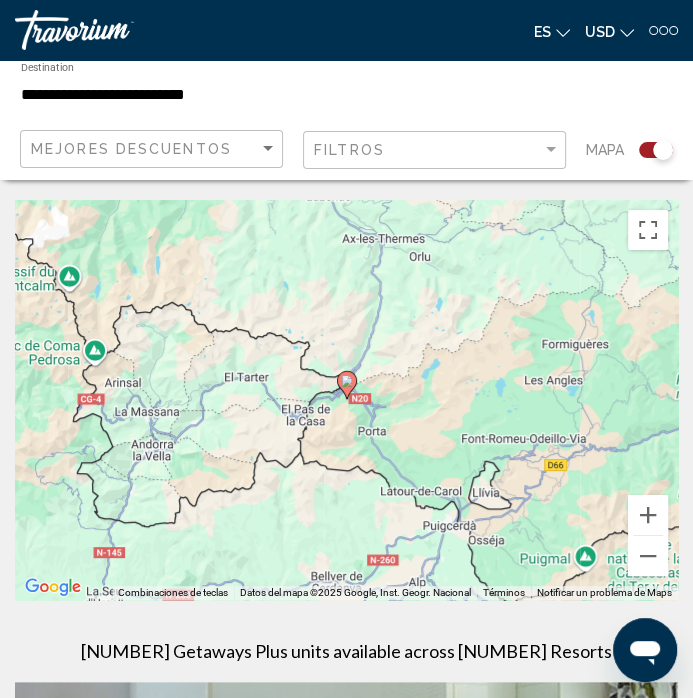click at bounding box center [347, 385] 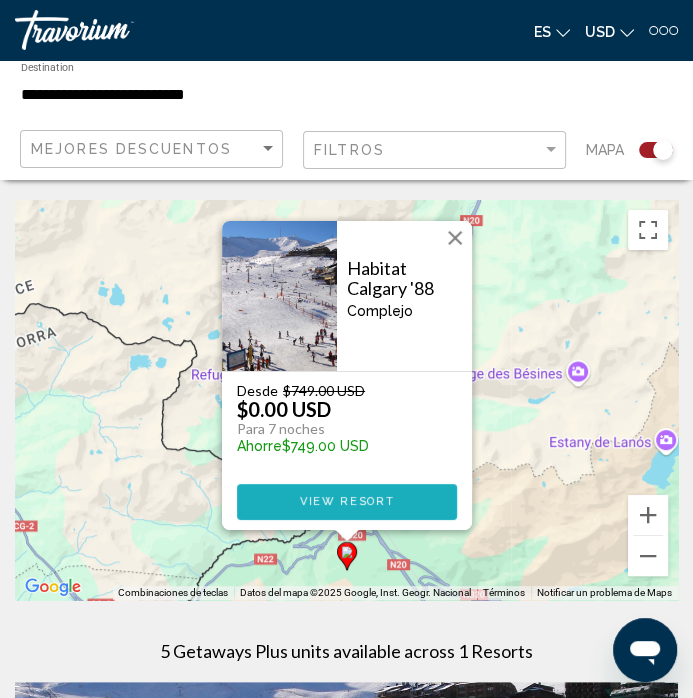 click on "View Resort" at bounding box center (347, 502) 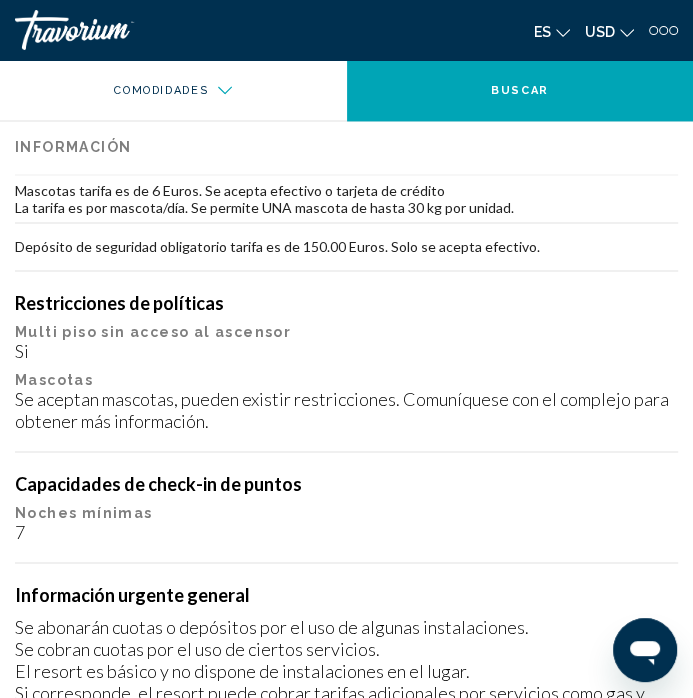 scroll, scrollTop: 1167, scrollLeft: 0, axis: vertical 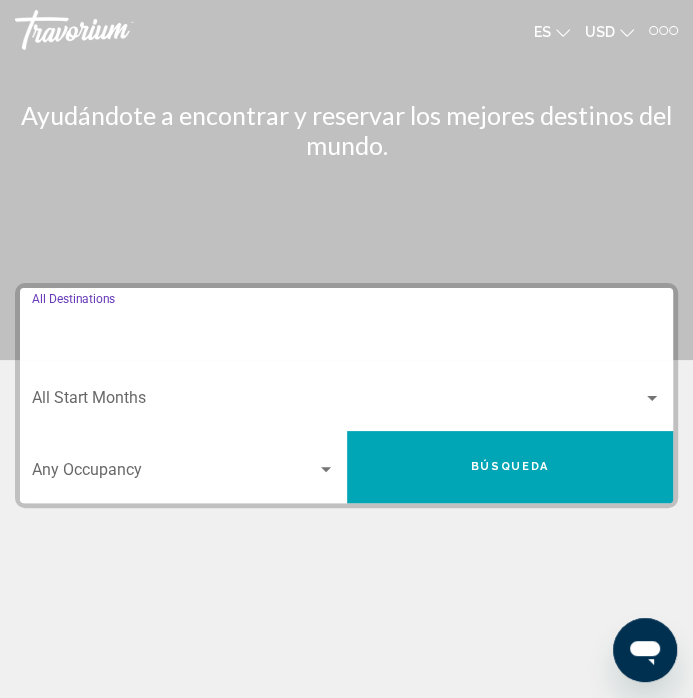 click on "Destination All Destinations" at bounding box center (346, 331) 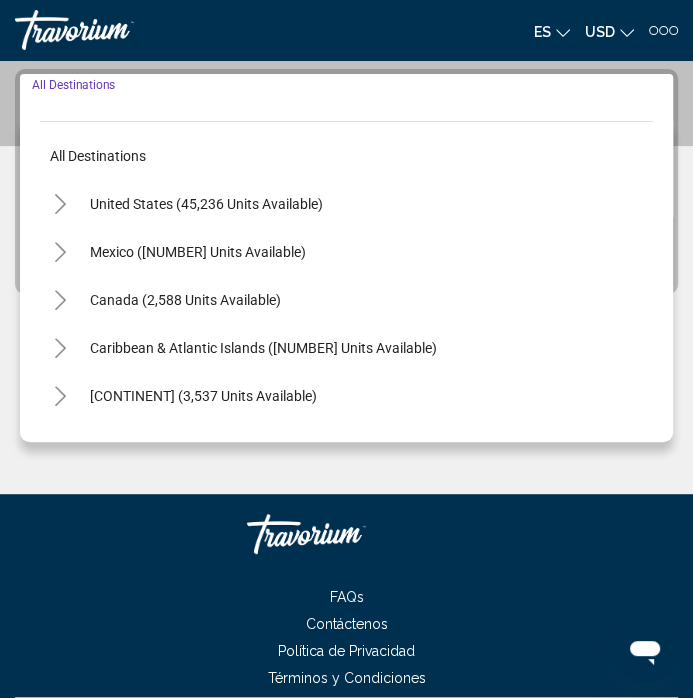 scroll, scrollTop: 217, scrollLeft: 0, axis: vertical 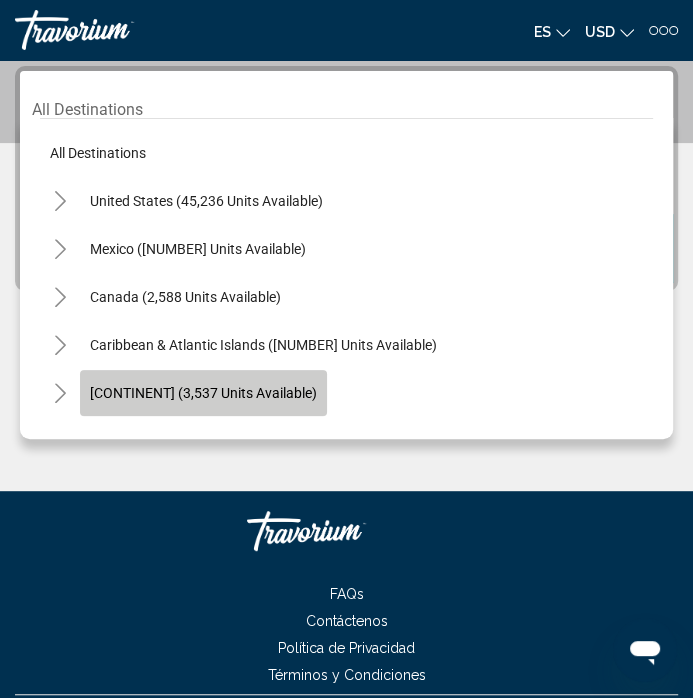 click on "[CONTINENT] (3,537 units available)" 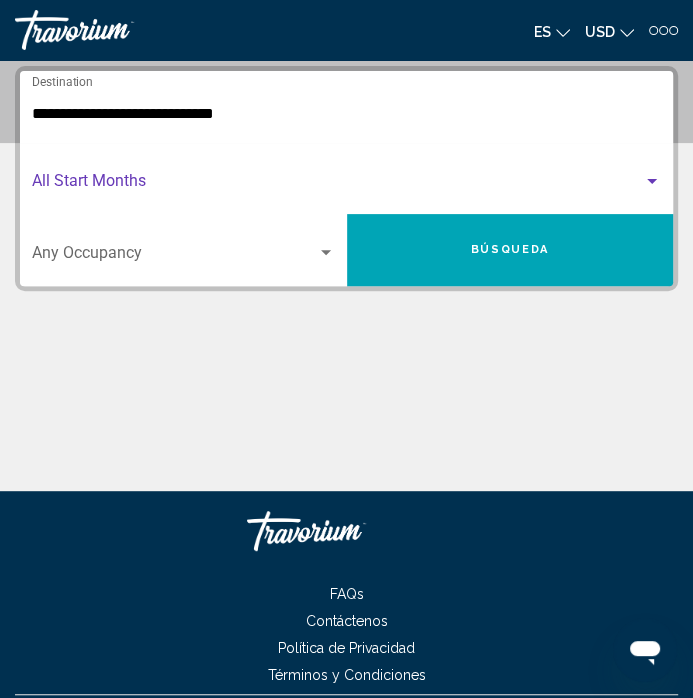 click at bounding box center (337, 185) 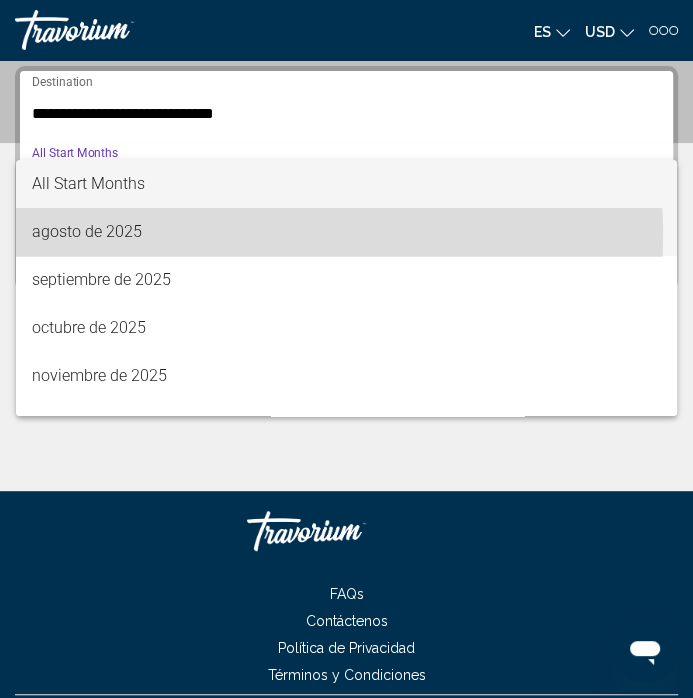 click on "agosto de 2025" at bounding box center [346, 232] 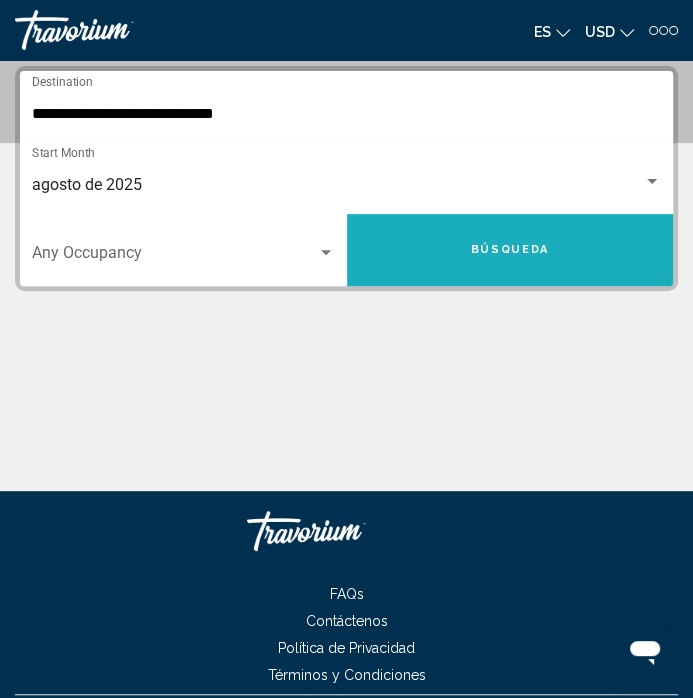 click on "Búsqueda" at bounding box center [510, 250] 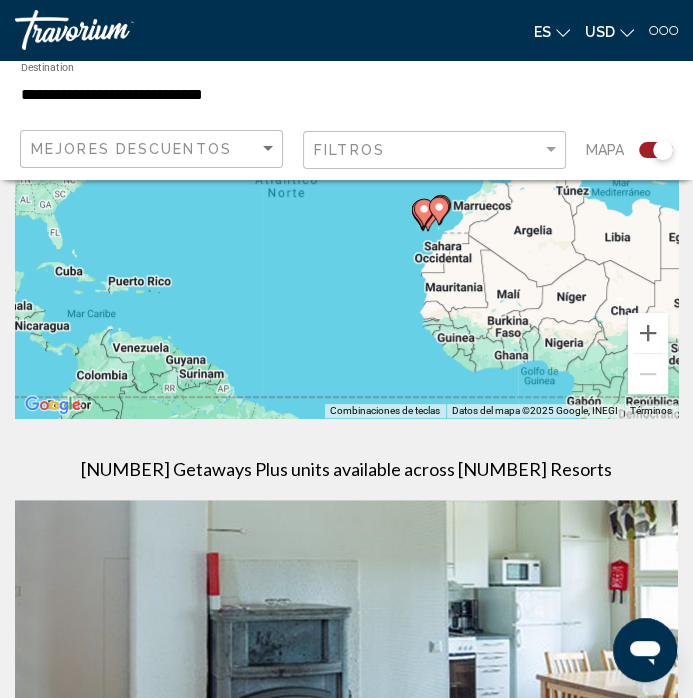 scroll, scrollTop: 0, scrollLeft: 0, axis: both 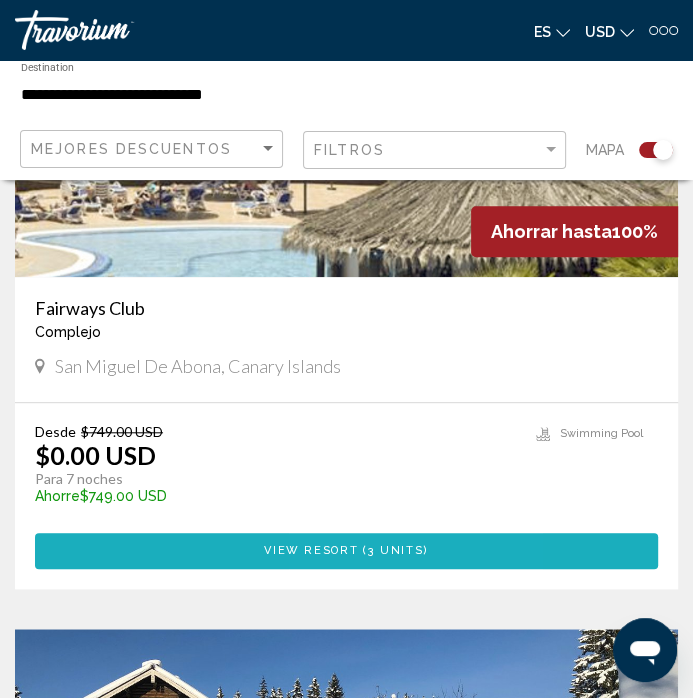 click on "( 3 units )" at bounding box center [393, 550] 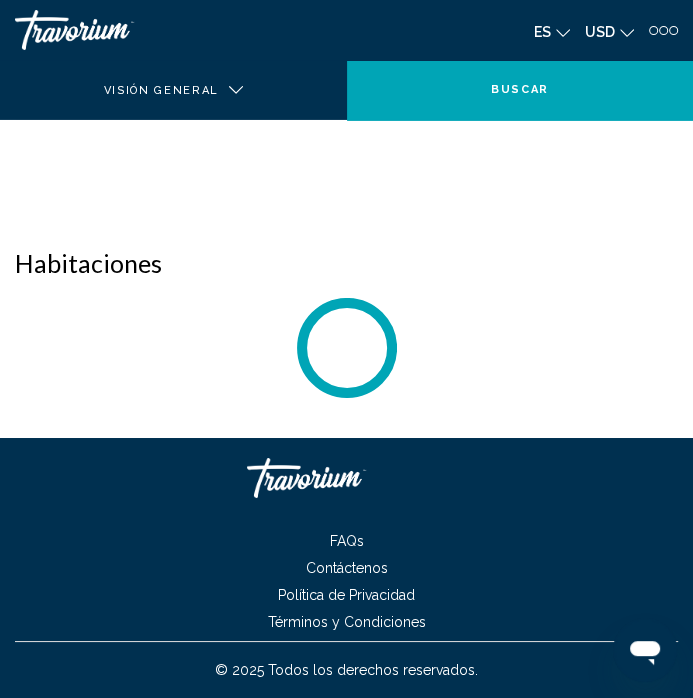 scroll, scrollTop: 0, scrollLeft: 0, axis: both 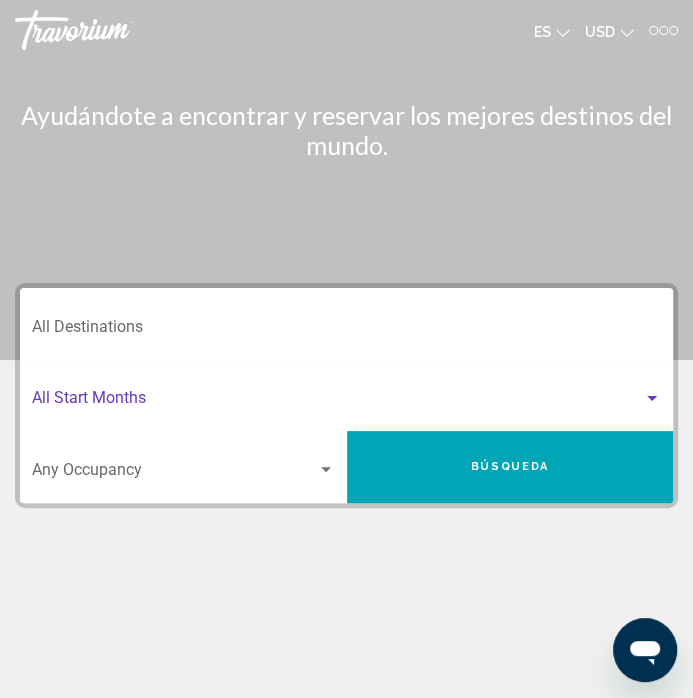 click at bounding box center [337, 402] 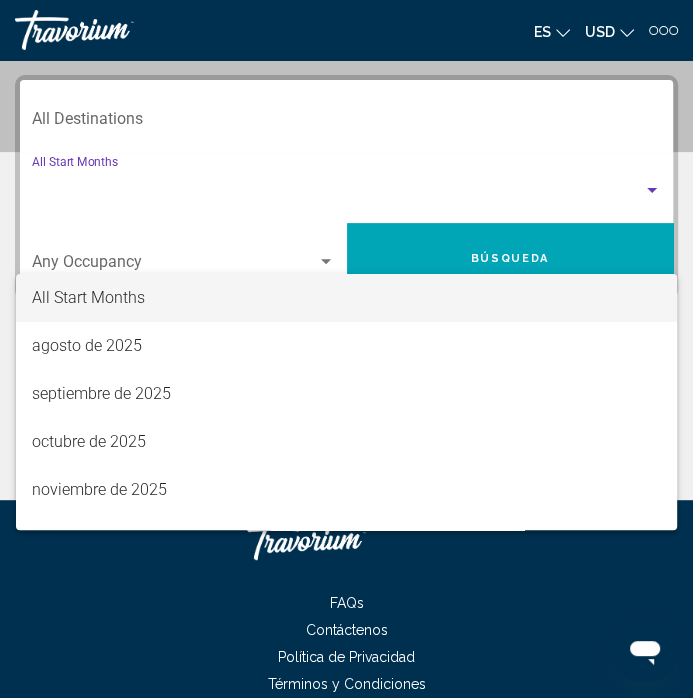 scroll, scrollTop: 217, scrollLeft: 0, axis: vertical 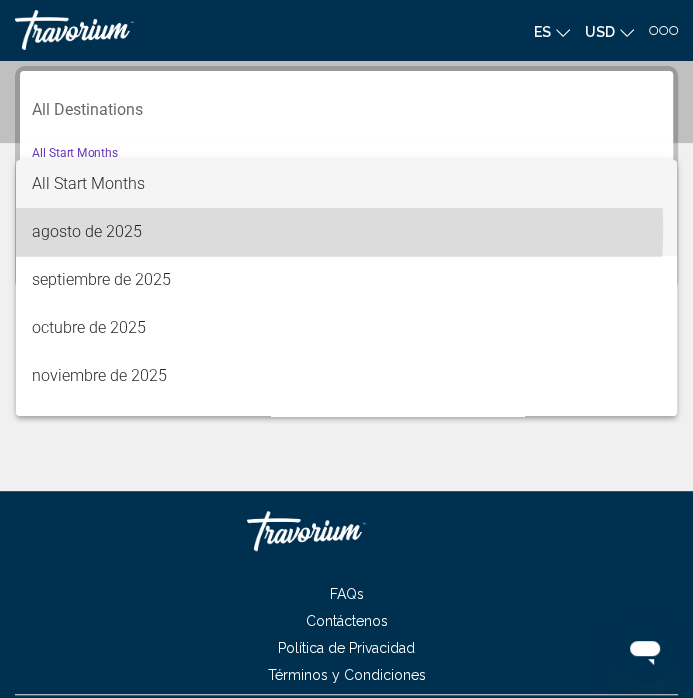 click on "agosto de 2025" at bounding box center [346, 232] 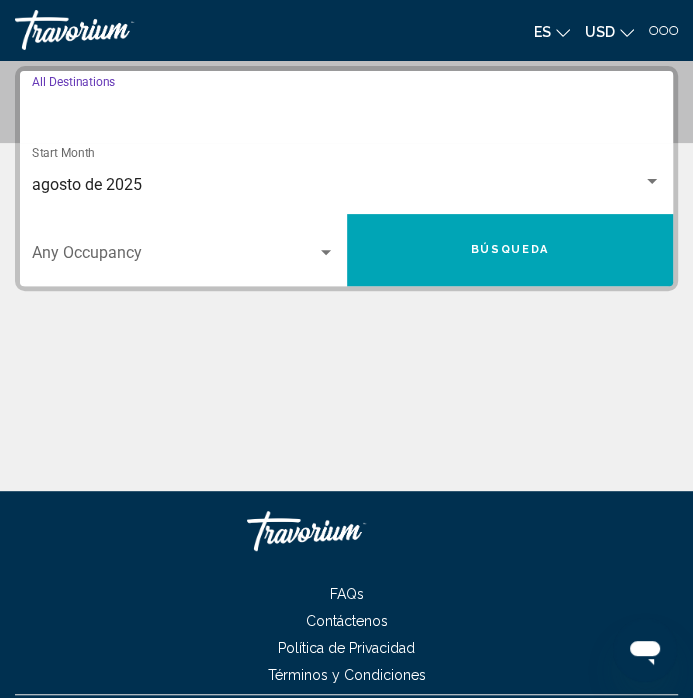 click on "Destination All Destinations" at bounding box center [346, 114] 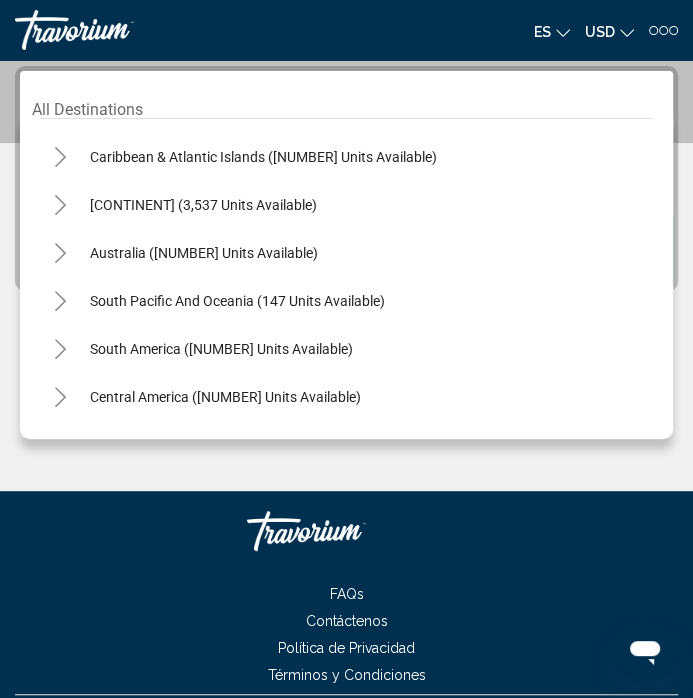 scroll, scrollTop: 182, scrollLeft: 0, axis: vertical 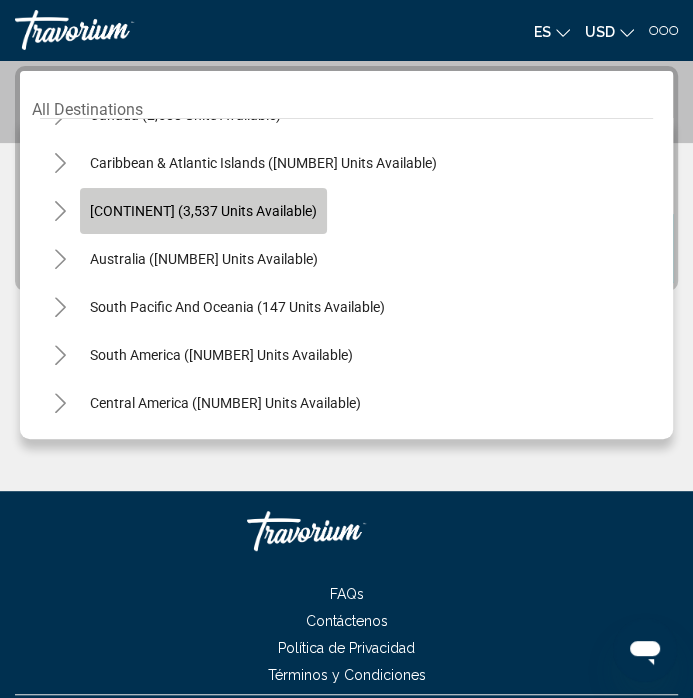 click on "[CONTINENT] (3,537 units available)" 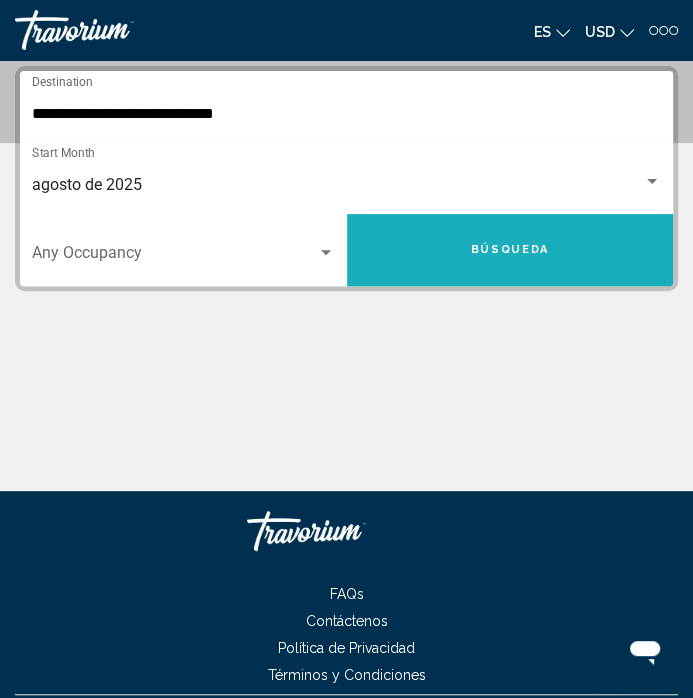 click on "Búsqueda" at bounding box center [510, 249] 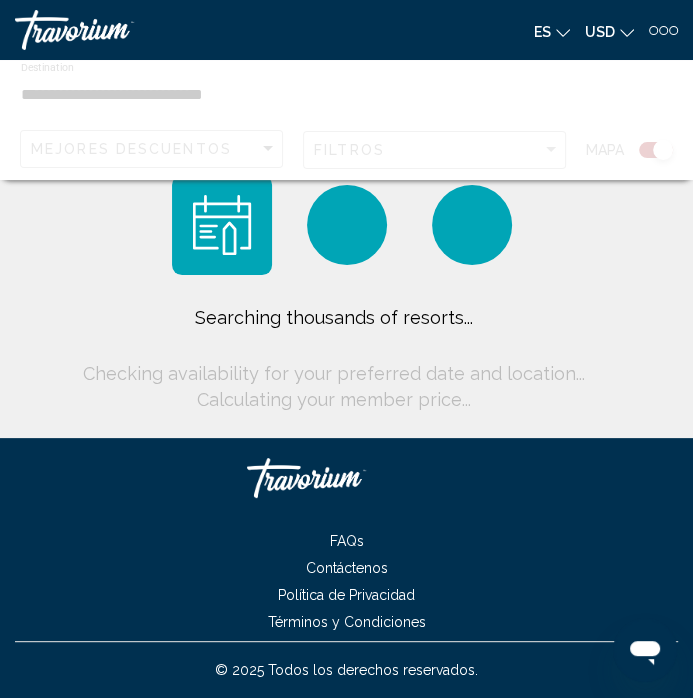 scroll, scrollTop: 0, scrollLeft: 0, axis: both 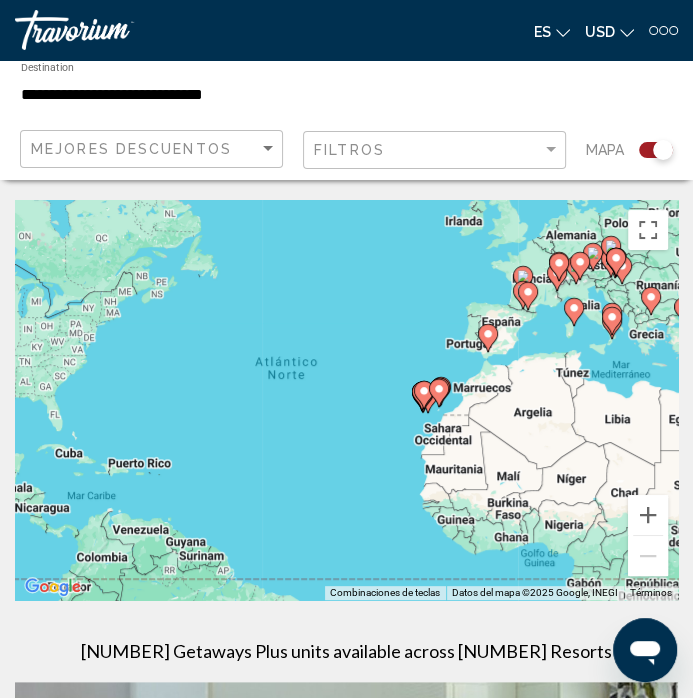 click 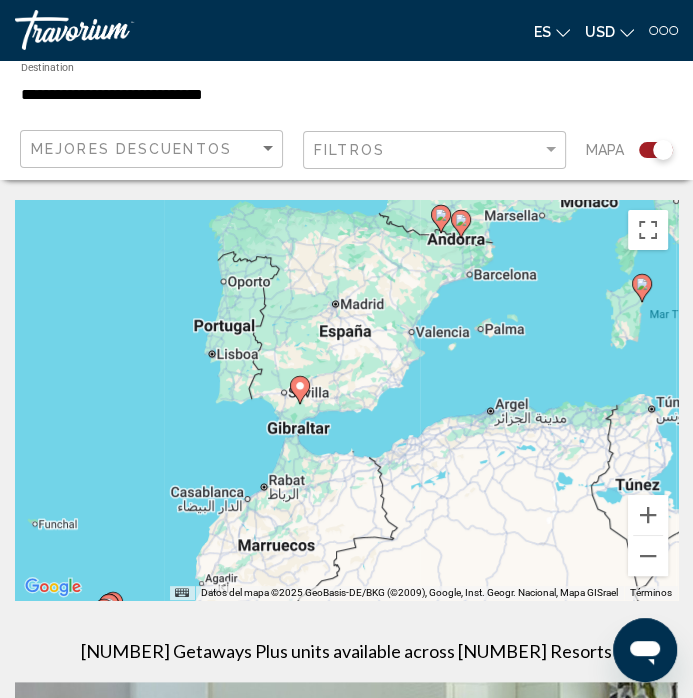 drag, startPoint x: 578, startPoint y: 416, endPoint x: 690, endPoint y: 255, distance: 196.12495 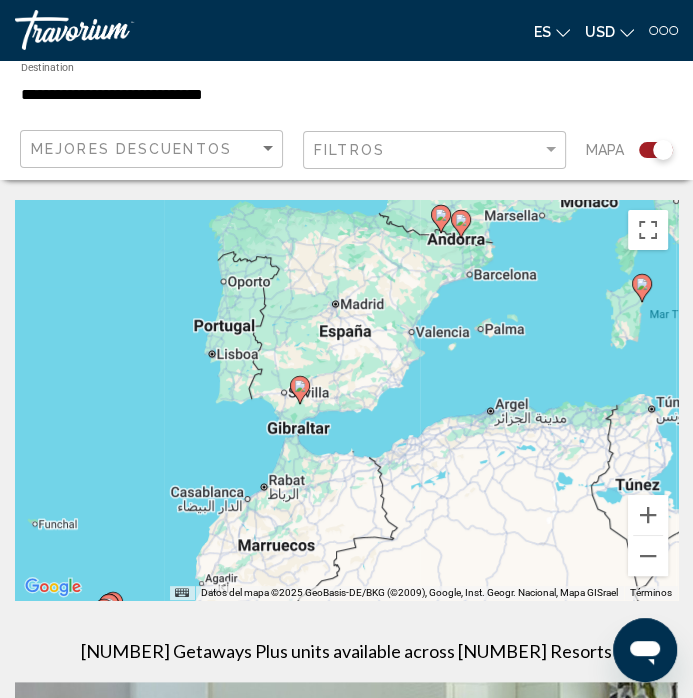 click on "← Mover a la izquierda → Mover a la derecha ↑ Mover hacia arriba ↓ Mover hacia abajo + Ampliar - Reducir Inicio Saltar hacia la izquierda un 75 % Fin Saltar hacia la derecha un 75 % Re Pág Saltar hacia arriba un 75 % Av Pág Saltar hacia abajo un 75 % Para activar la función de arrastre con el teclado, pulsa Alt + Intro. Cuando hayas habilitado esa función, usa las teclas de flecha para mover el marcador. Para completar el arrastre, pulsa Intro. Para cancelar, pulsa Escape. Datos del mapa Datos del mapa ©2025 GeoBasis-DE/BKG (©2009), Google, Inst. Geogr. Nacional, Mapa GISrael Datos del mapa ©2025 GeoBasis-DE/BKG (©2009), Google, Inst. Geogr. Nacional, Mapa GISrael 200 km  Haz clic para alternar entre unidades métricas e imperiales Términos Notificar un problema de Maps 674 Getaways Plus units available across 73 Resorts Ahorrar hasta  100%   Holiday Club Kuusamon Tropiikki  Complejo  -  Este es un resort solo para adultos
Kuusamo, [STATE] Desde $749.00 USD $0.00 USD" at bounding box center [346, 4494] 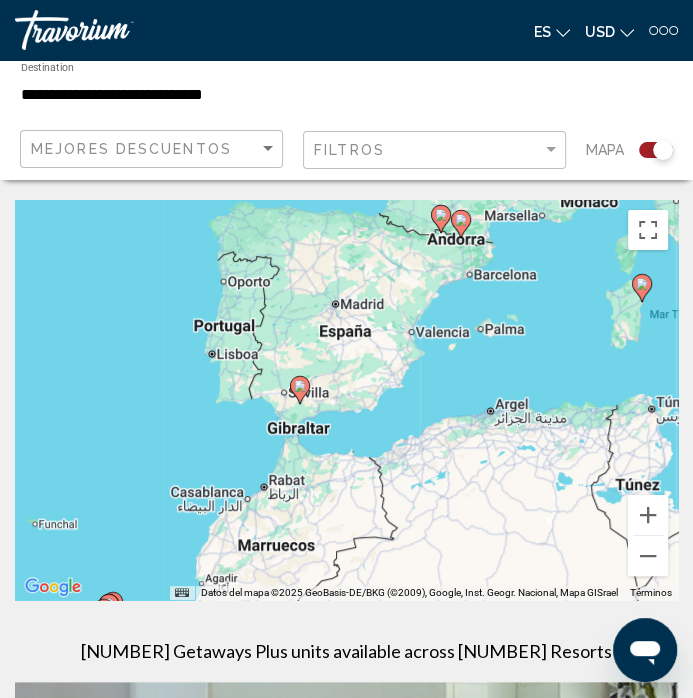 click 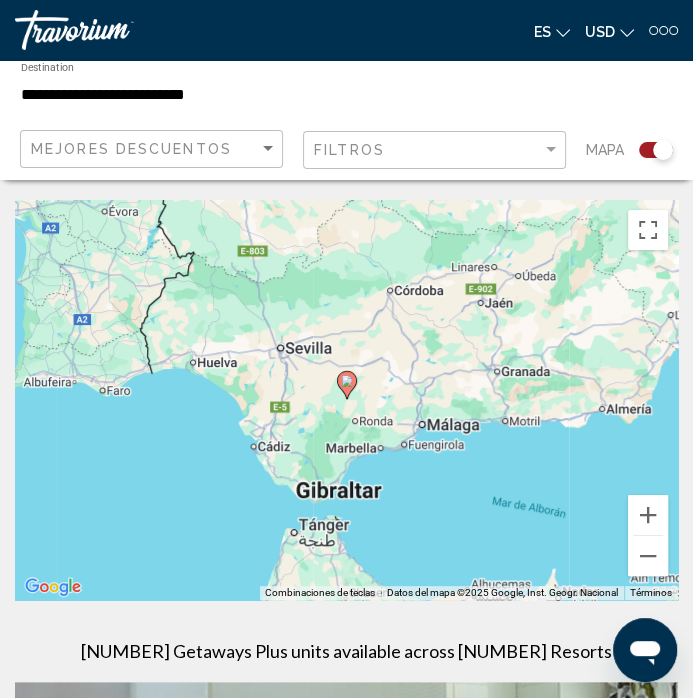 click 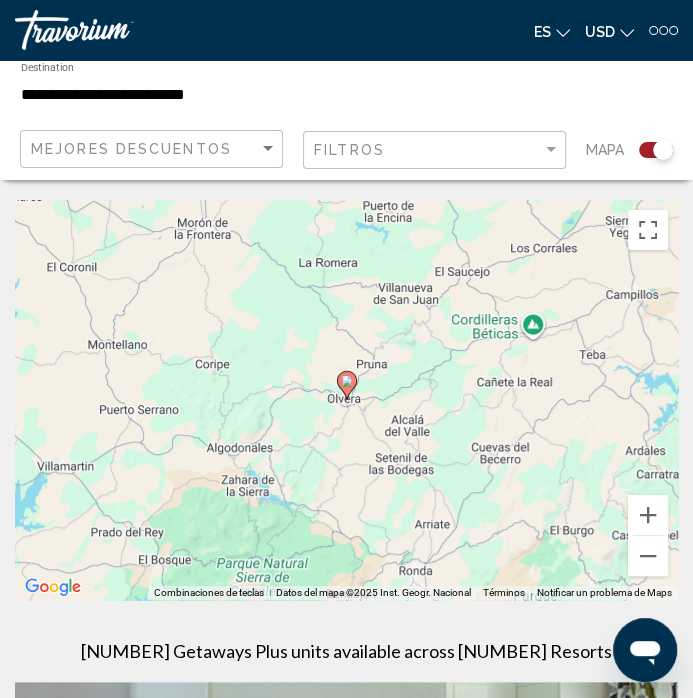 click 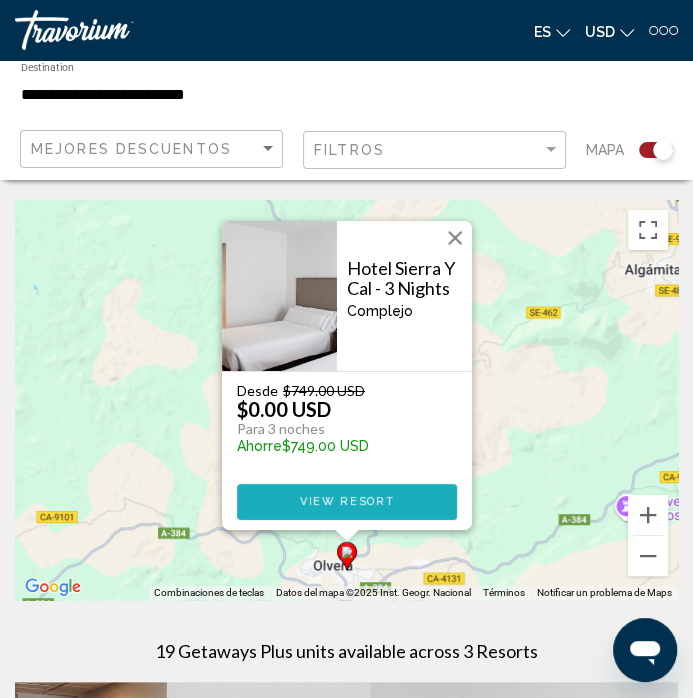 click on "View Resort" at bounding box center [346, 501] 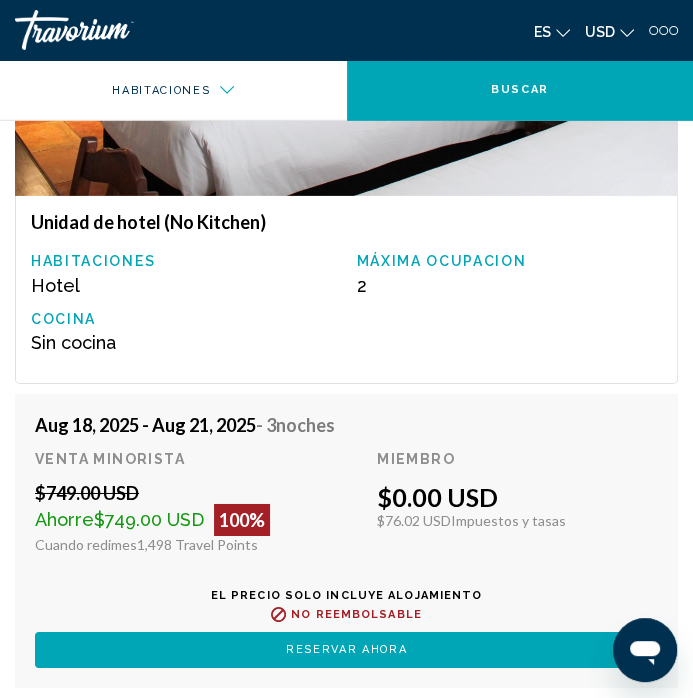 scroll, scrollTop: 2876, scrollLeft: 0, axis: vertical 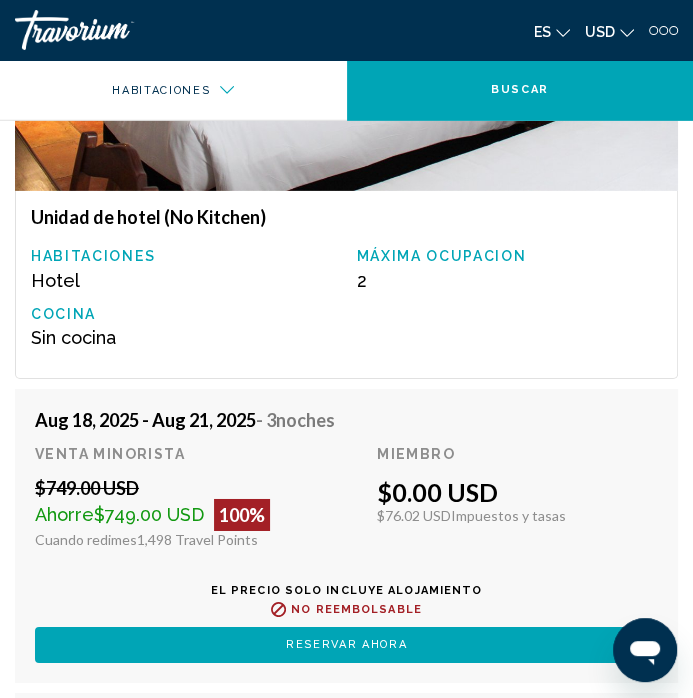 click at bounding box center (346, -62) 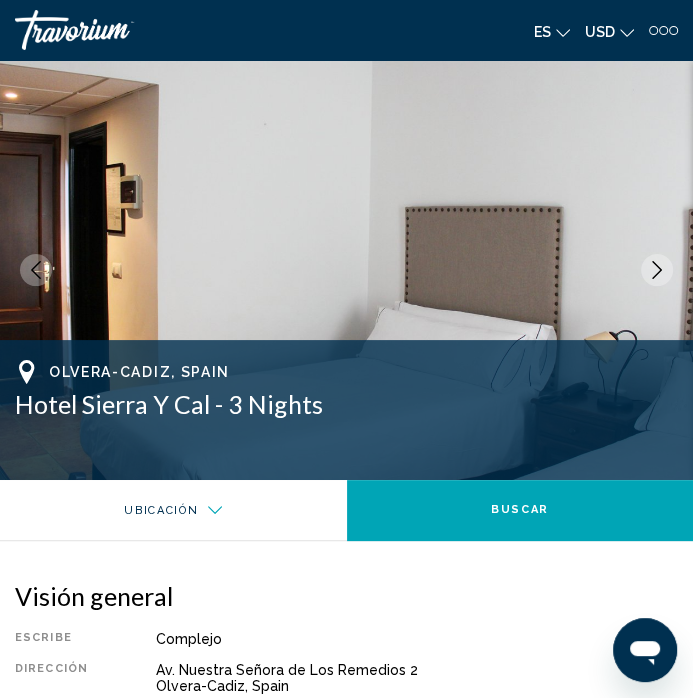 scroll, scrollTop: 2876, scrollLeft: 0, axis: vertical 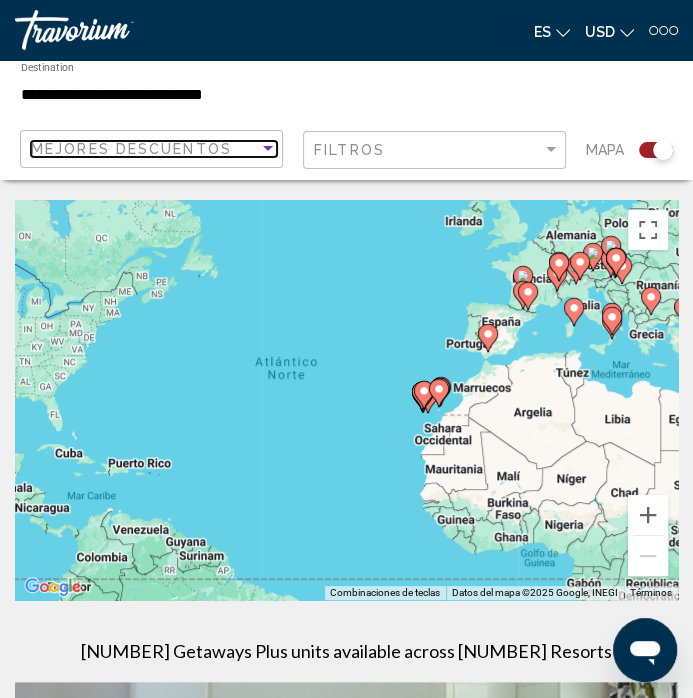click on "Mejores descuentos" at bounding box center [145, 149] 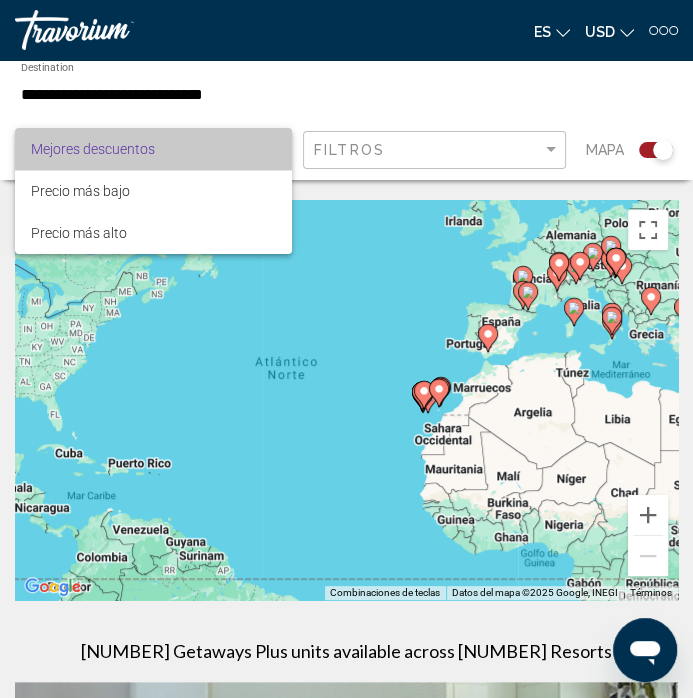 click on "Mejores descuentos" at bounding box center [154, 149] 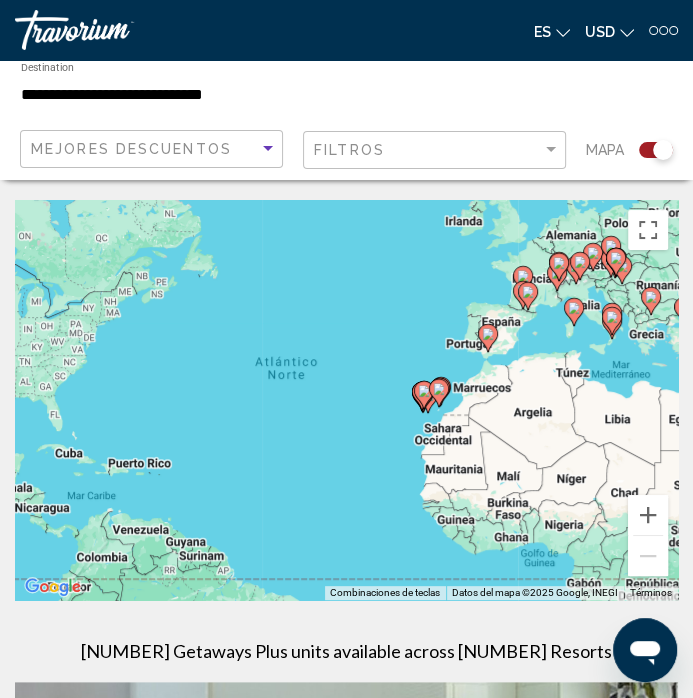 click on "**********" at bounding box center [235, 95] 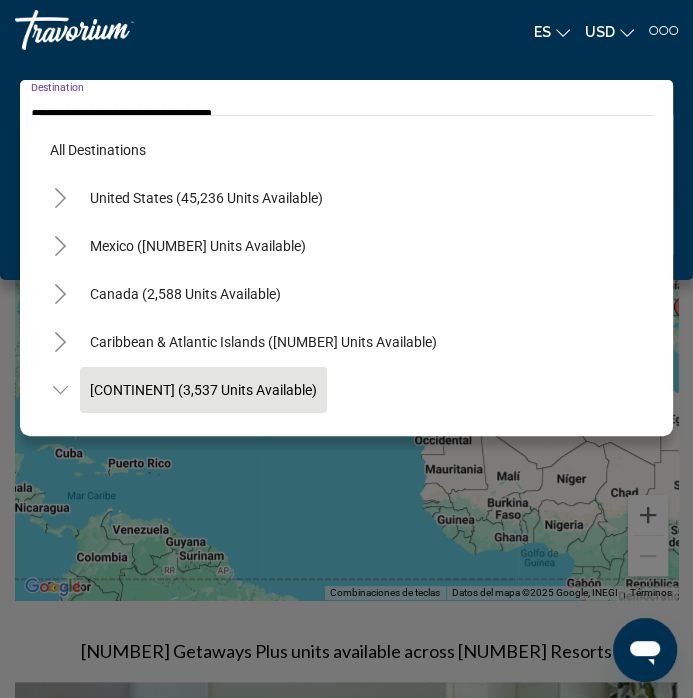 scroll, scrollTop: 119, scrollLeft: 0, axis: vertical 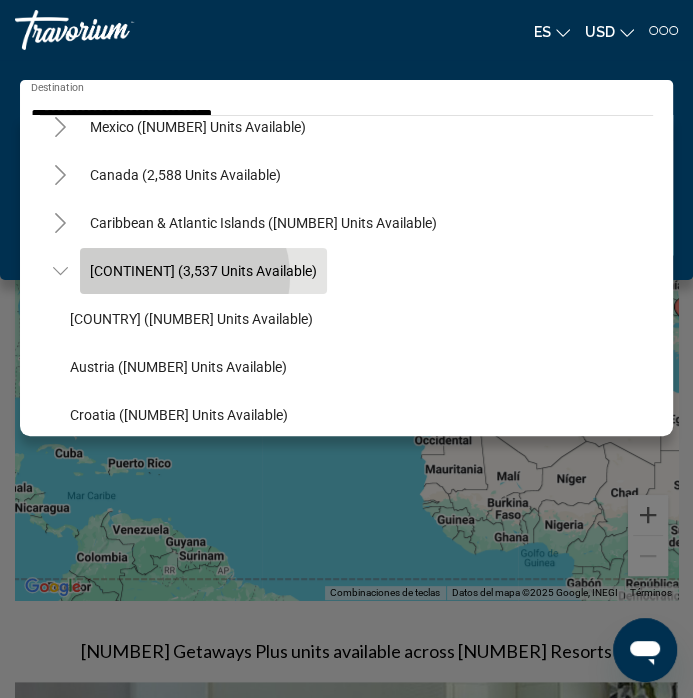 click on "[CONTINENT] (3,537 units available)" 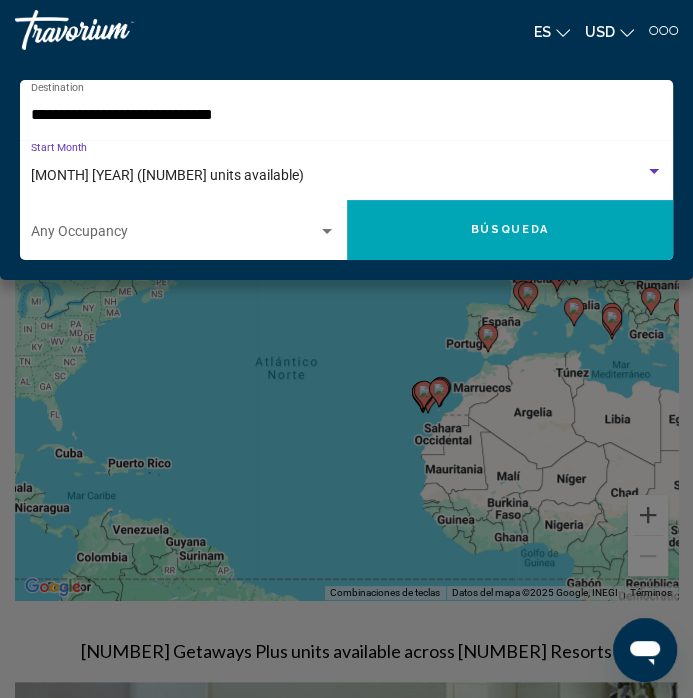 click on "[MONTH] [YEAR] ([NUMBER] units available)" at bounding box center (338, 176) 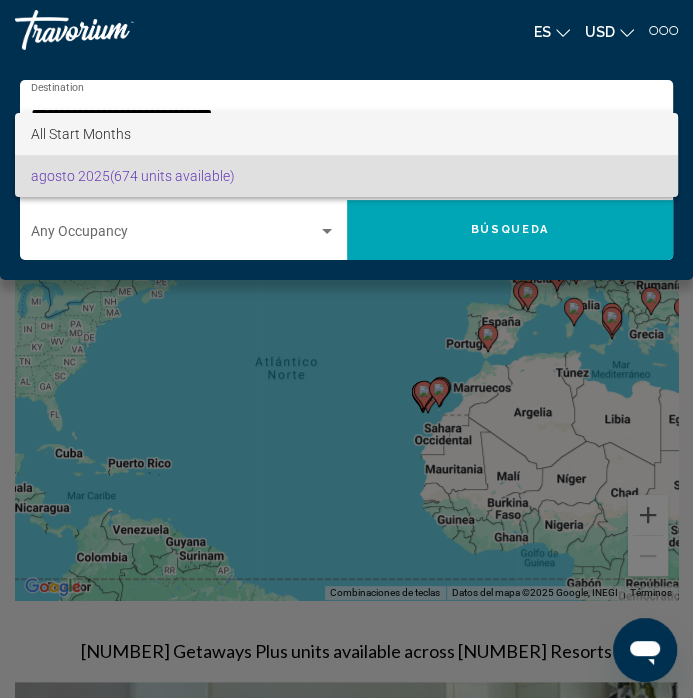 click on "All Start Months" at bounding box center (347, 134) 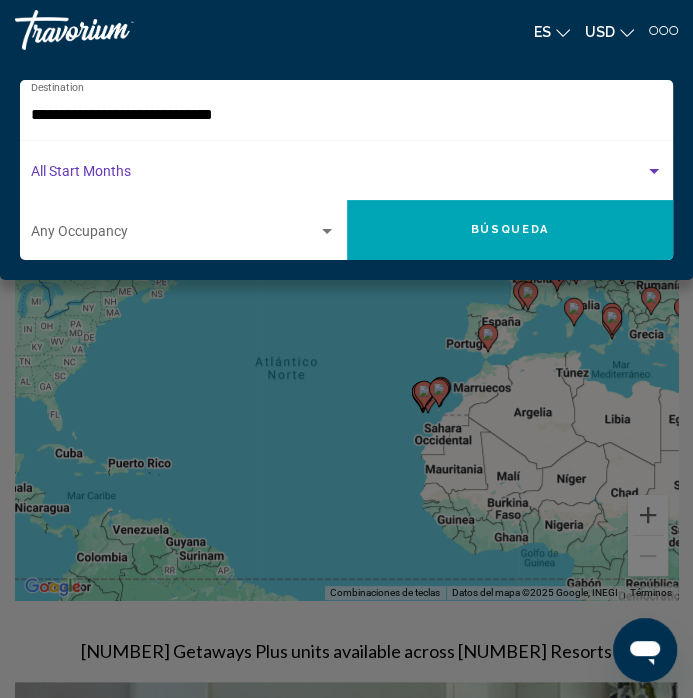 click at bounding box center (654, 172) 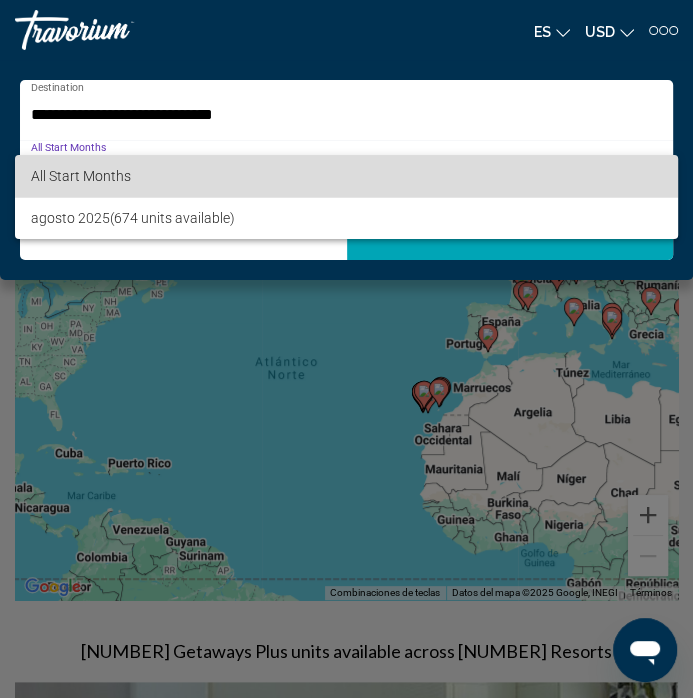 click on "All Start Months" at bounding box center [347, 176] 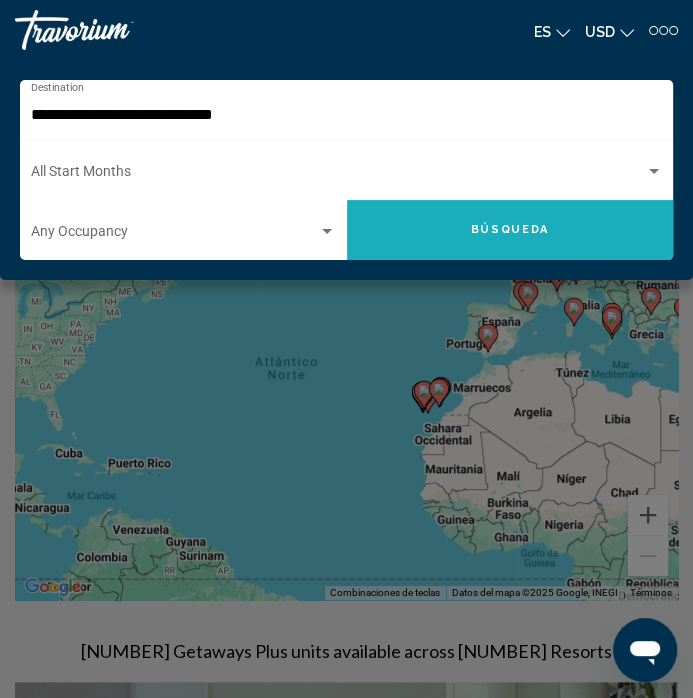 click on "Búsqueda" 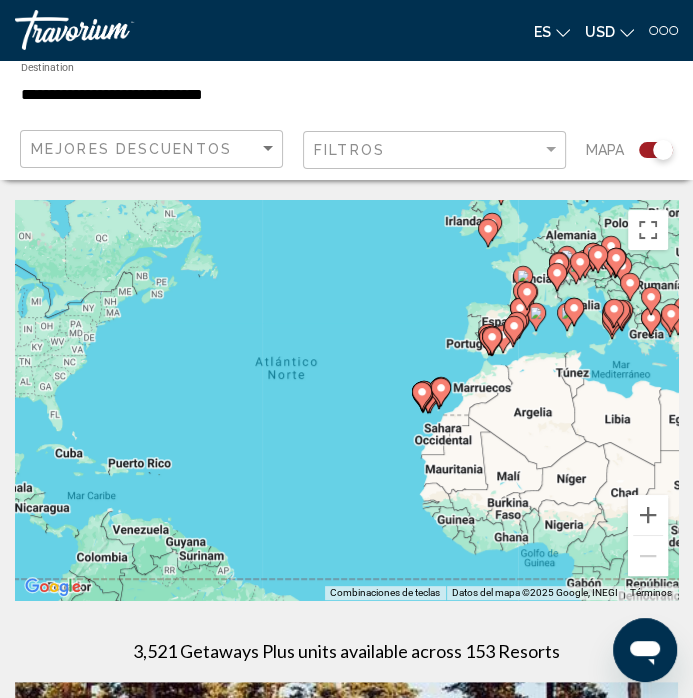 click 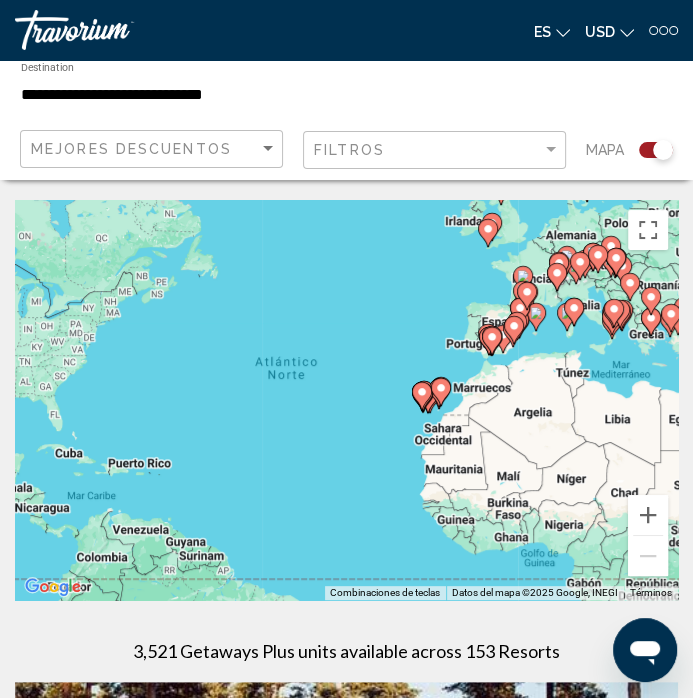 type on "**********" 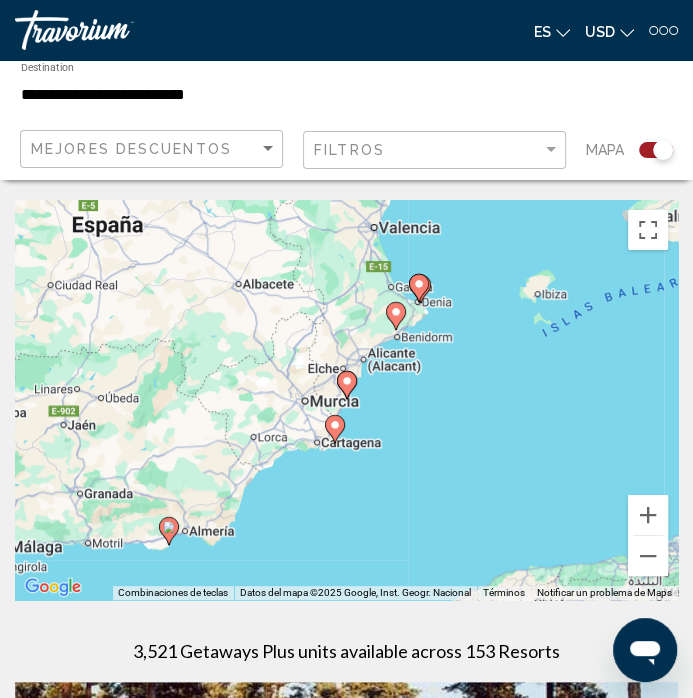 click at bounding box center [419, 288] 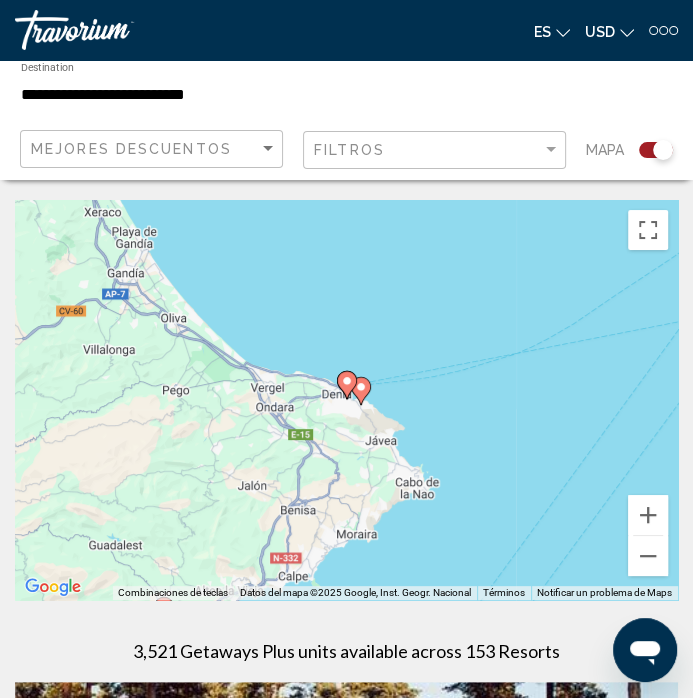 click at bounding box center (347, 385) 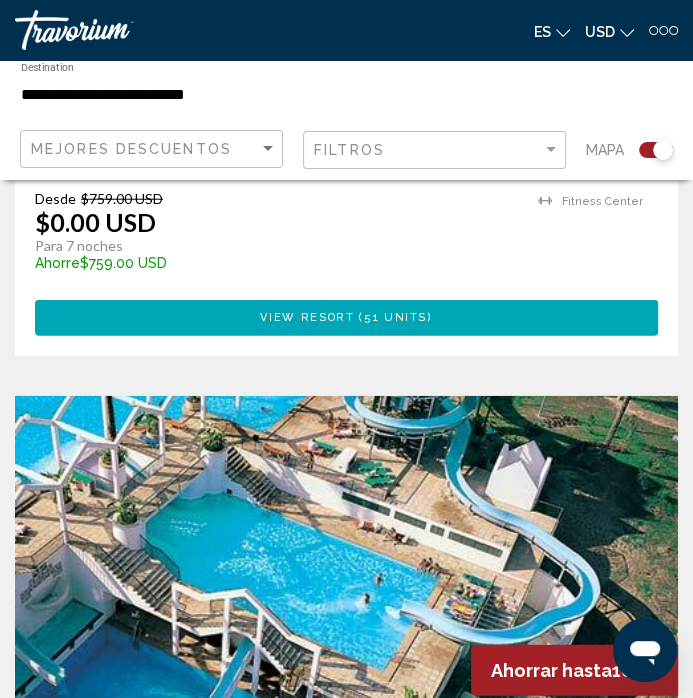 scroll, scrollTop: 2313, scrollLeft: 0, axis: vertical 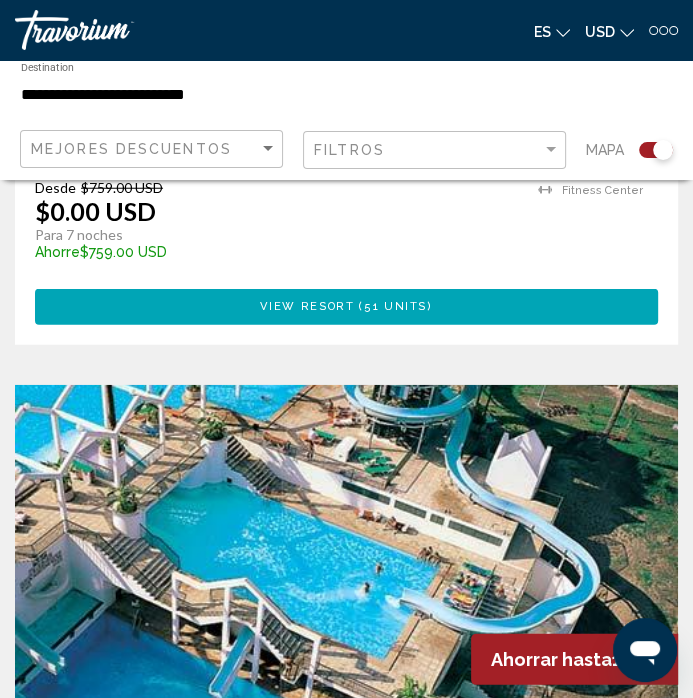 click on "Desde $759.00 USD $0.00 USD Para 7 noches Ahorre  $759.00 USD   temp  4
Fitness Center View Resort    ( 51 units )" at bounding box center [346, 252] 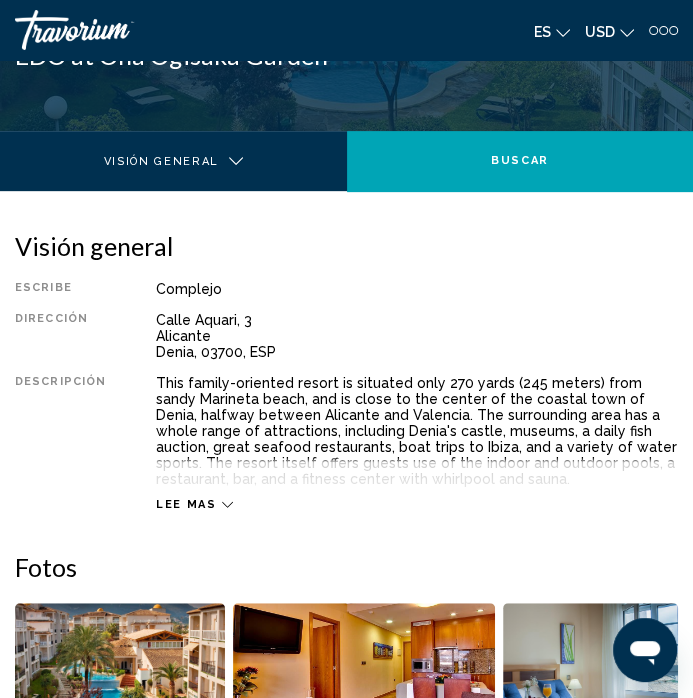 scroll, scrollTop: 0, scrollLeft: 0, axis: both 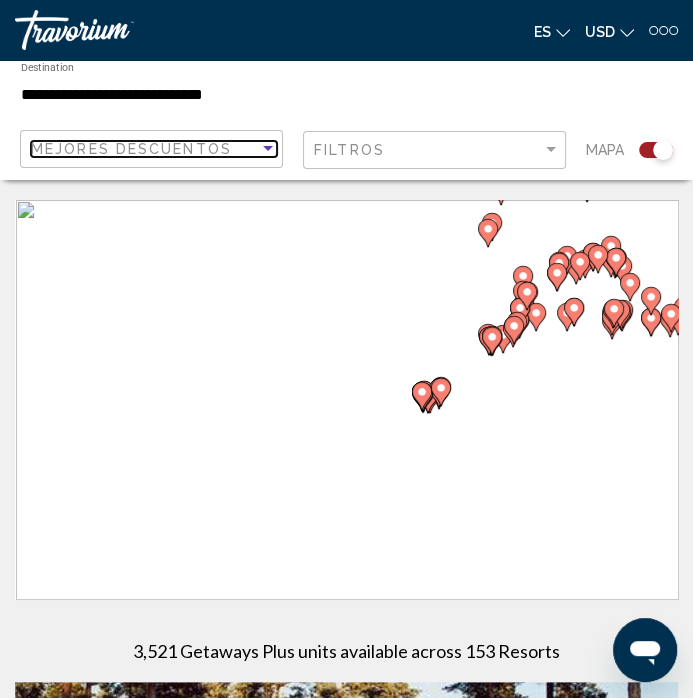 click on "Mejores descuentos" at bounding box center (145, 149) 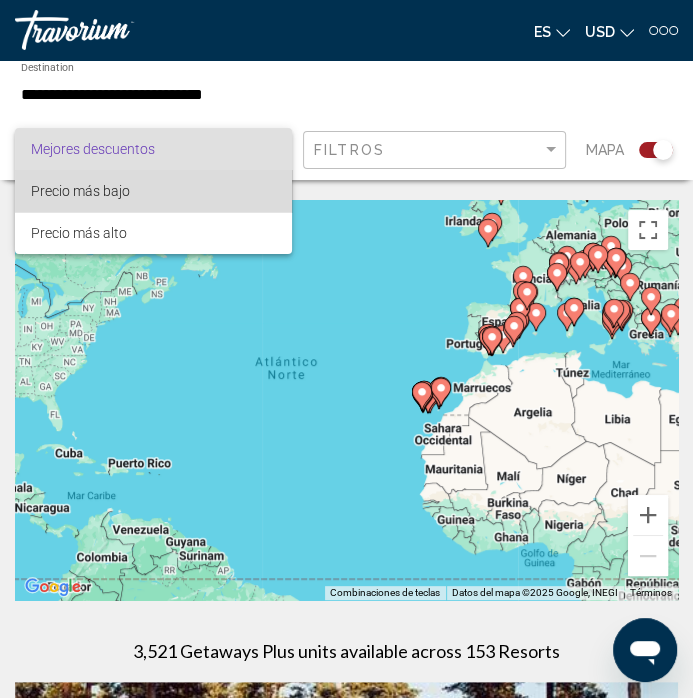 click on "Precio más bajo" at bounding box center (154, 191) 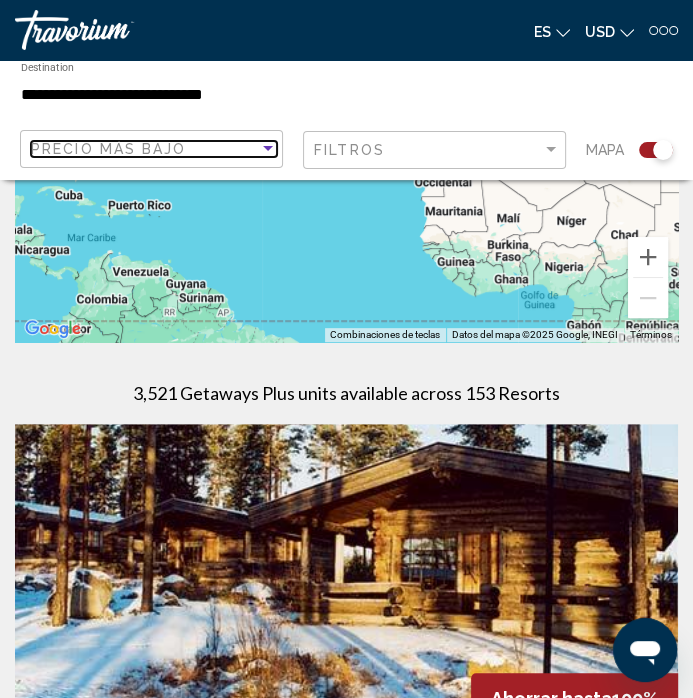 scroll, scrollTop: 0, scrollLeft: 0, axis: both 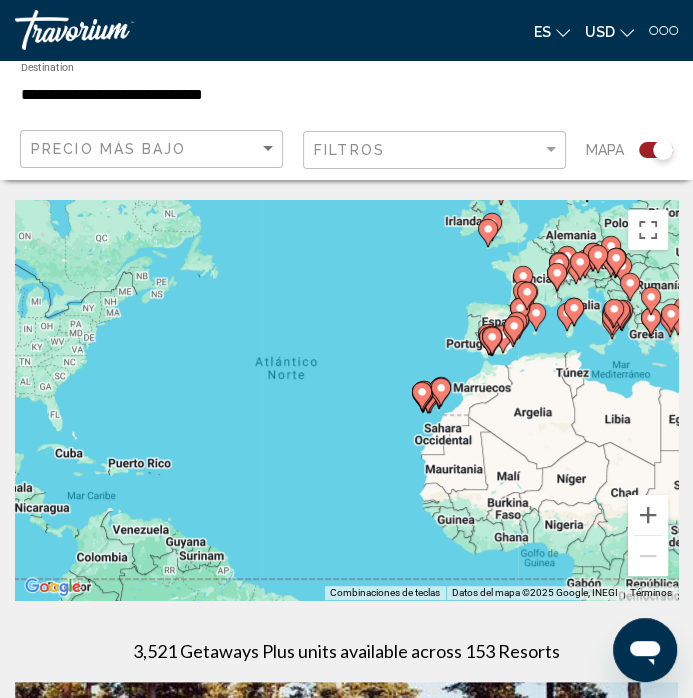 click at bounding box center [527, 296] 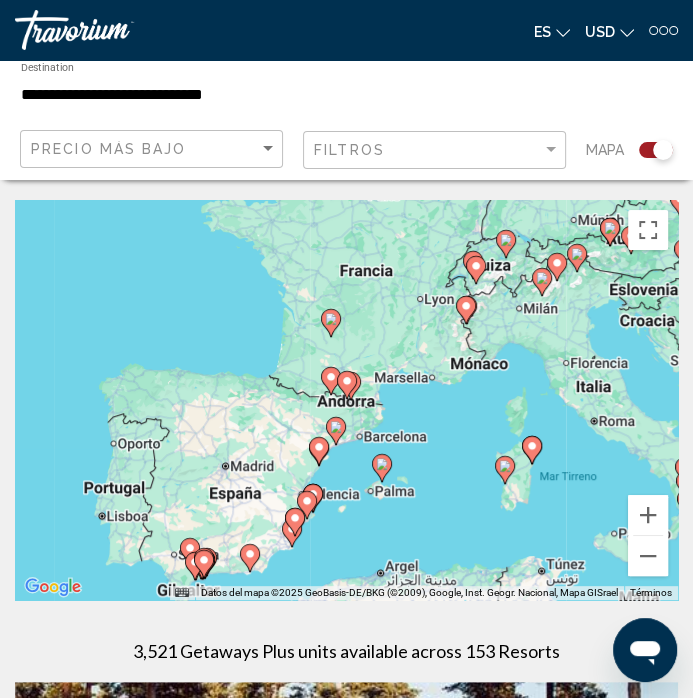 click 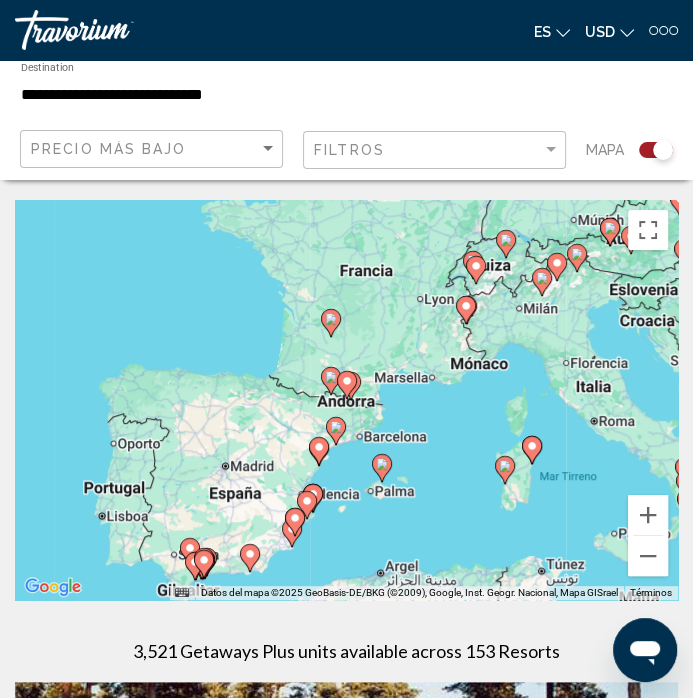 type on "**********" 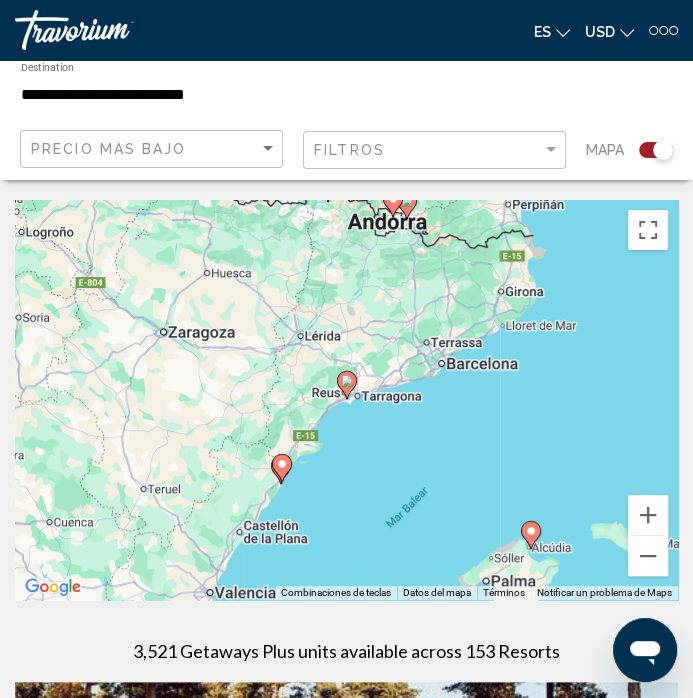 click 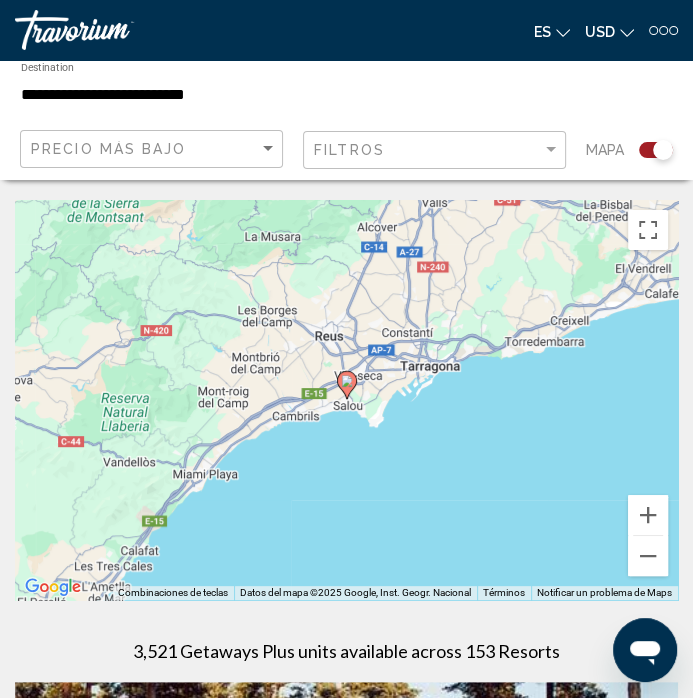 click 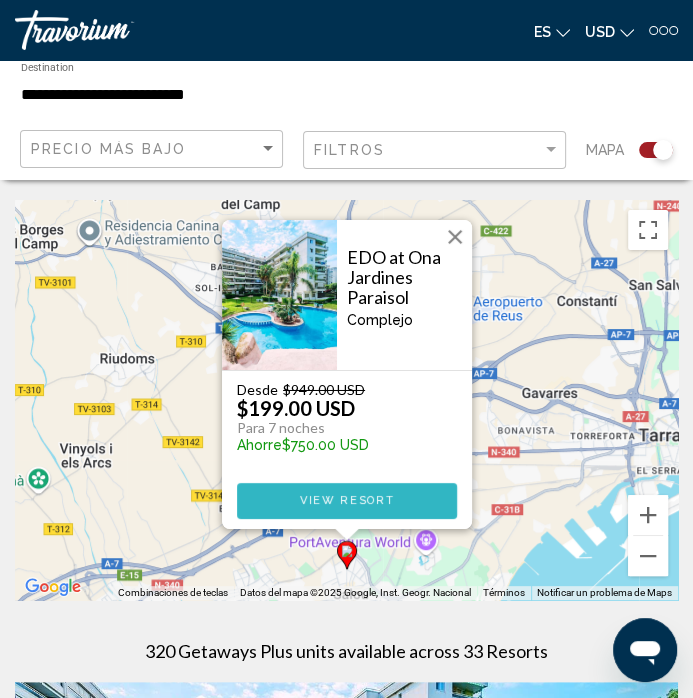 click on "View Resort" at bounding box center [346, 500] 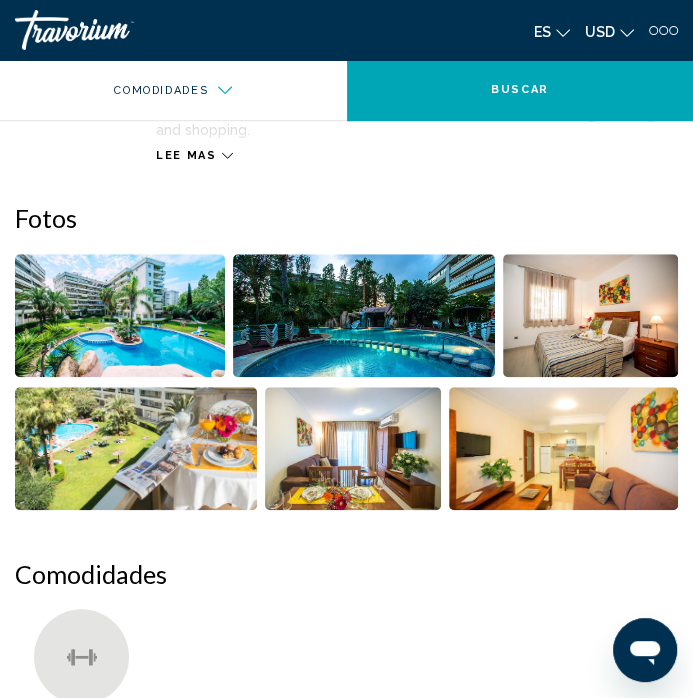 scroll, scrollTop: 0, scrollLeft: 0, axis: both 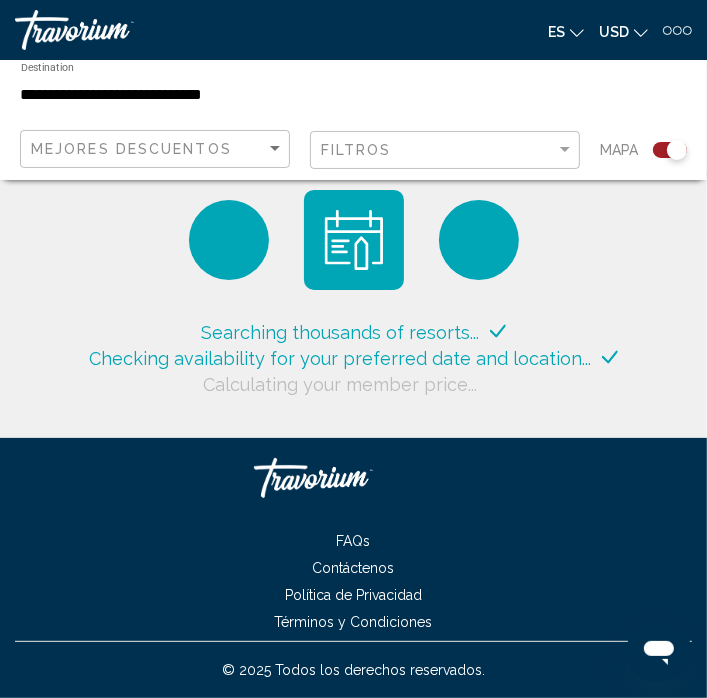 click on "Mejores descuentos" 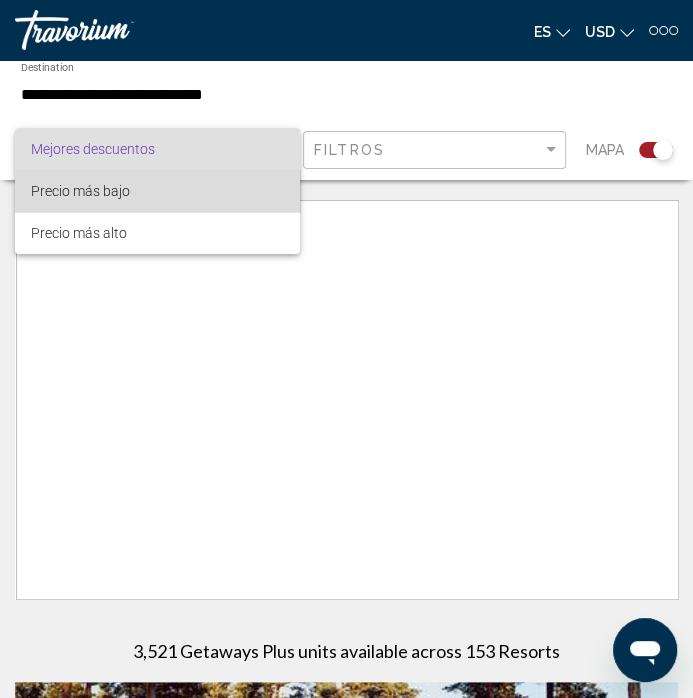click on "Precio más bajo" at bounding box center (157, 191) 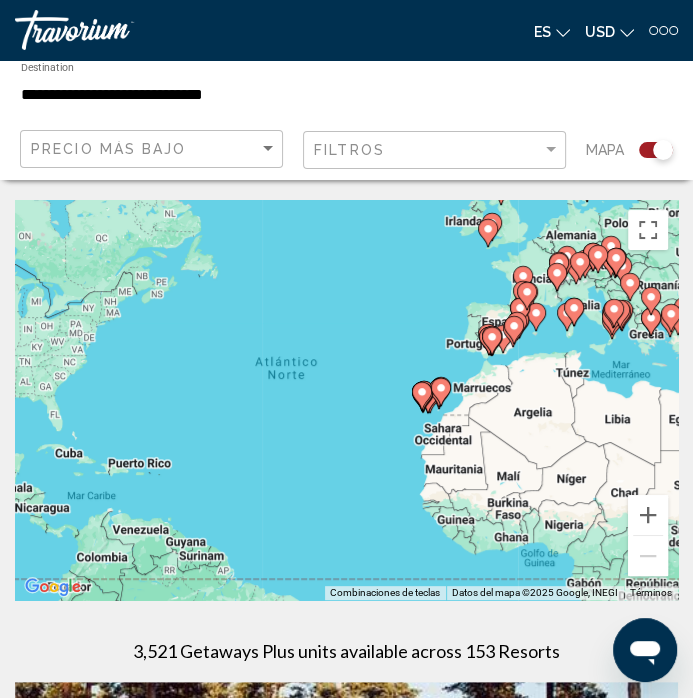 click 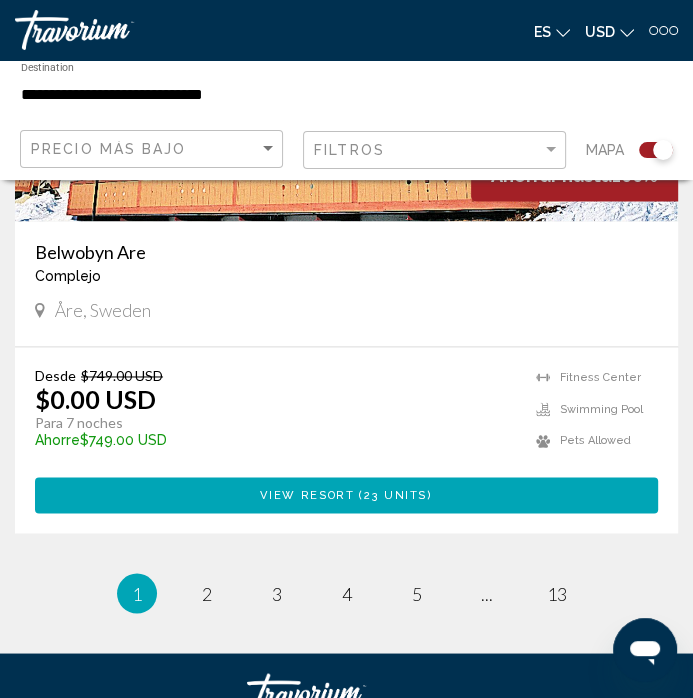 scroll, scrollTop: 8185, scrollLeft: 0, axis: vertical 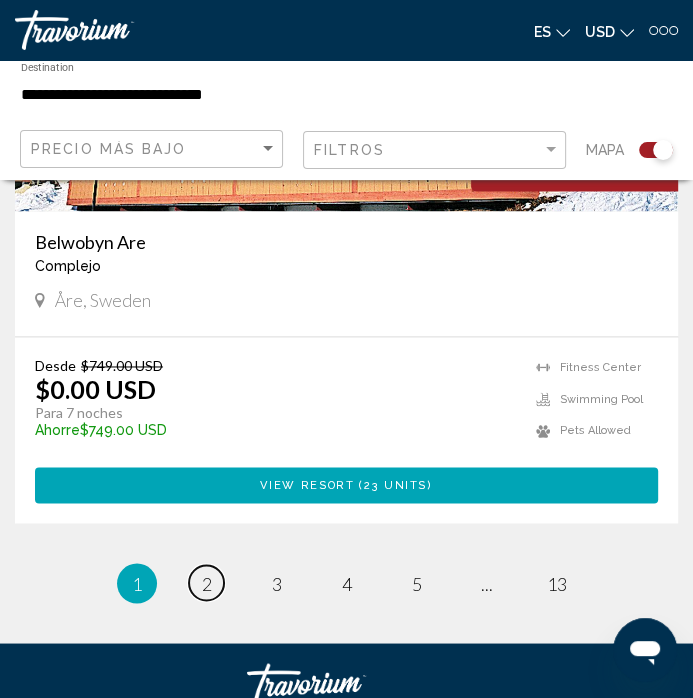 click on "page  2" at bounding box center [206, 582] 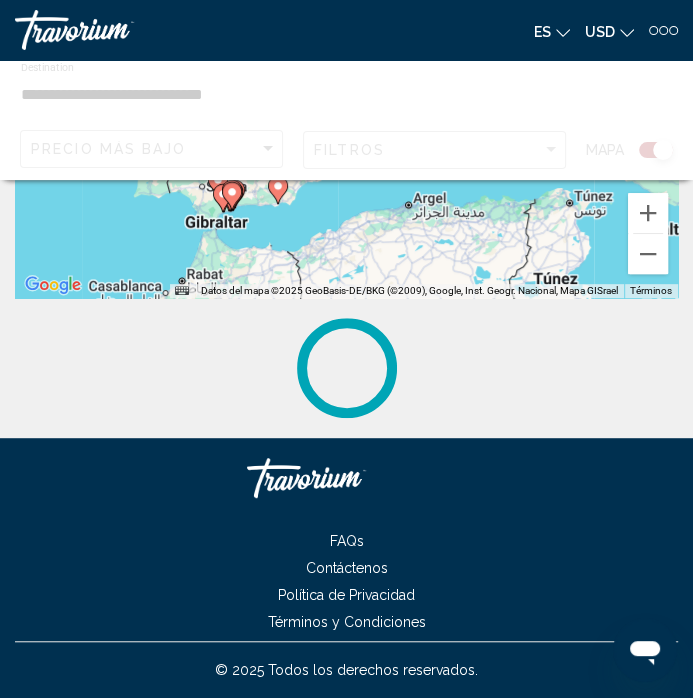 scroll, scrollTop: 0, scrollLeft: 0, axis: both 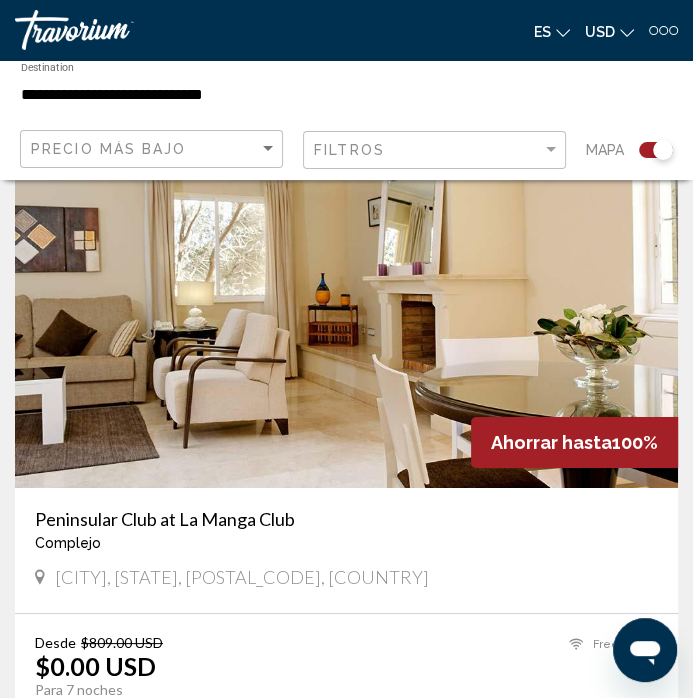 click at bounding box center [346, 328] 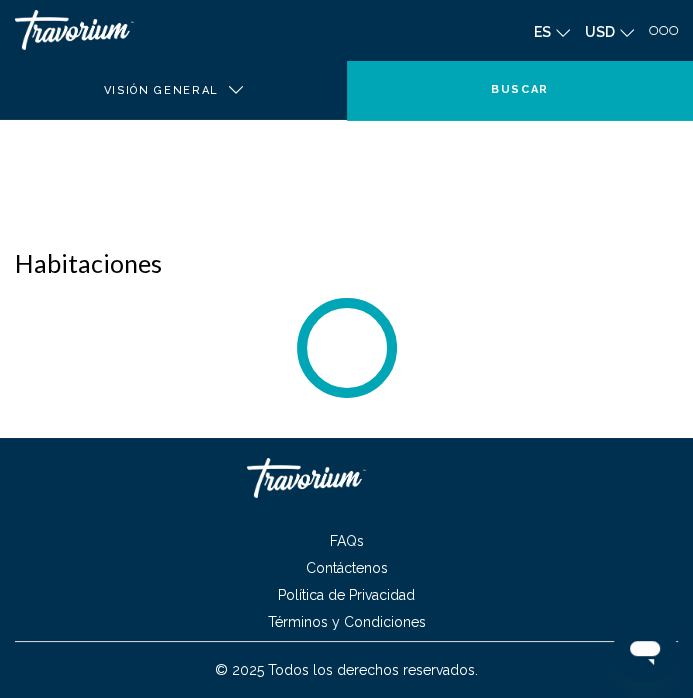 scroll, scrollTop: 0, scrollLeft: 0, axis: both 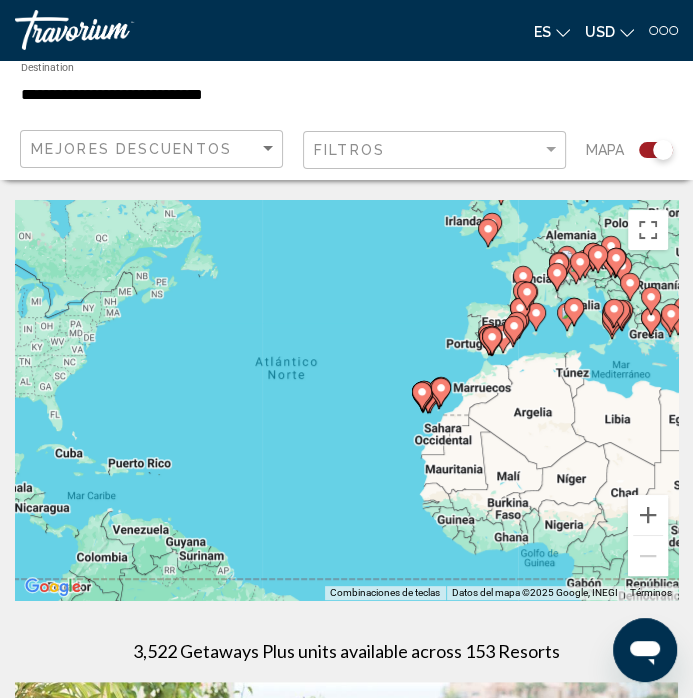 click on "**********" 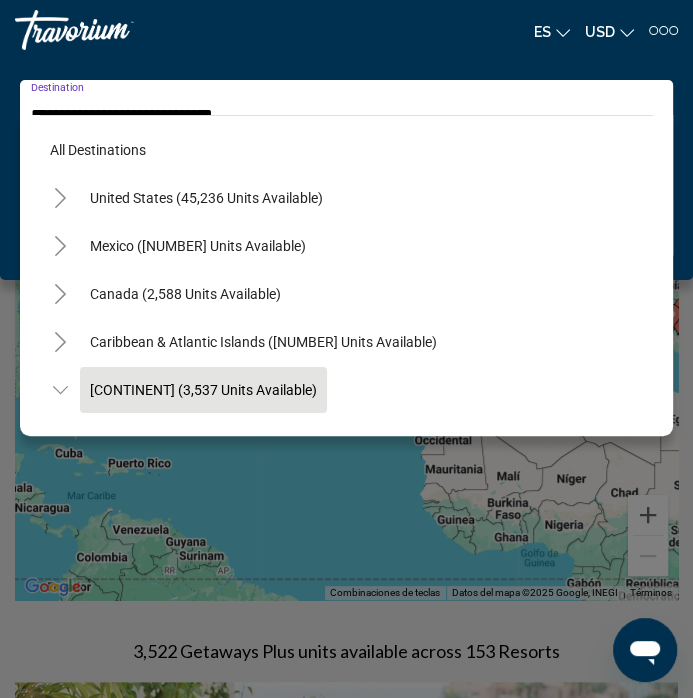 scroll, scrollTop: 119, scrollLeft: 0, axis: vertical 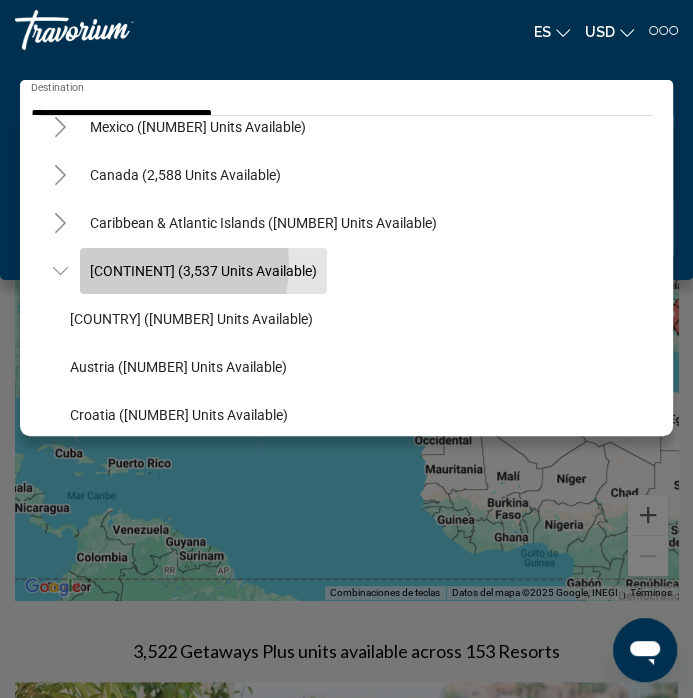 click on "[CONTINENT] (3,537 units available)" 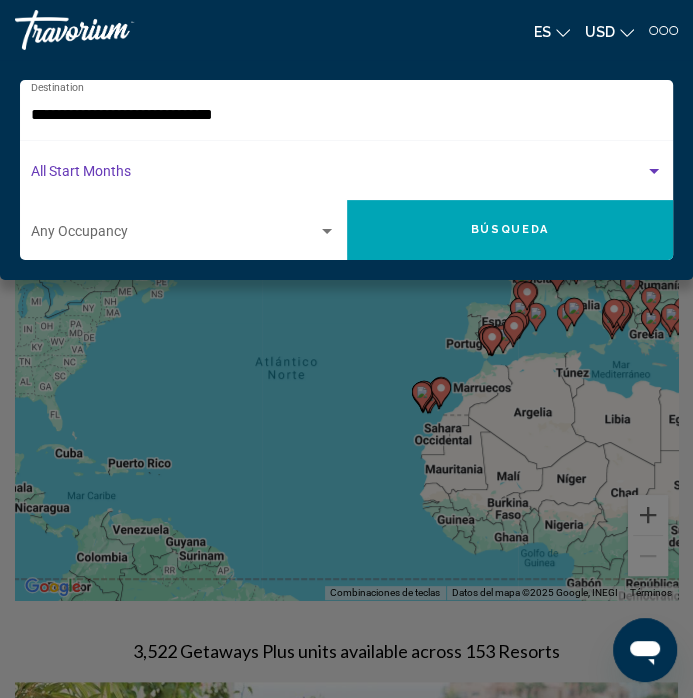click at bounding box center [338, 176] 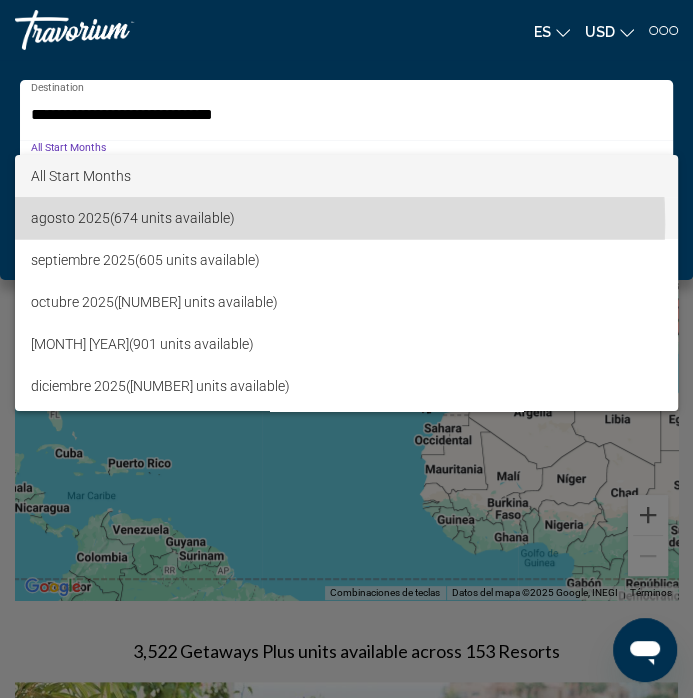click on "agosto 2025  (674 units available)" at bounding box center (347, 218) 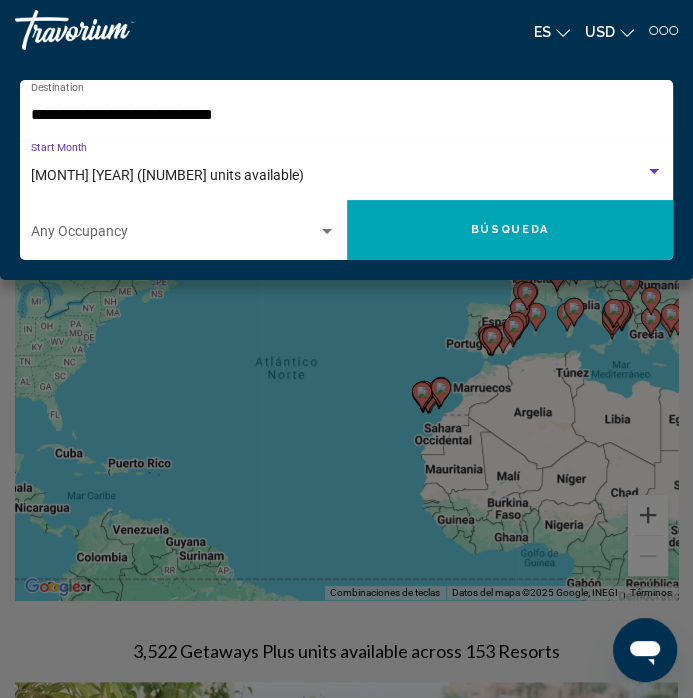 click on "Búsqueda" 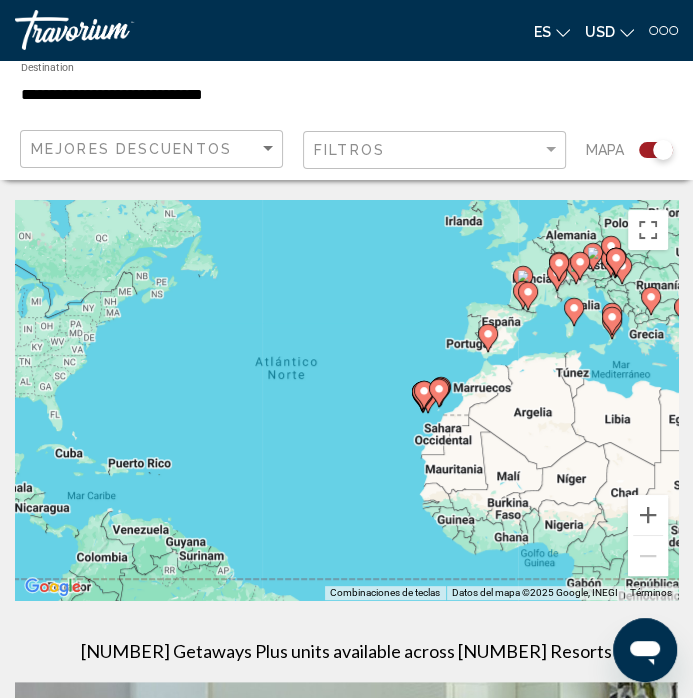 click 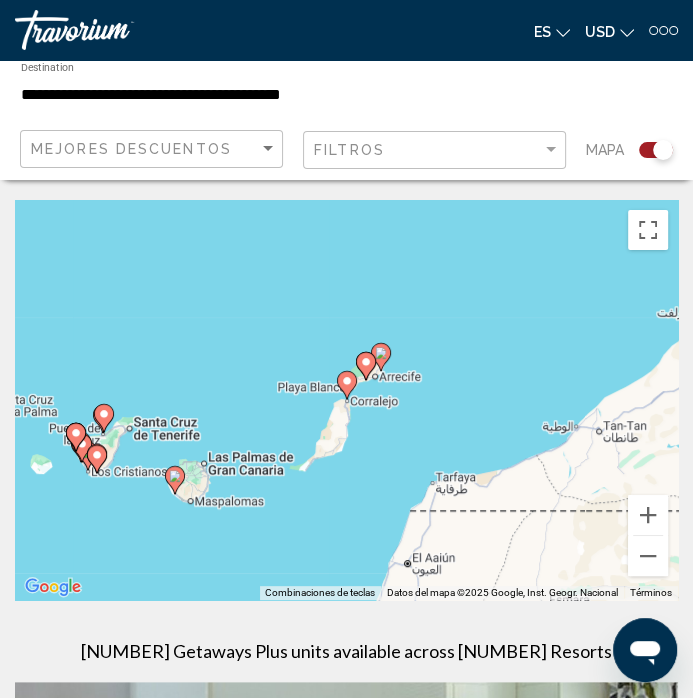 click 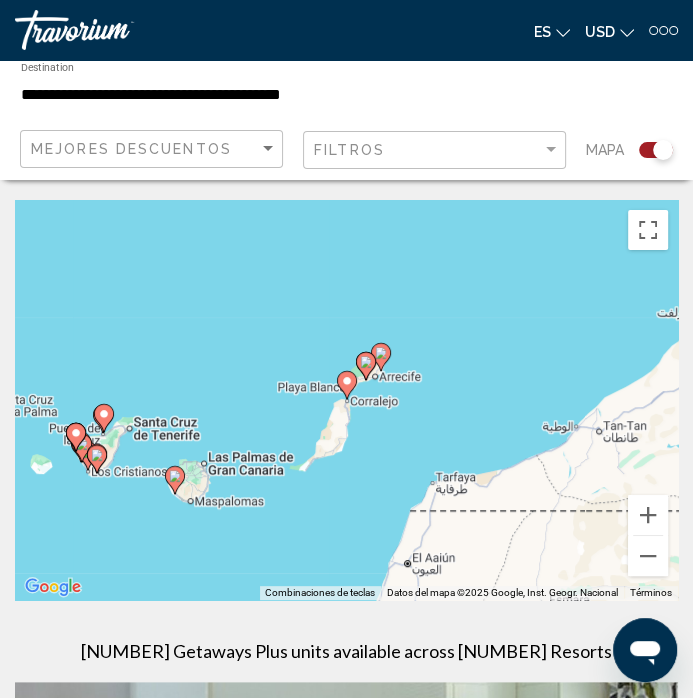 type on "**********" 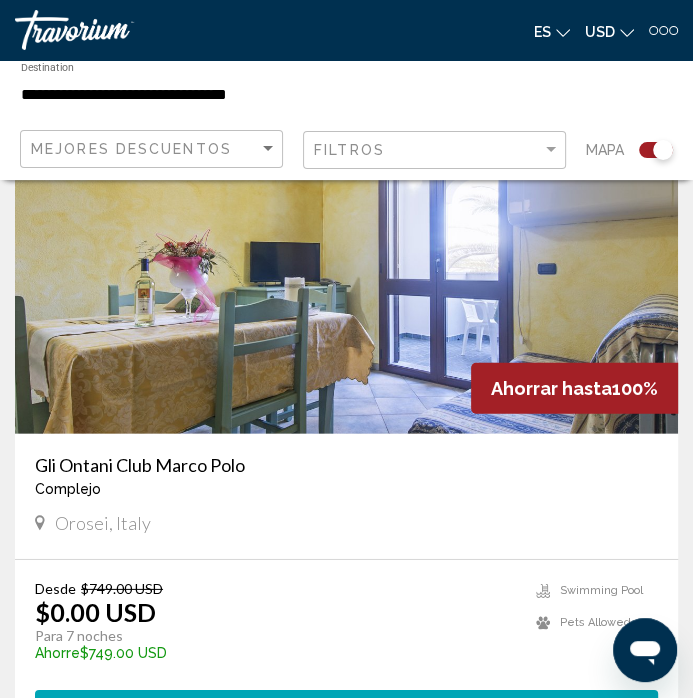 scroll, scrollTop: 5935, scrollLeft: 0, axis: vertical 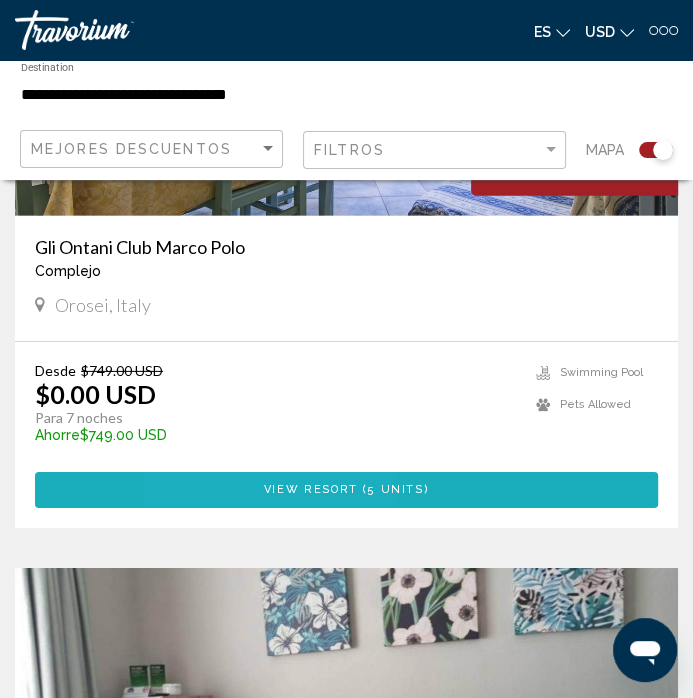click on "View Resort" at bounding box center (311, 489) 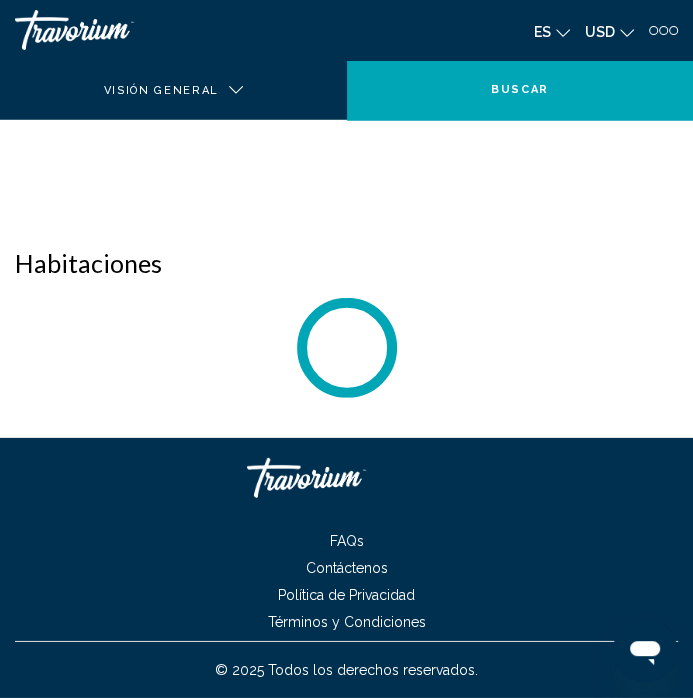 scroll, scrollTop: 0, scrollLeft: 0, axis: both 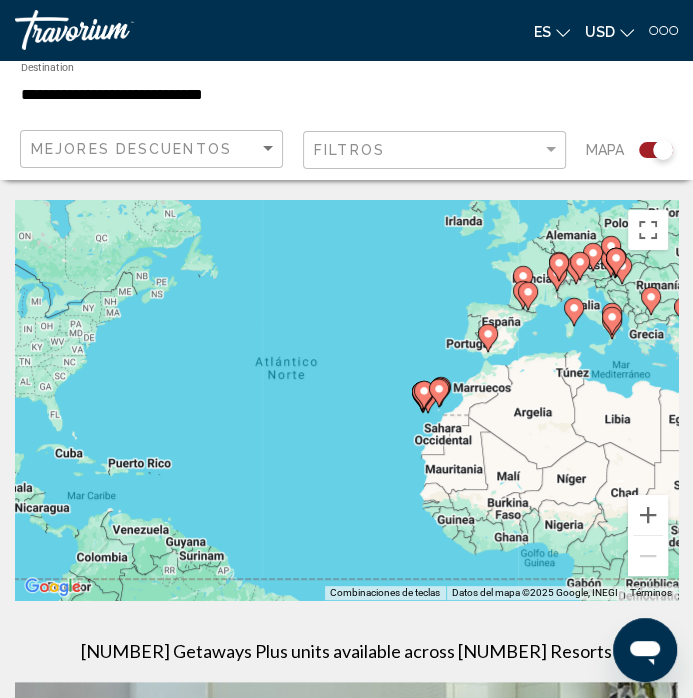 click 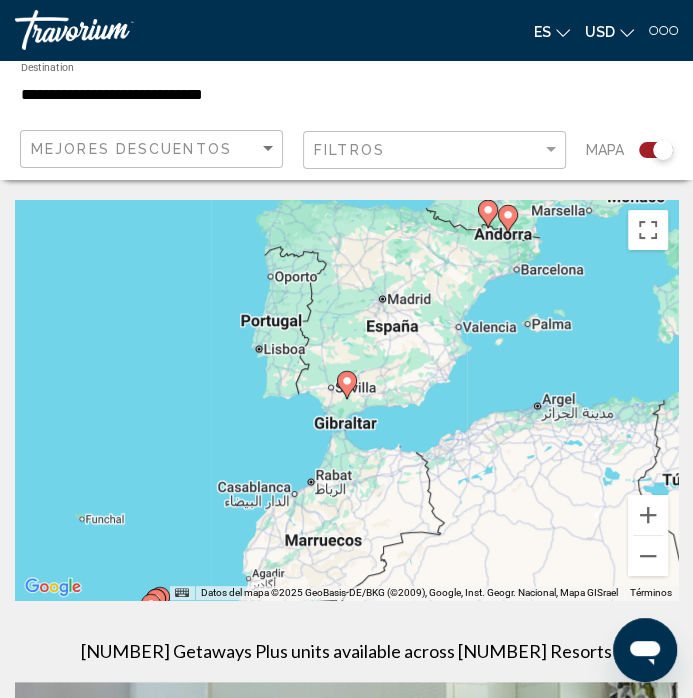 click on "Para activar la función de arrastre con el teclado, pulsa Alt + Intro. Cuando hayas habilitado esa función, usa las teclas de flecha para mover el marcador. Para completar el arrastre, pulsa Intro. Para cancelar, pulsa Escape." at bounding box center (346, 400) 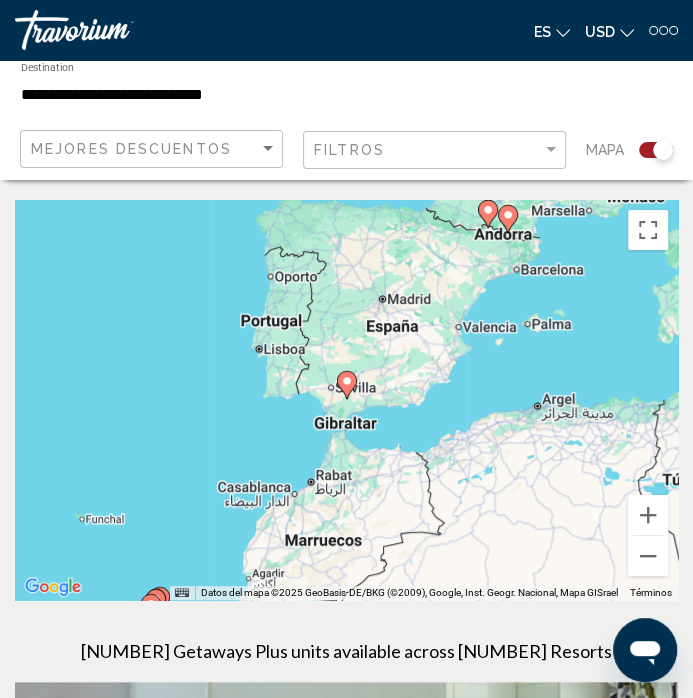 click at bounding box center [347, 385] 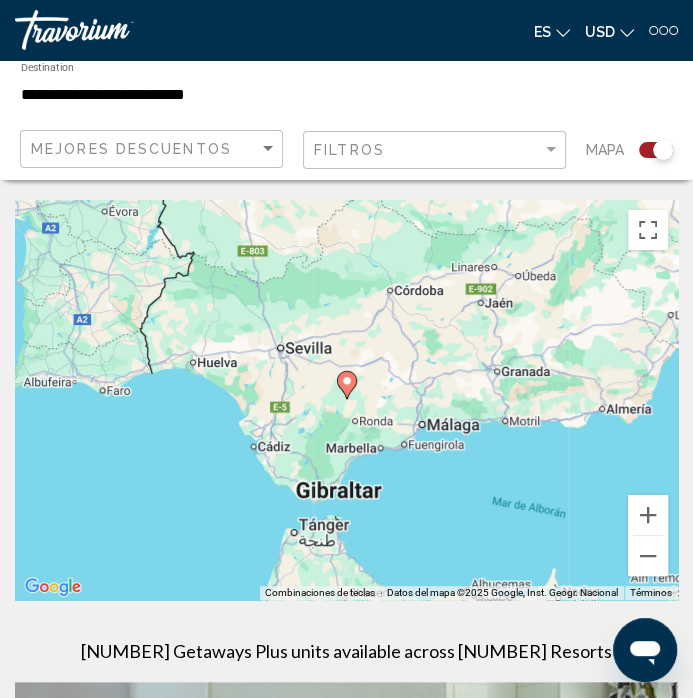 click at bounding box center [347, 385] 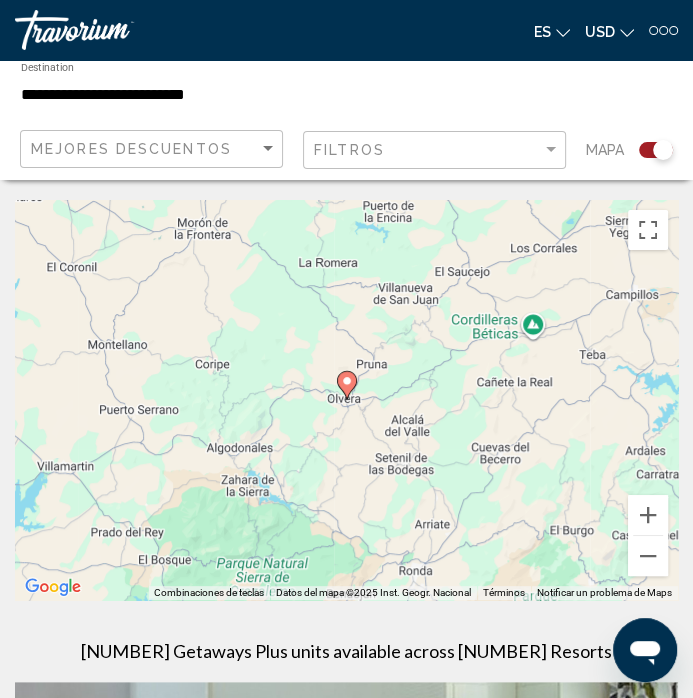 click at bounding box center (347, 385) 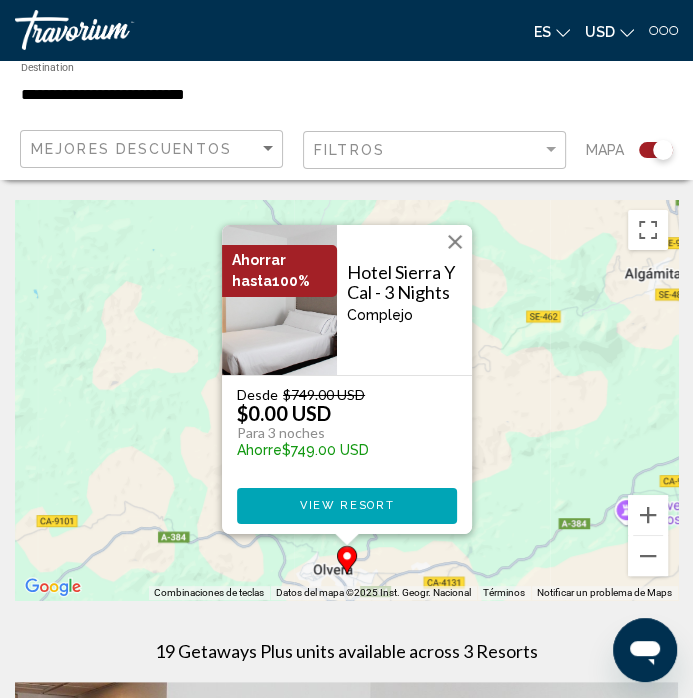 click on "View Resort" at bounding box center [346, 505] 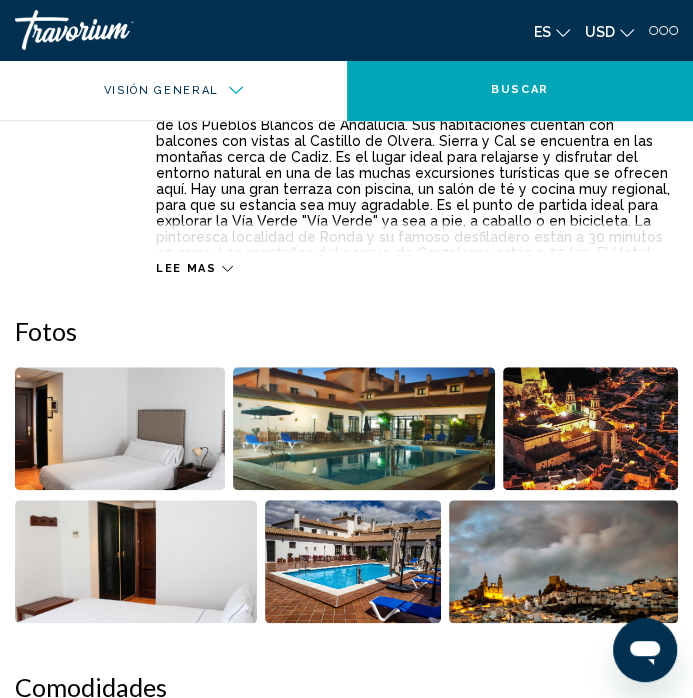 scroll, scrollTop: 611, scrollLeft: 0, axis: vertical 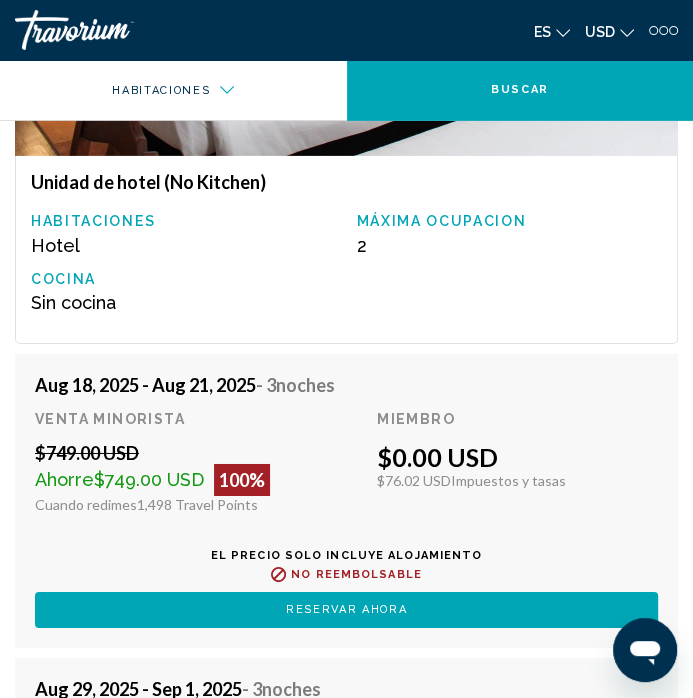 click on "Habitaciones Hotel Máxima ocupacion 2 Cocina Sin cocina" at bounding box center [346, 270] 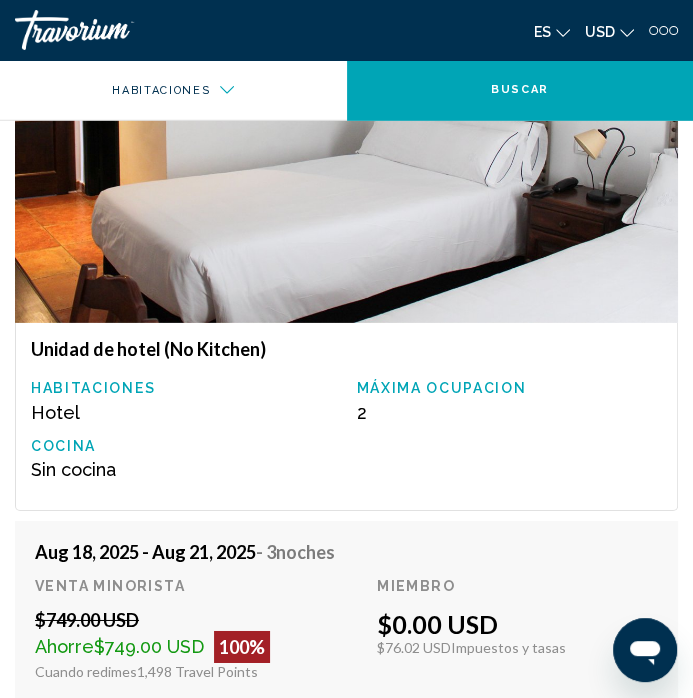 scroll, scrollTop: 2764, scrollLeft: 0, axis: vertical 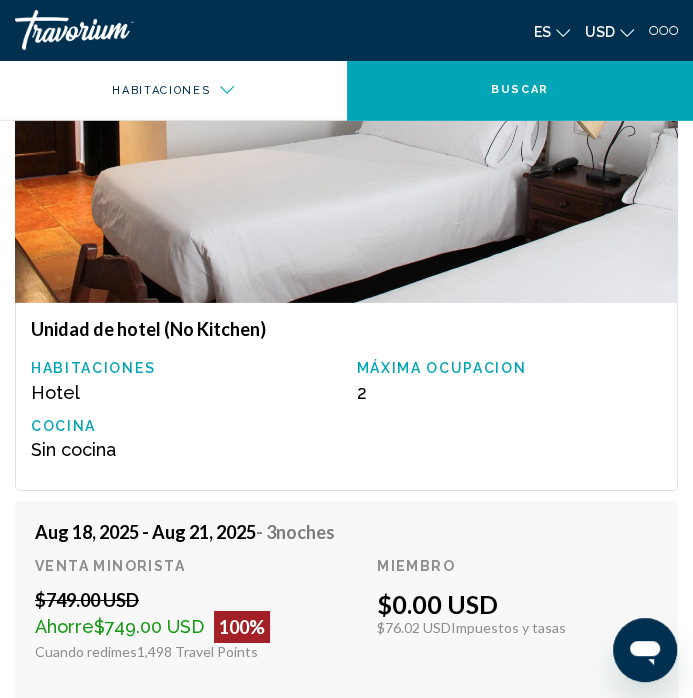click on "Máxima ocupacion" at bounding box center [510, 368] 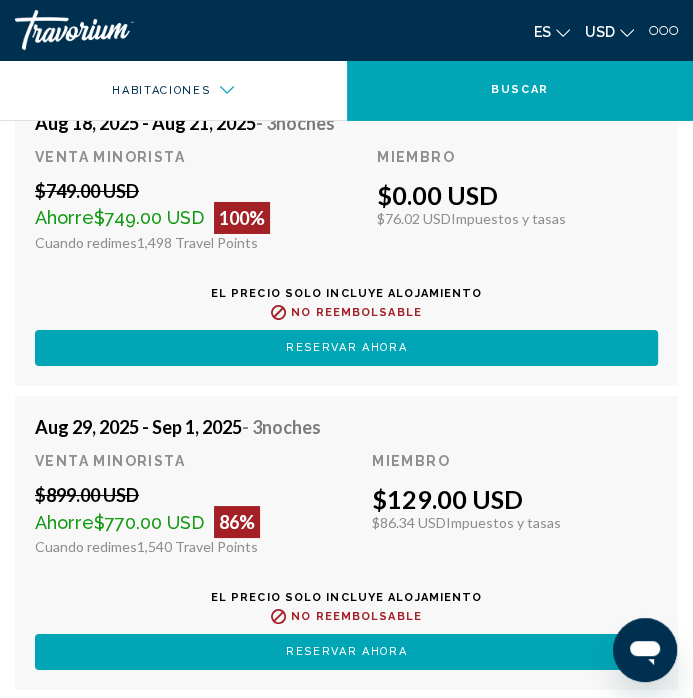 scroll, scrollTop: 3198, scrollLeft: 0, axis: vertical 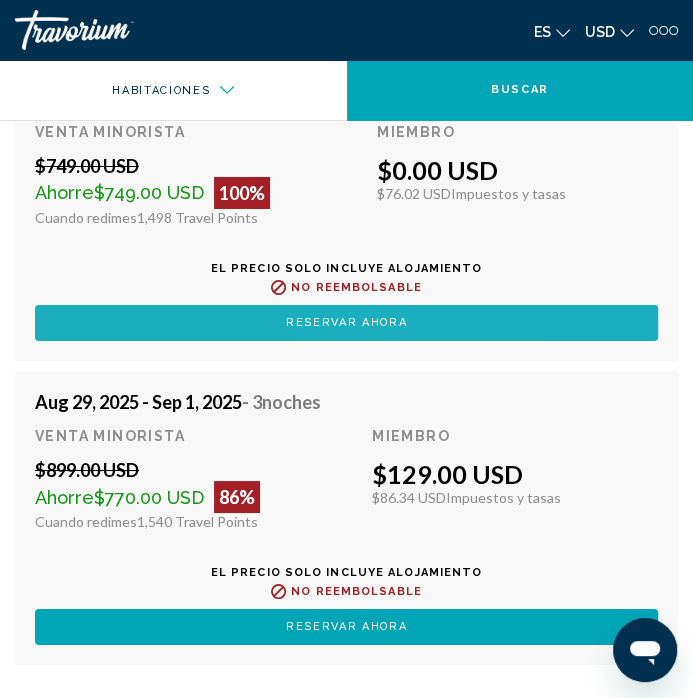click on "Reservar ahora" at bounding box center [346, 323] 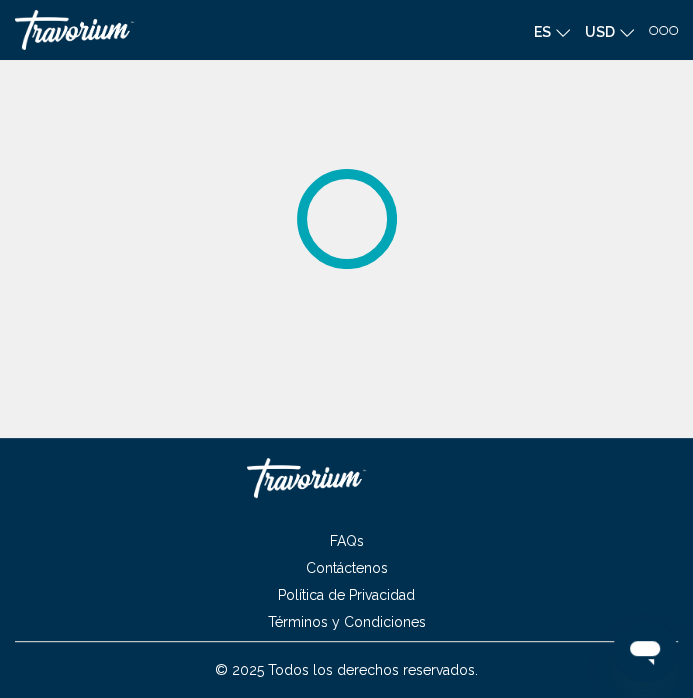 scroll, scrollTop: 0, scrollLeft: 0, axis: both 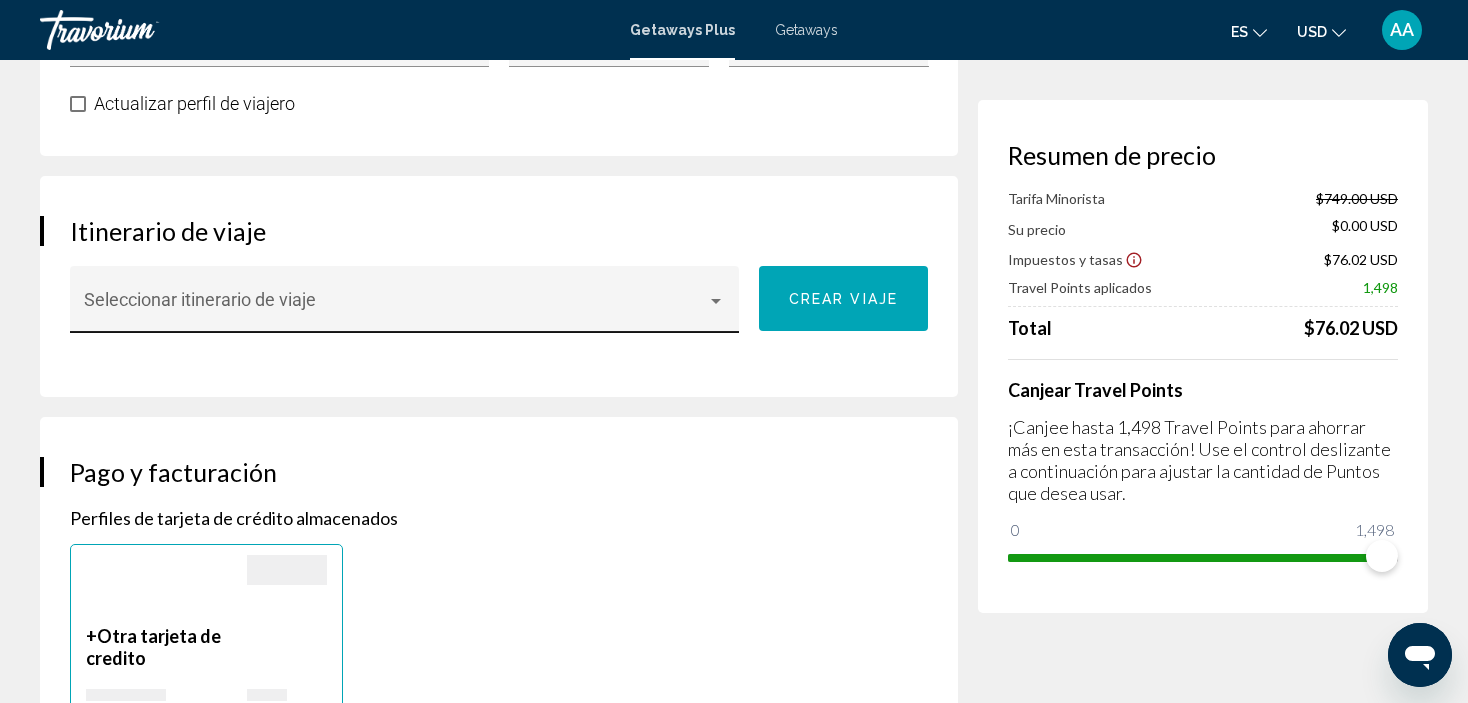 click at bounding box center (716, 301) 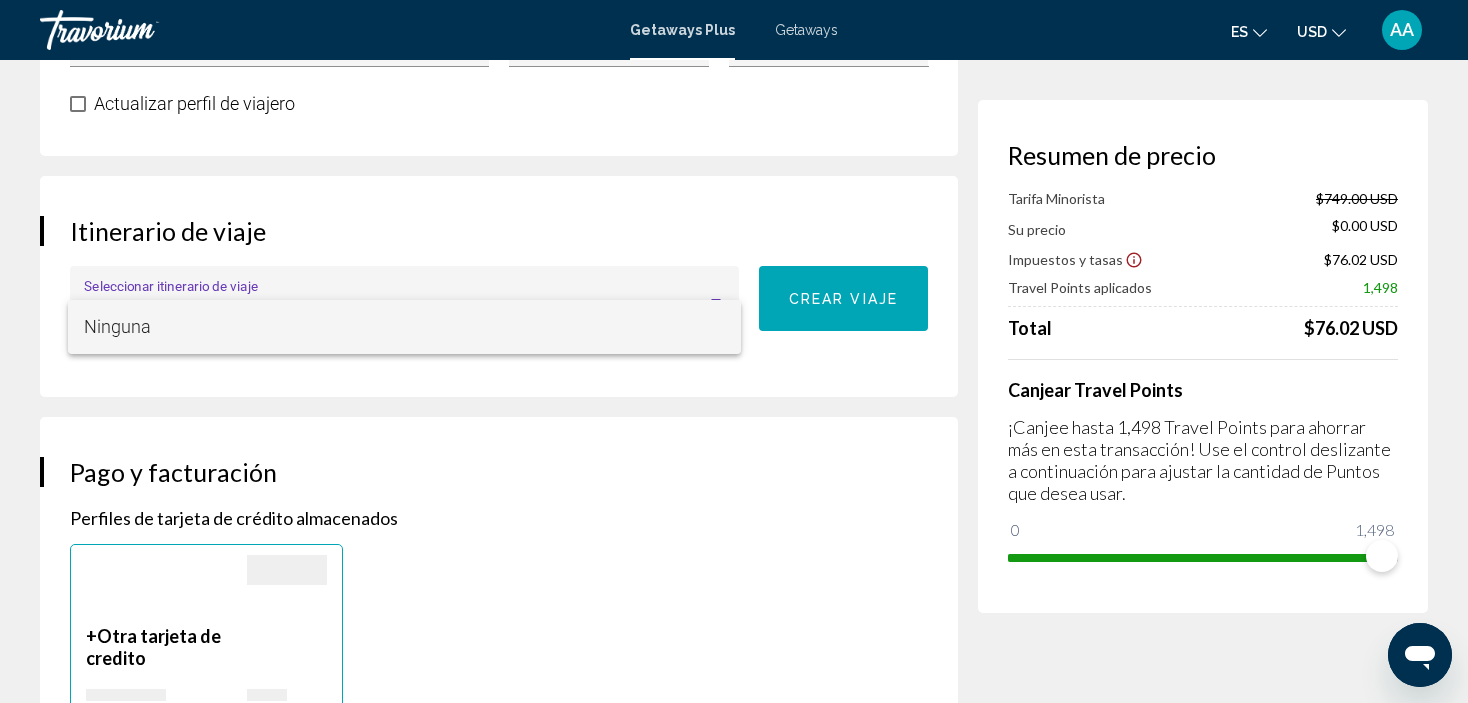 click at bounding box center (734, 351) 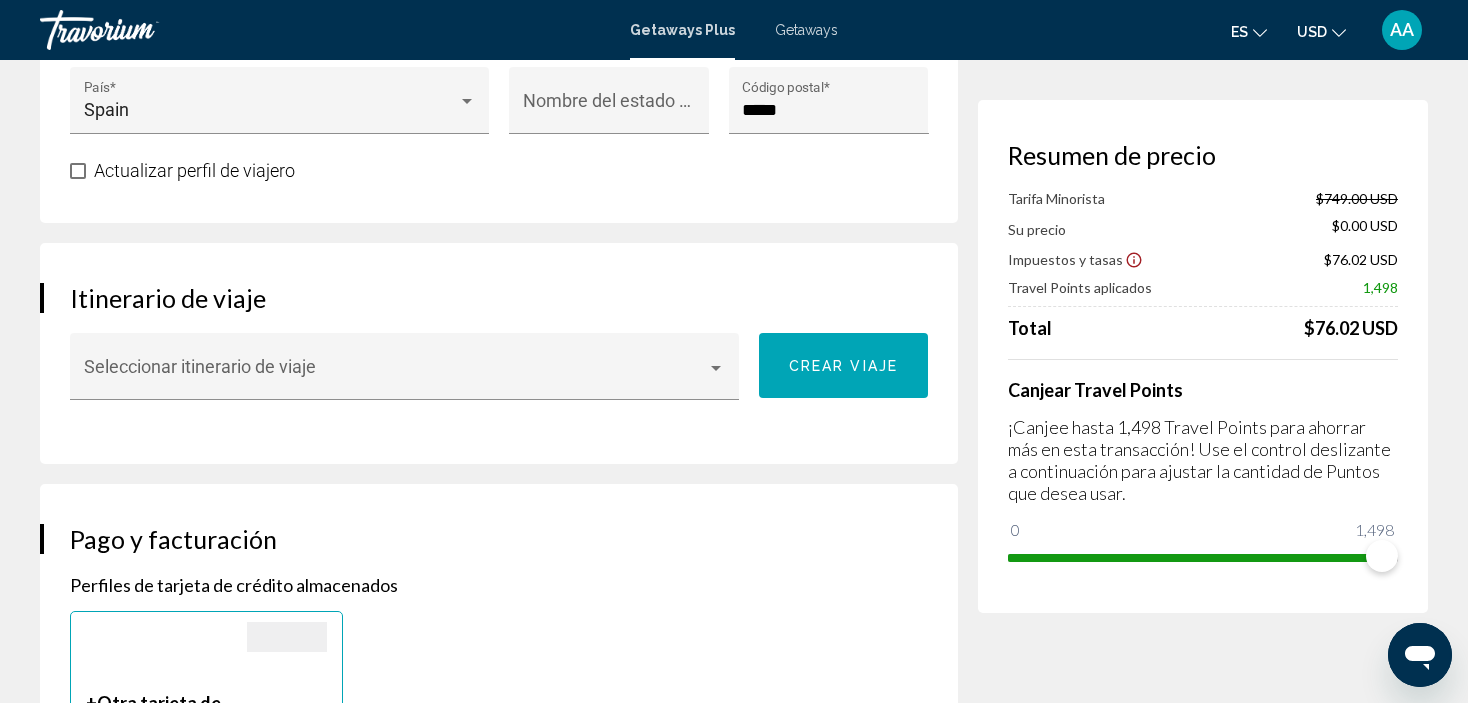 scroll, scrollTop: 916, scrollLeft: 0, axis: vertical 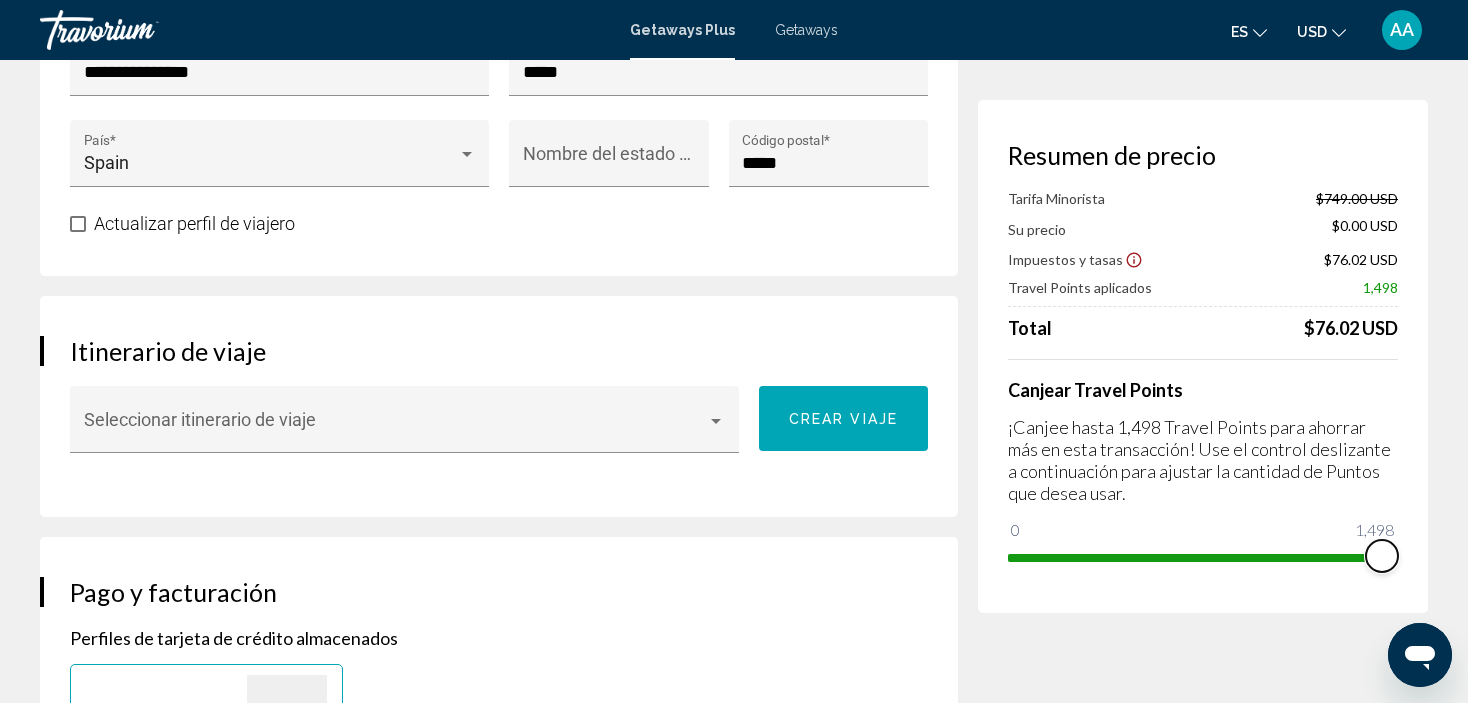 click at bounding box center (1382, 556) 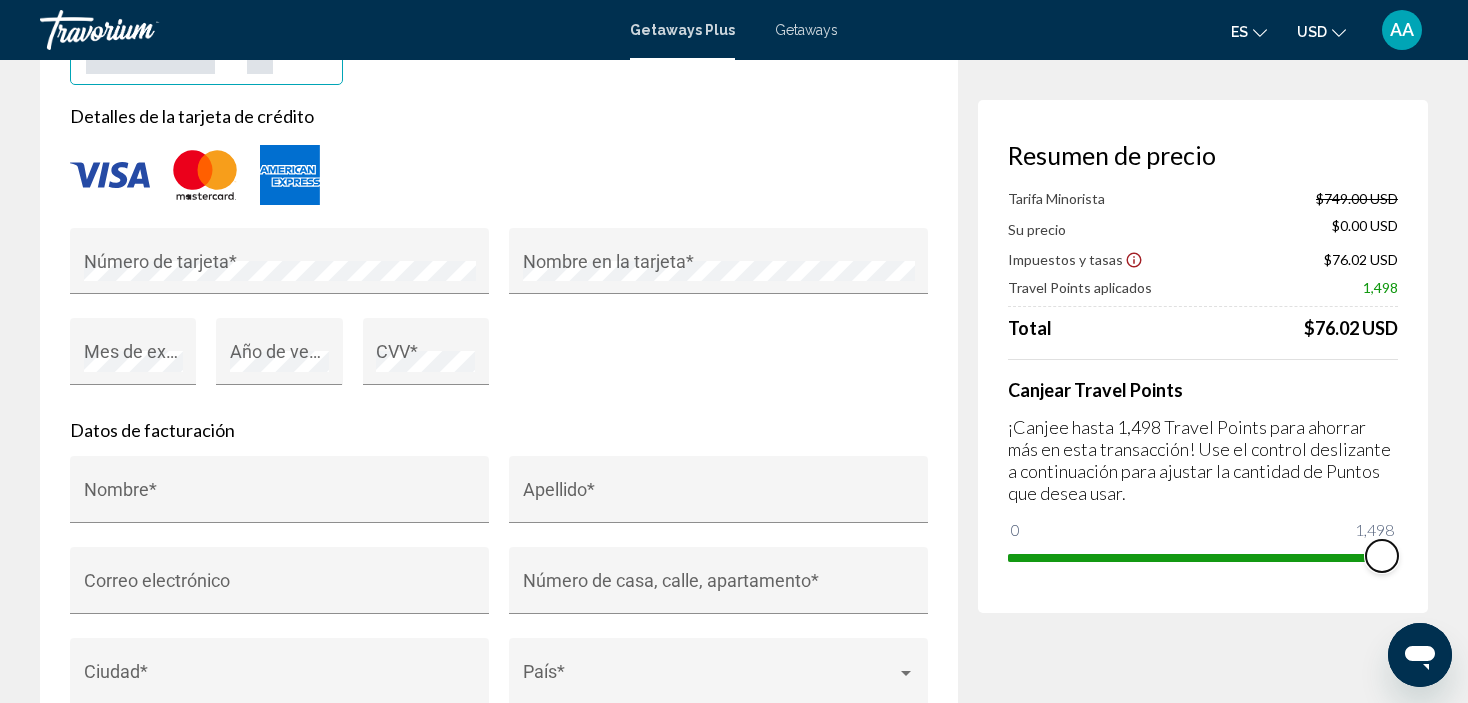 scroll, scrollTop: 1688, scrollLeft: 0, axis: vertical 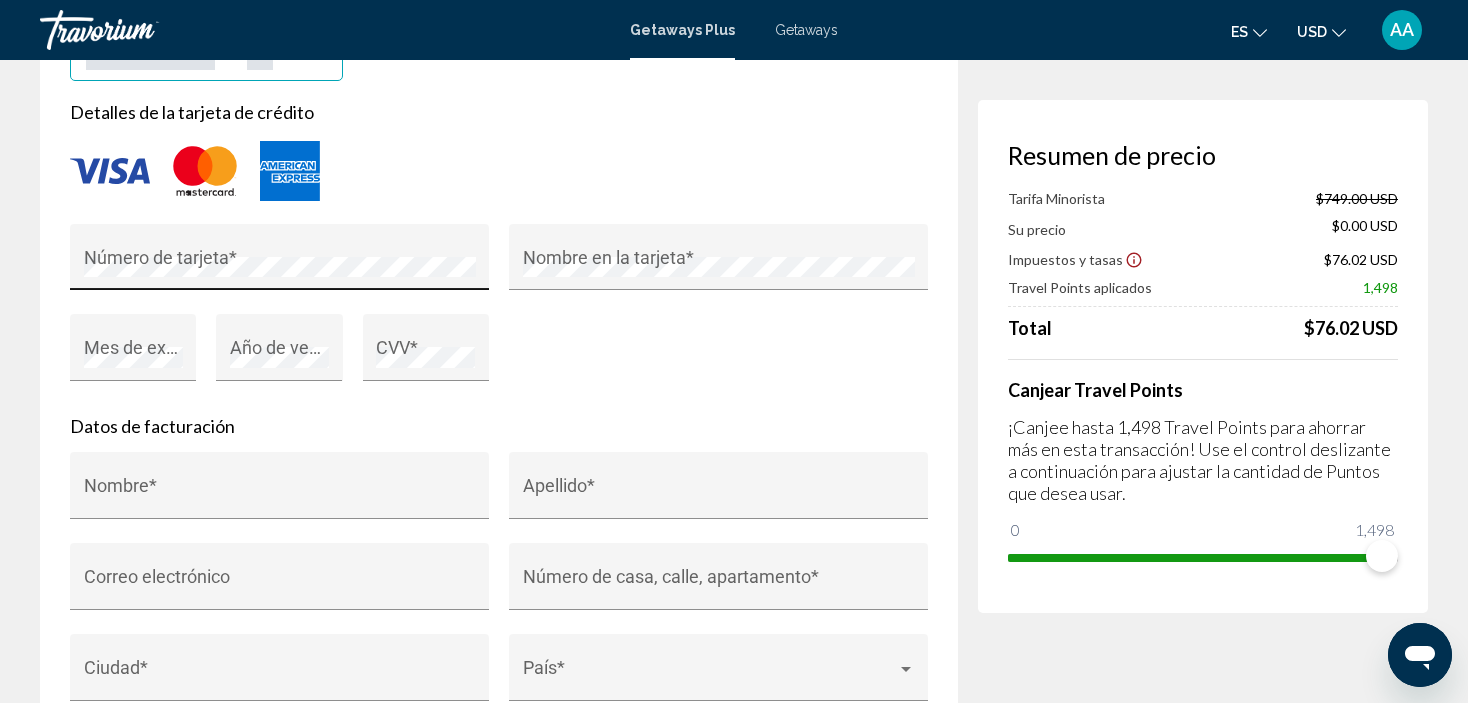 click on "Número de tarjeta  *" at bounding box center (280, 263) 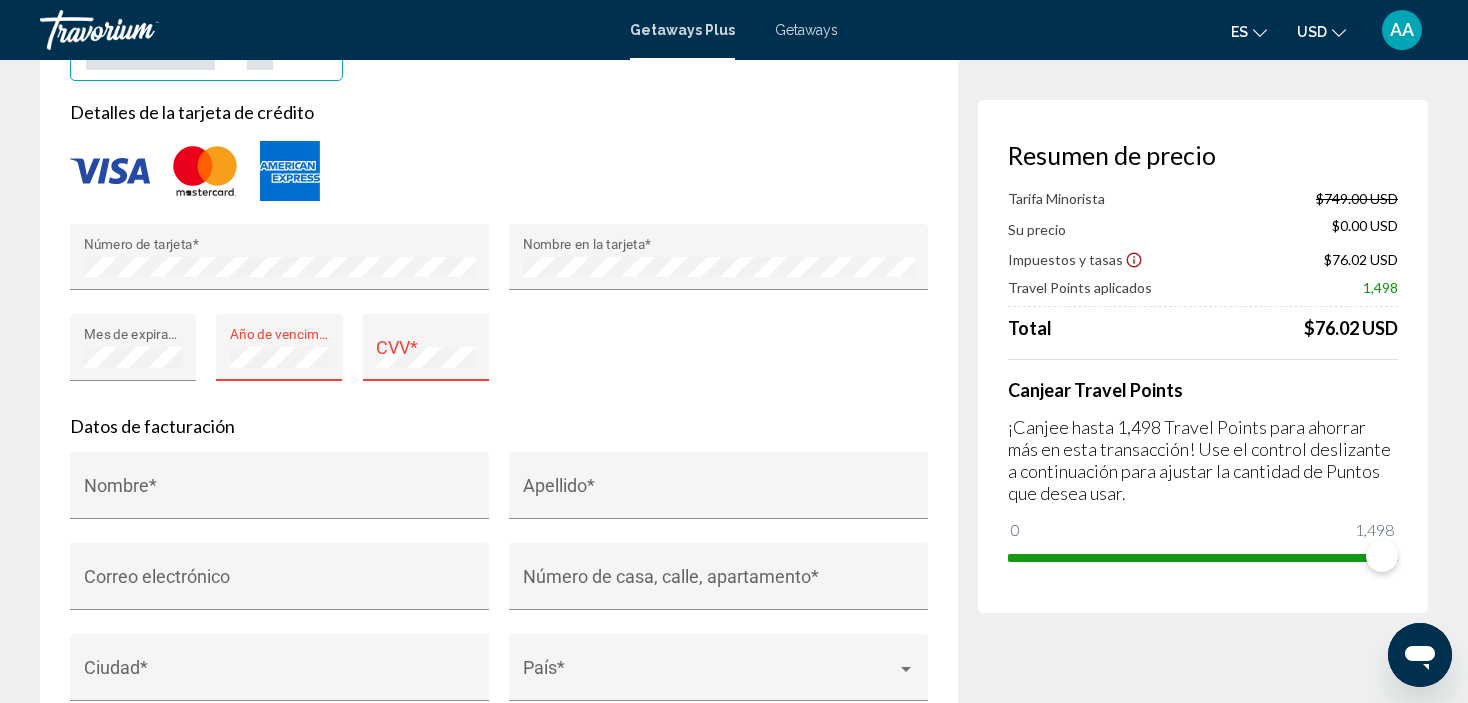 click on "Año de vencimiento  *" at bounding box center (279, 354) 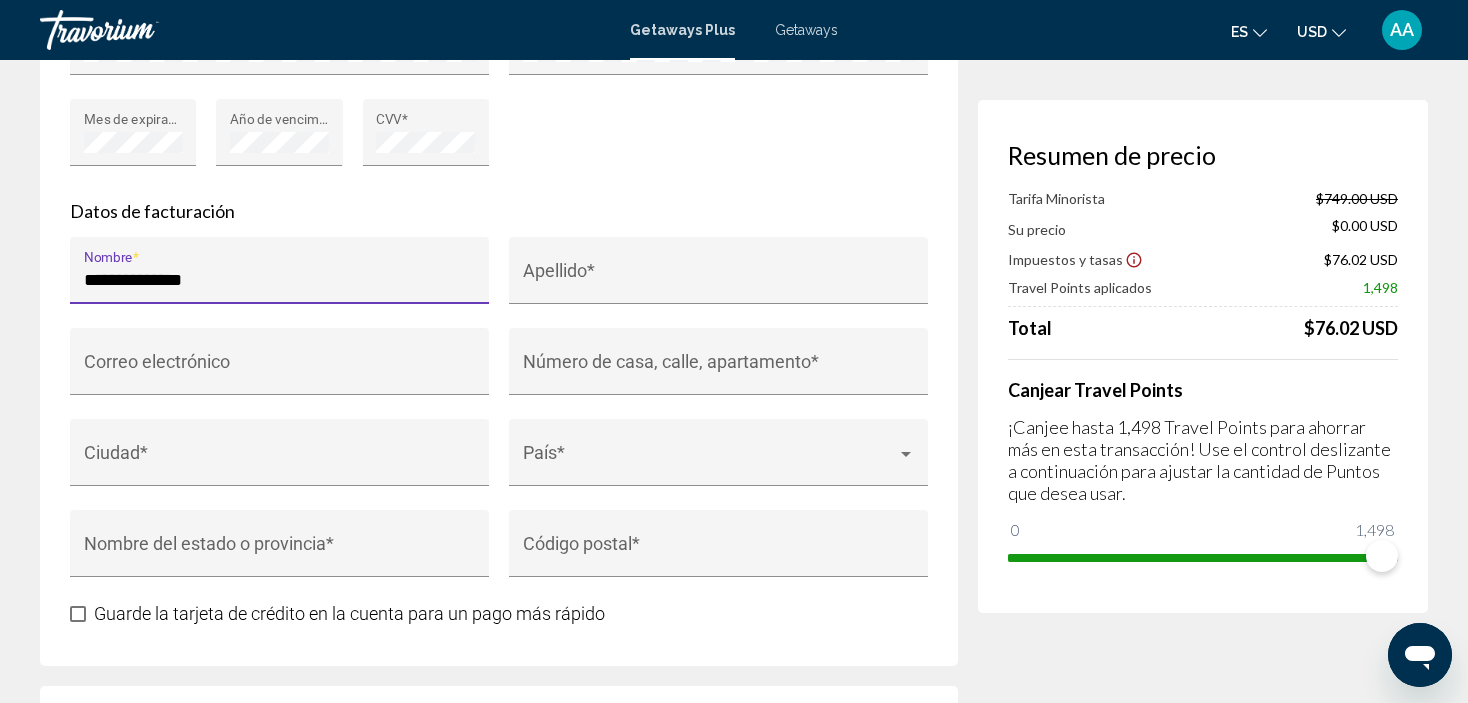 scroll, scrollTop: 1893, scrollLeft: 0, axis: vertical 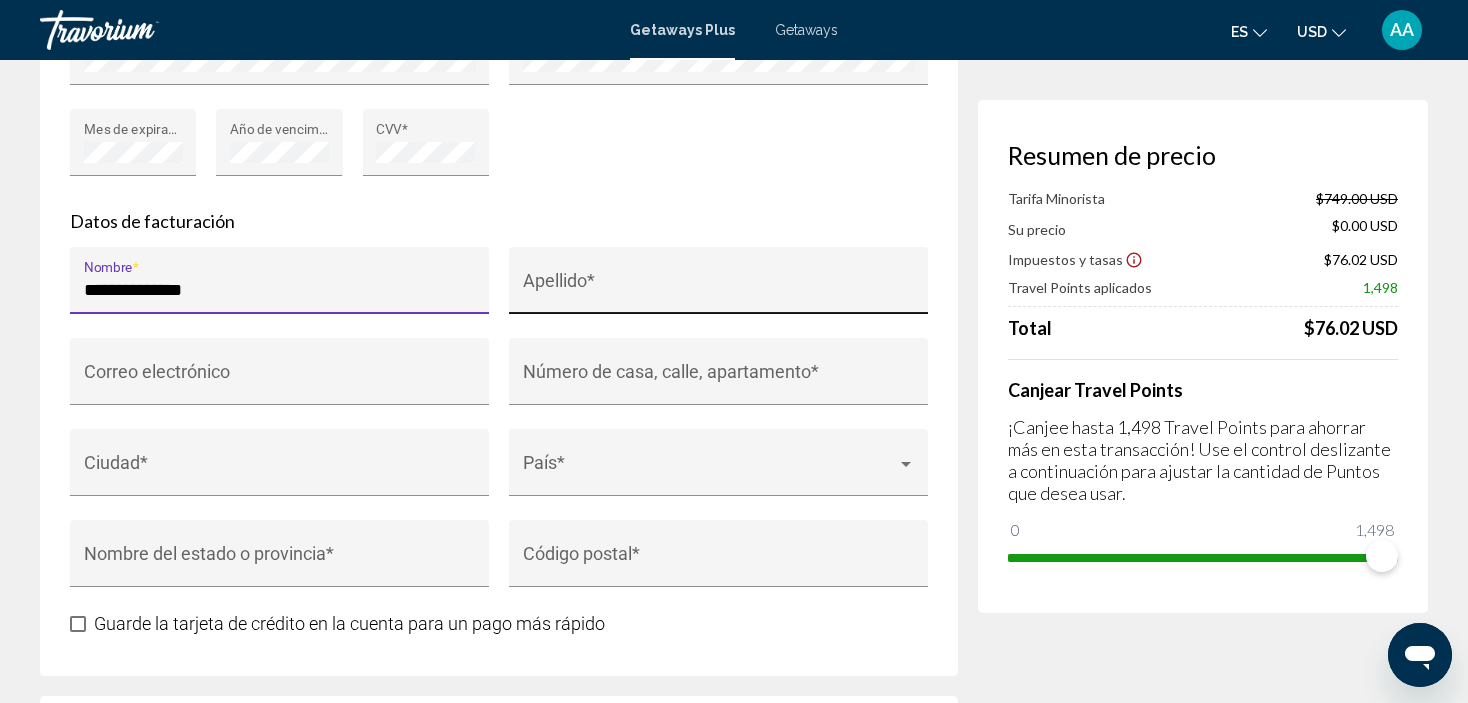 type on "**********" 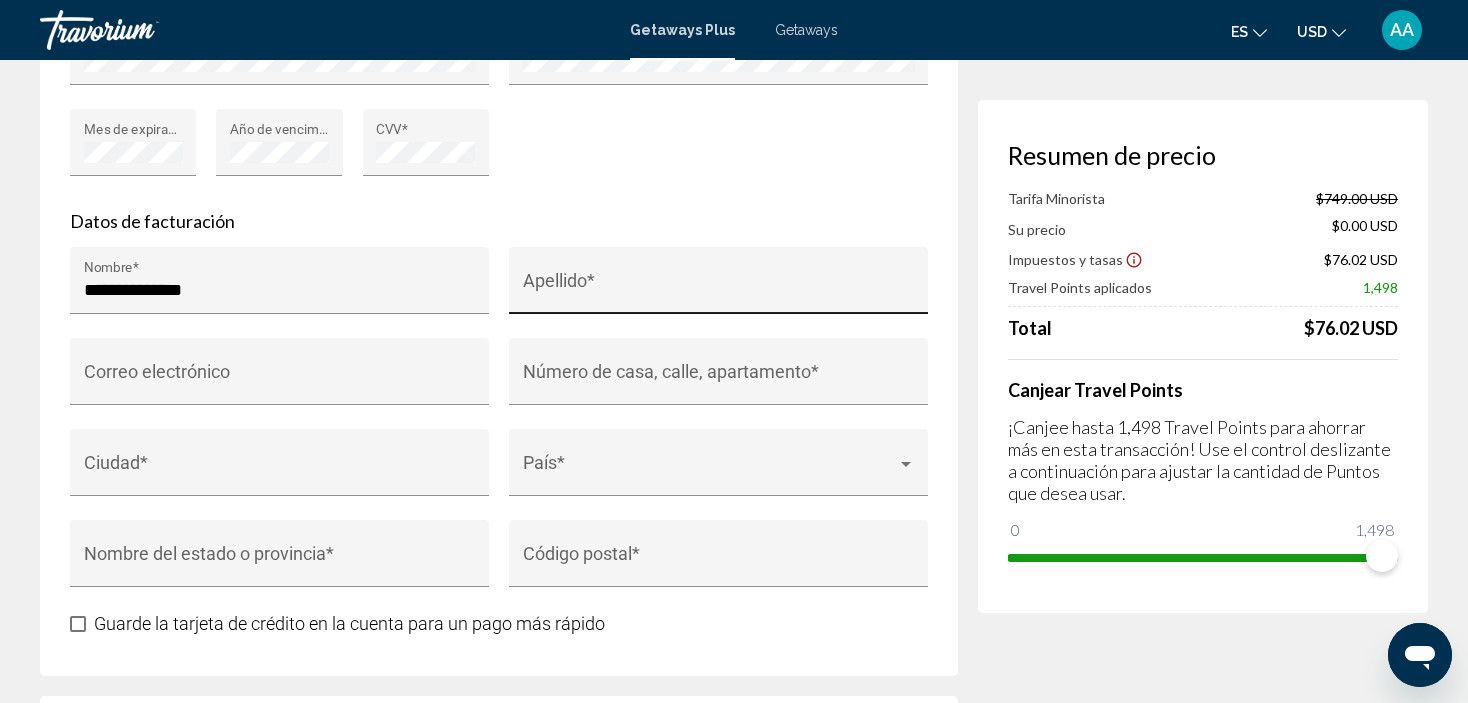 click on "Apellido  *" at bounding box center [719, 287] 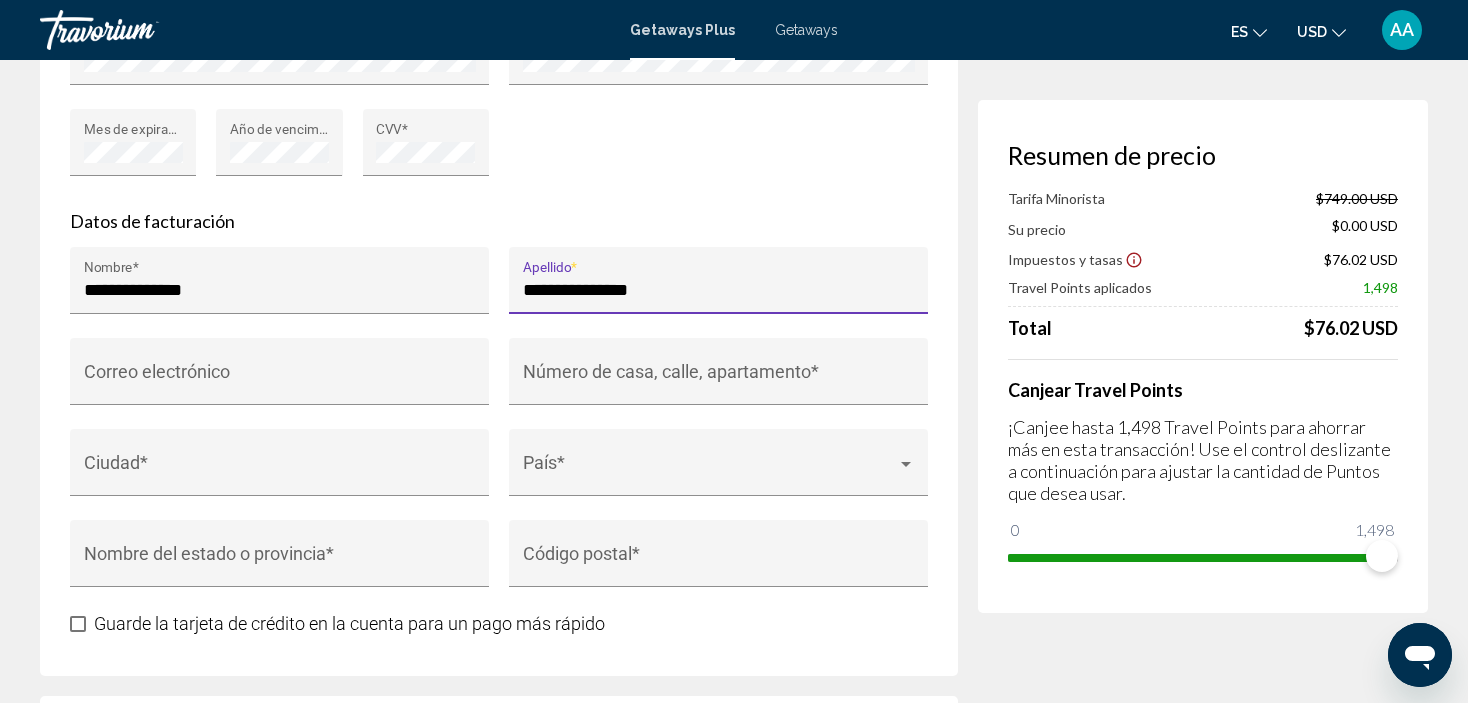 type on "**********" 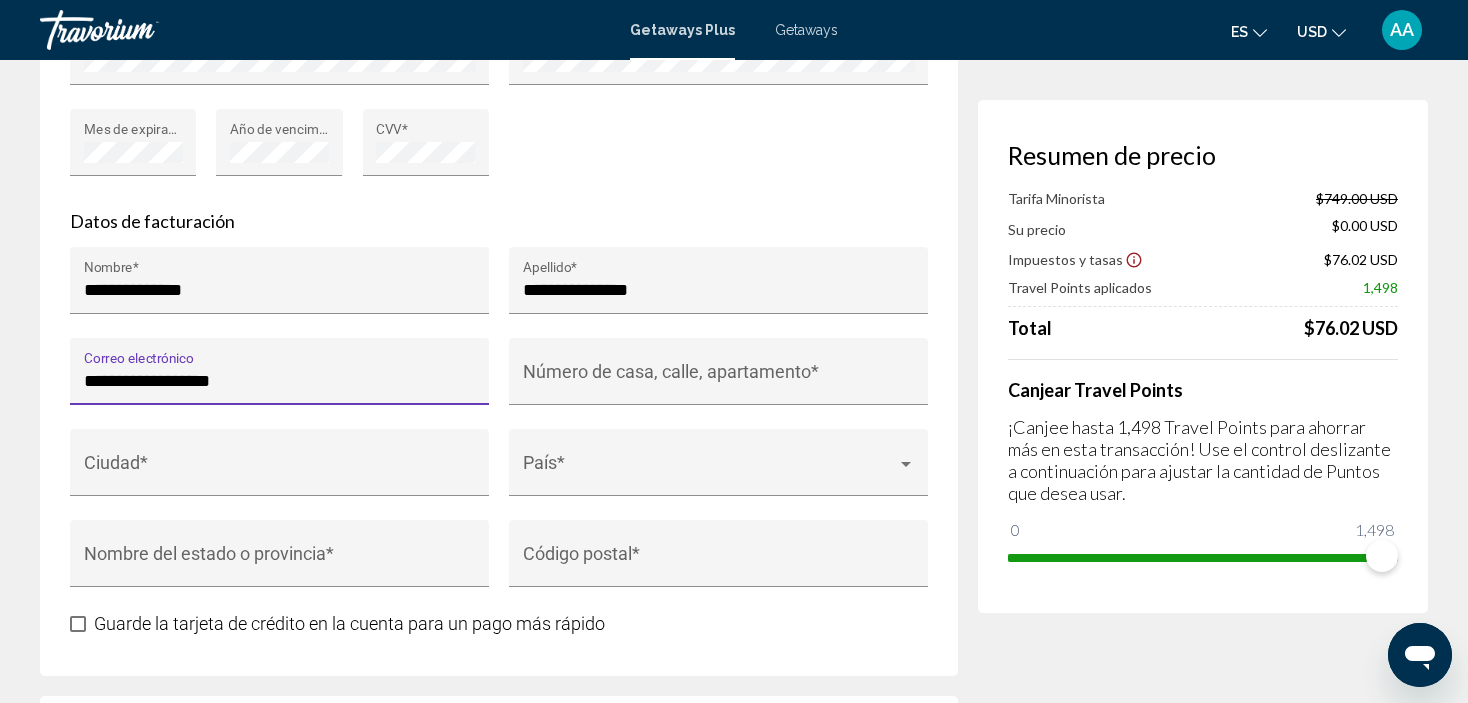 type on "**********" 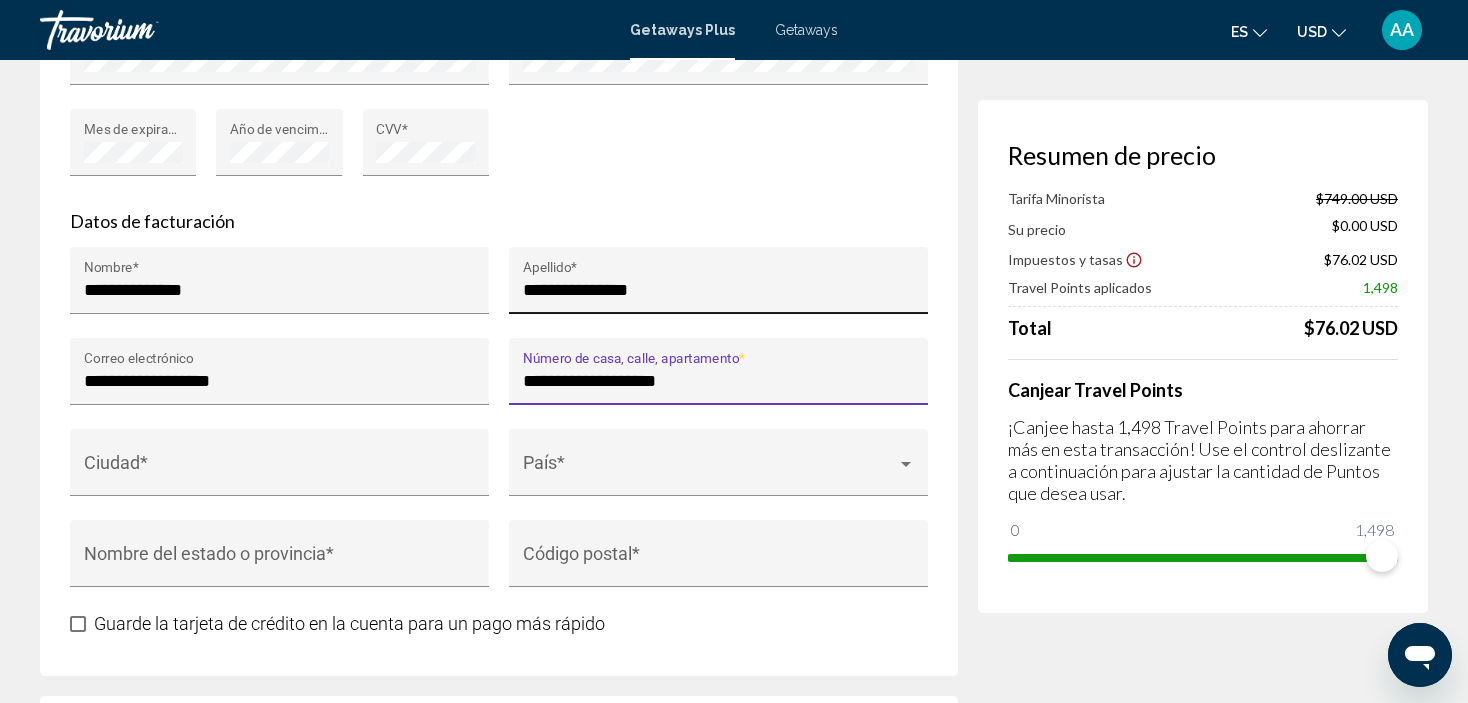 type on "**********" 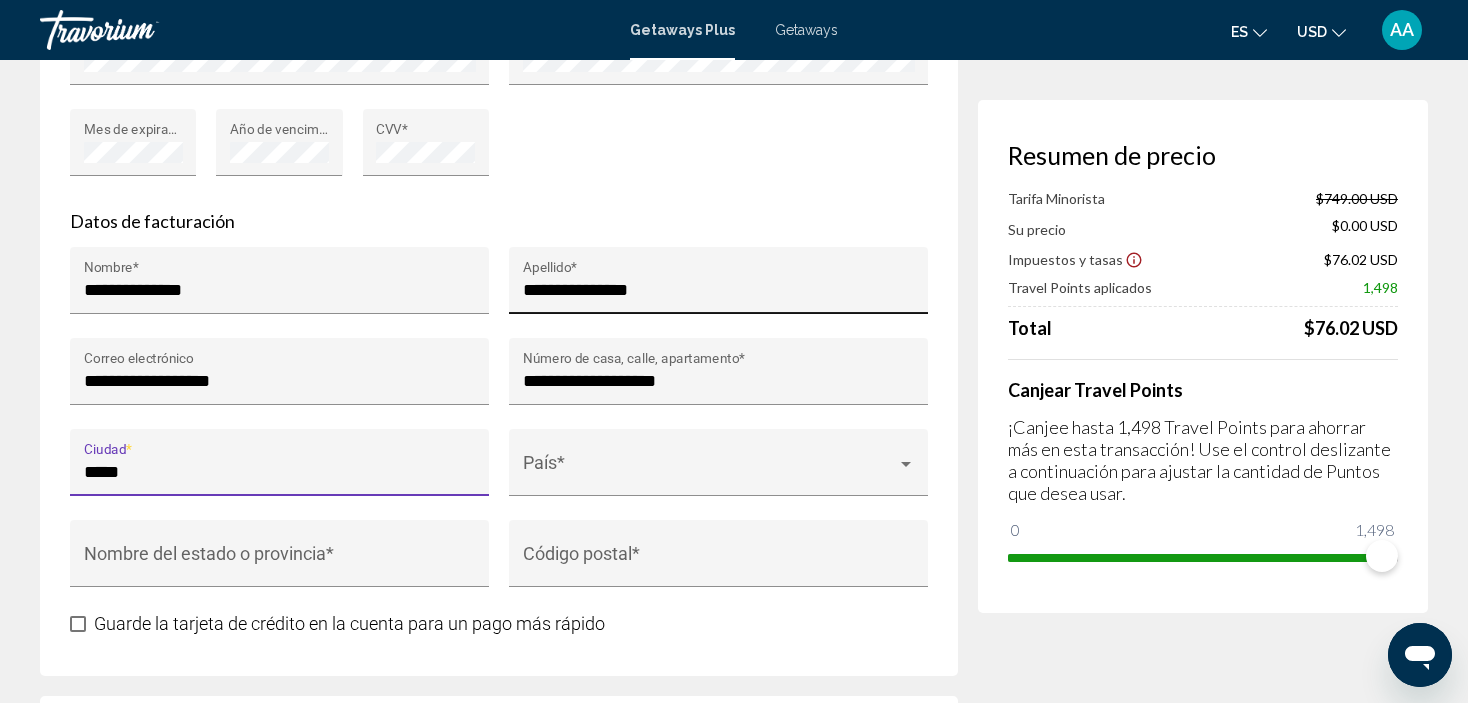 type on "*****" 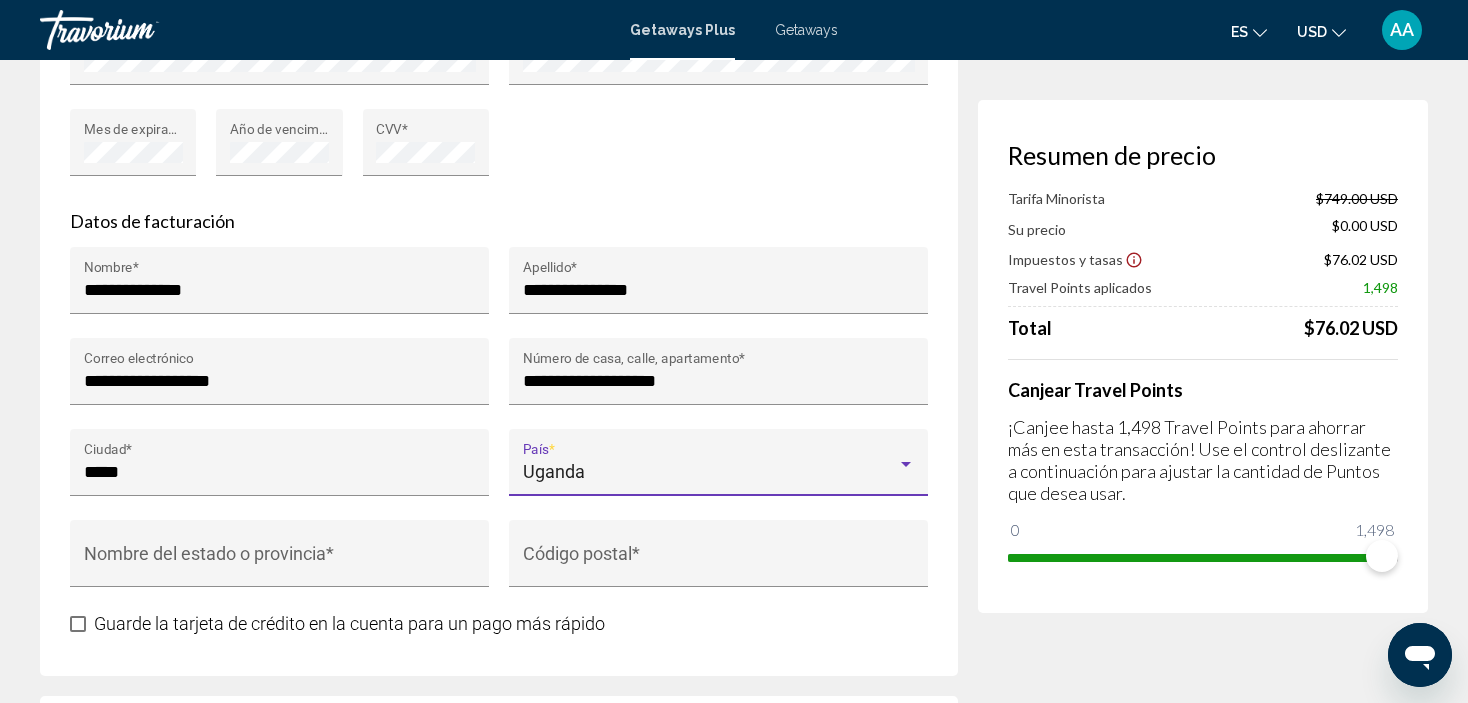 click at bounding box center [906, 464] 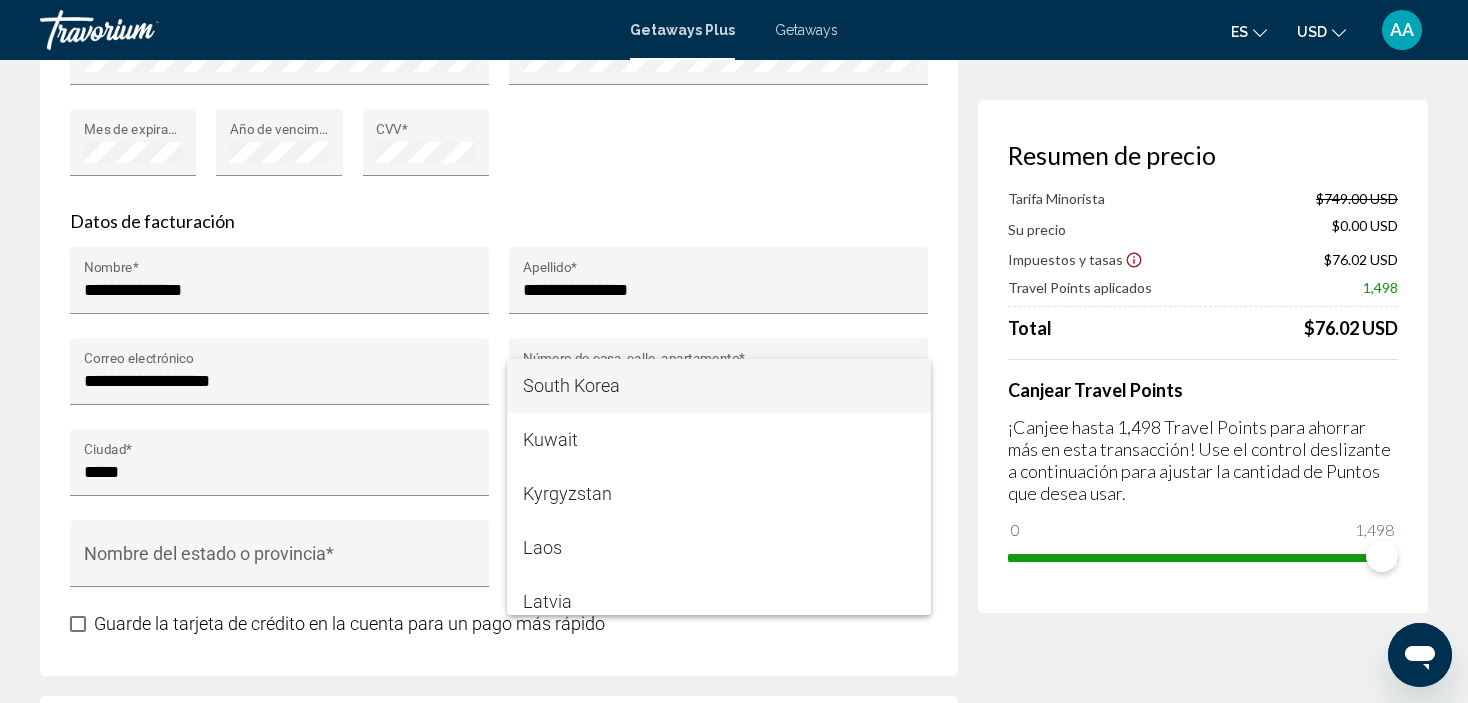 scroll, scrollTop: 9193, scrollLeft: 0, axis: vertical 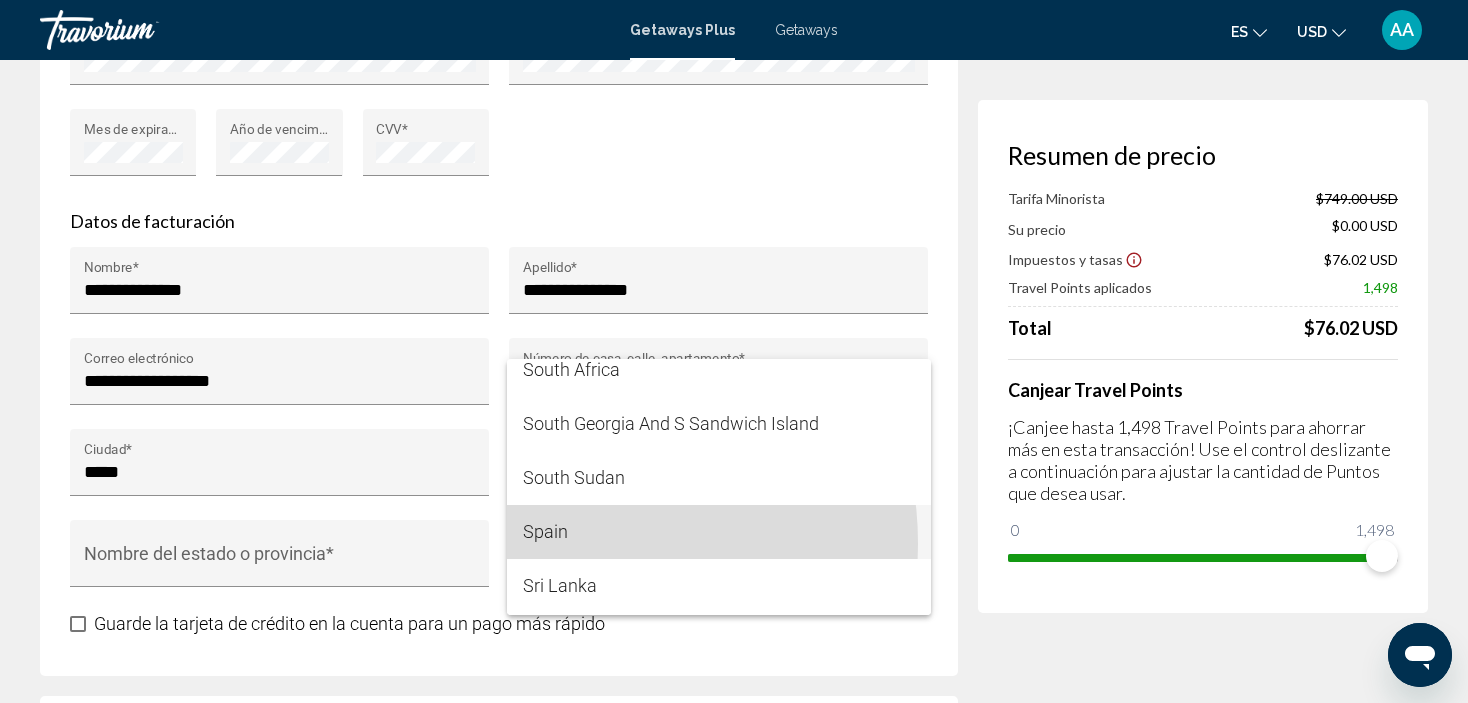click on "Spain" at bounding box center [719, 532] 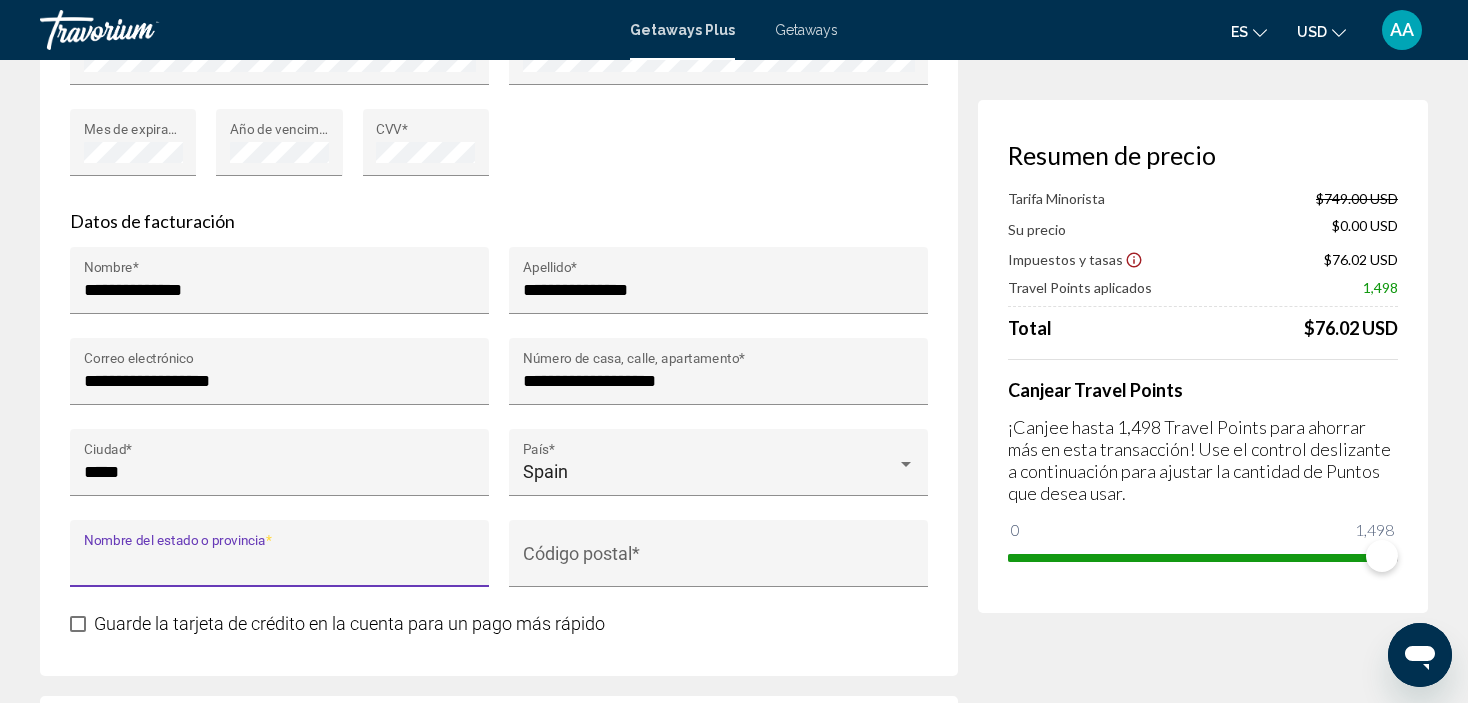 click on "Nombre del estado o provincia  *" at bounding box center (280, 563) 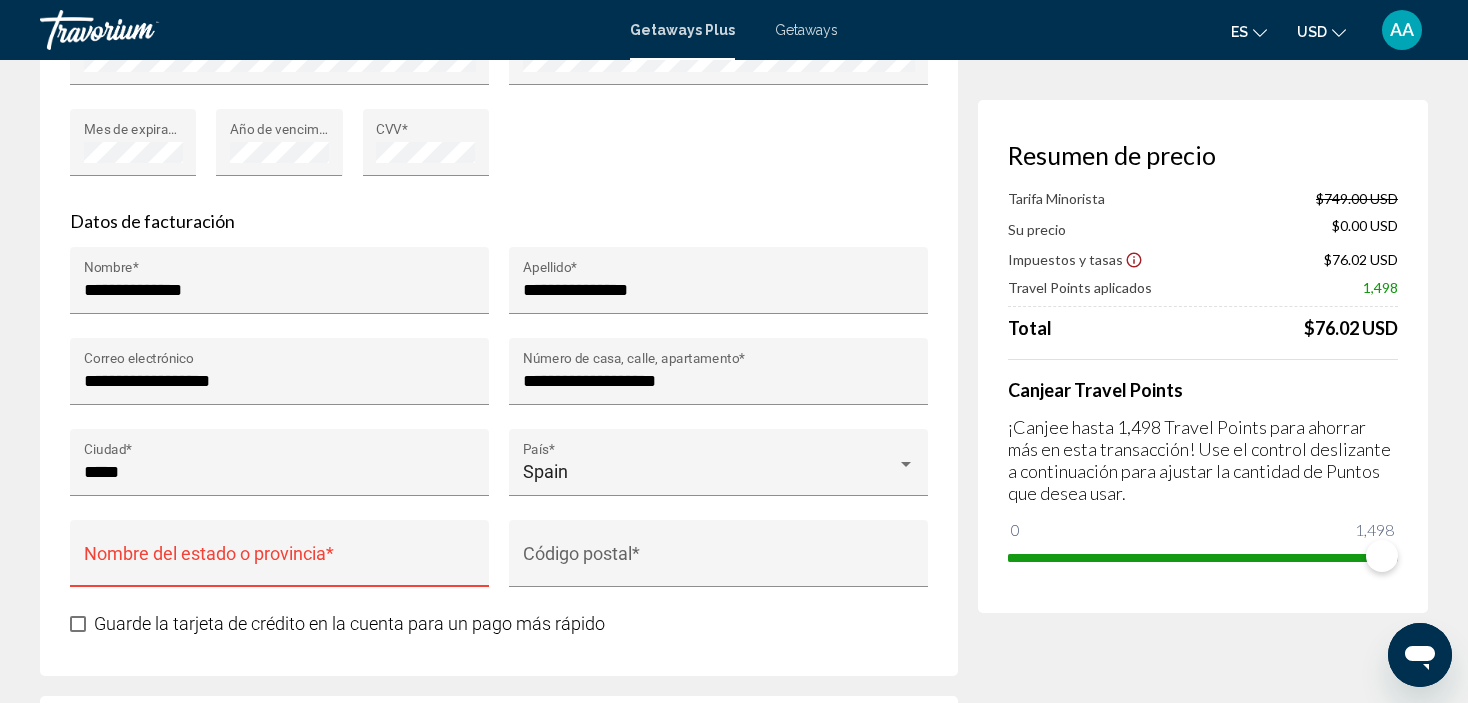 click on "***** [CITY]  *" at bounding box center [279, 474] 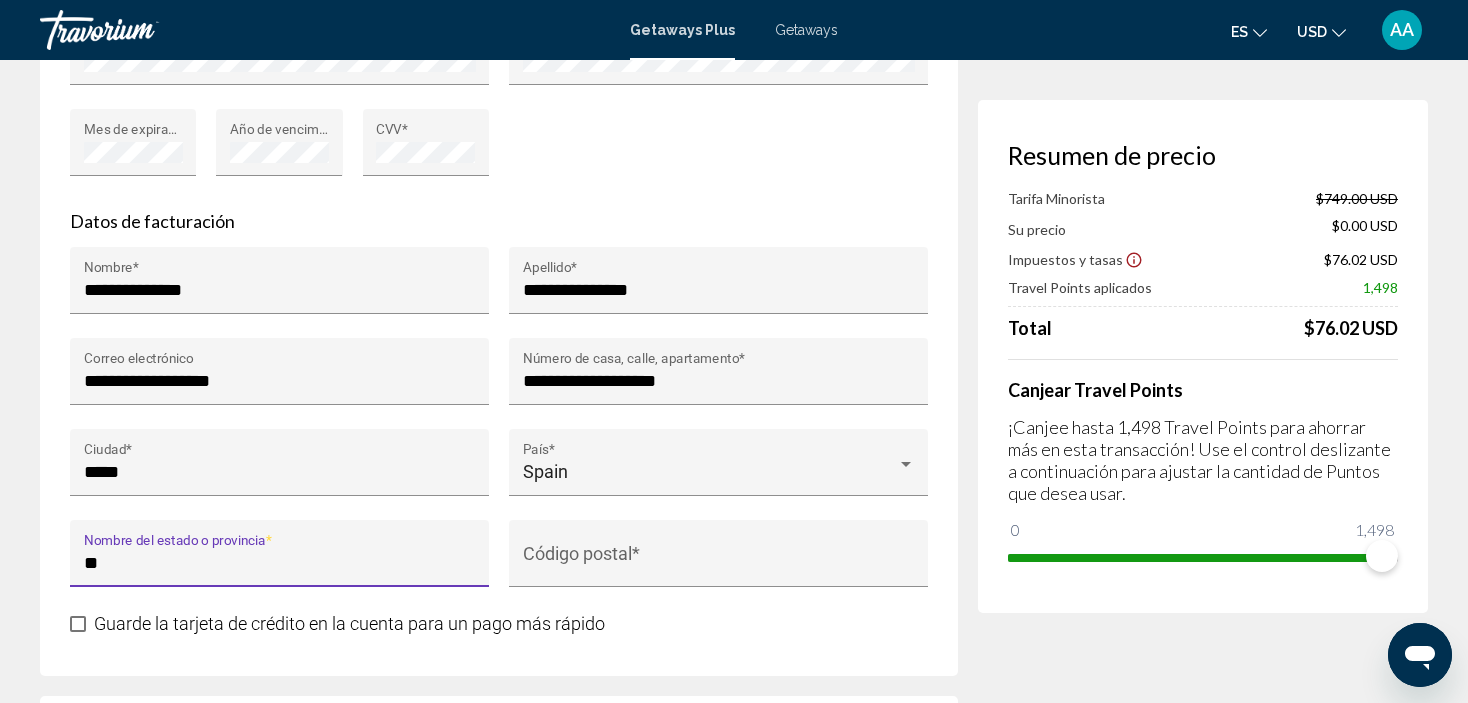 type on "*" 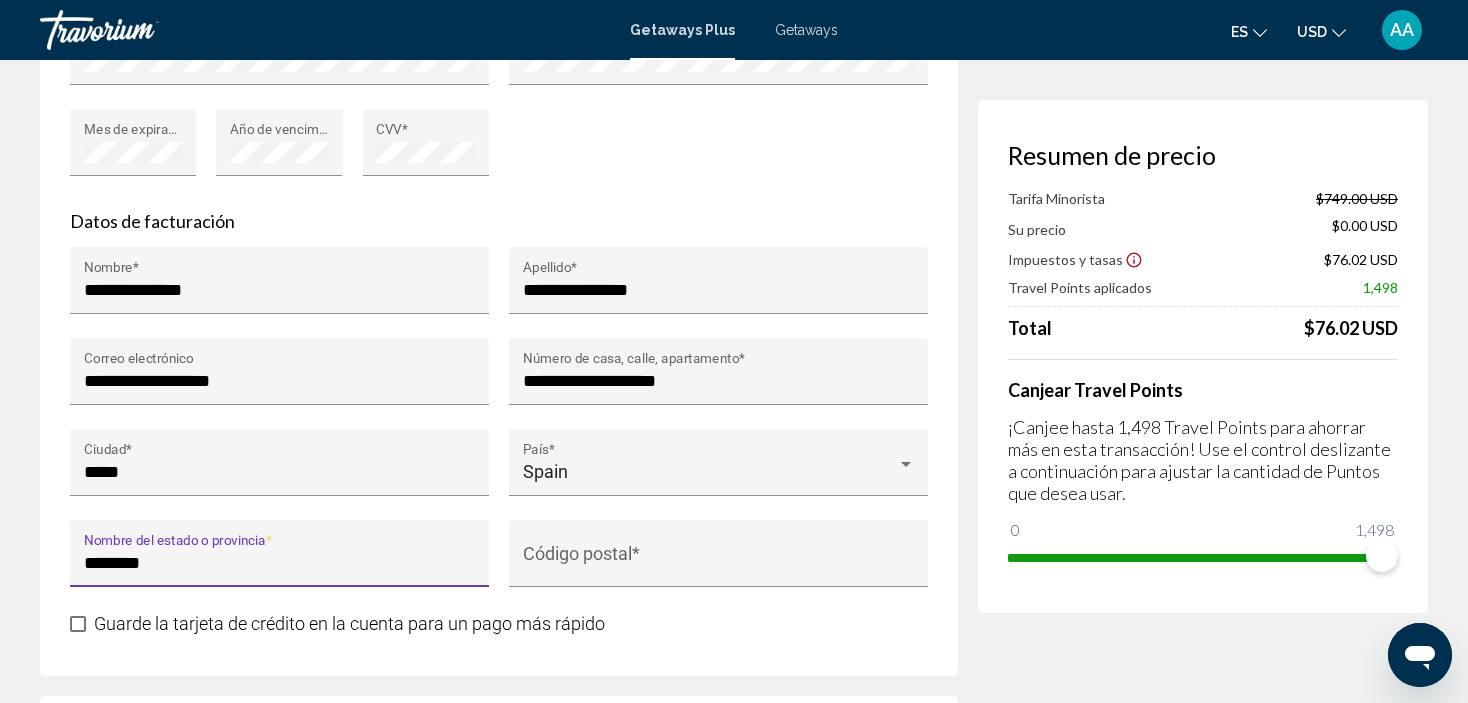 type on "********" 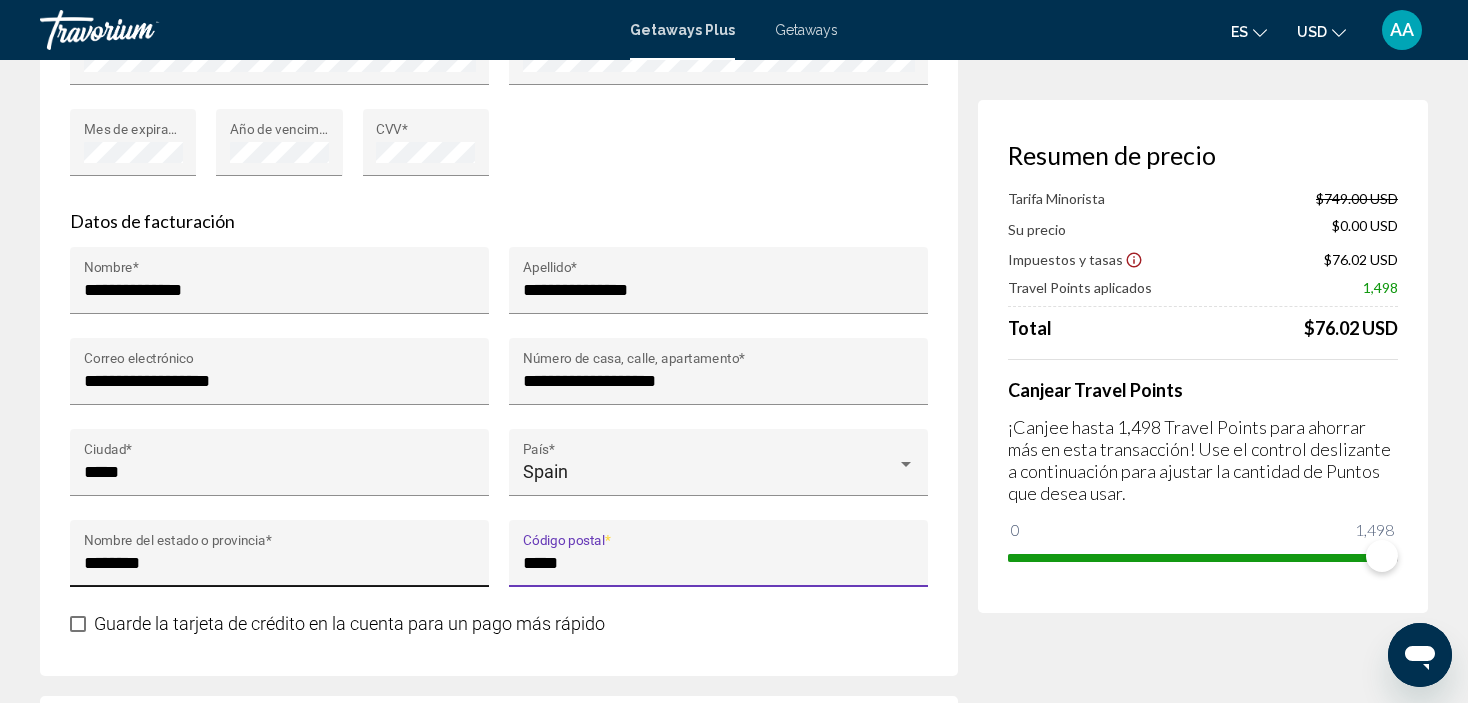 type on "*****" 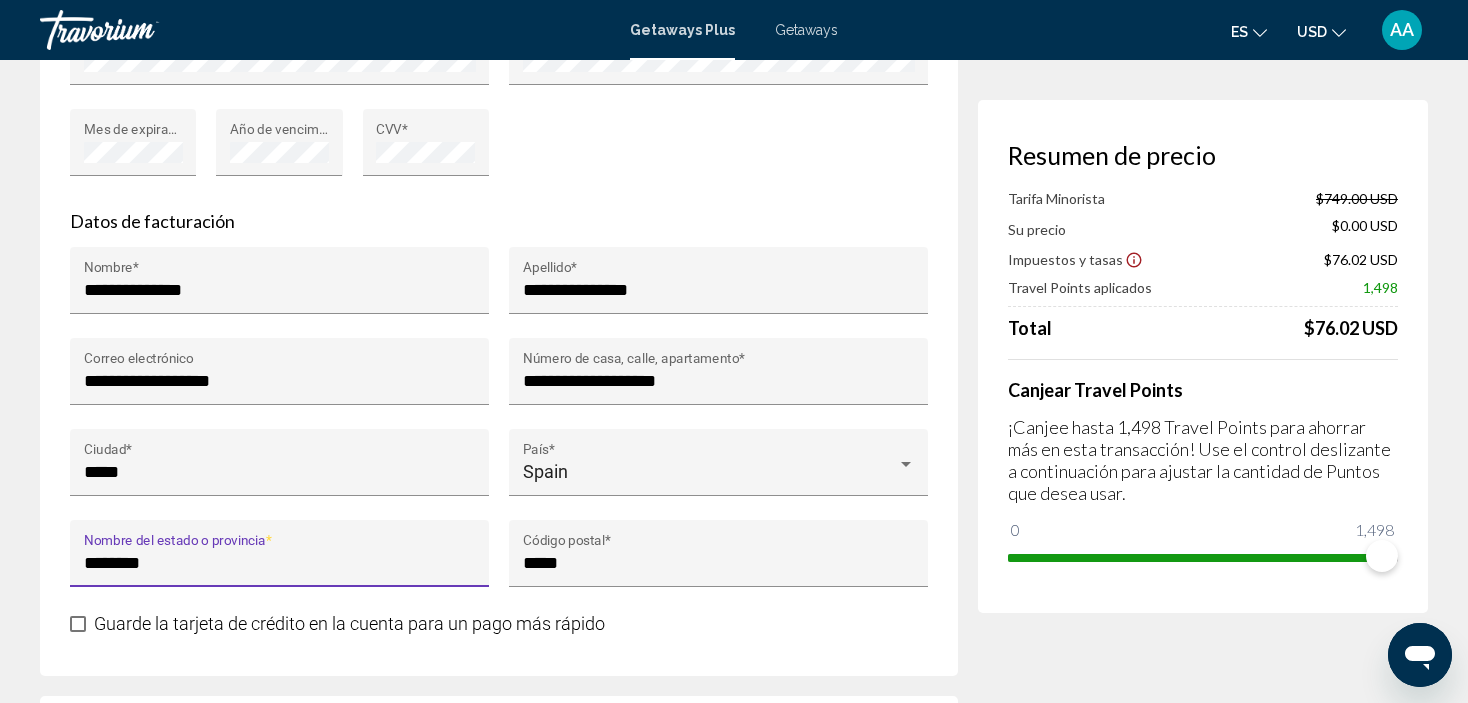 drag, startPoint x: 195, startPoint y: 577, endPoint x: 0, endPoint y: 557, distance: 196.02296 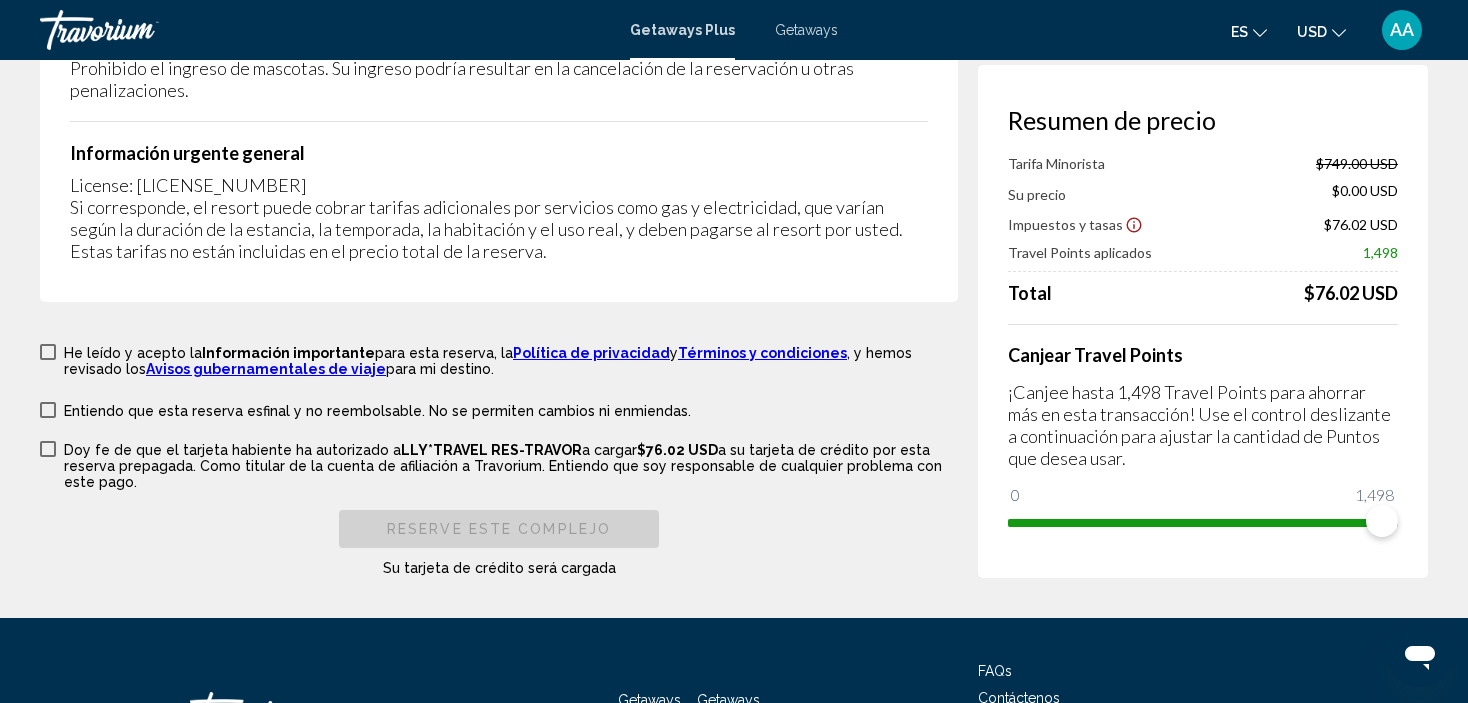 scroll, scrollTop: 3152, scrollLeft: 0, axis: vertical 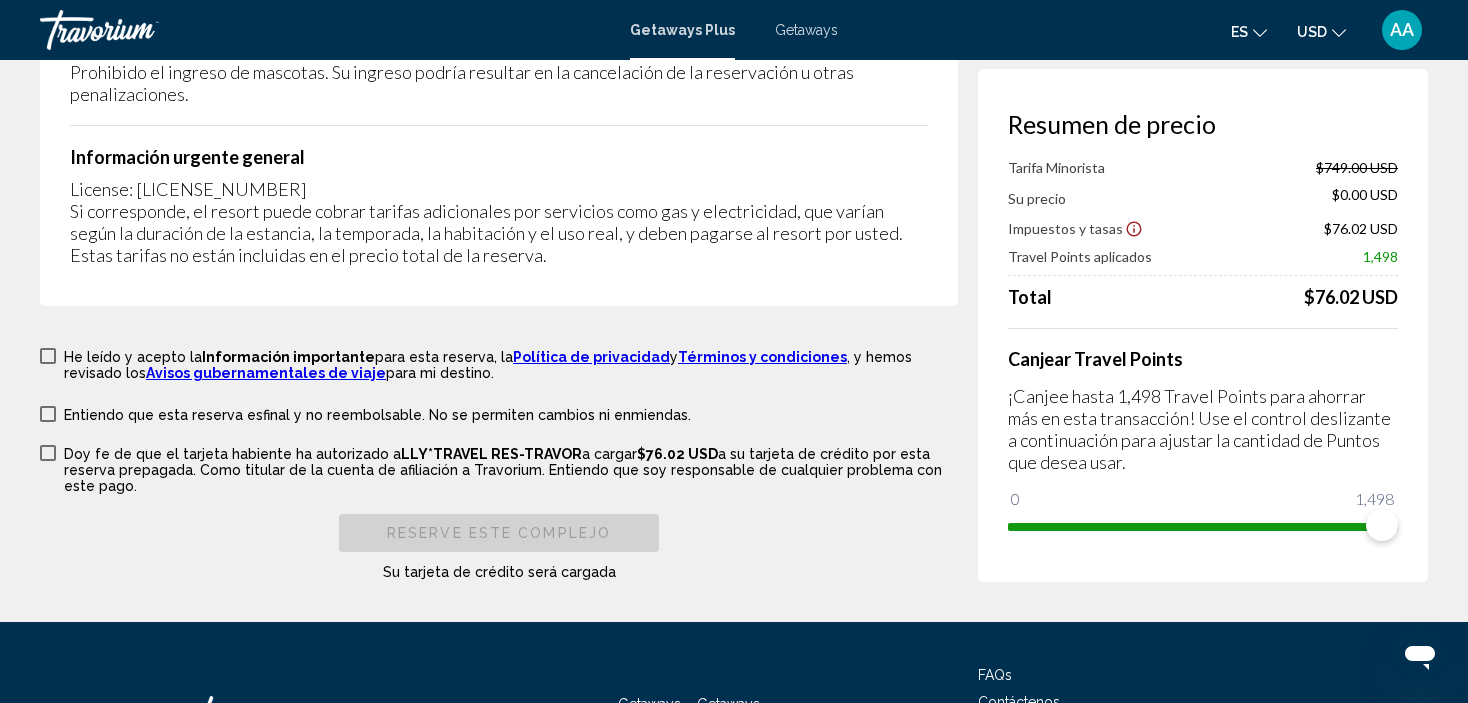 type on "********" 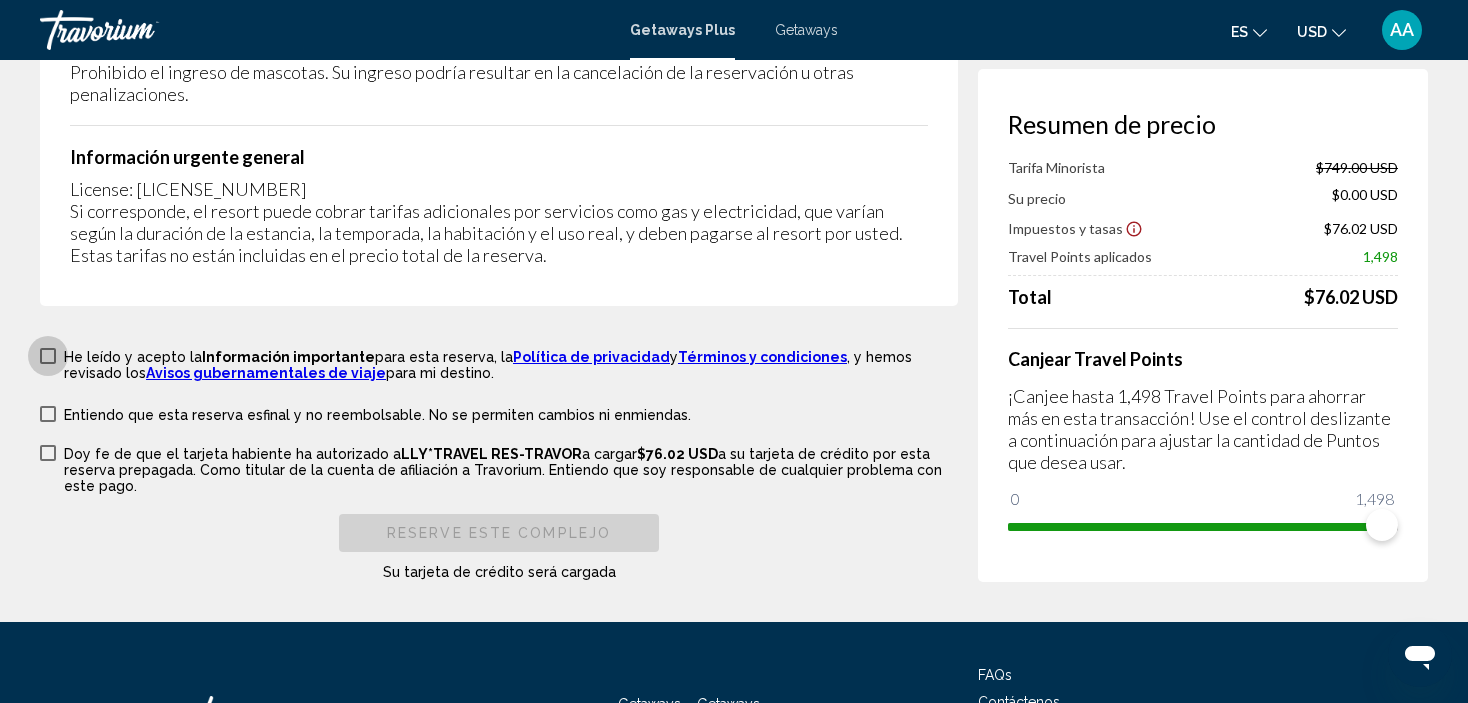 click at bounding box center [48, 356] 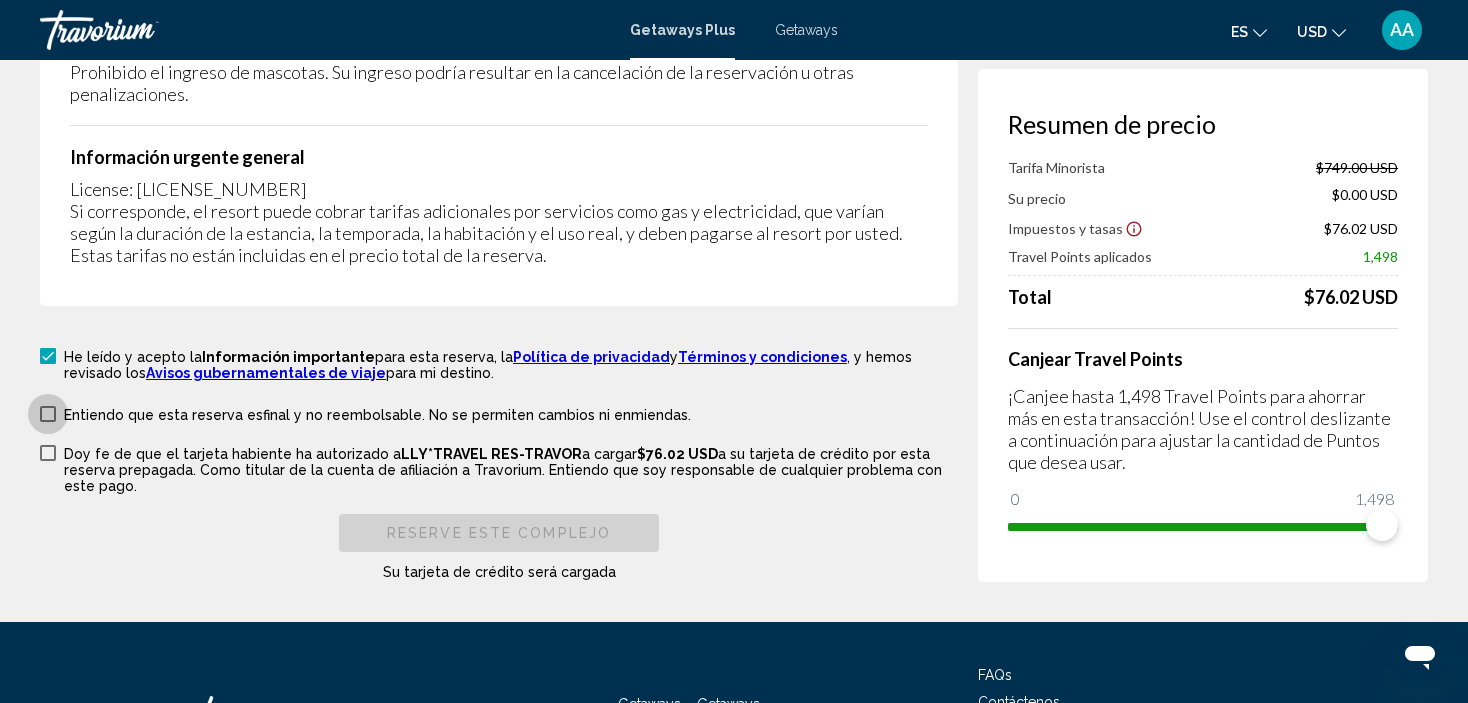 click at bounding box center [48, 414] 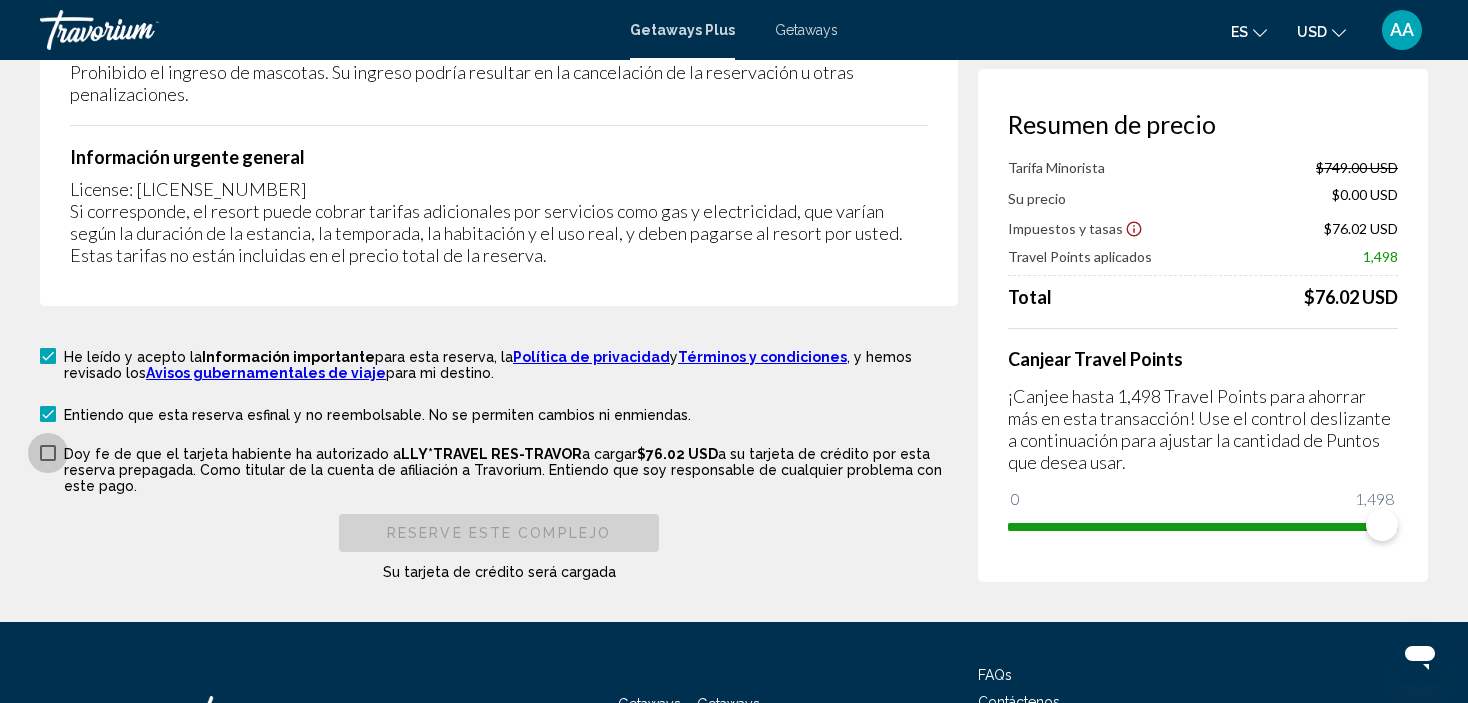 click at bounding box center (48, 453) 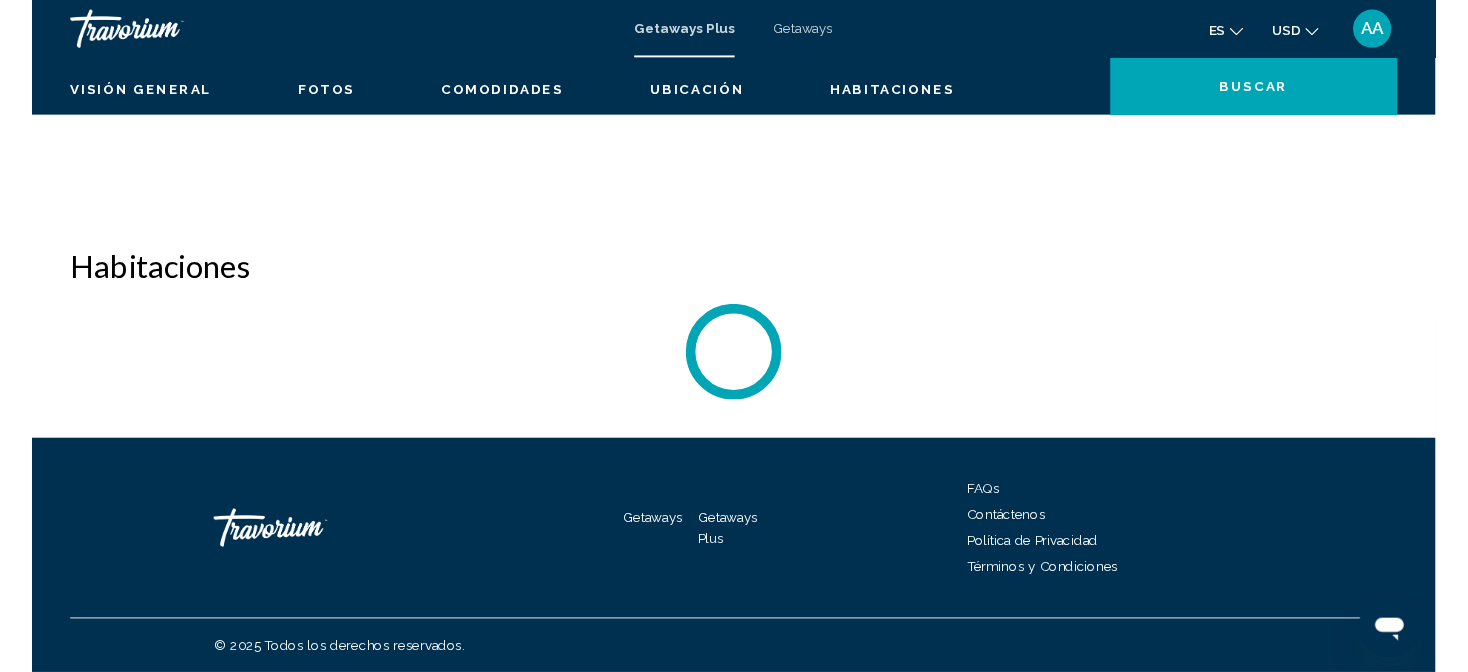 scroll, scrollTop: 8, scrollLeft: 0, axis: vertical 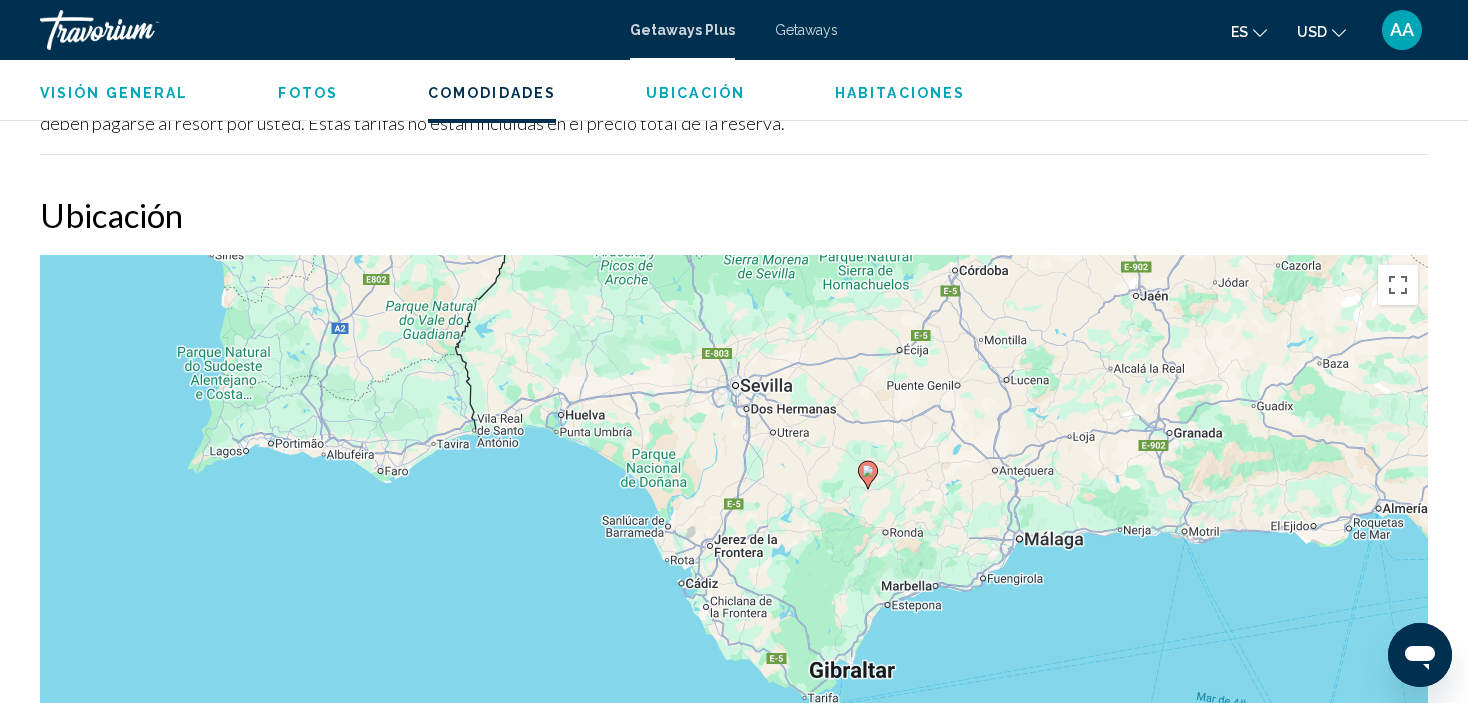 click on "Visión general" at bounding box center (114, 93) 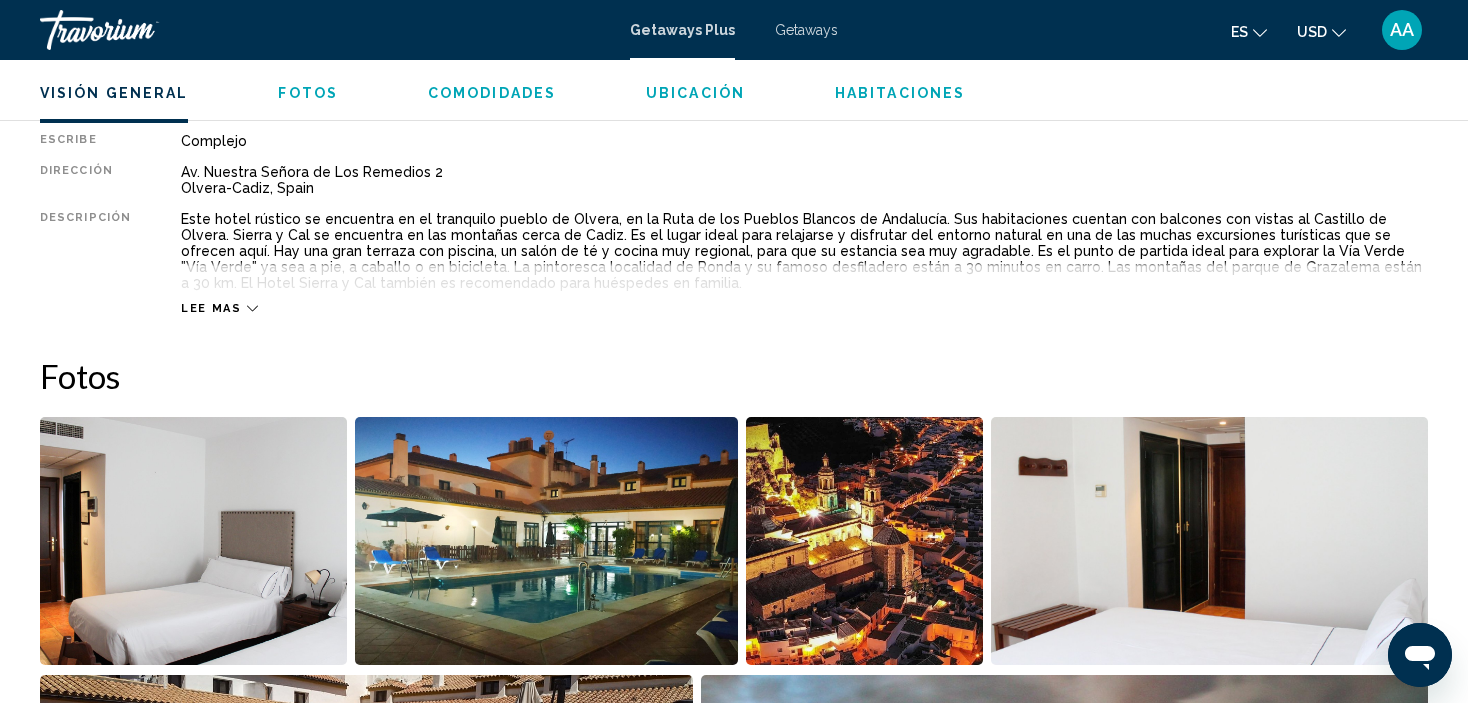 scroll, scrollTop: 640, scrollLeft: 0, axis: vertical 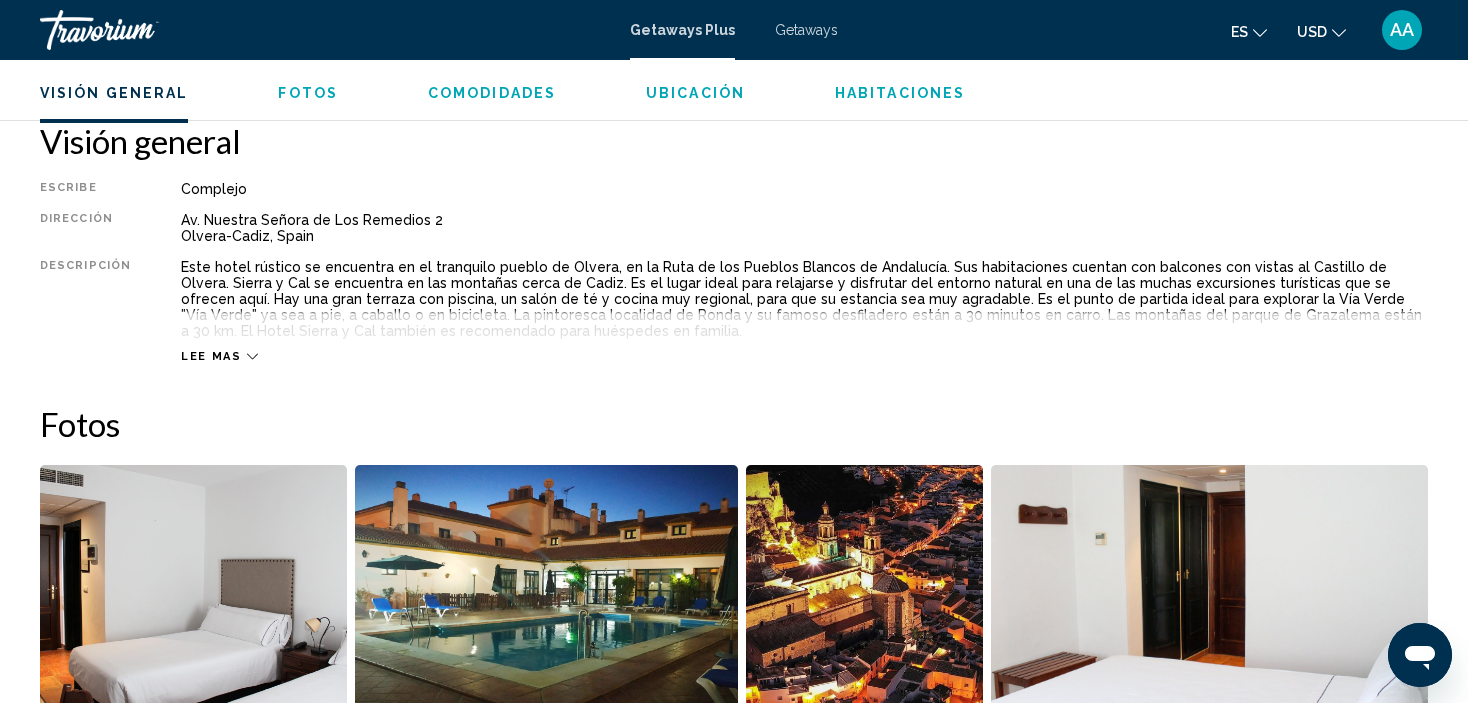 click on "Getaways" at bounding box center [806, 30] 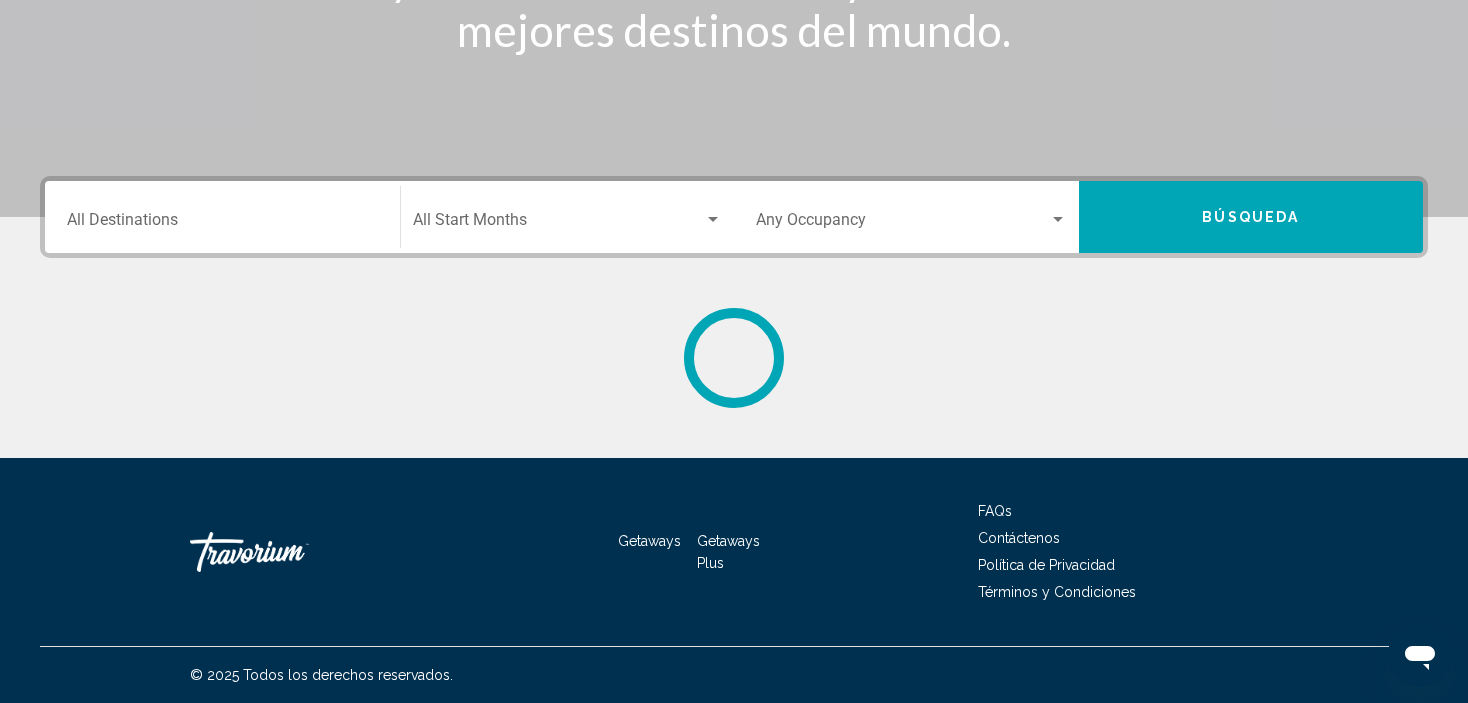 scroll, scrollTop: 0, scrollLeft: 0, axis: both 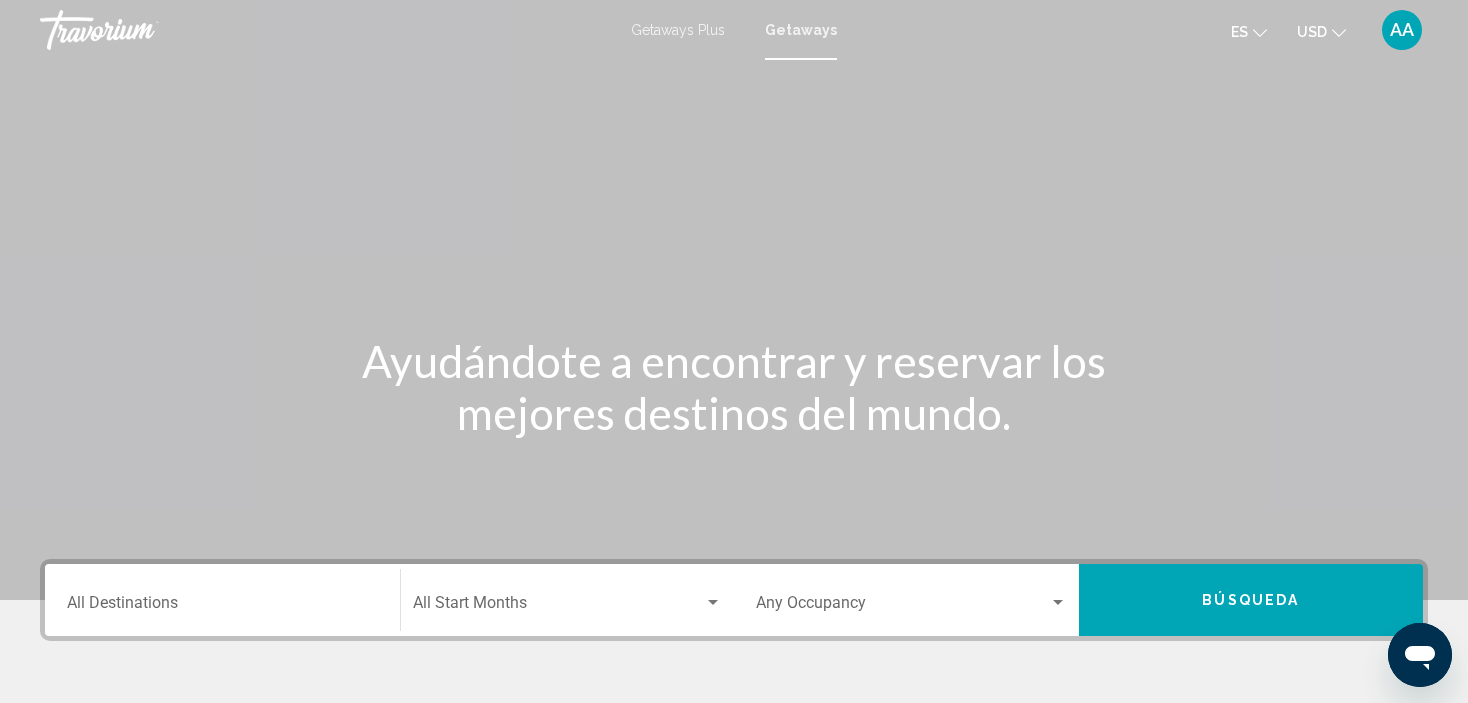 click at bounding box center (713, 602) 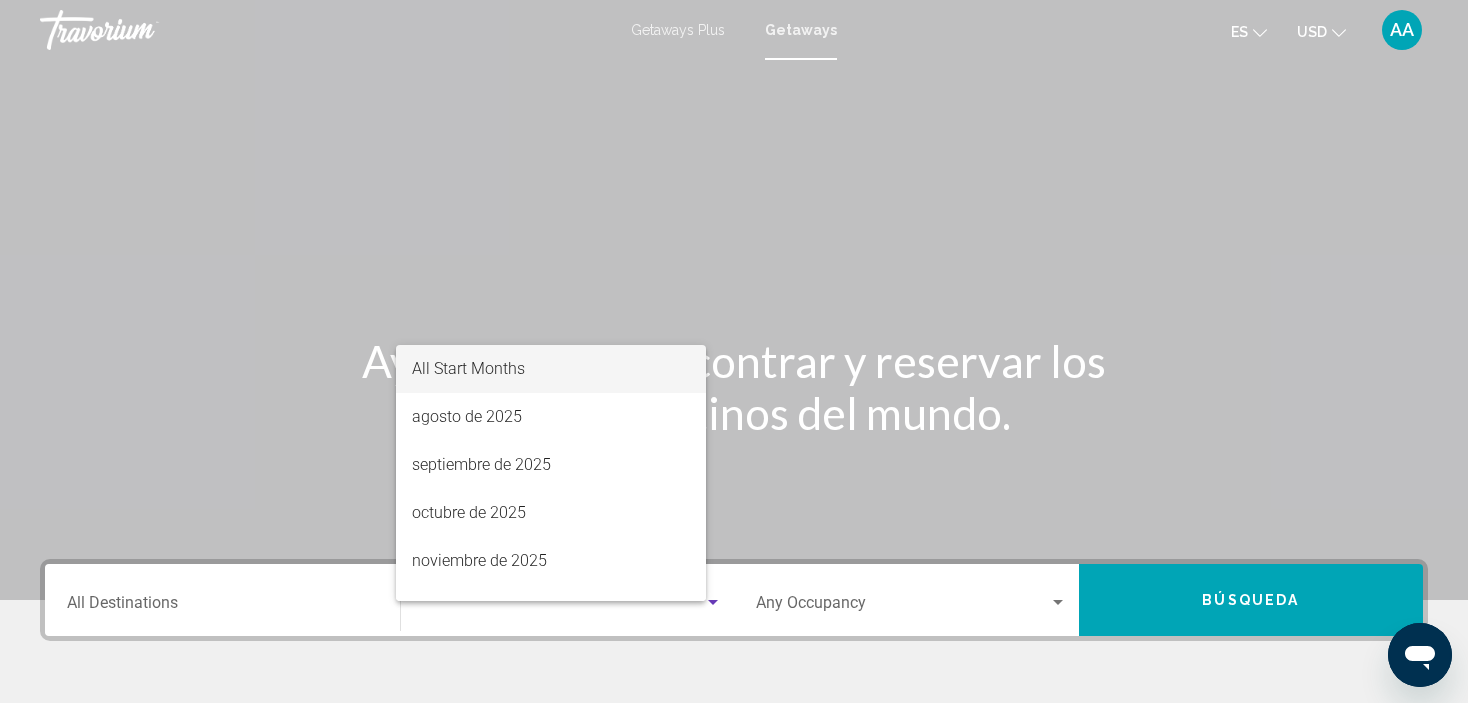 scroll, scrollTop: 382, scrollLeft: 0, axis: vertical 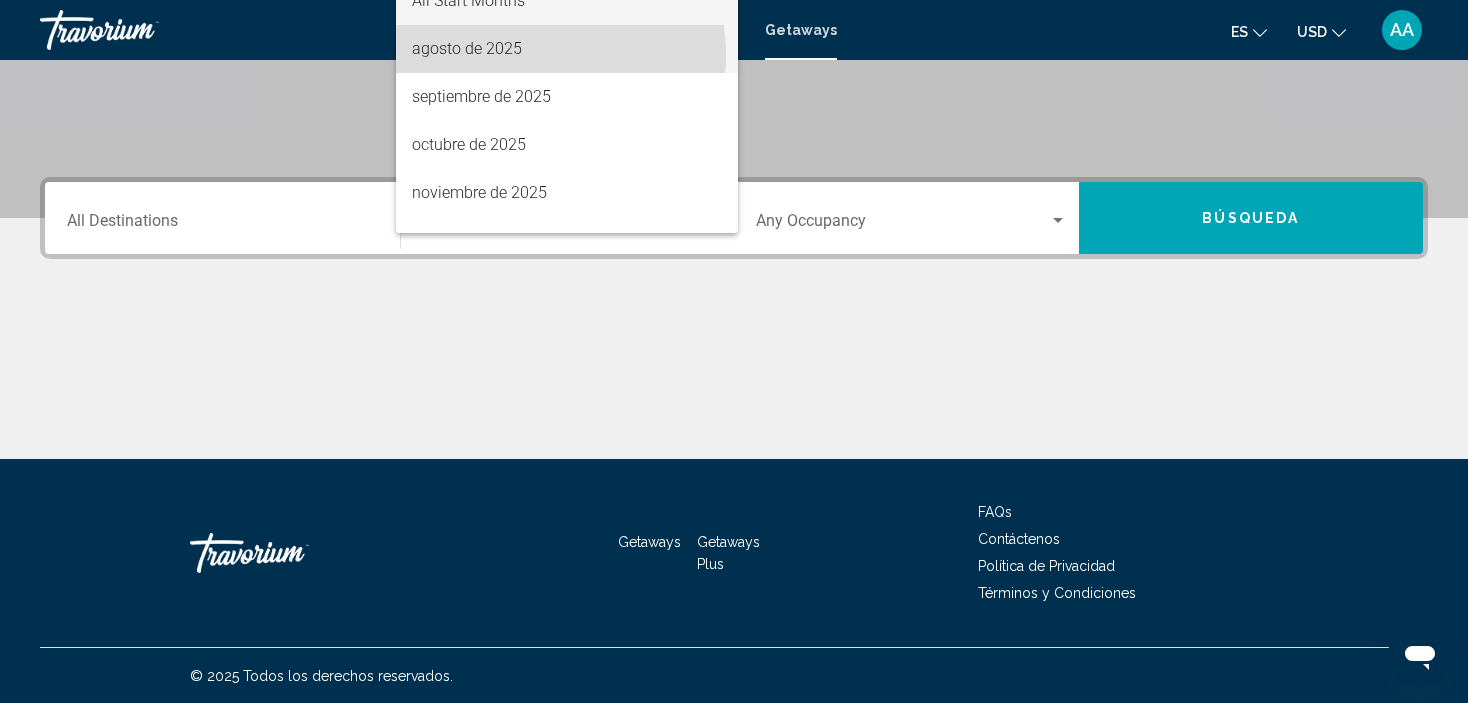 click on "agosto de 2025" at bounding box center (567, 49) 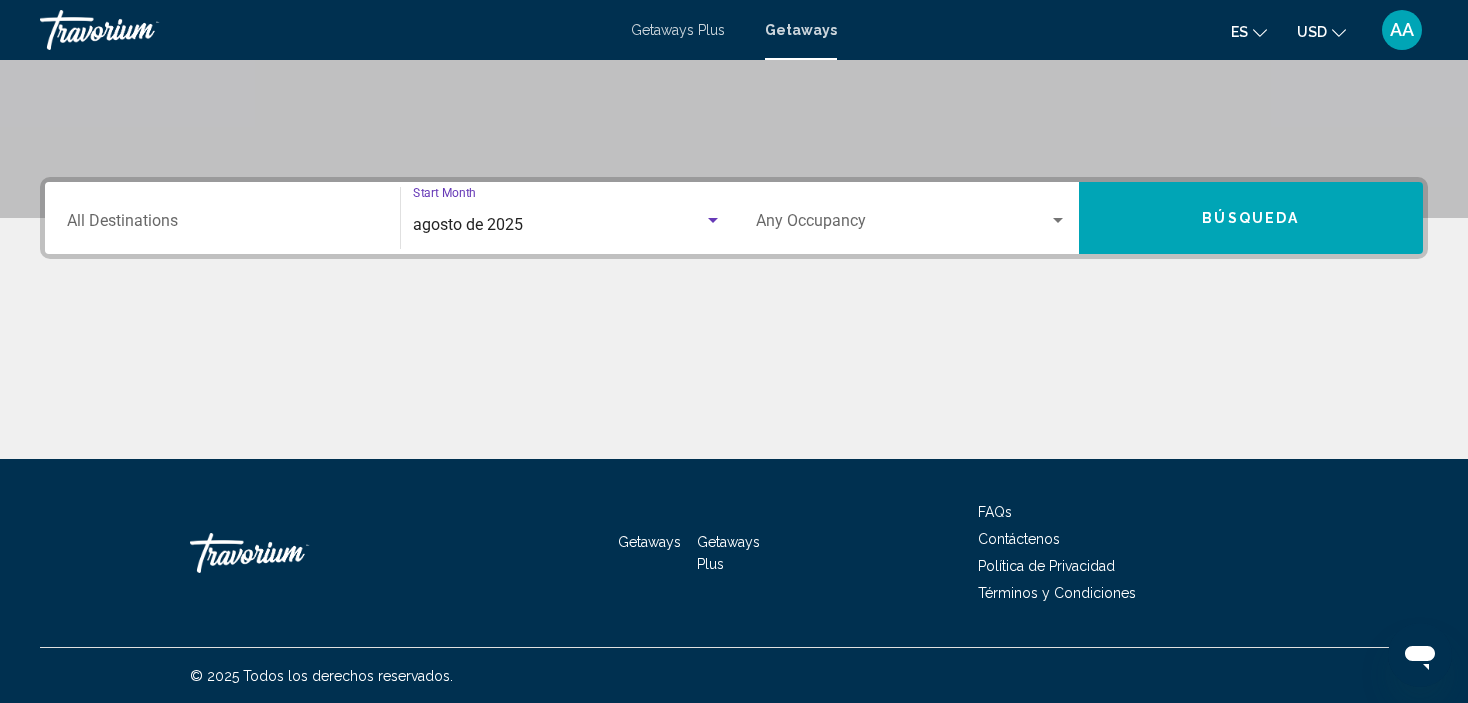 click at bounding box center [902, 225] 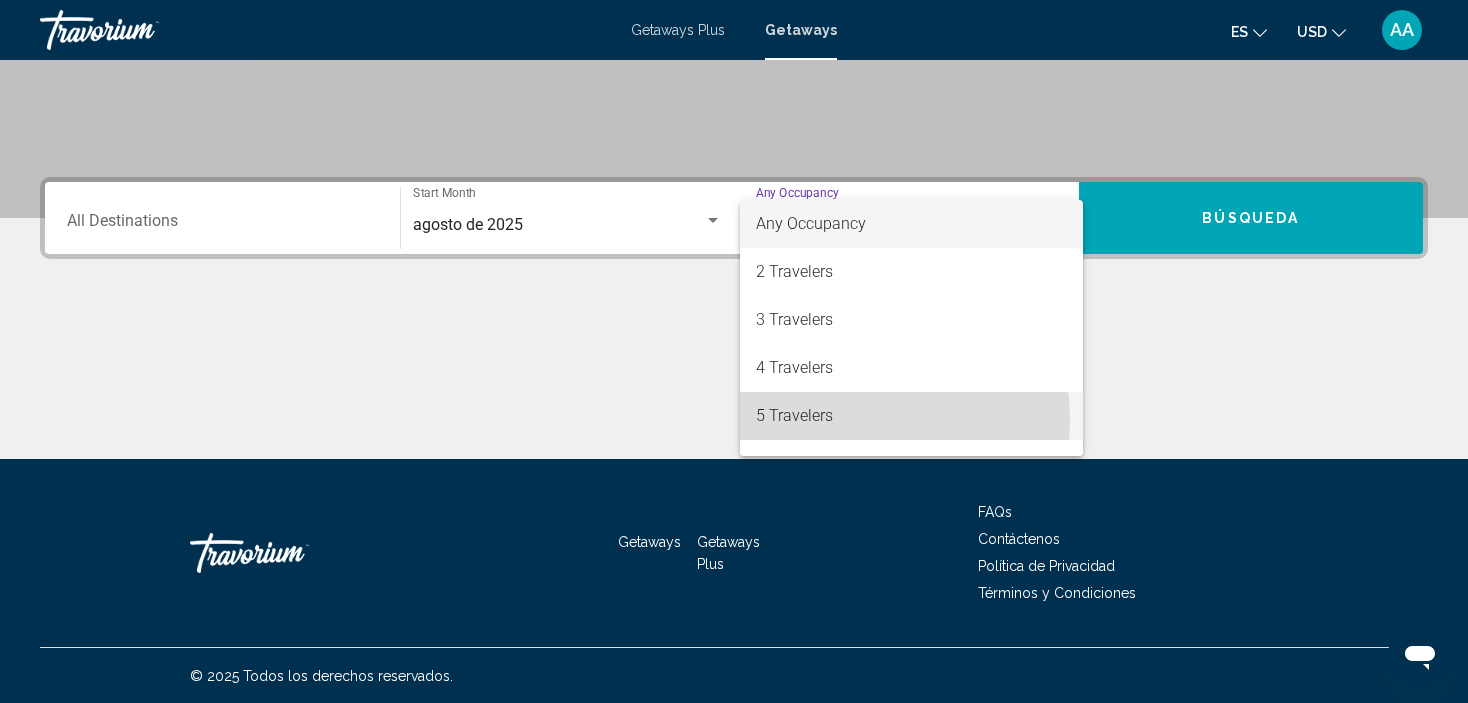 click on "5 Travelers" at bounding box center [911, 416] 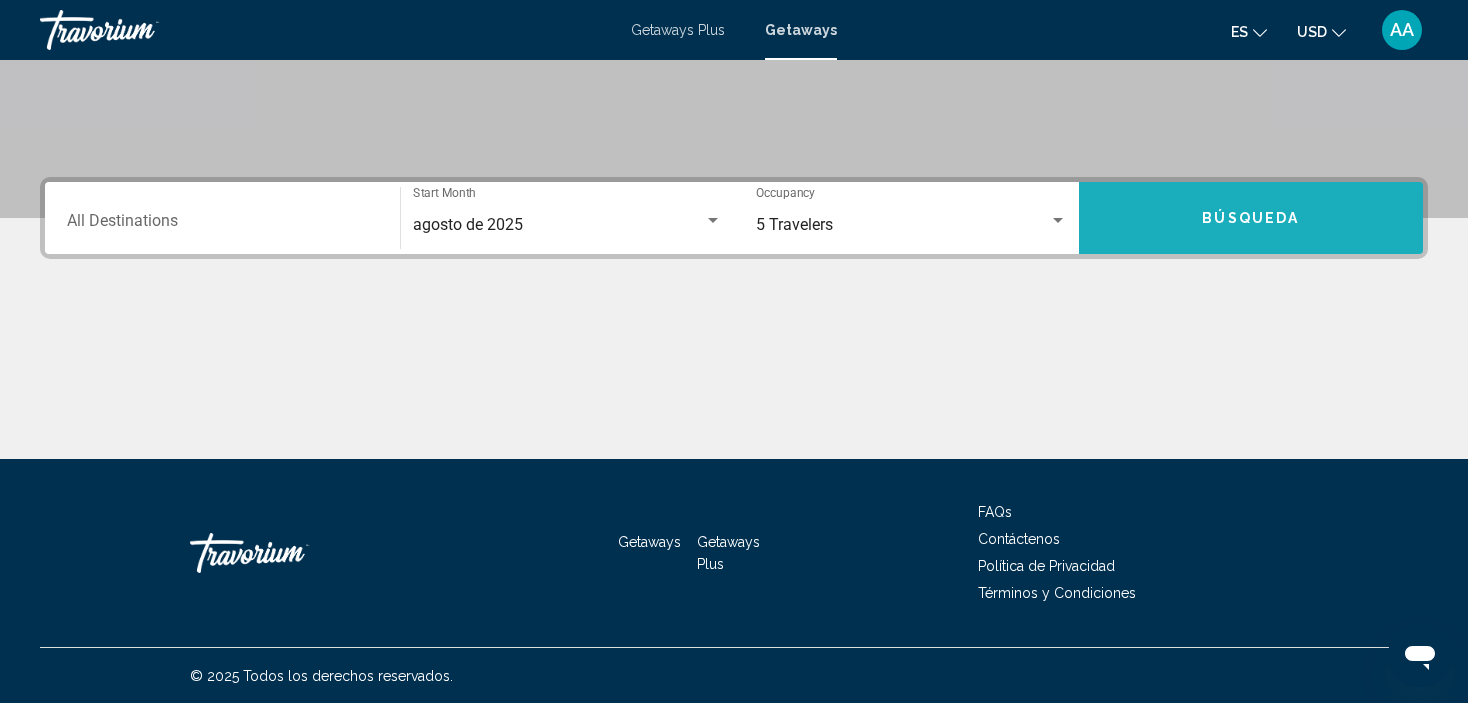click on "Búsqueda" at bounding box center [1250, 219] 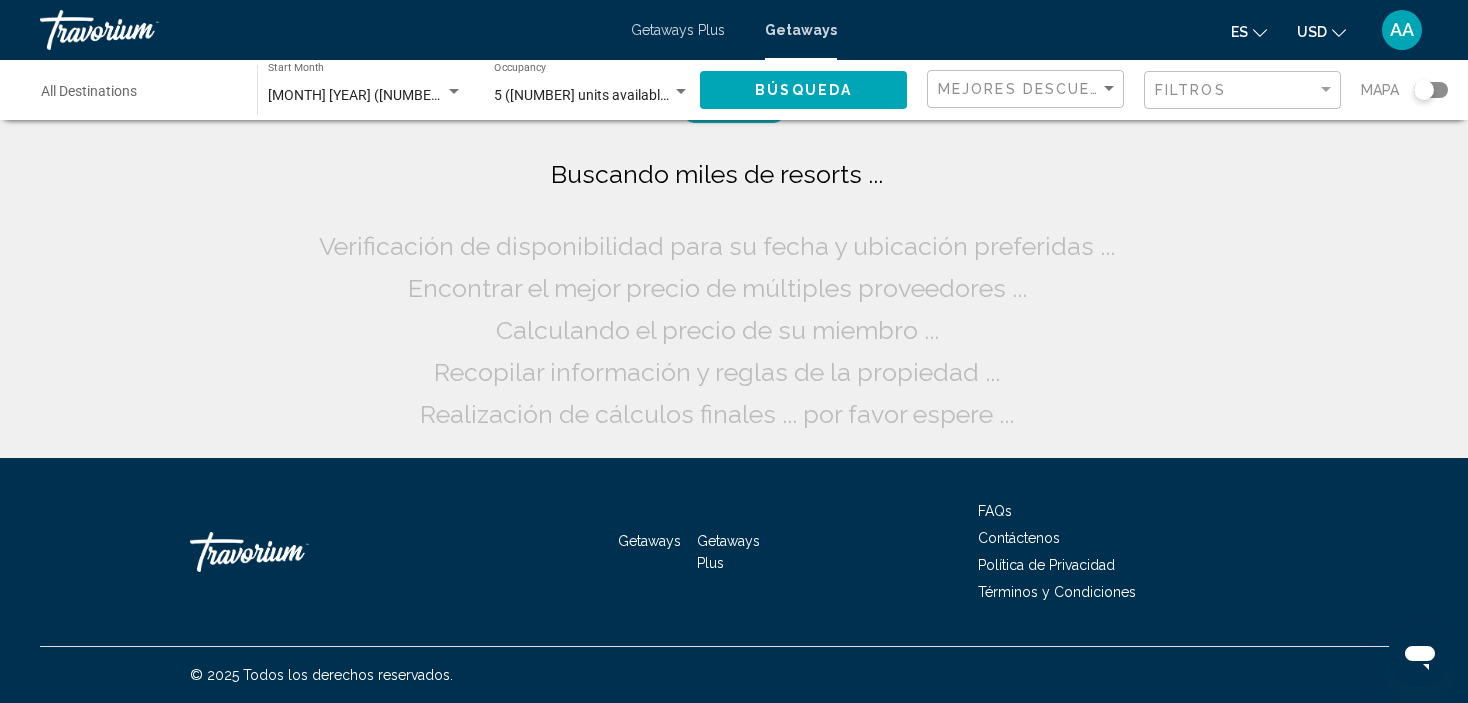 scroll, scrollTop: 0, scrollLeft: 0, axis: both 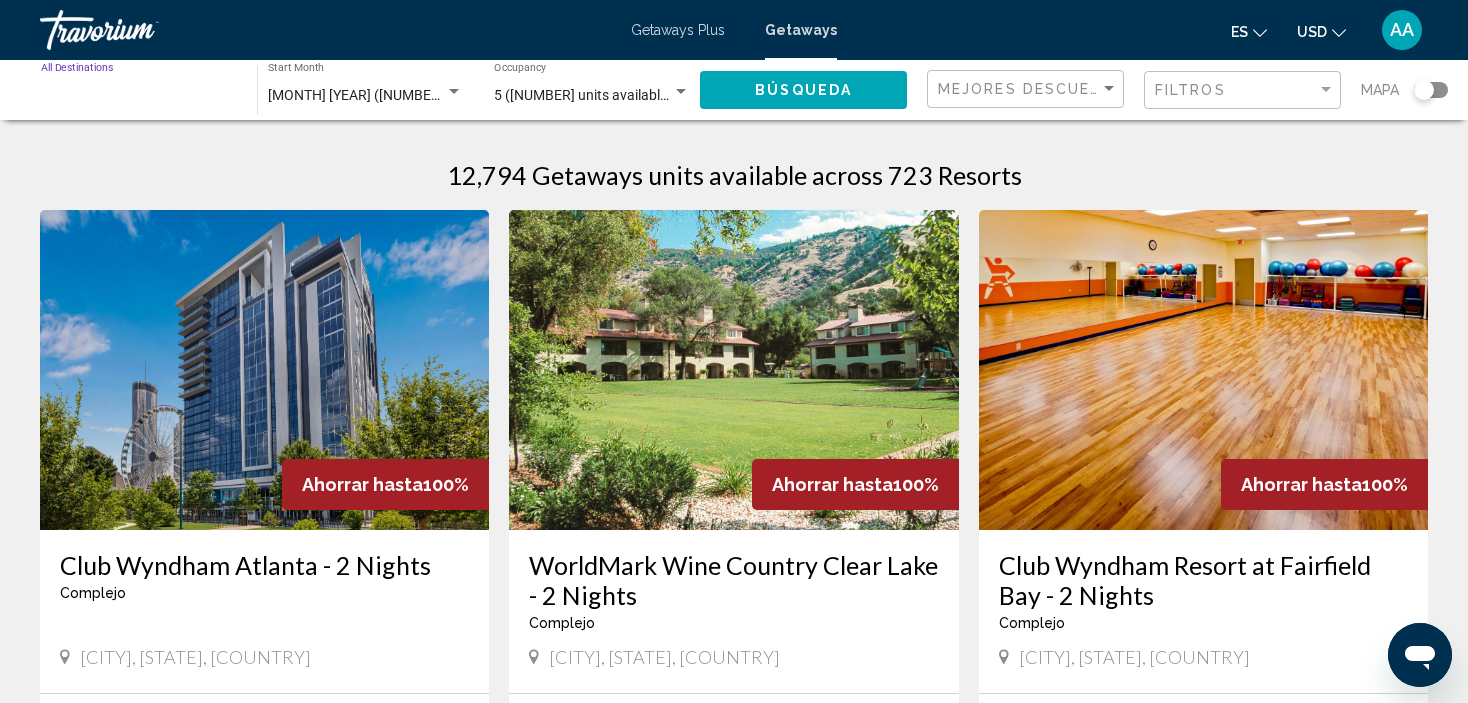 click on "Destination All Destinations" at bounding box center (139, 96) 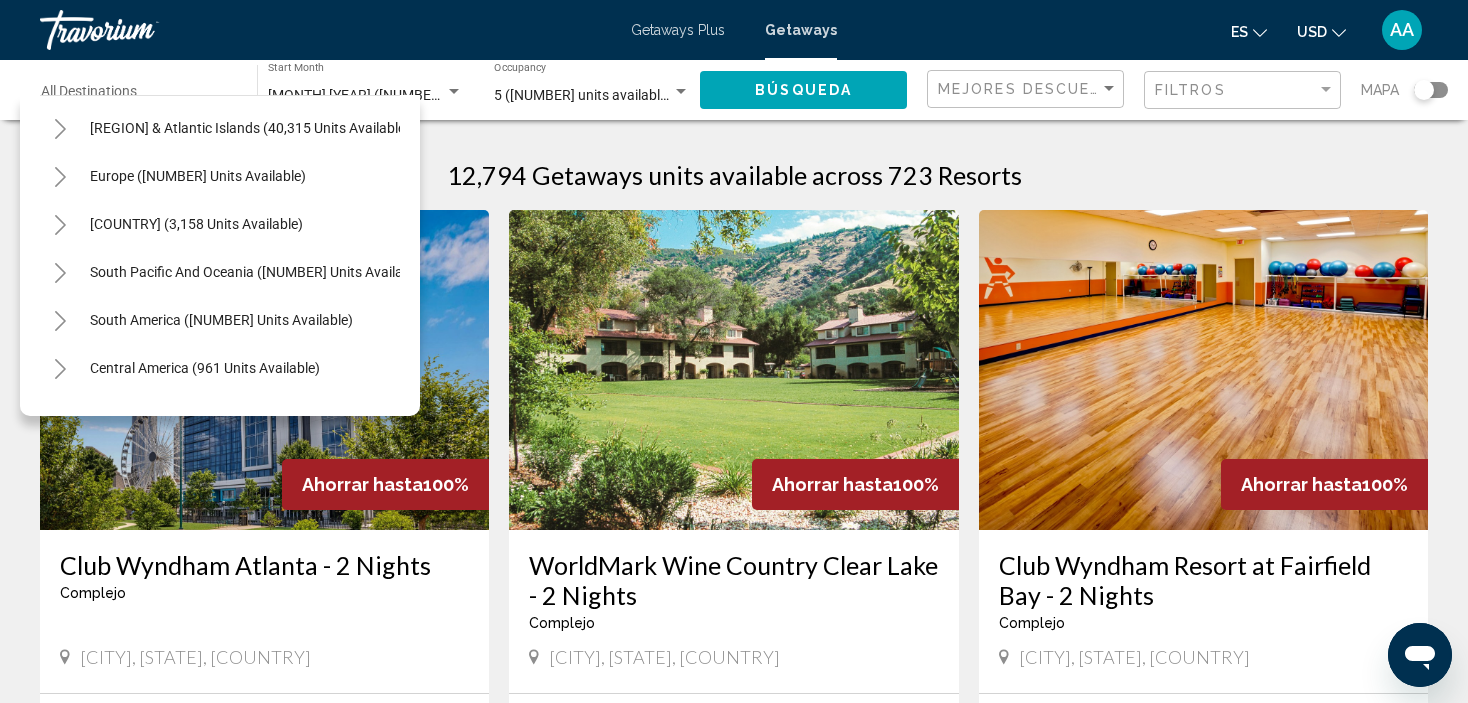 scroll, scrollTop: 195, scrollLeft: 0, axis: vertical 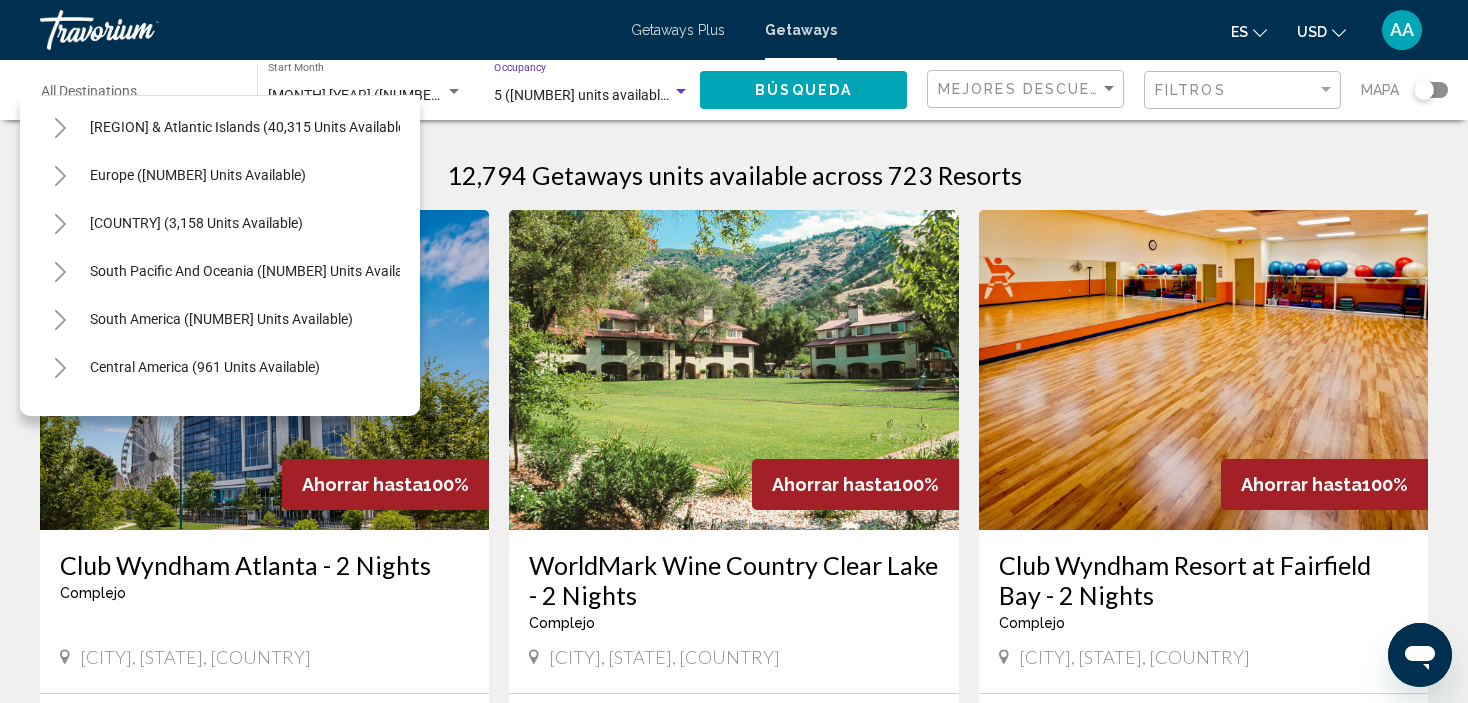 click on "5 ([NUMBER] units available)" at bounding box center [583, 95] 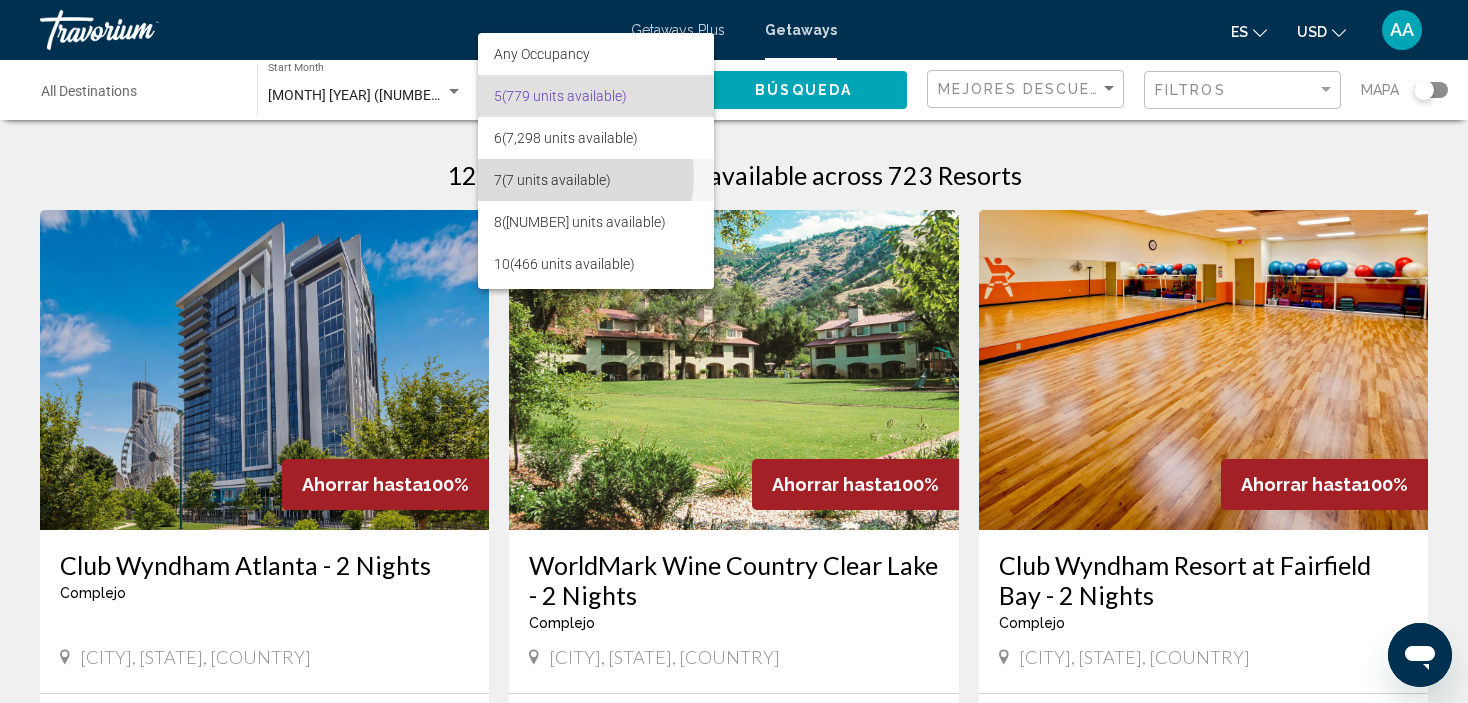 click on "7  (7 units available)" at bounding box center [596, 180] 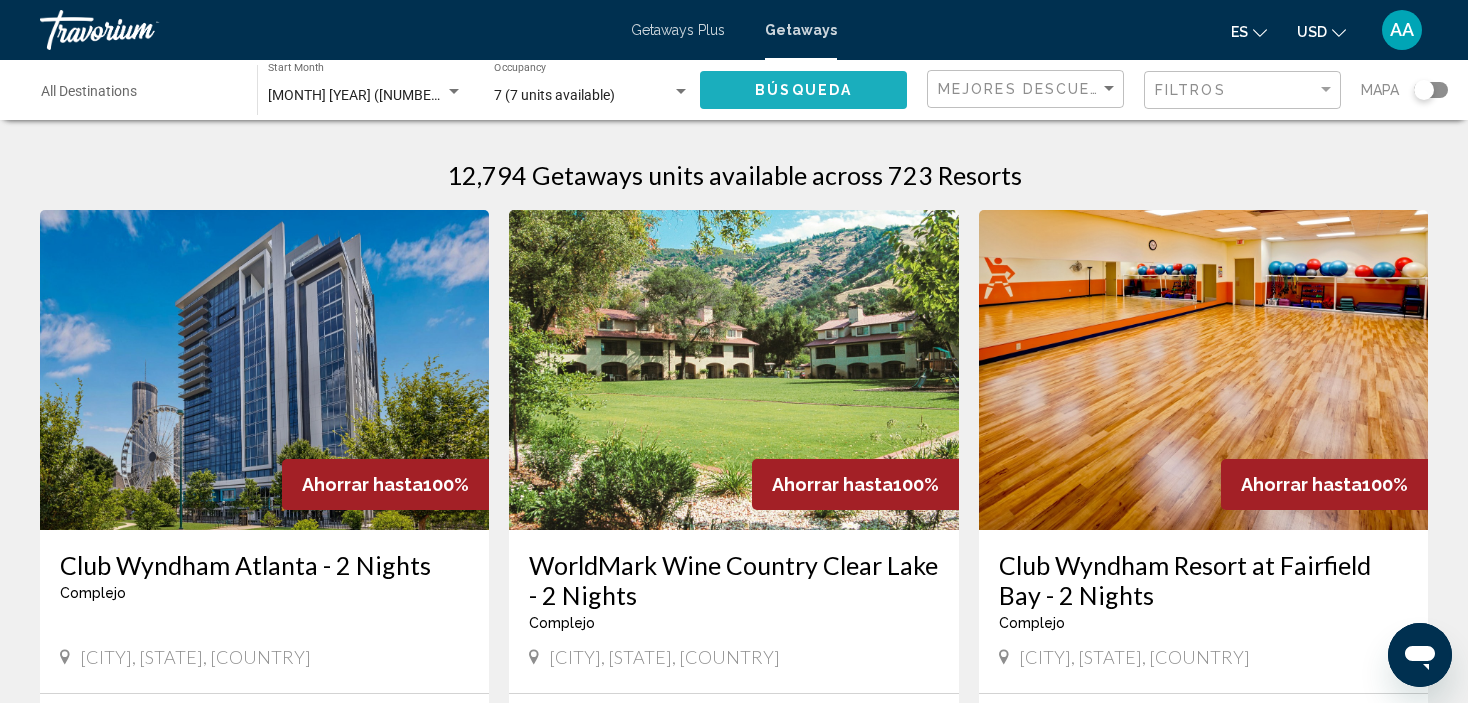 click on "Búsqueda" 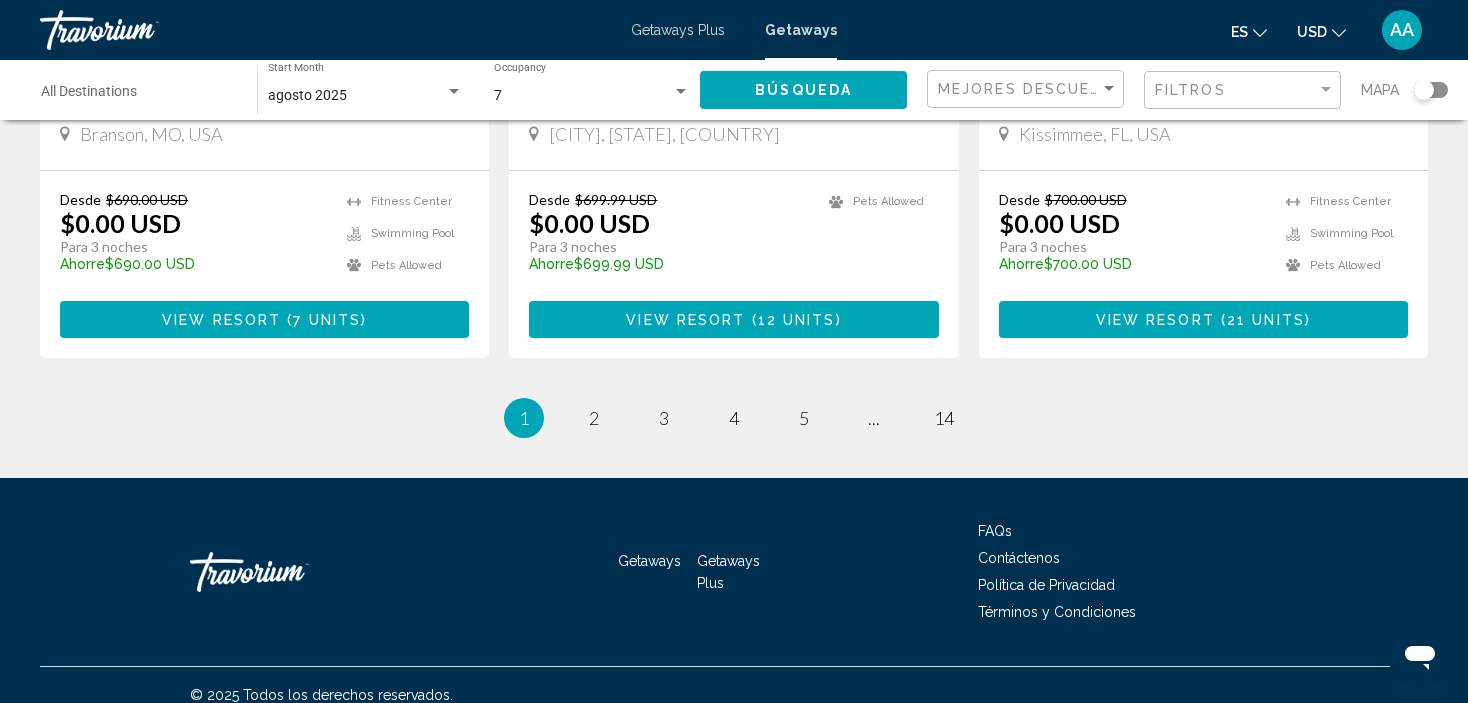 scroll, scrollTop: 2673, scrollLeft: 0, axis: vertical 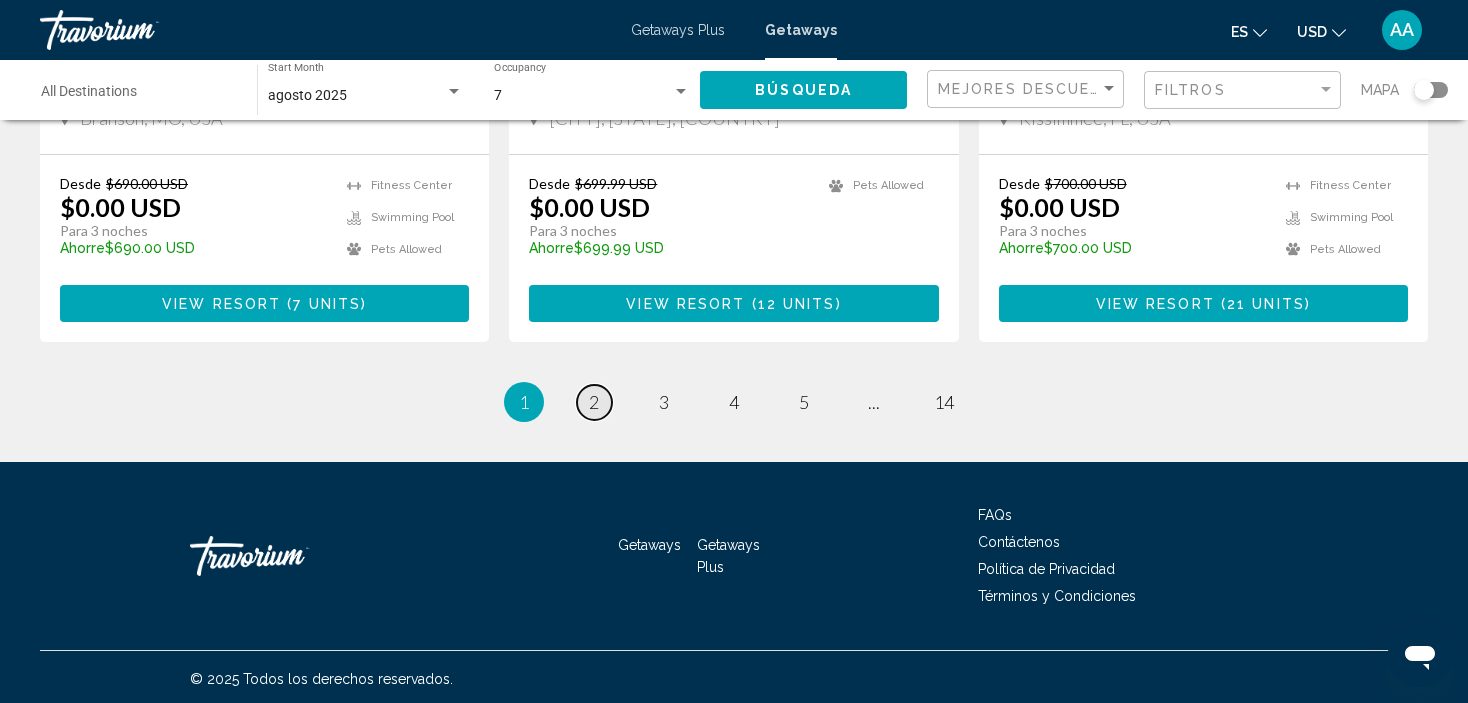 click on "2" at bounding box center [594, 402] 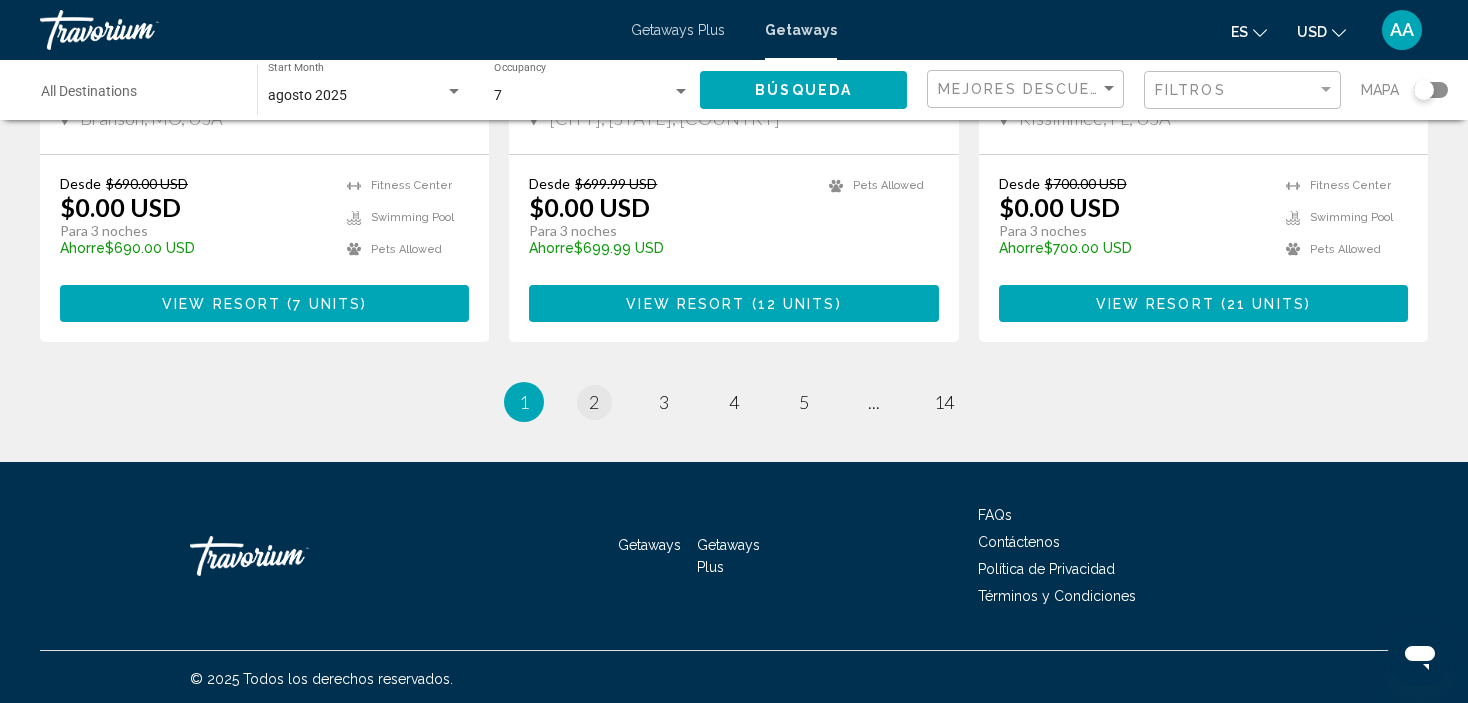 scroll, scrollTop: 0, scrollLeft: 0, axis: both 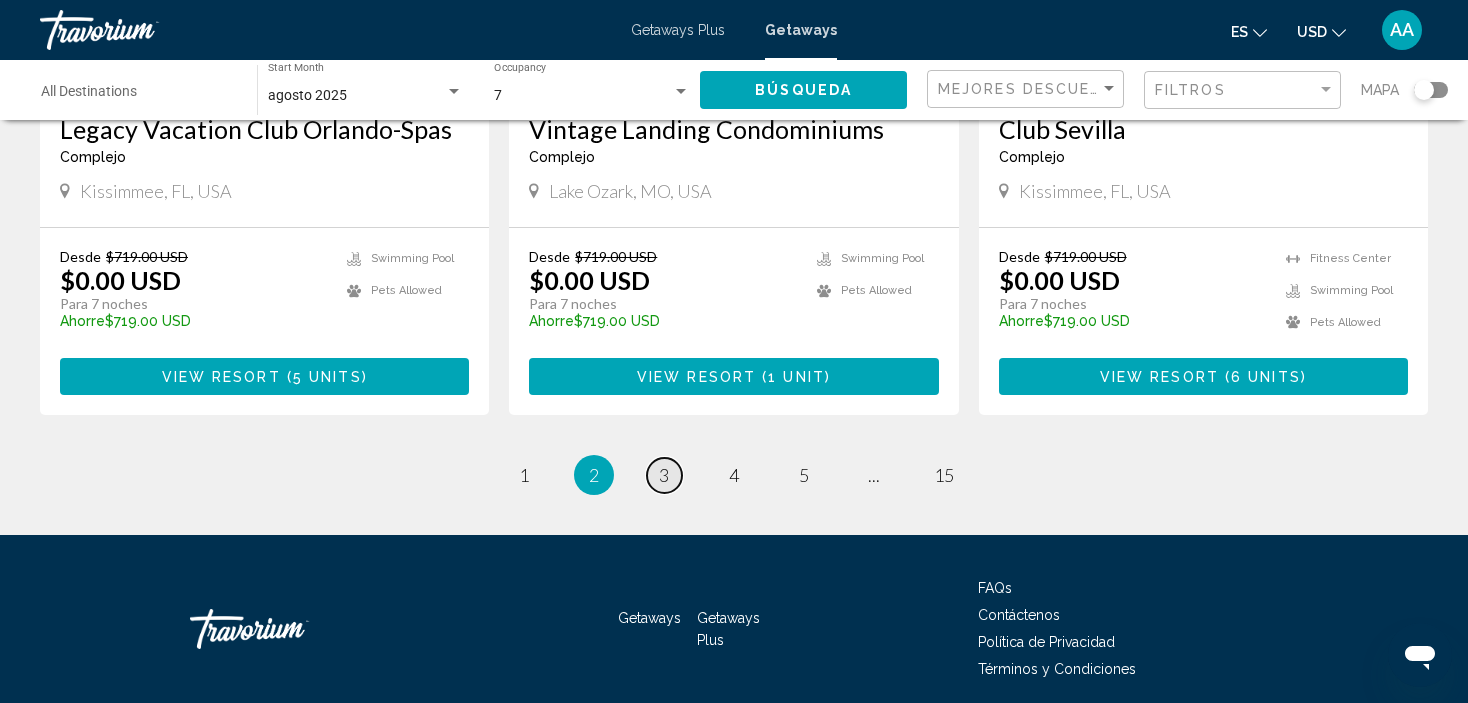 click on "page  3" at bounding box center [664, 475] 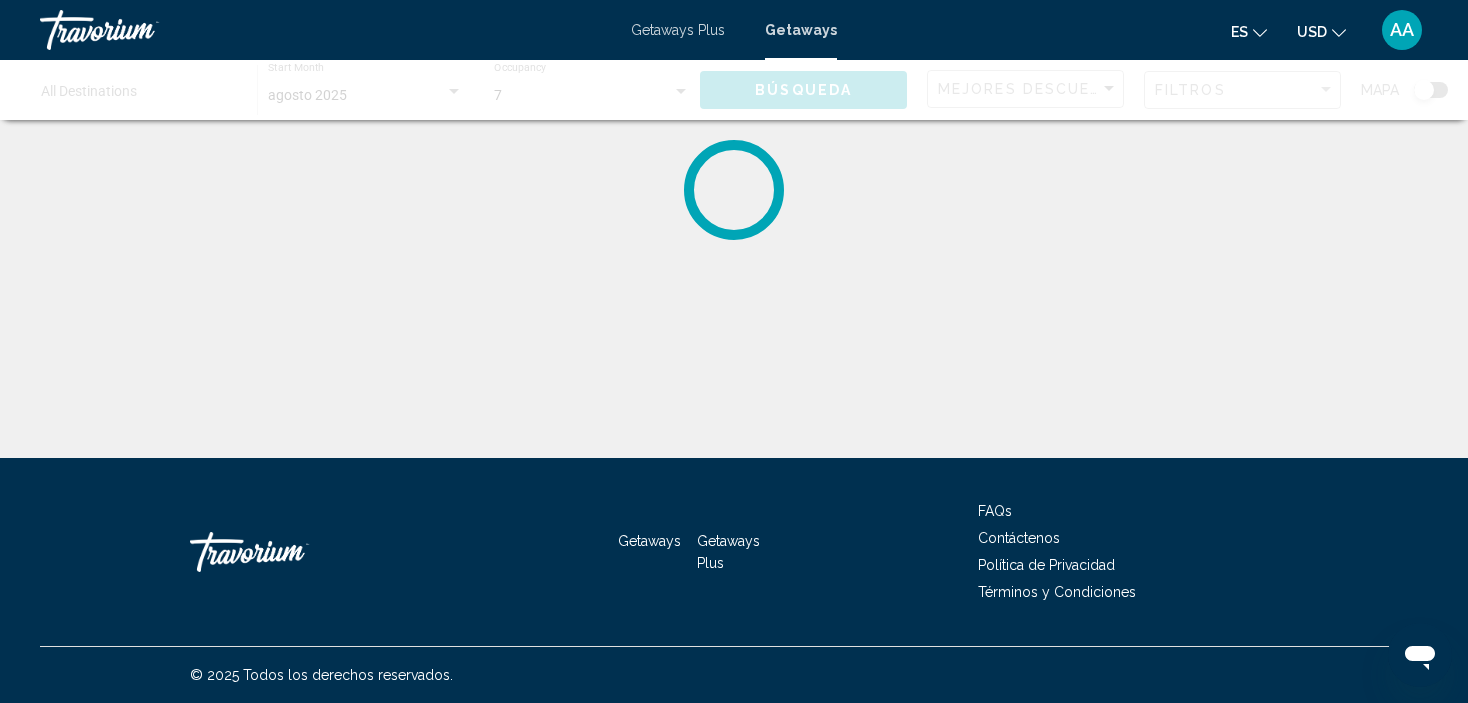 scroll, scrollTop: 0, scrollLeft: 0, axis: both 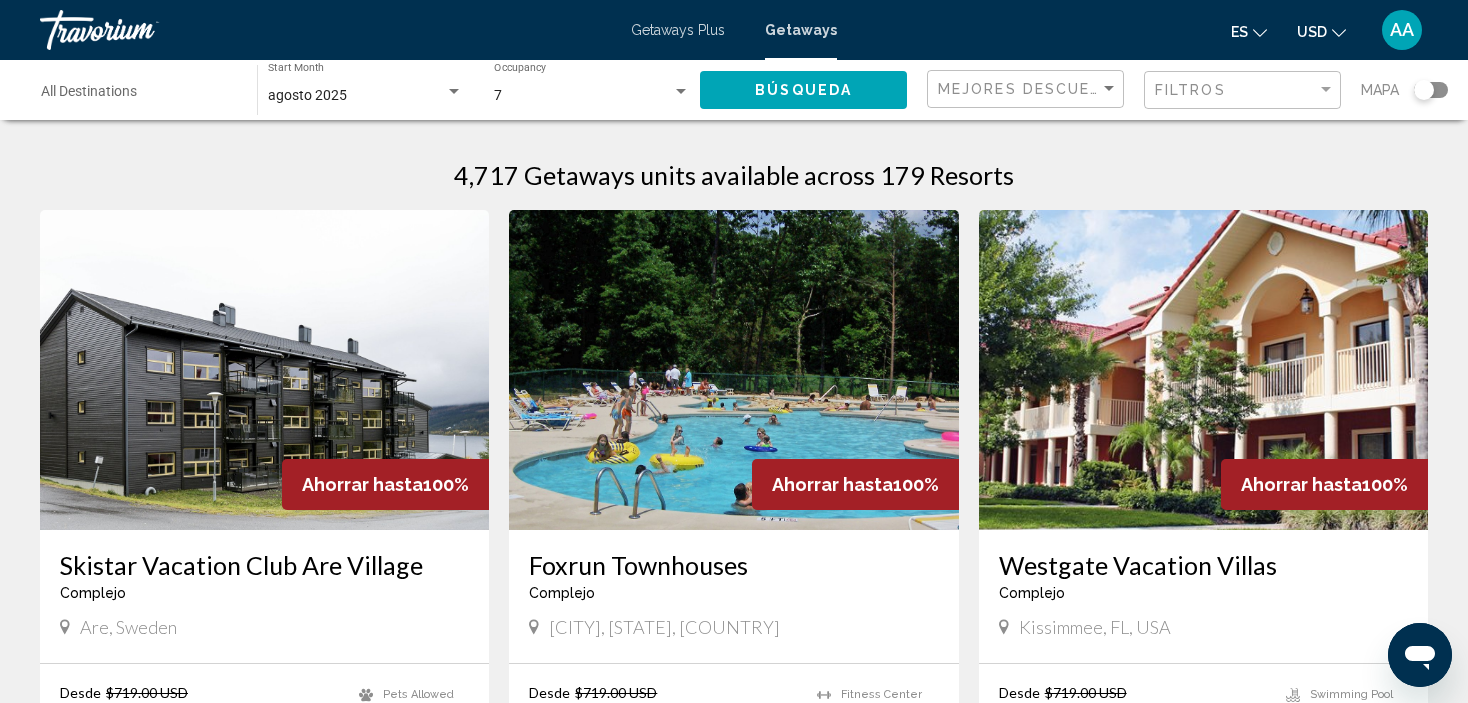 click on "7" at bounding box center [583, 96] 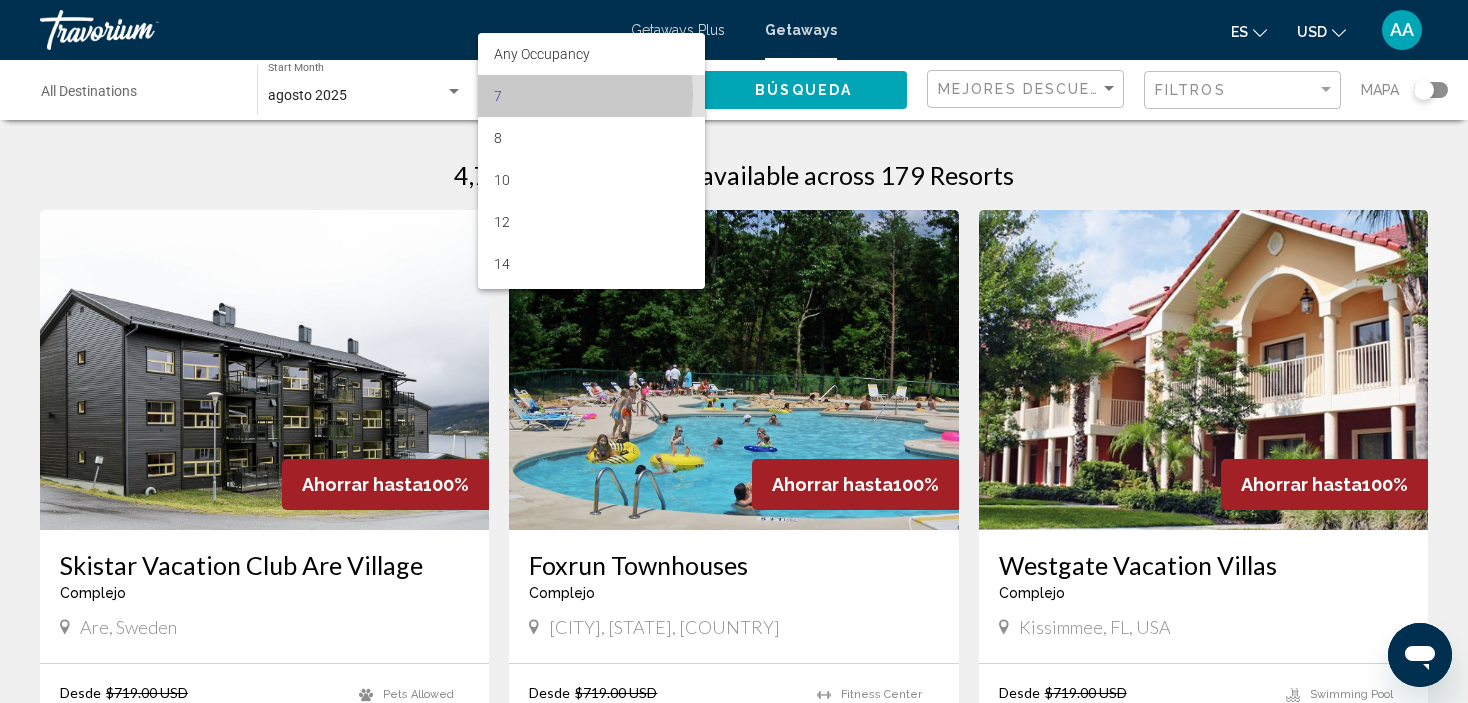 click on "7" at bounding box center (592, 96) 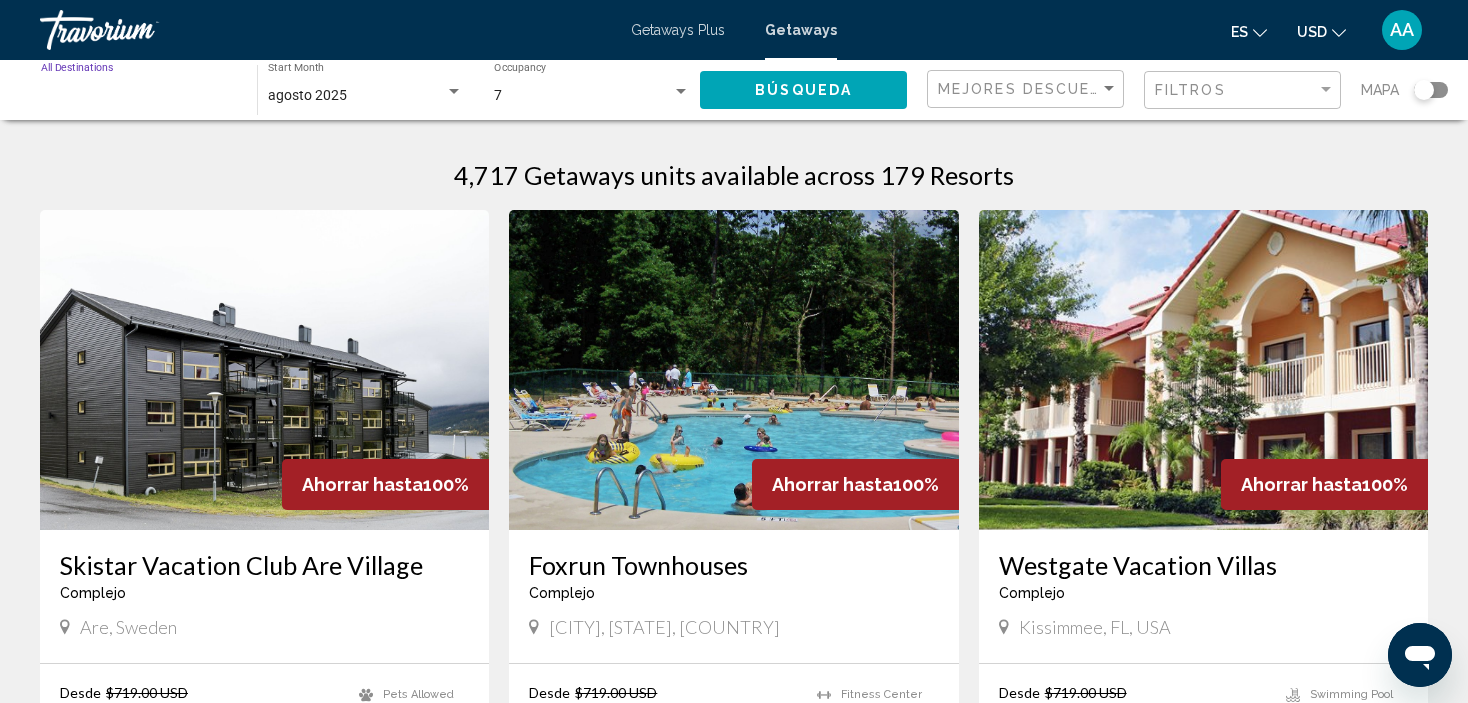 click on "Destination All Destinations" at bounding box center (139, 96) 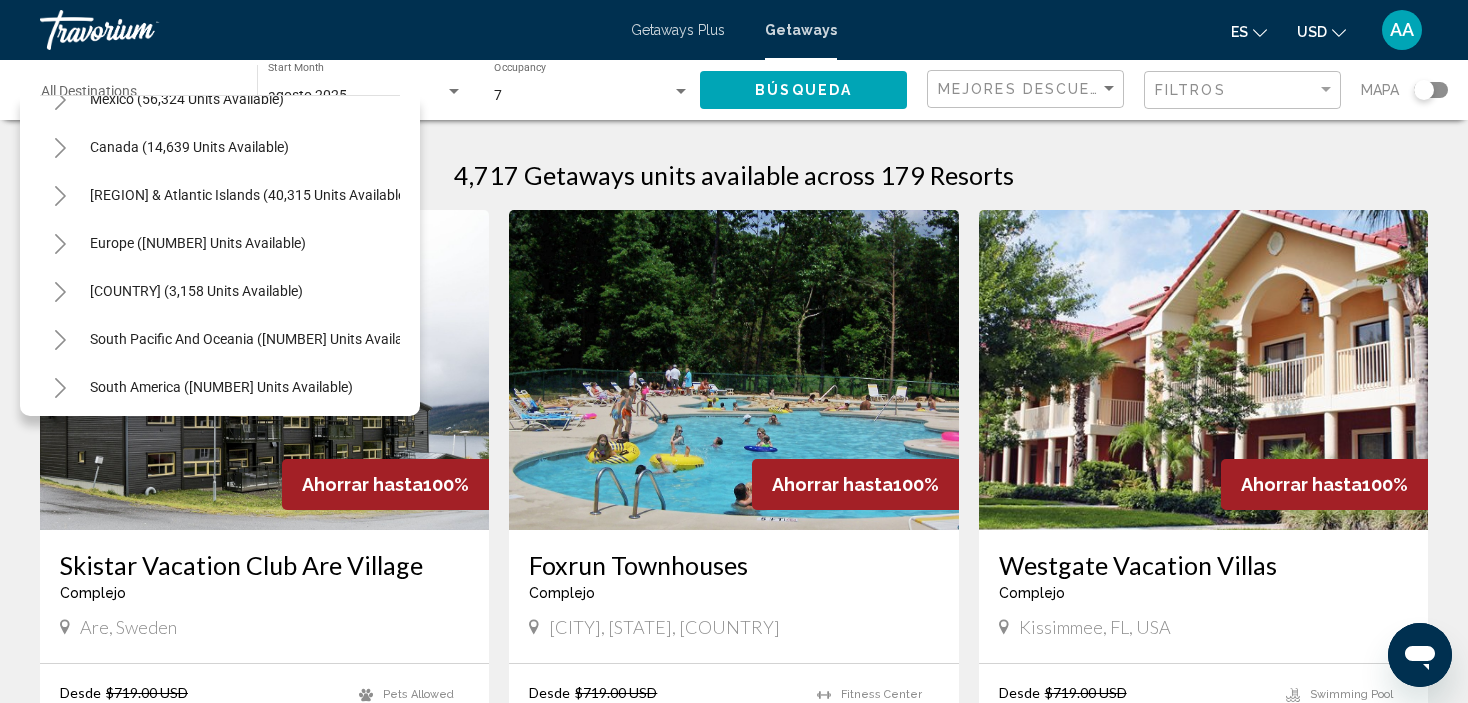 scroll, scrollTop: 129, scrollLeft: 0, axis: vertical 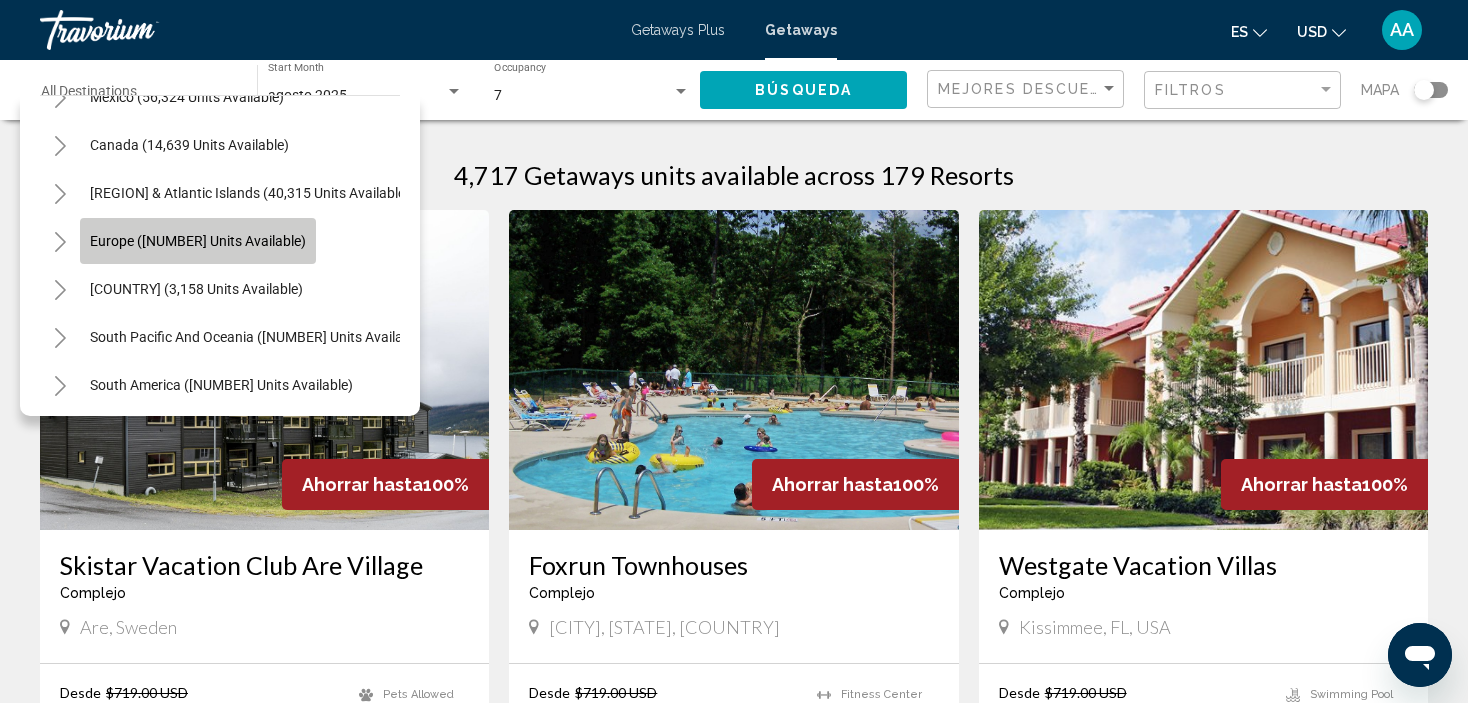 click on "Europe ([NUMBER] units available)" 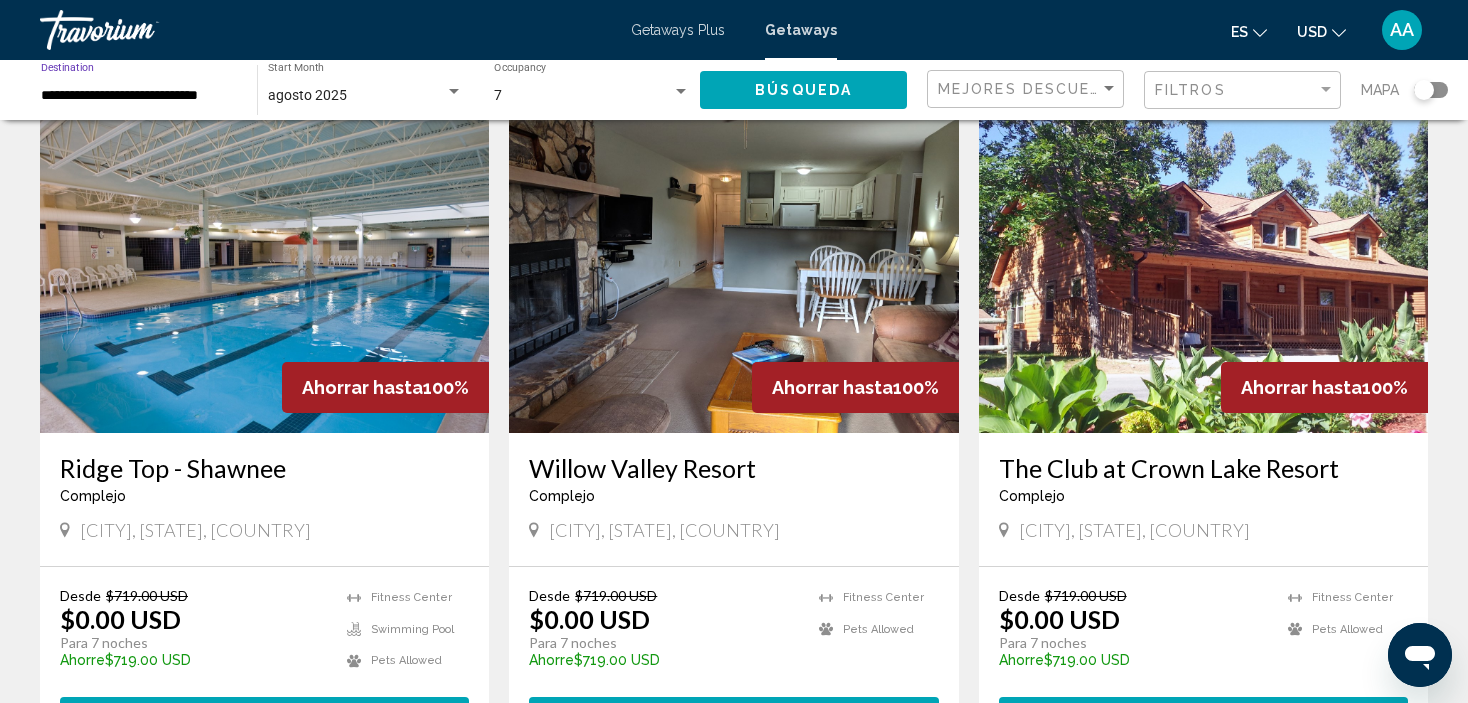 scroll, scrollTop: 0, scrollLeft: 0, axis: both 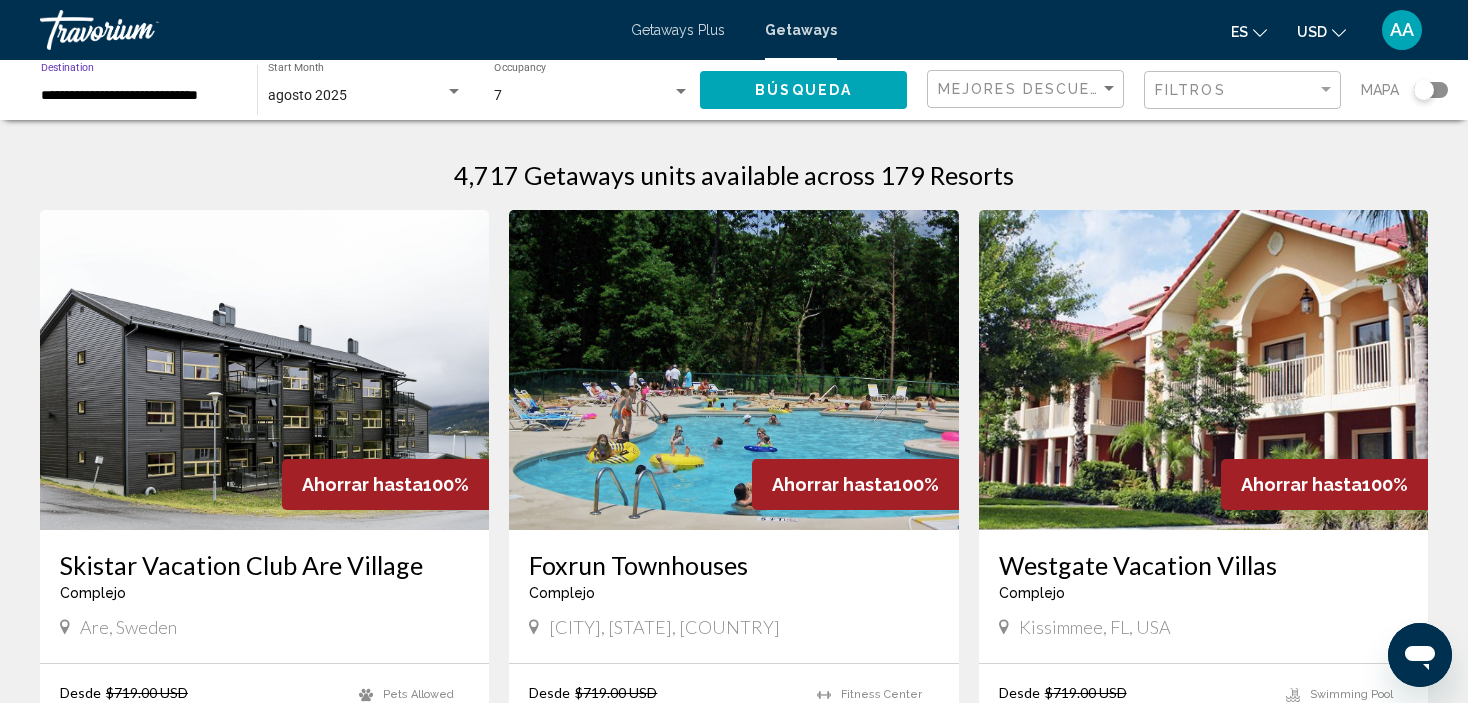 click on "Búsqueda" 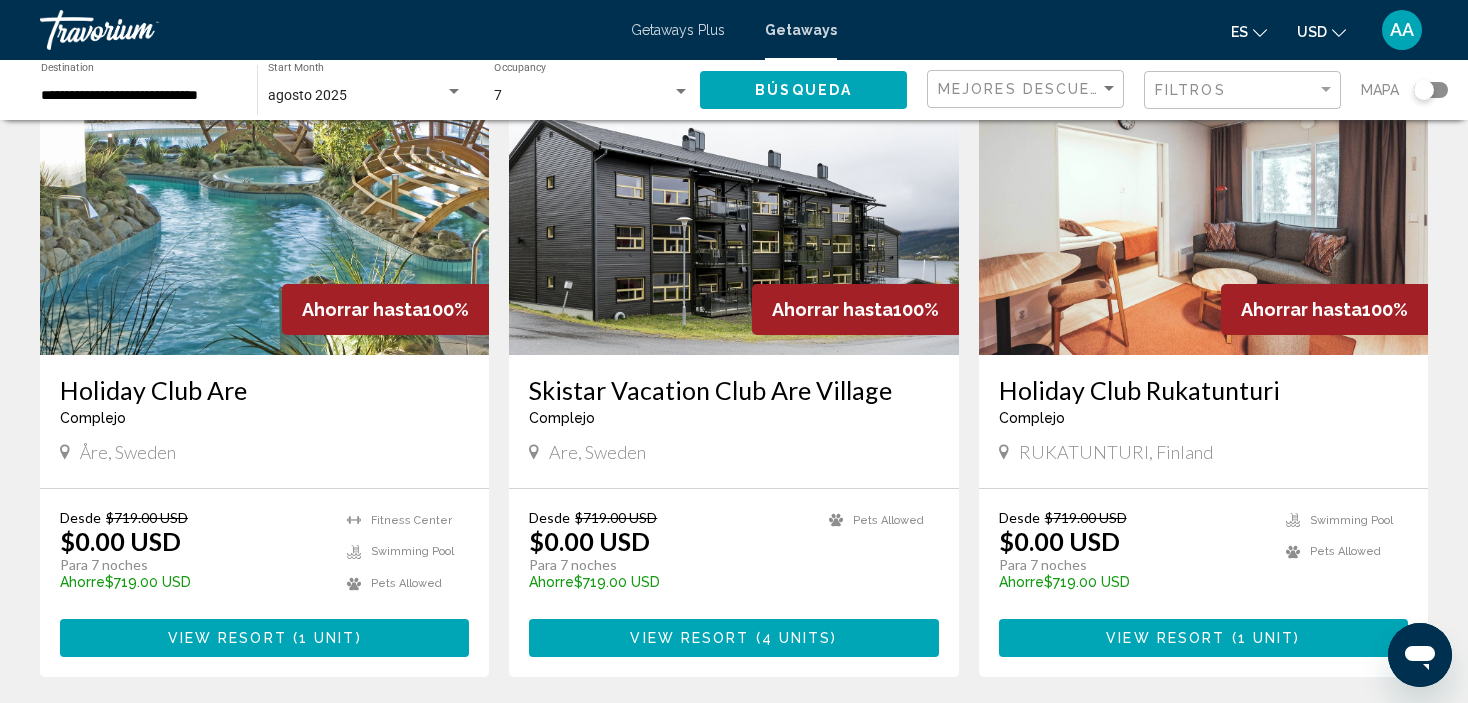 scroll, scrollTop: 849, scrollLeft: 0, axis: vertical 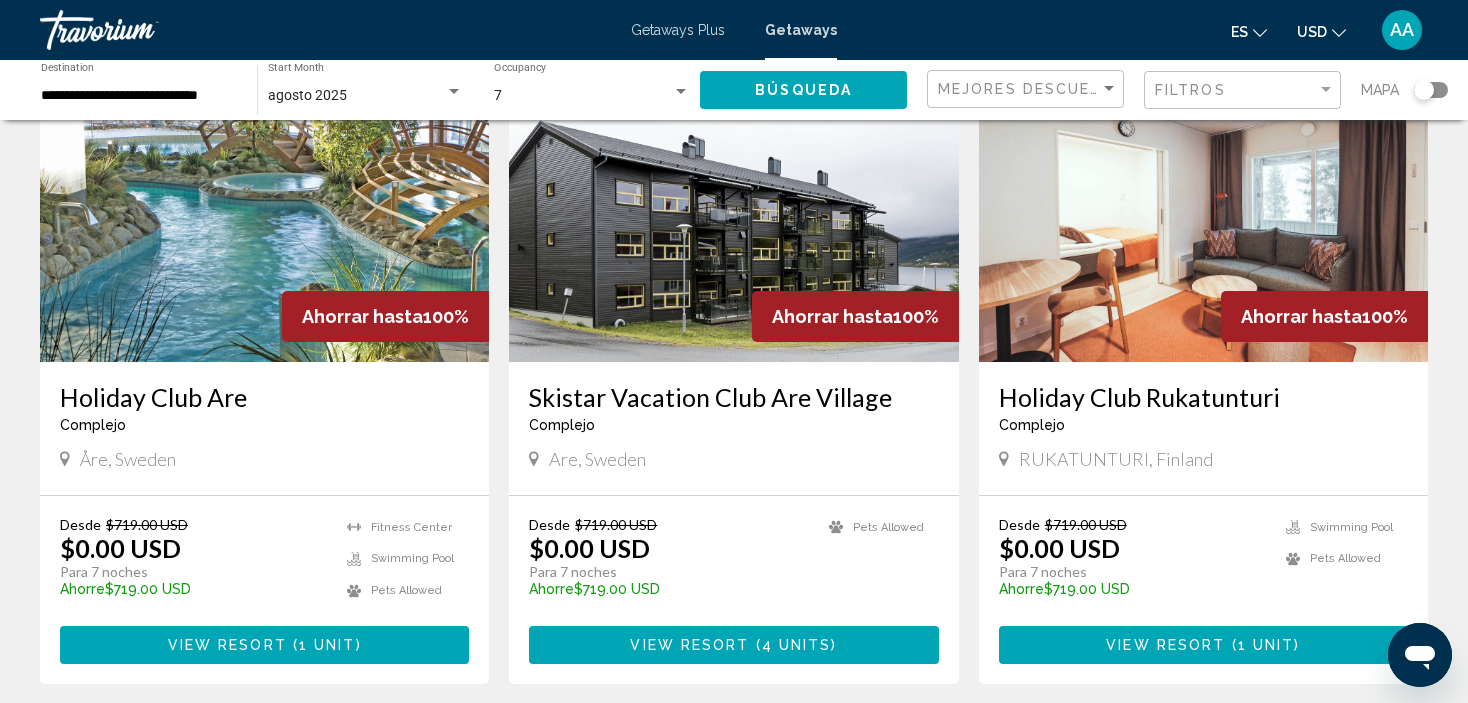 click on "Skistar Vacation Club Are Village" at bounding box center (733, 397) 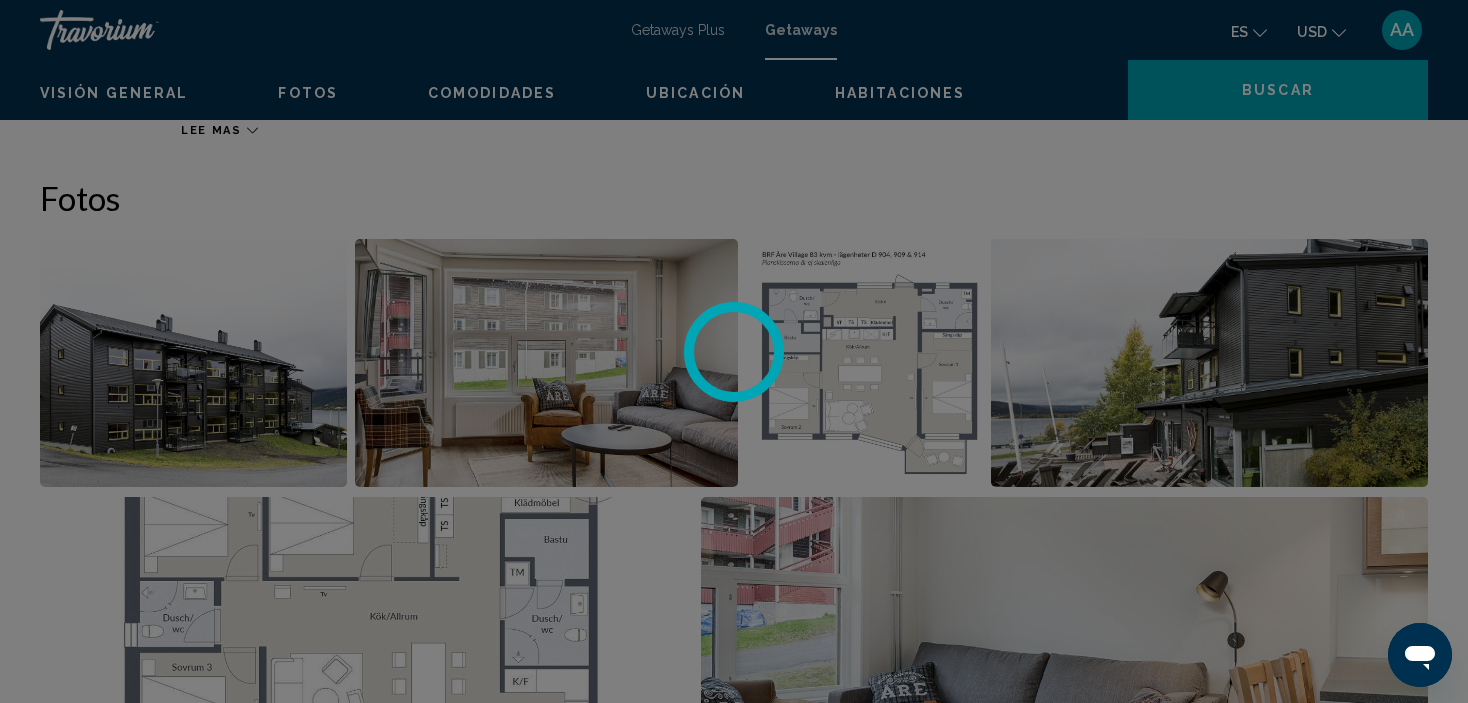 scroll, scrollTop: 8, scrollLeft: 0, axis: vertical 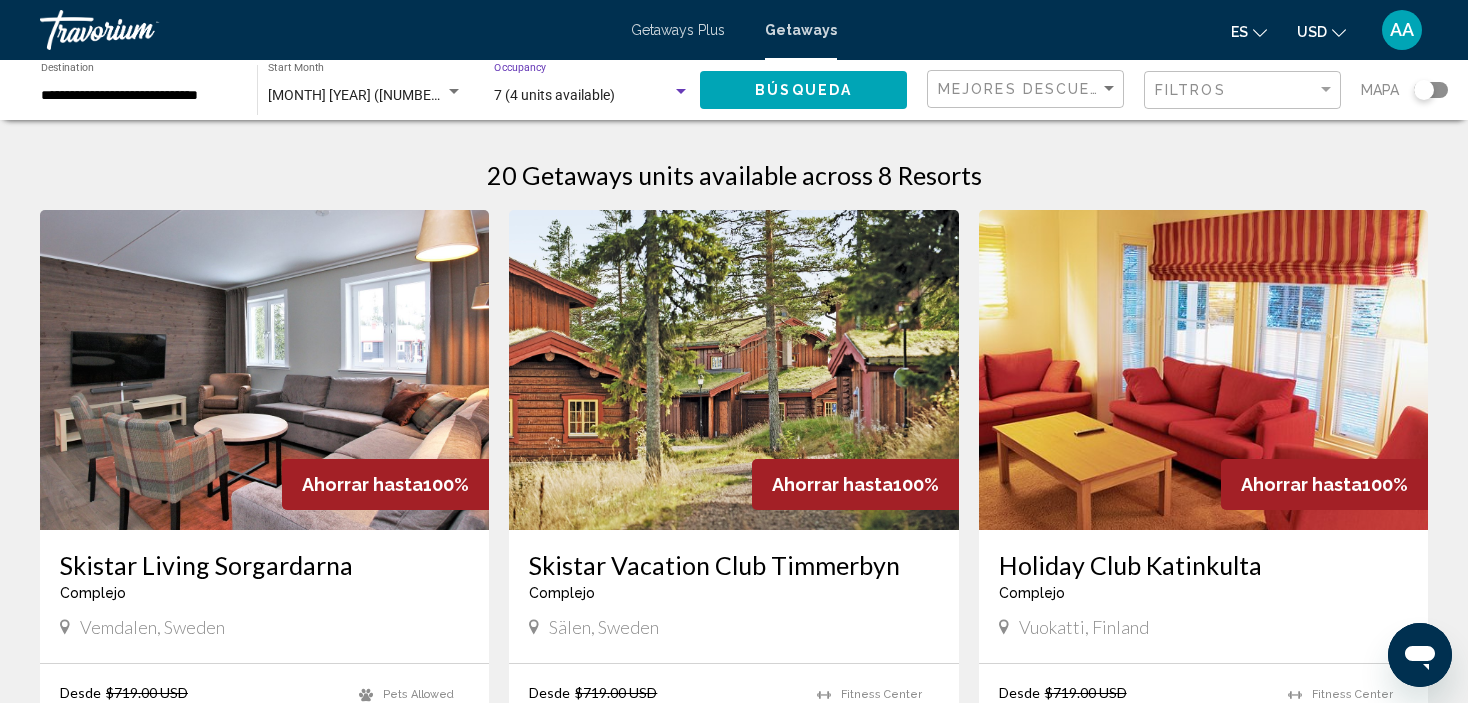 click on "7 (4 units available)" at bounding box center (554, 95) 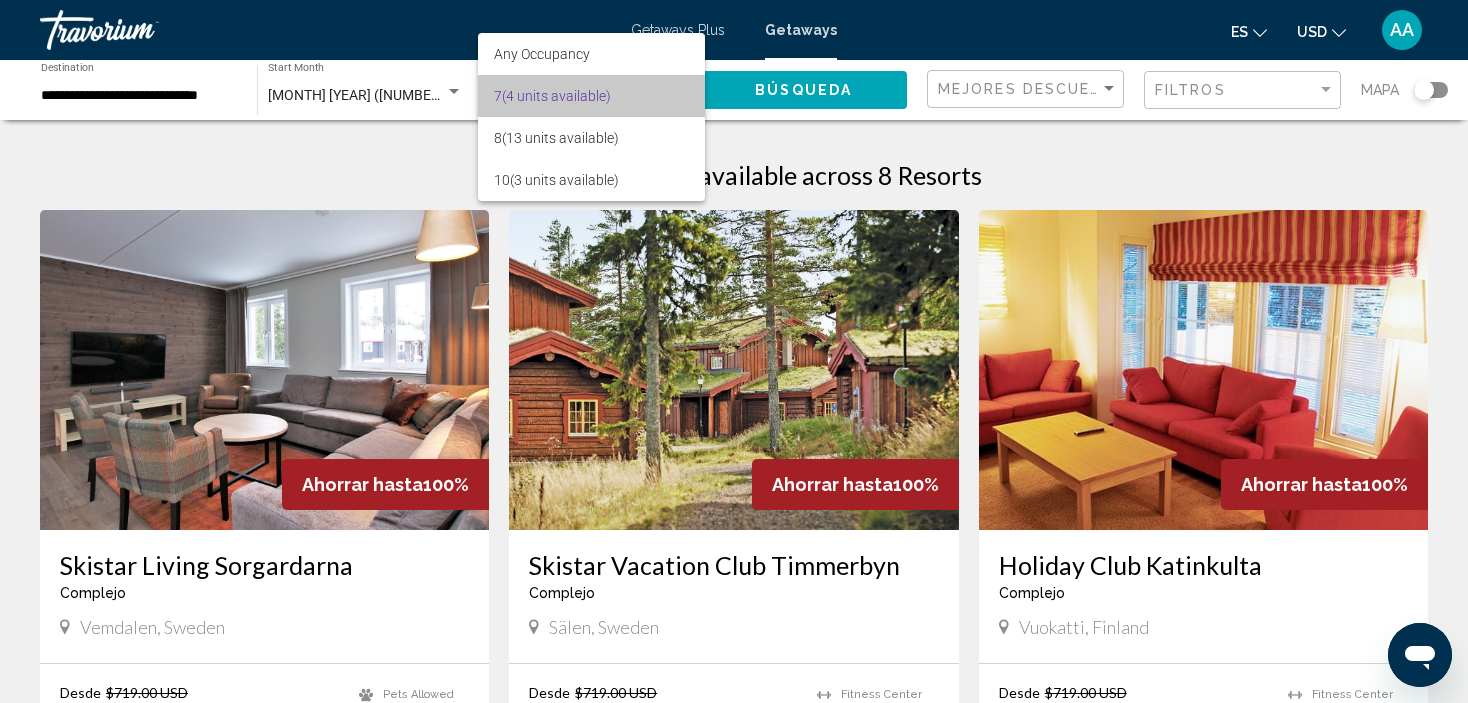 click on "7  (4 units available)" at bounding box center (592, 96) 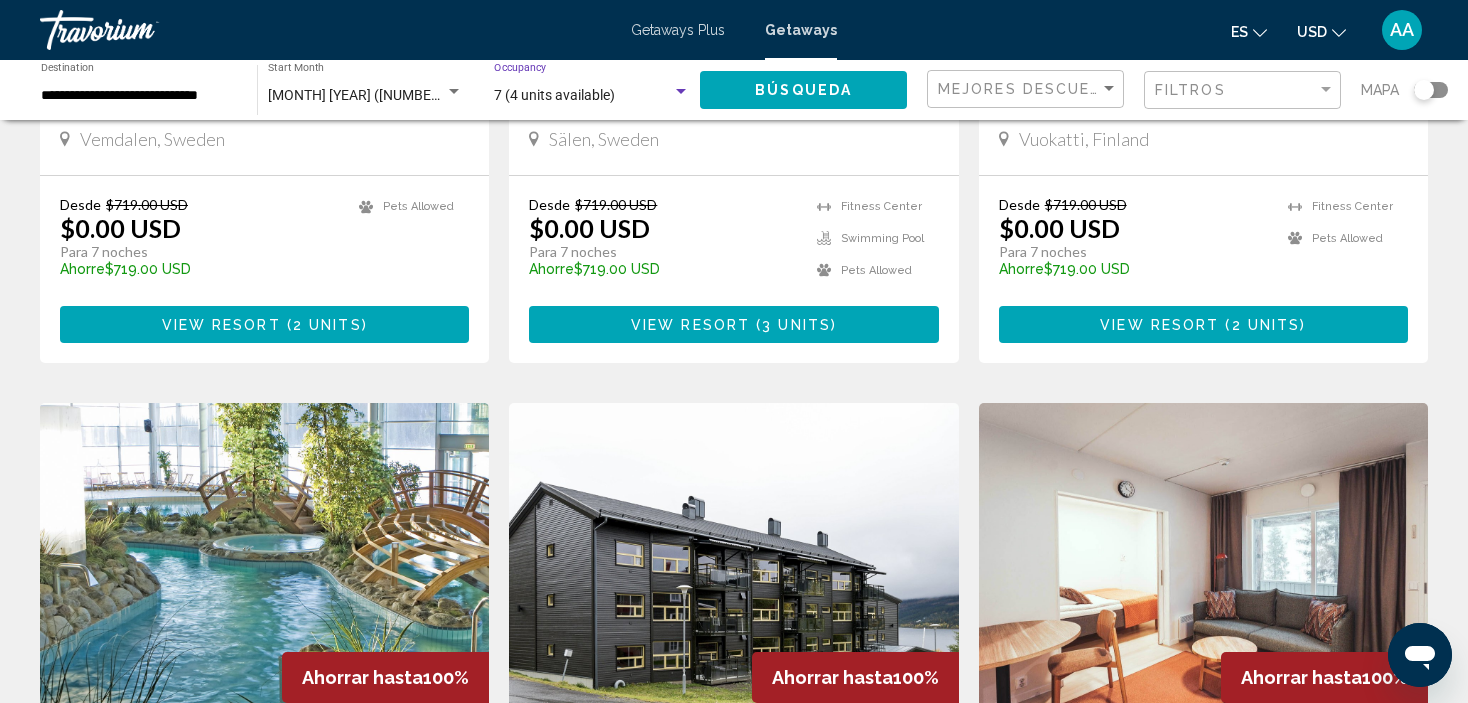 scroll, scrollTop: 0, scrollLeft: 0, axis: both 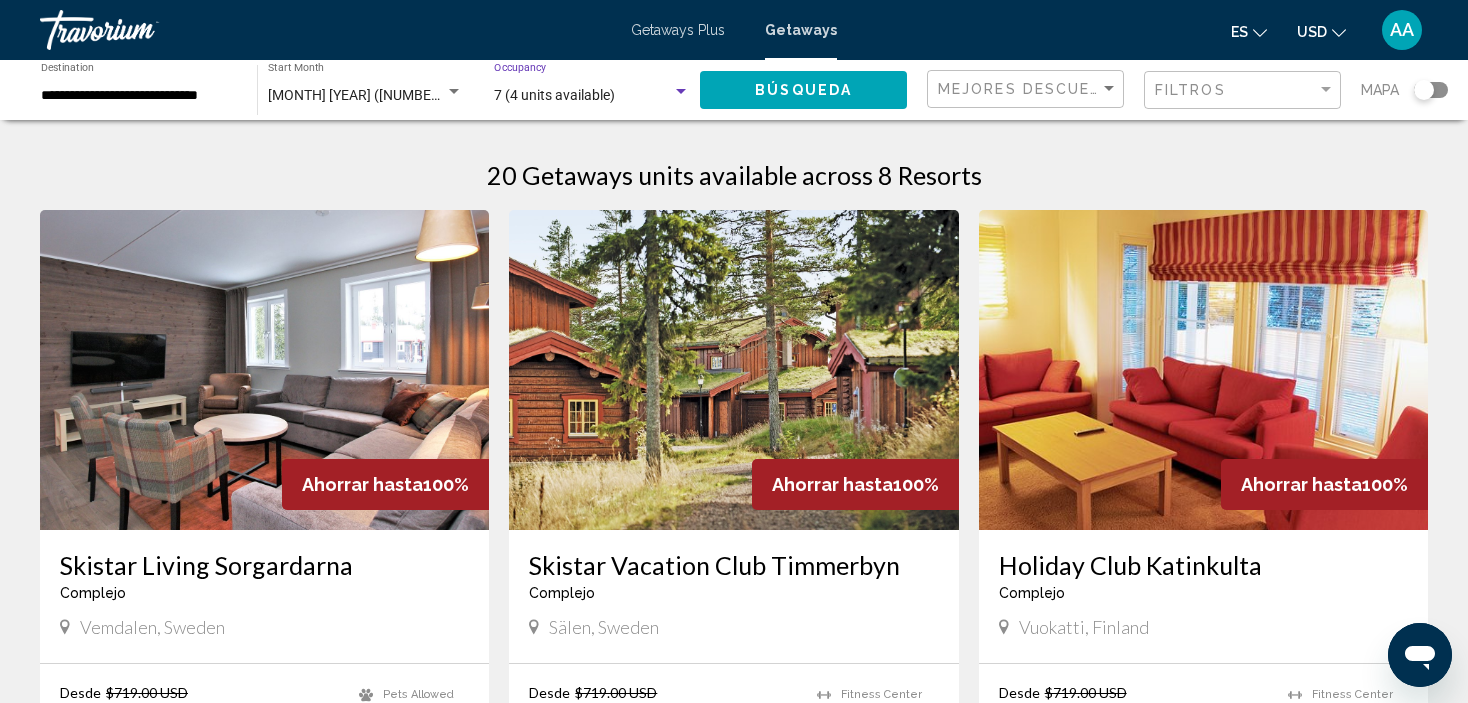 click on "[NUMBER] ([NUMBER] units available) Occupancy Any Occupancy" 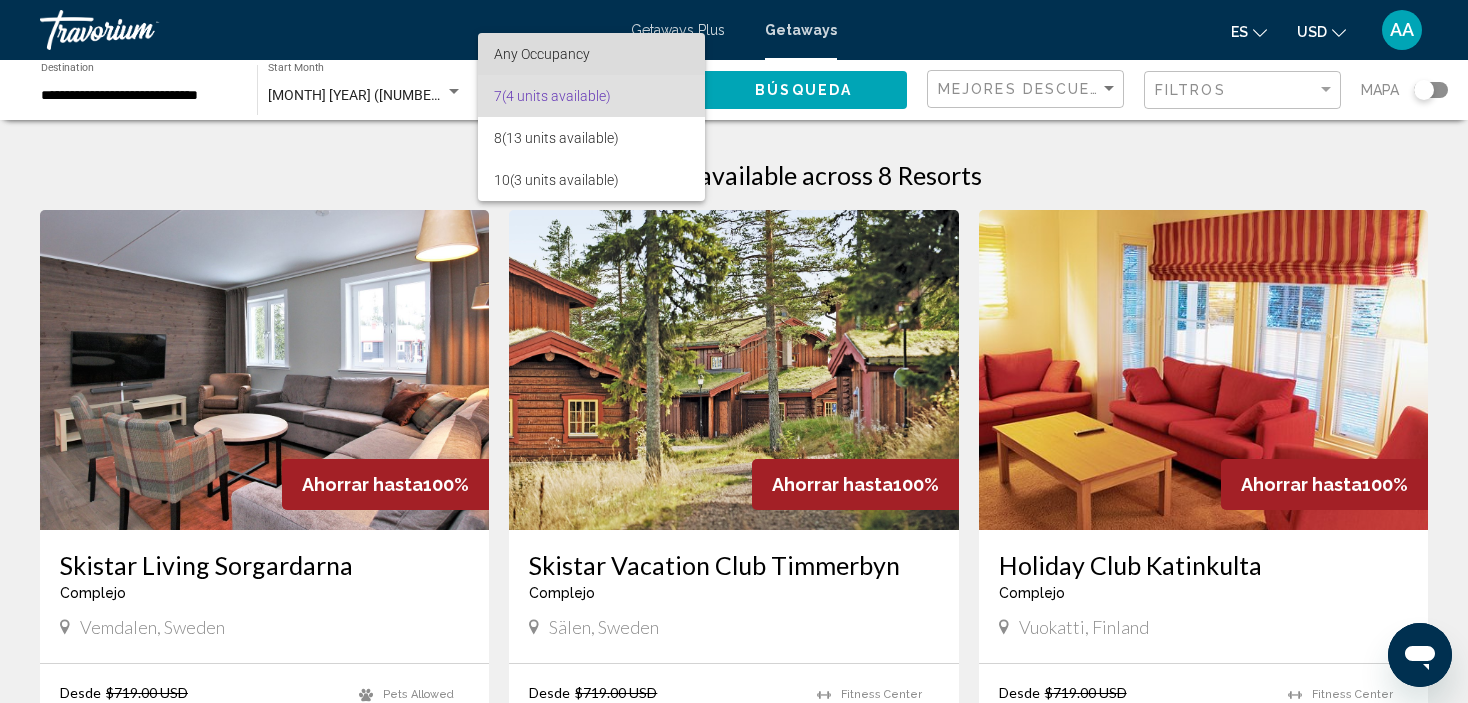 click on "Any Occupancy" at bounding box center [592, 54] 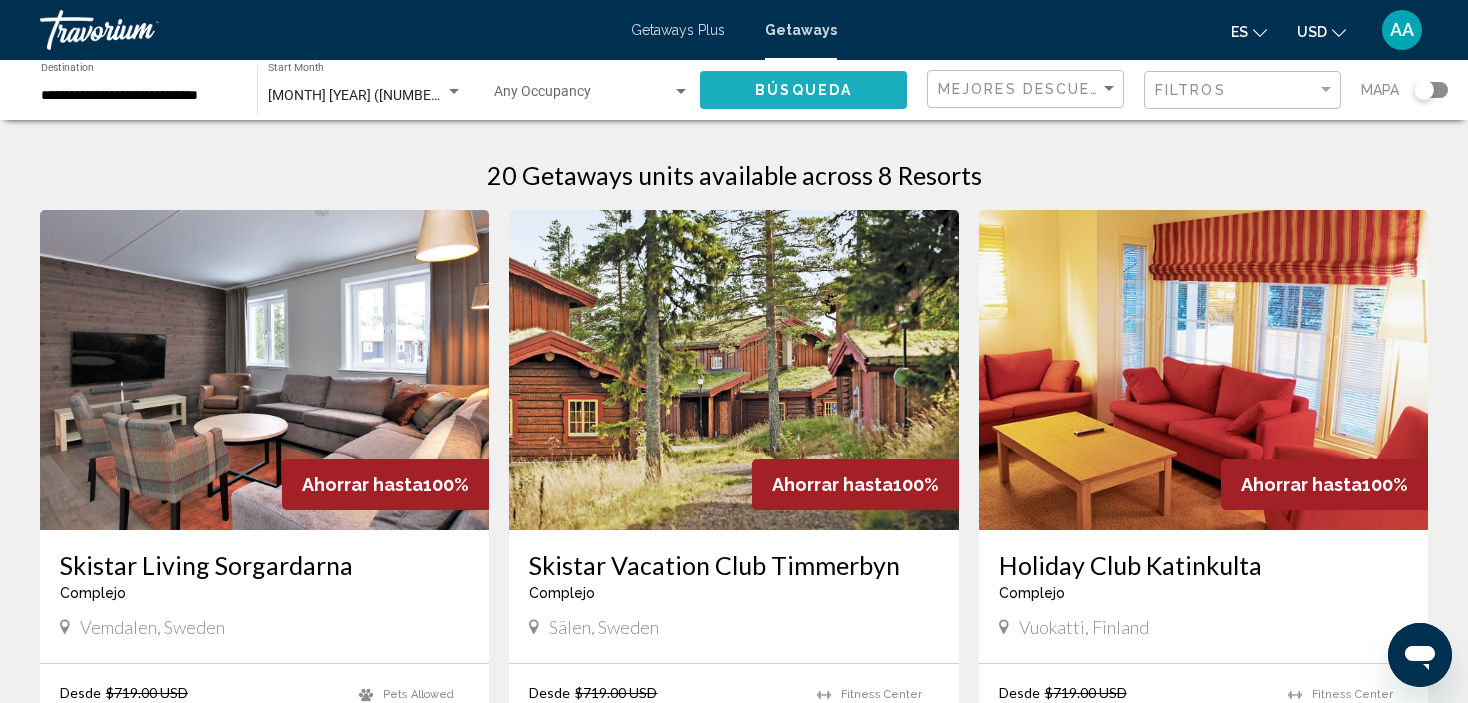 click on "Búsqueda" 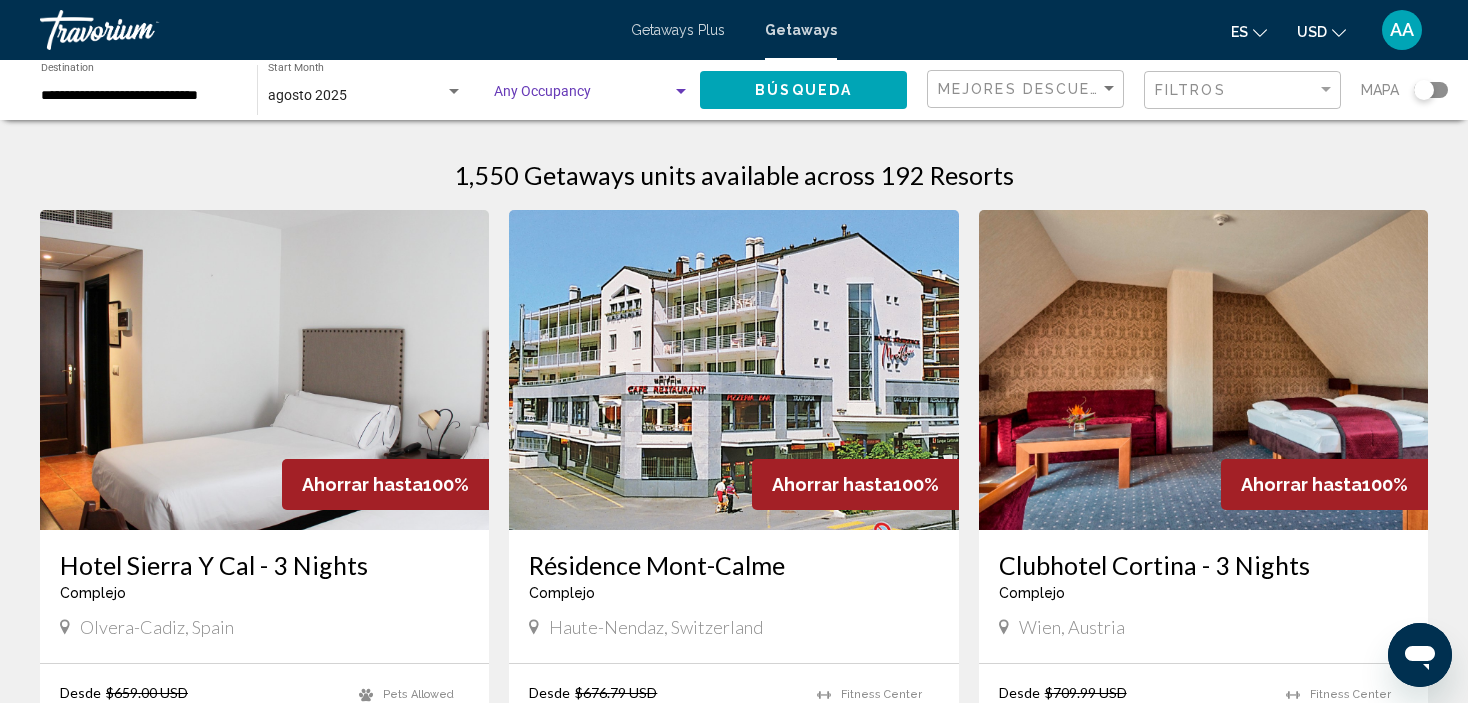 click at bounding box center [583, 96] 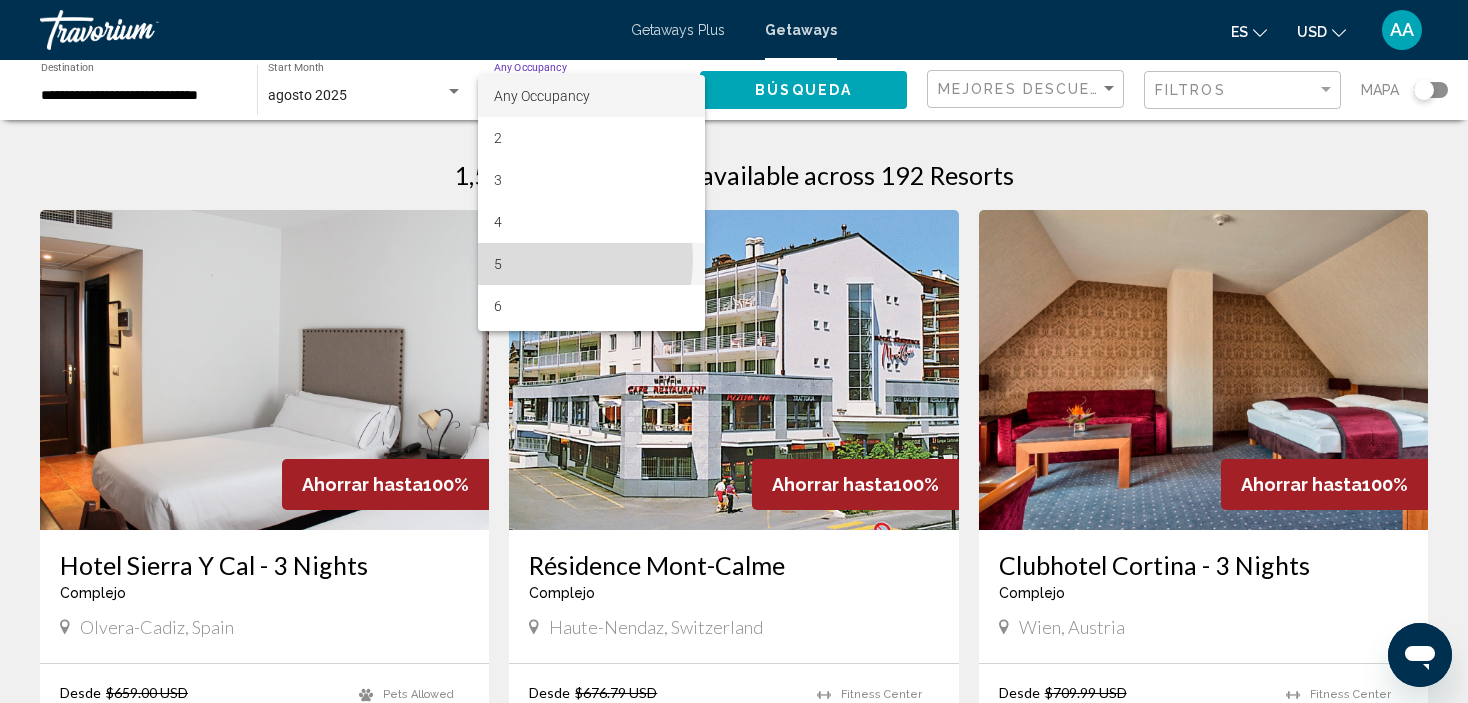 click on "5" at bounding box center (592, 264) 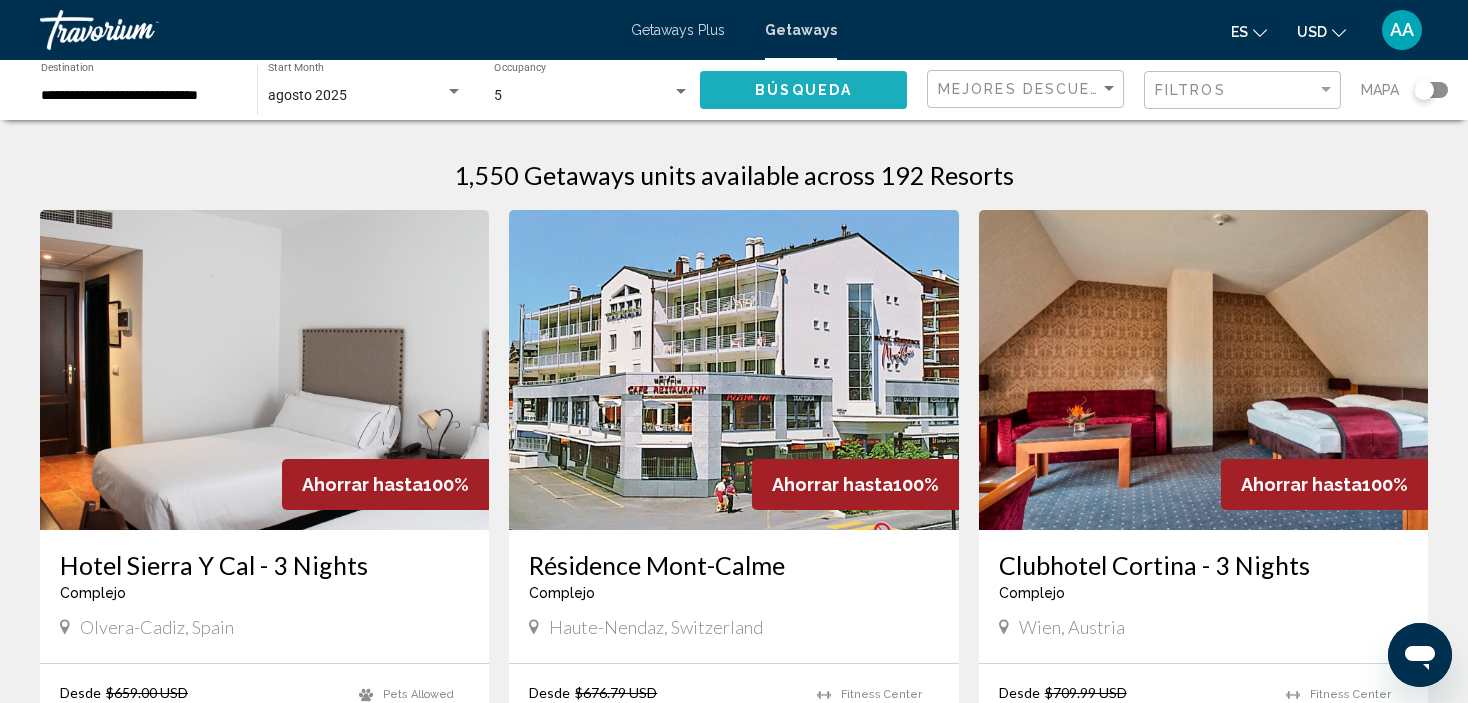 click on "Búsqueda" 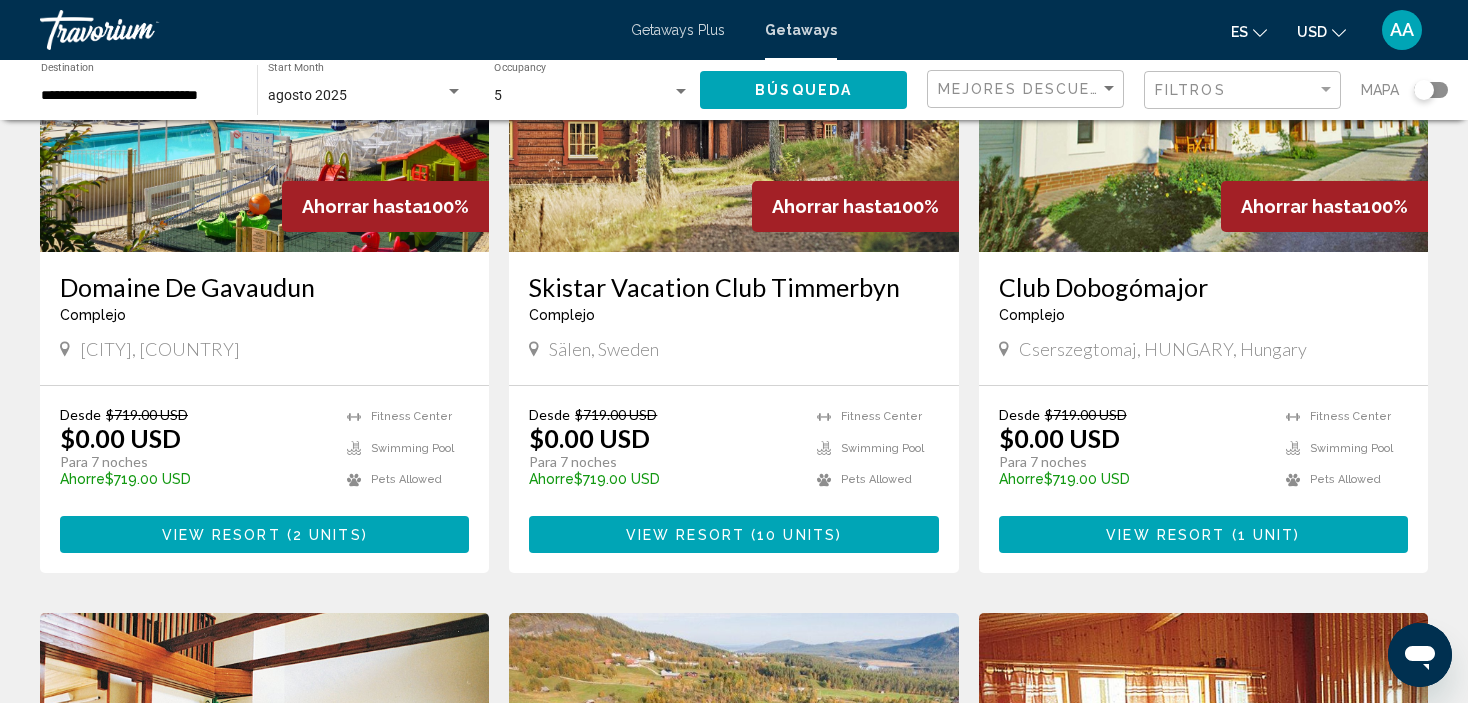 scroll, scrollTop: 1664, scrollLeft: 0, axis: vertical 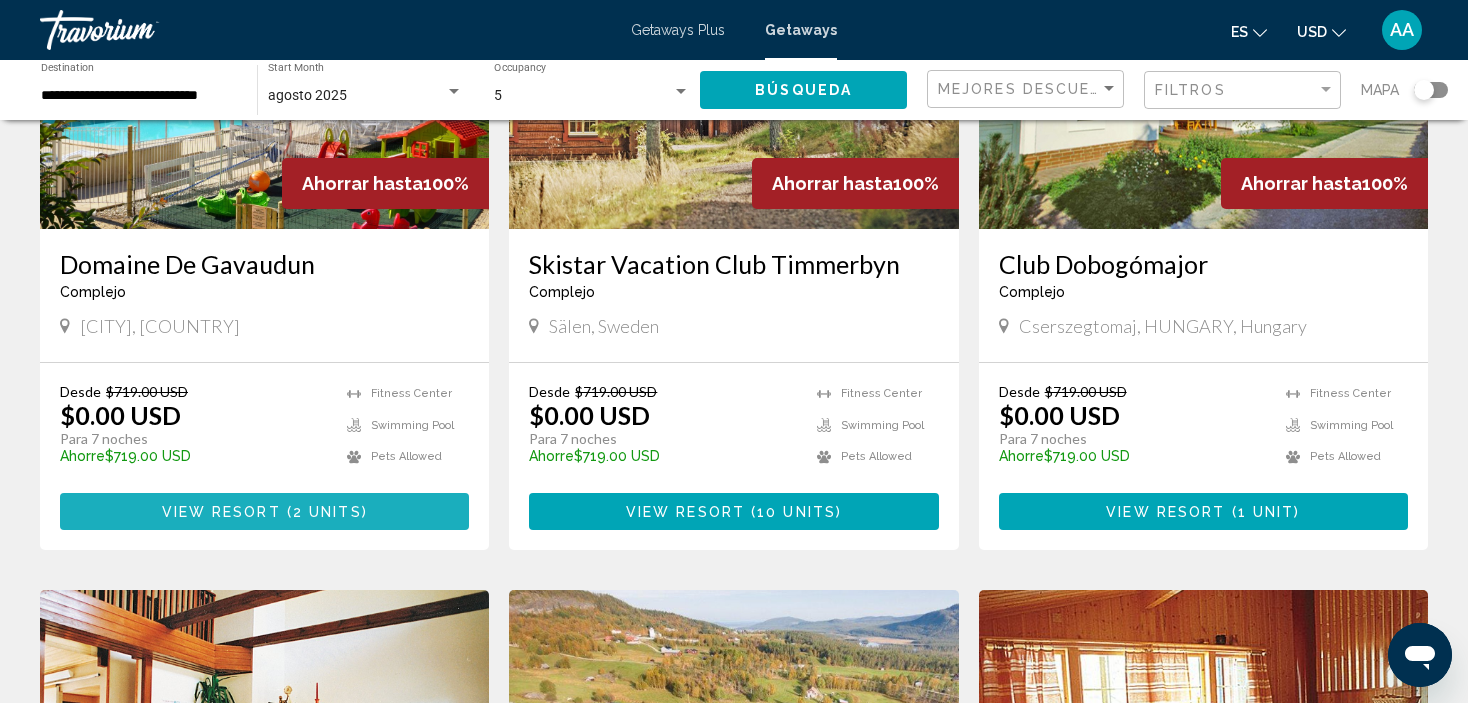 click on "2 units" at bounding box center [327, 512] 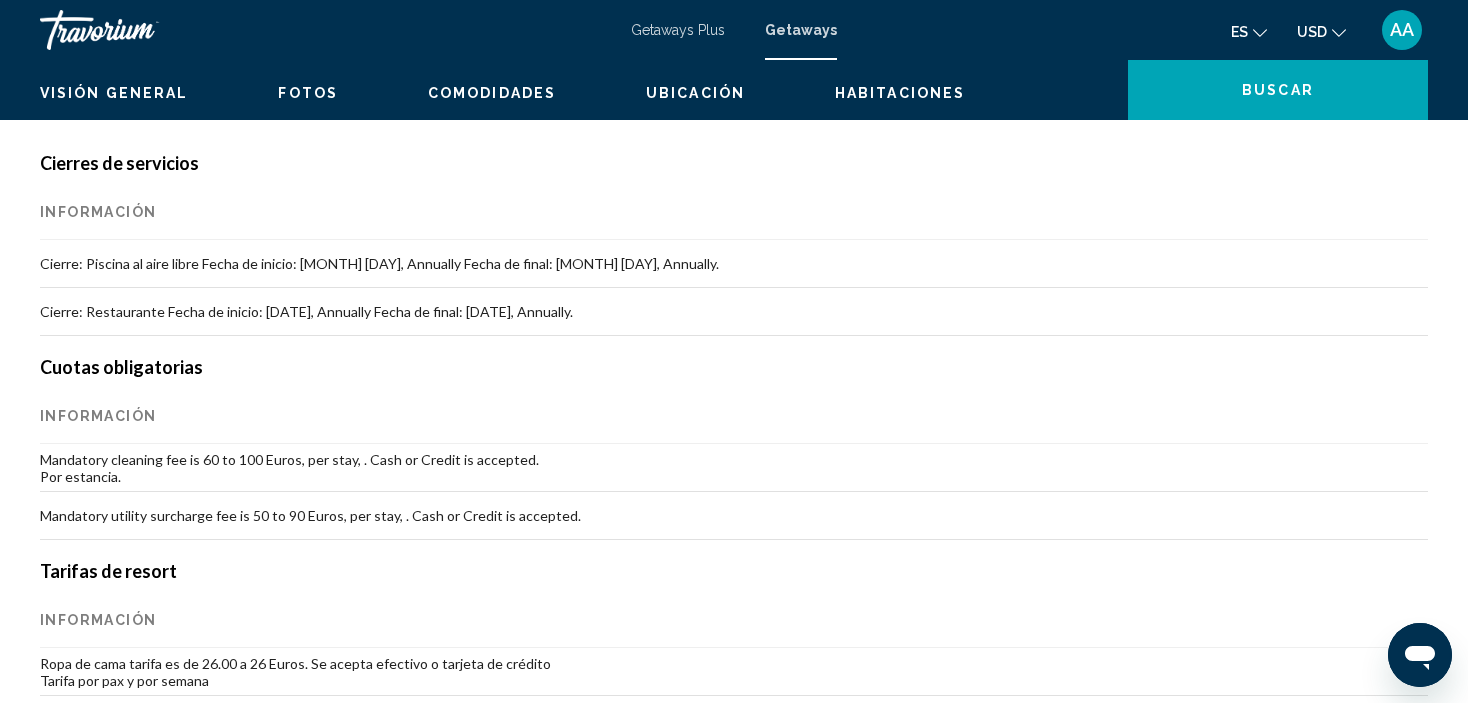 scroll, scrollTop: 8, scrollLeft: 0, axis: vertical 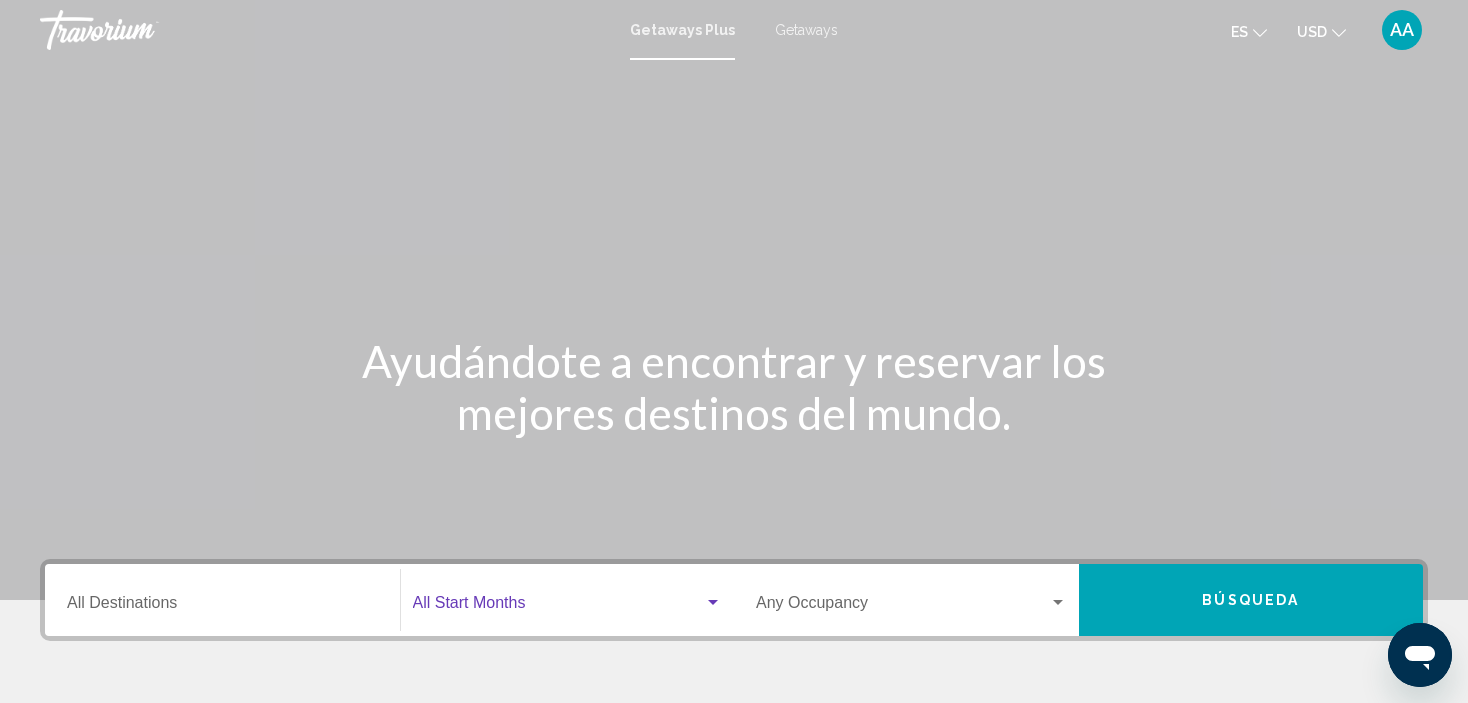 click at bounding box center [559, 607] 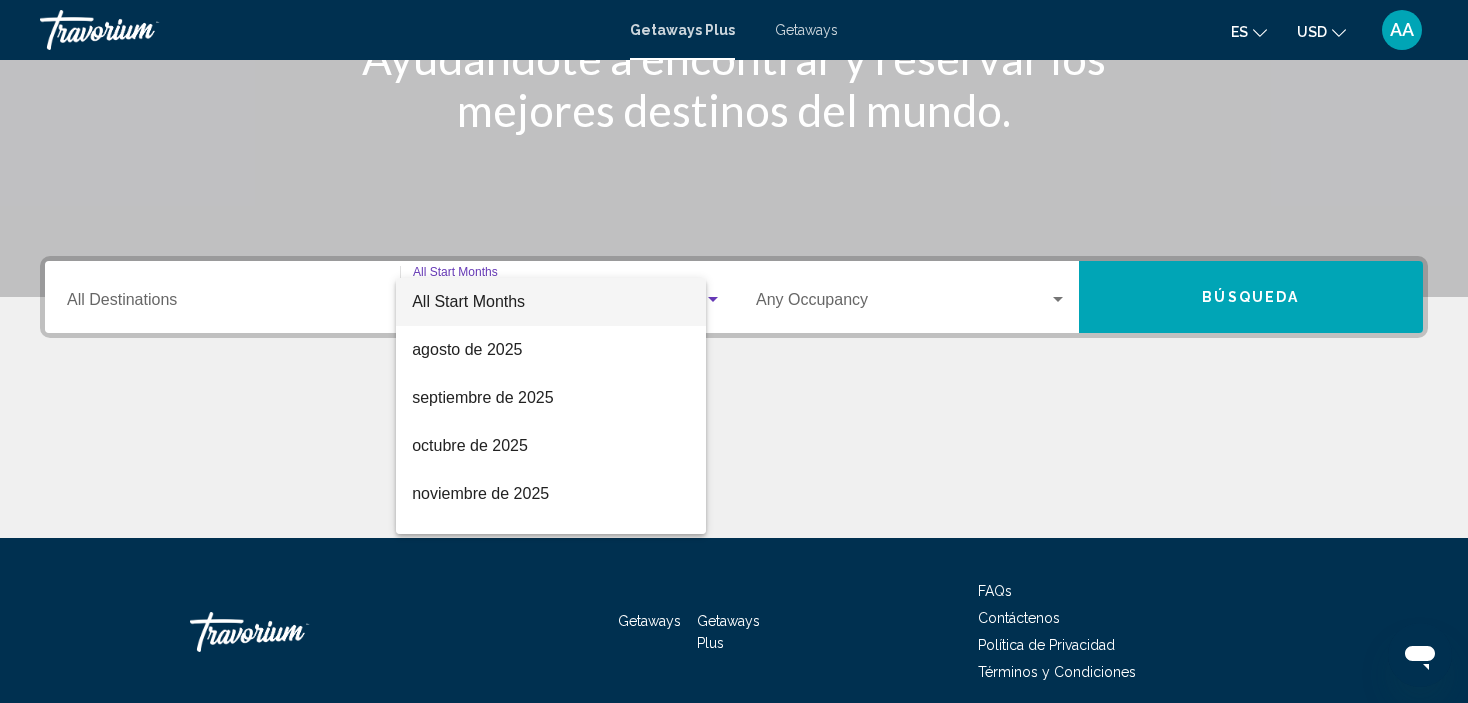 scroll, scrollTop: 382, scrollLeft: 0, axis: vertical 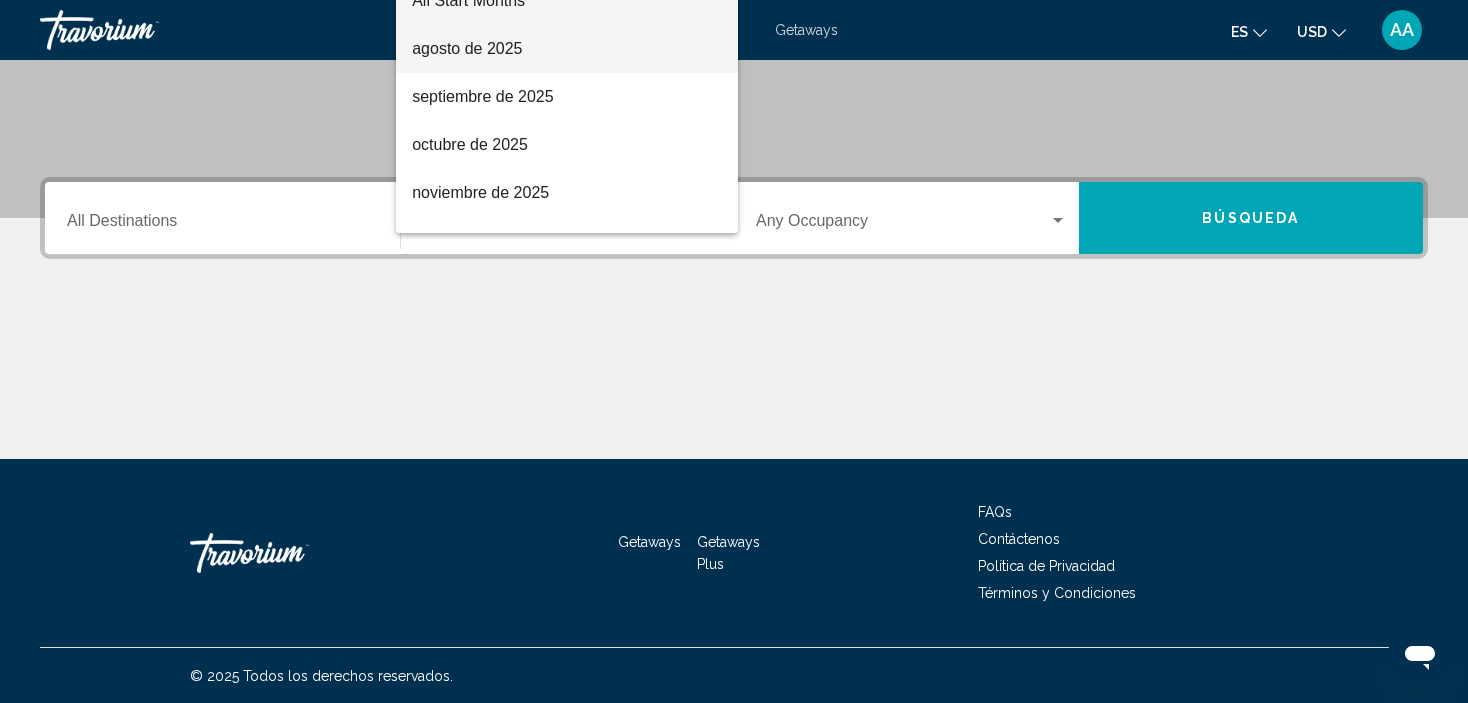 click on "agosto de 2025" at bounding box center (567, 49) 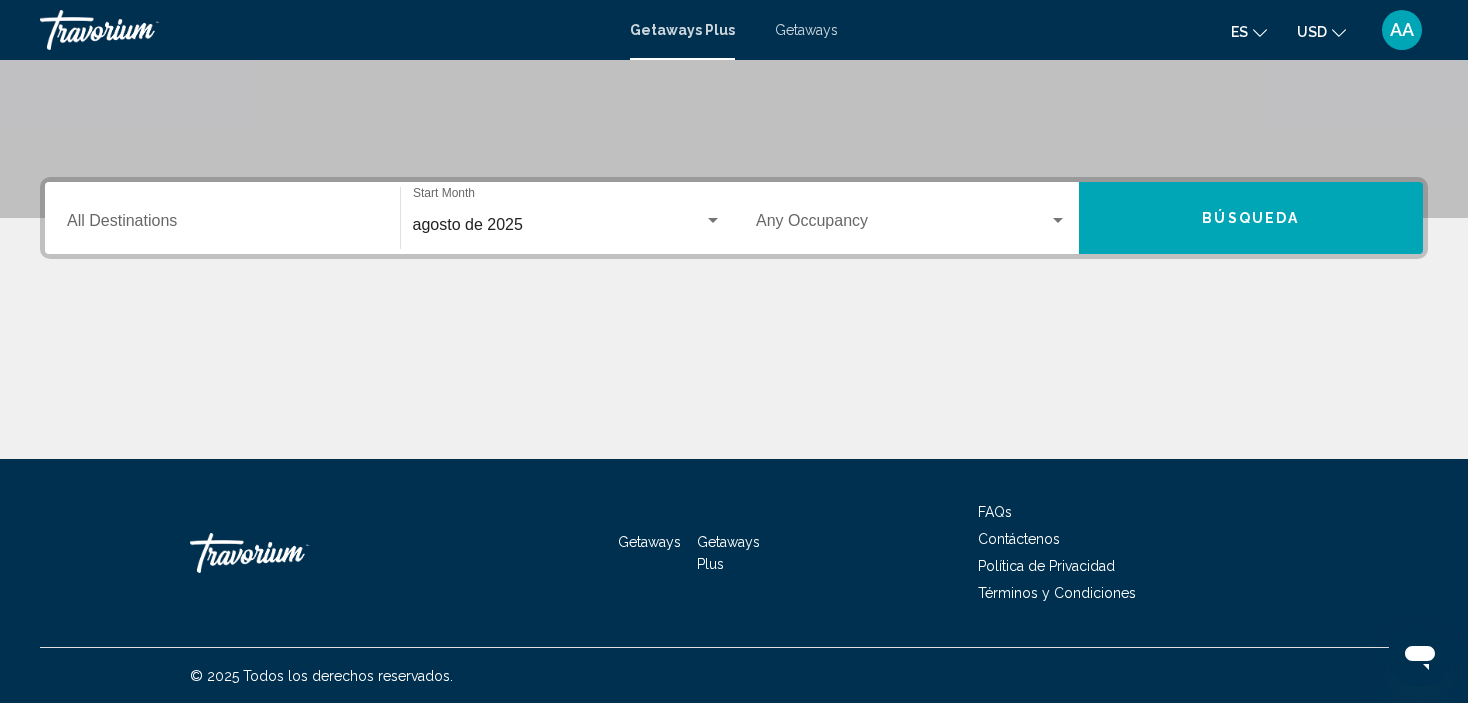 click on "Destination All Destinations" at bounding box center [222, 218] 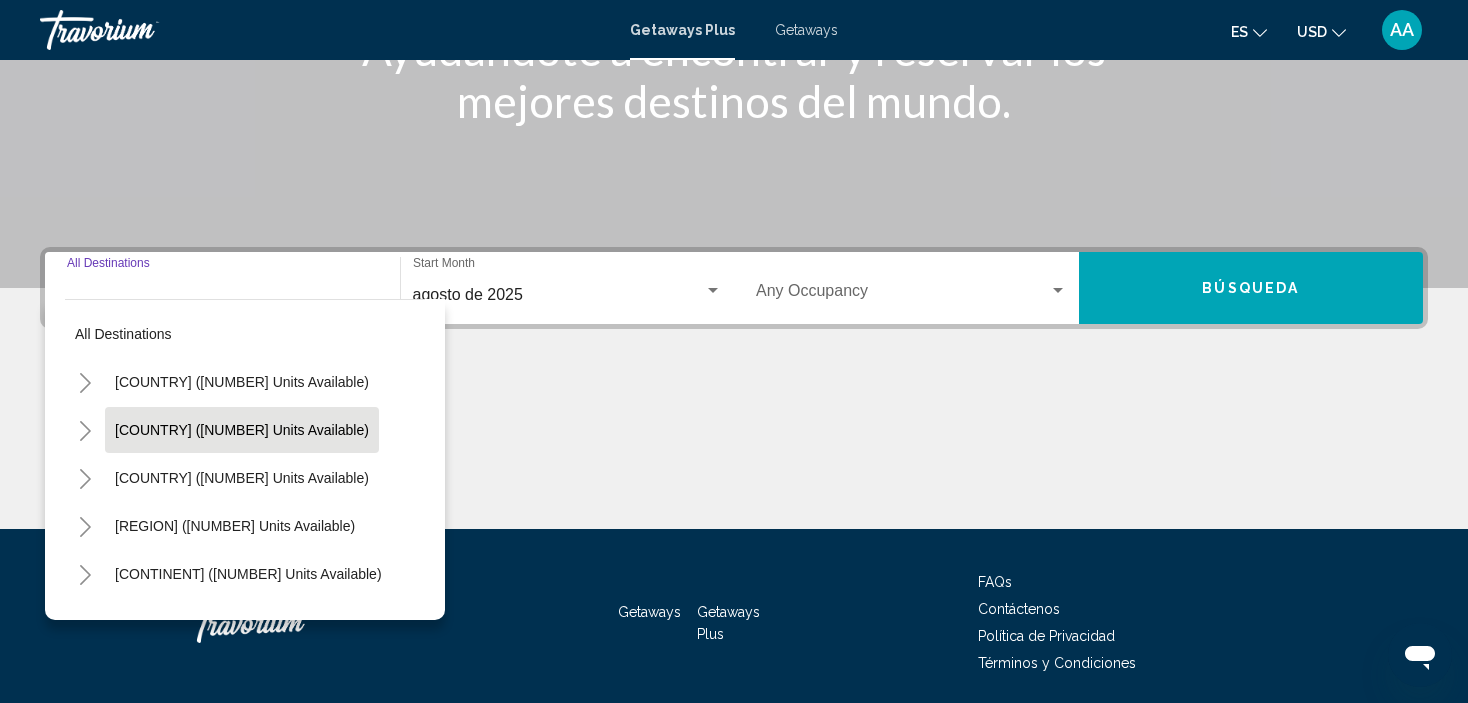 scroll, scrollTop: 305, scrollLeft: 0, axis: vertical 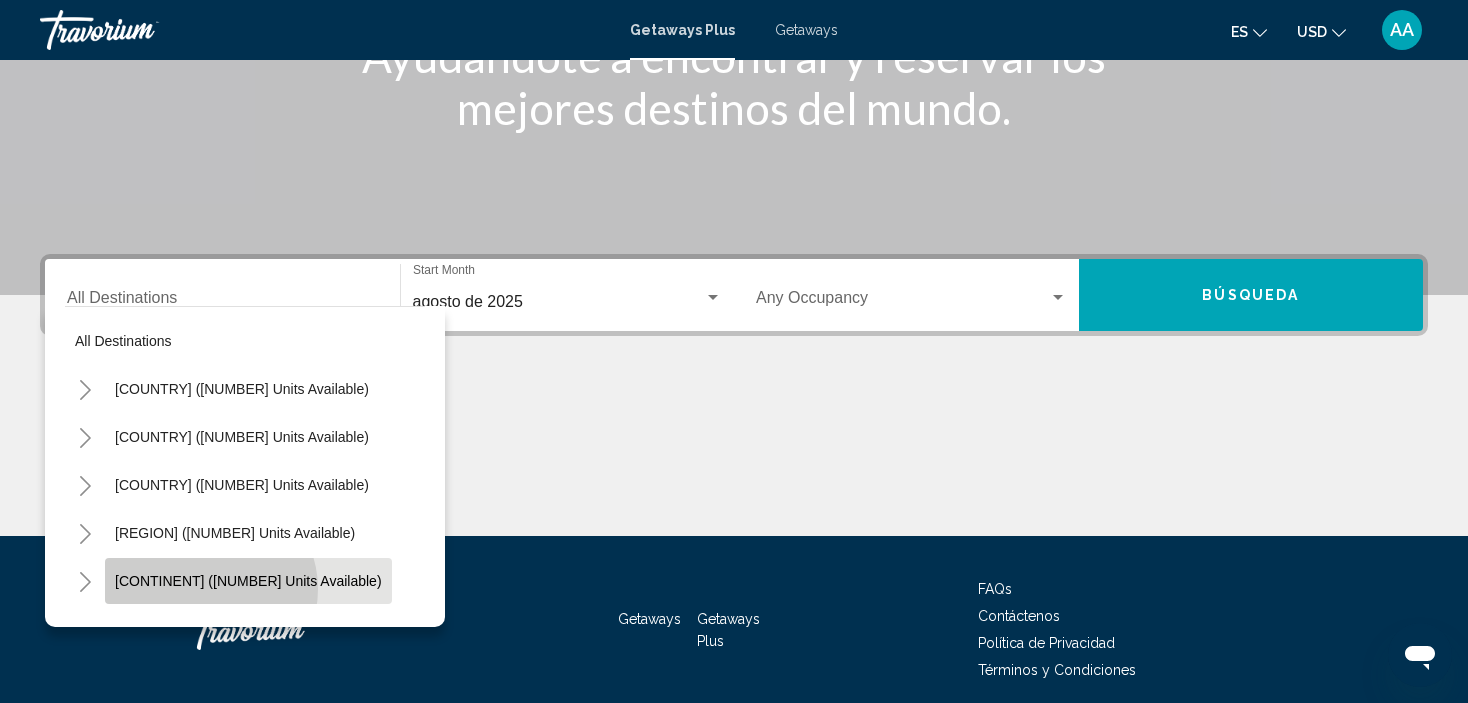 click on "[CONTINENT] (3,537 units available)" 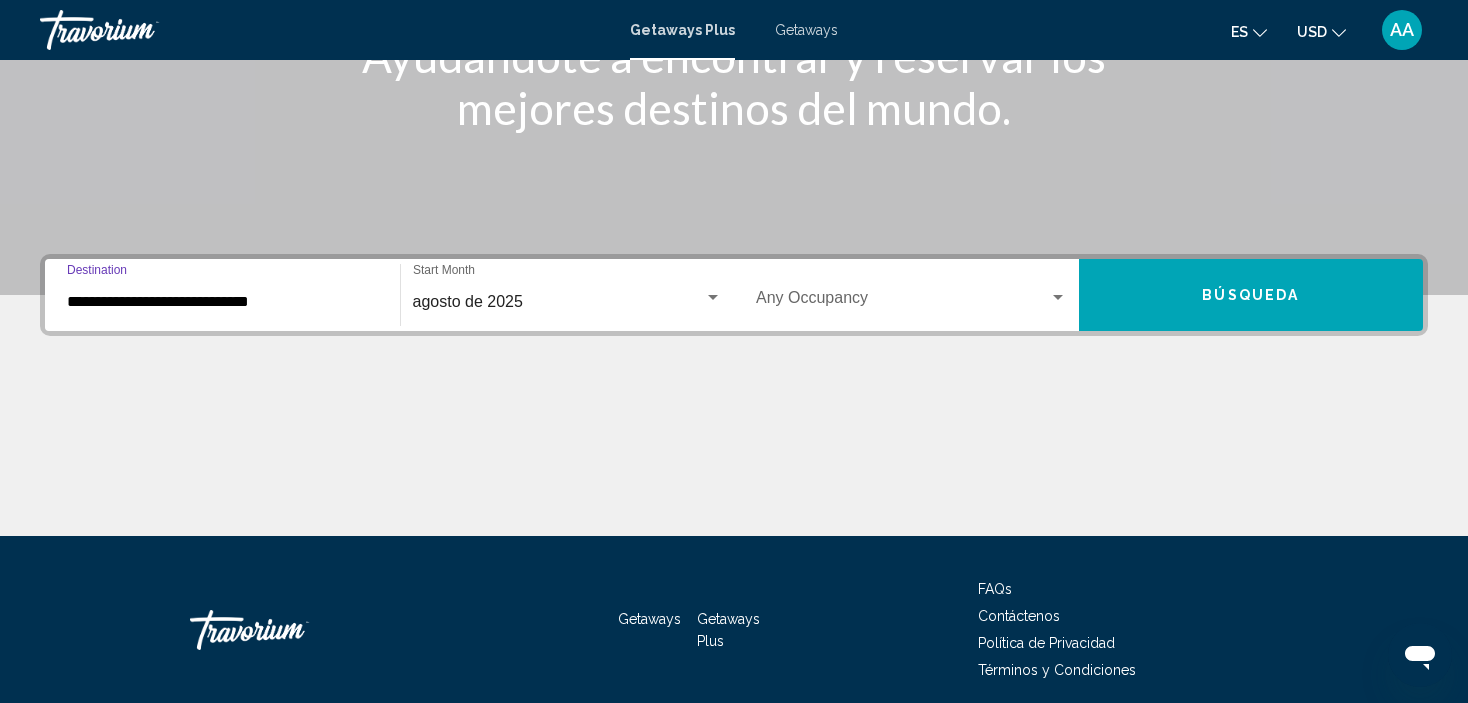 scroll, scrollTop: 382, scrollLeft: 0, axis: vertical 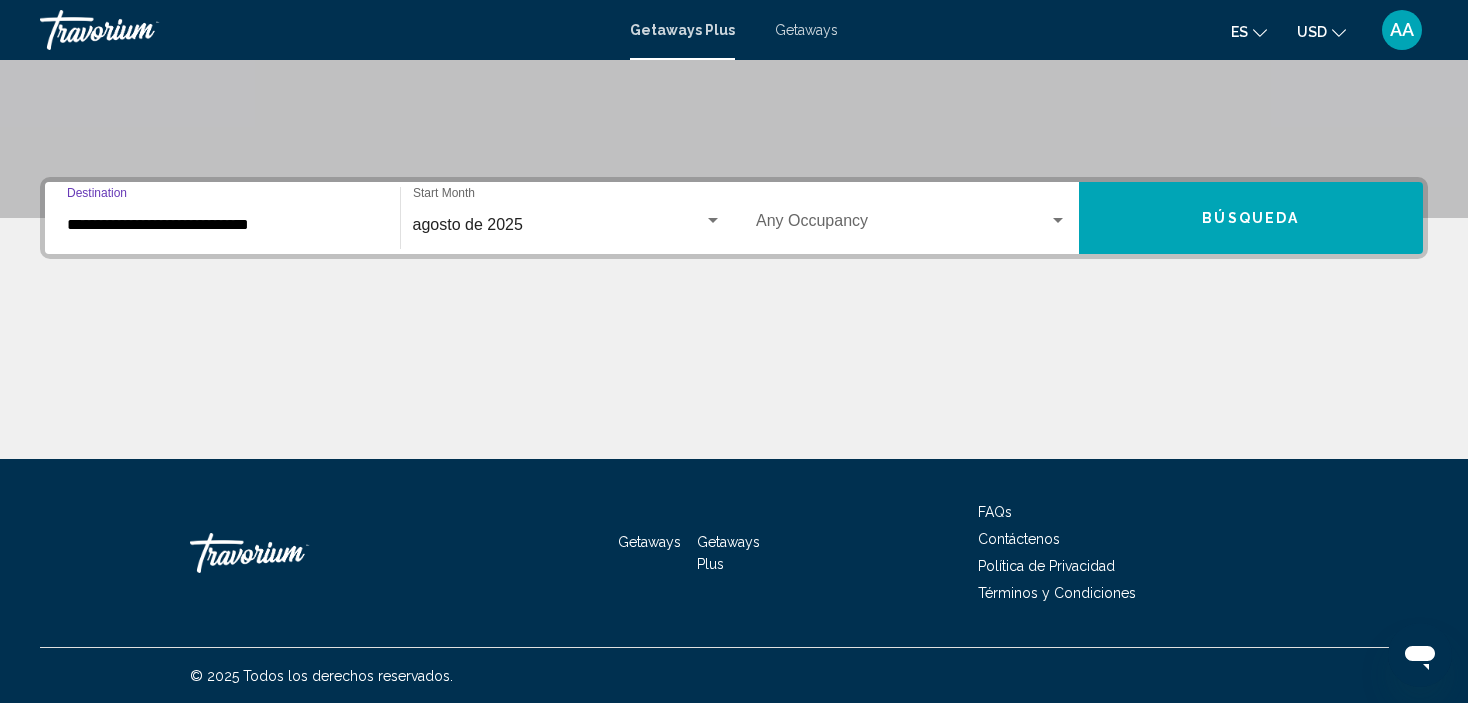 click on "Búsqueda" at bounding box center (1251, 218) 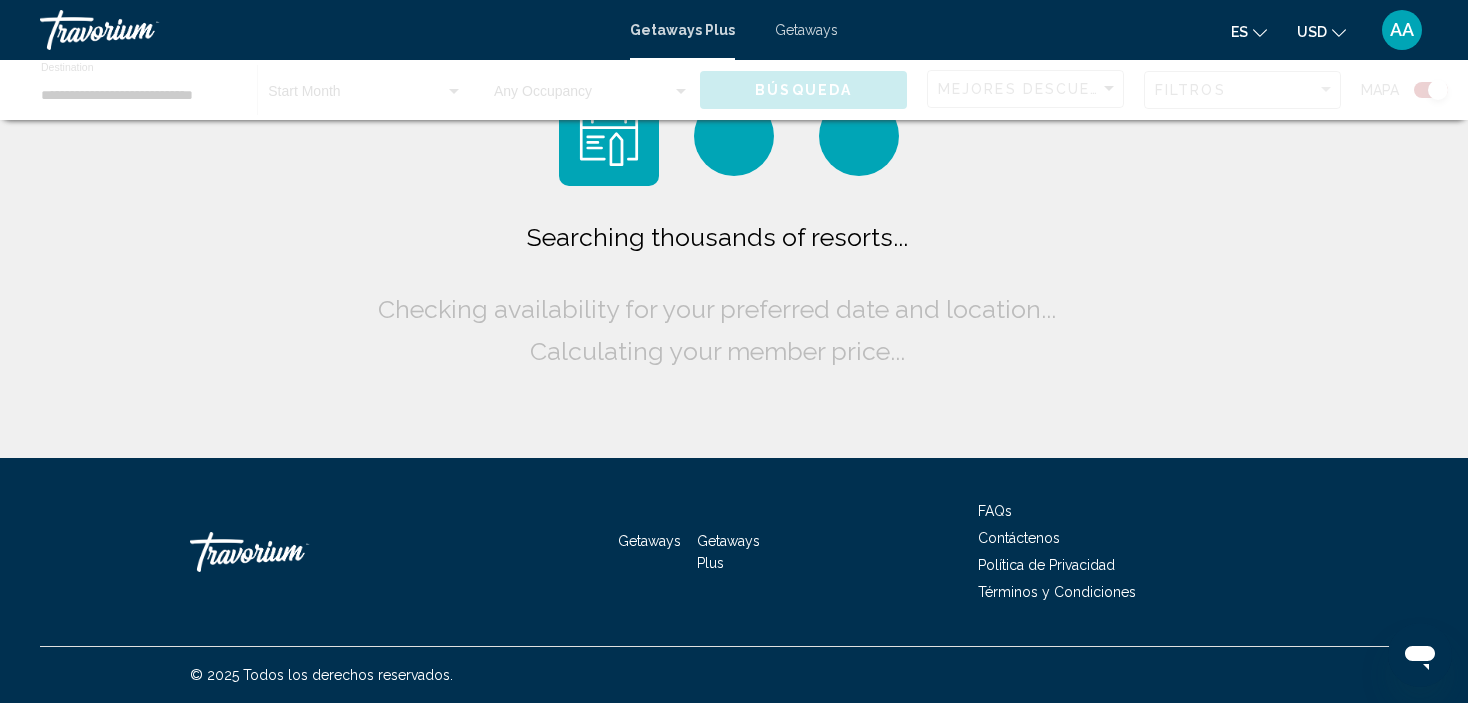 scroll, scrollTop: 0, scrollLeft: 0, axis: both 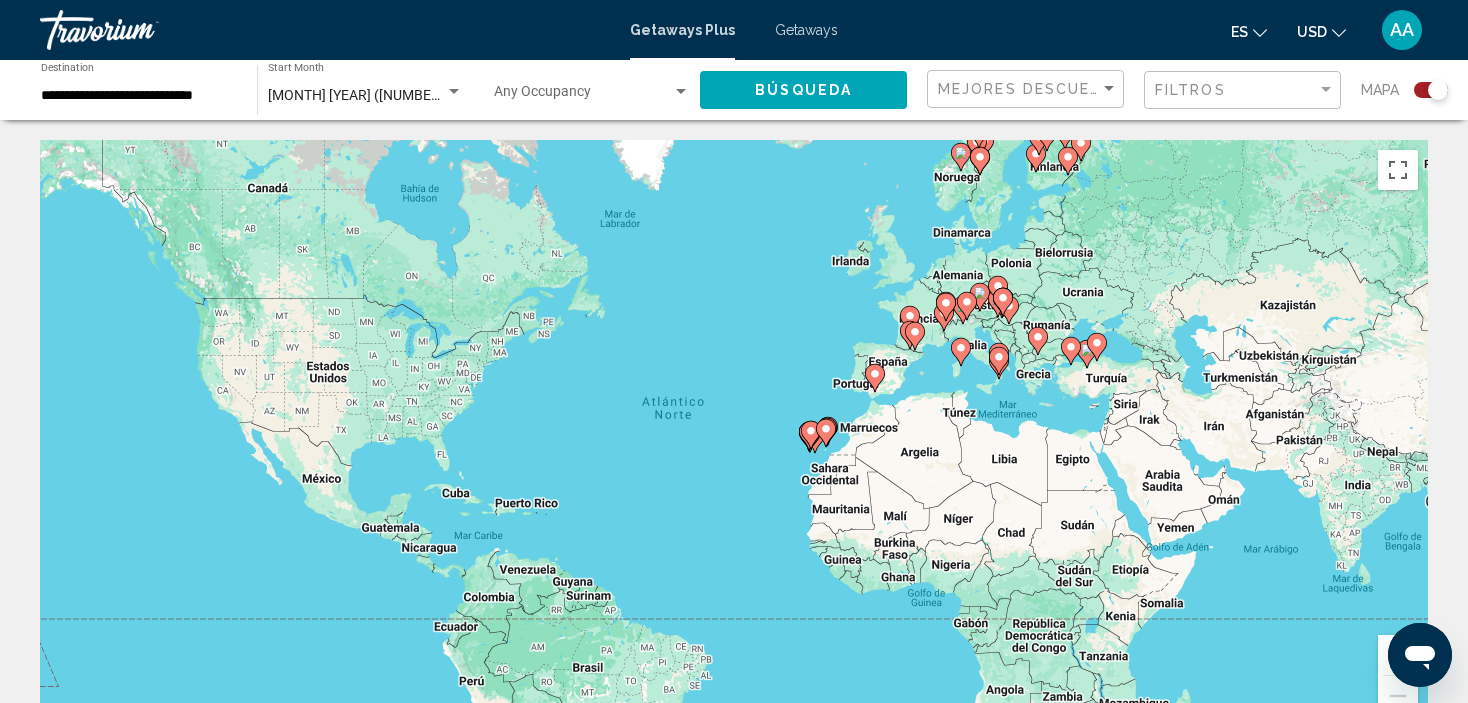 click 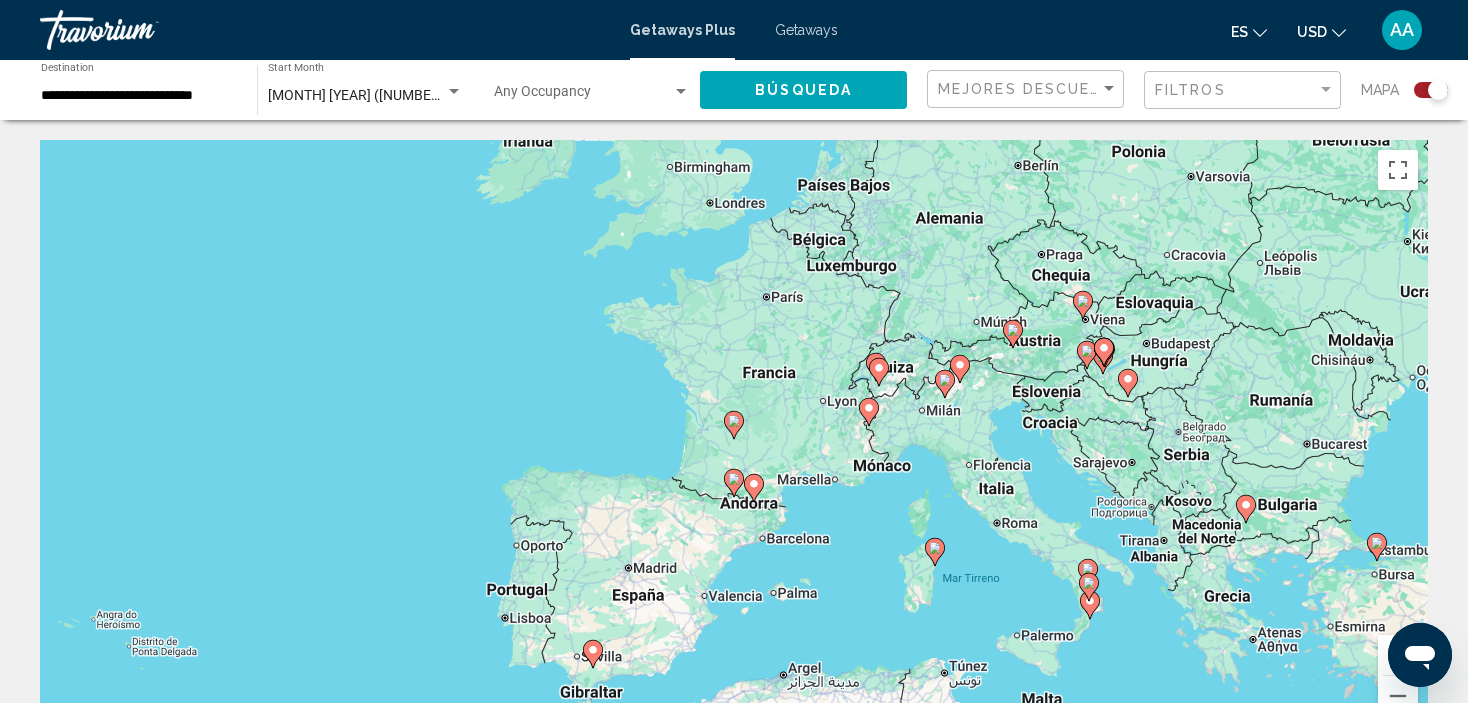 click 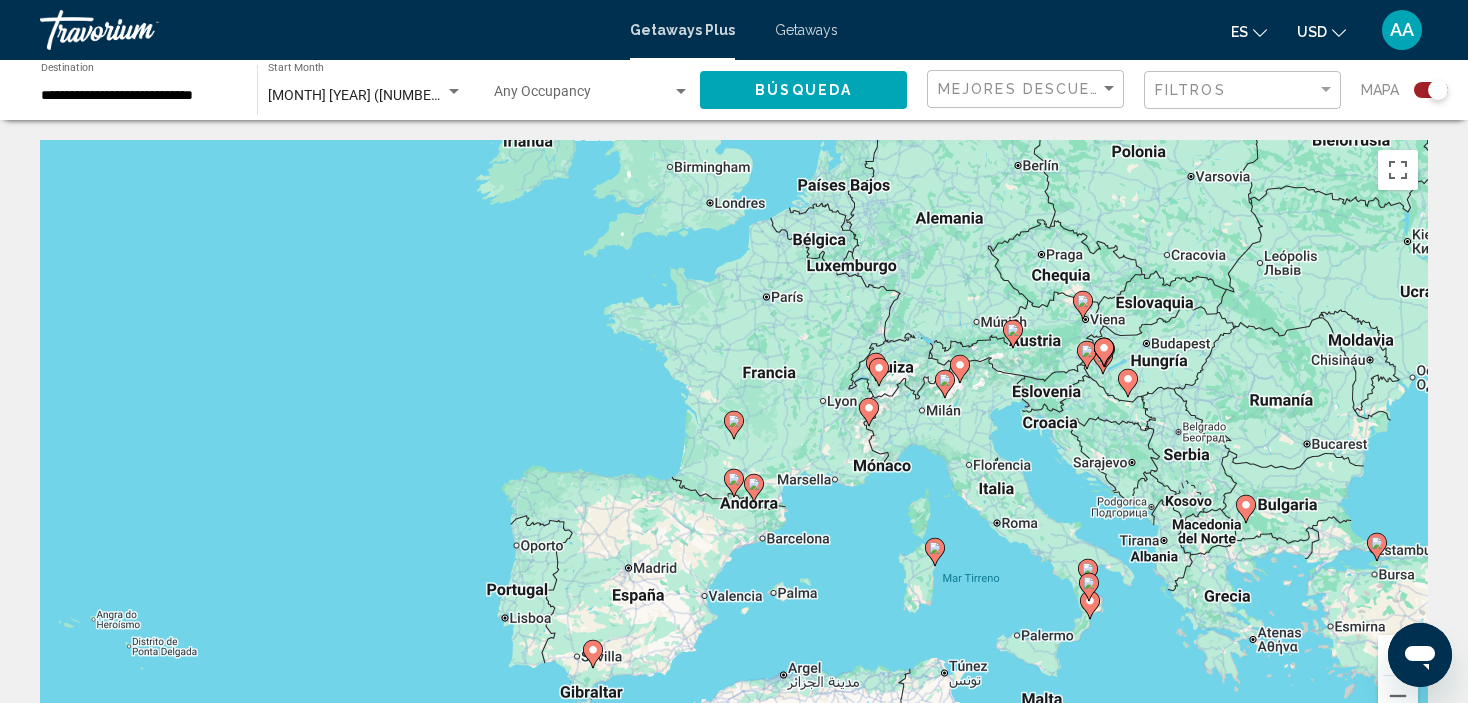 type on "**********" 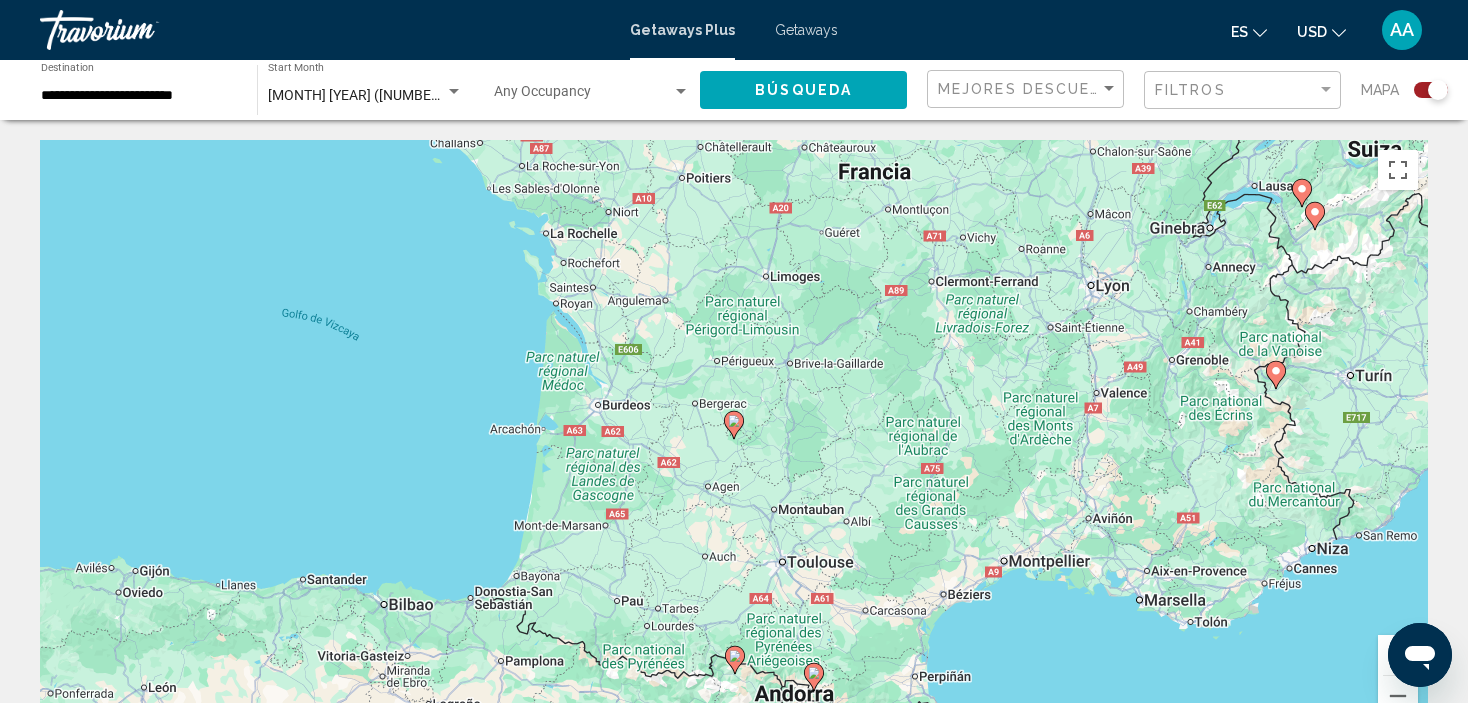 click 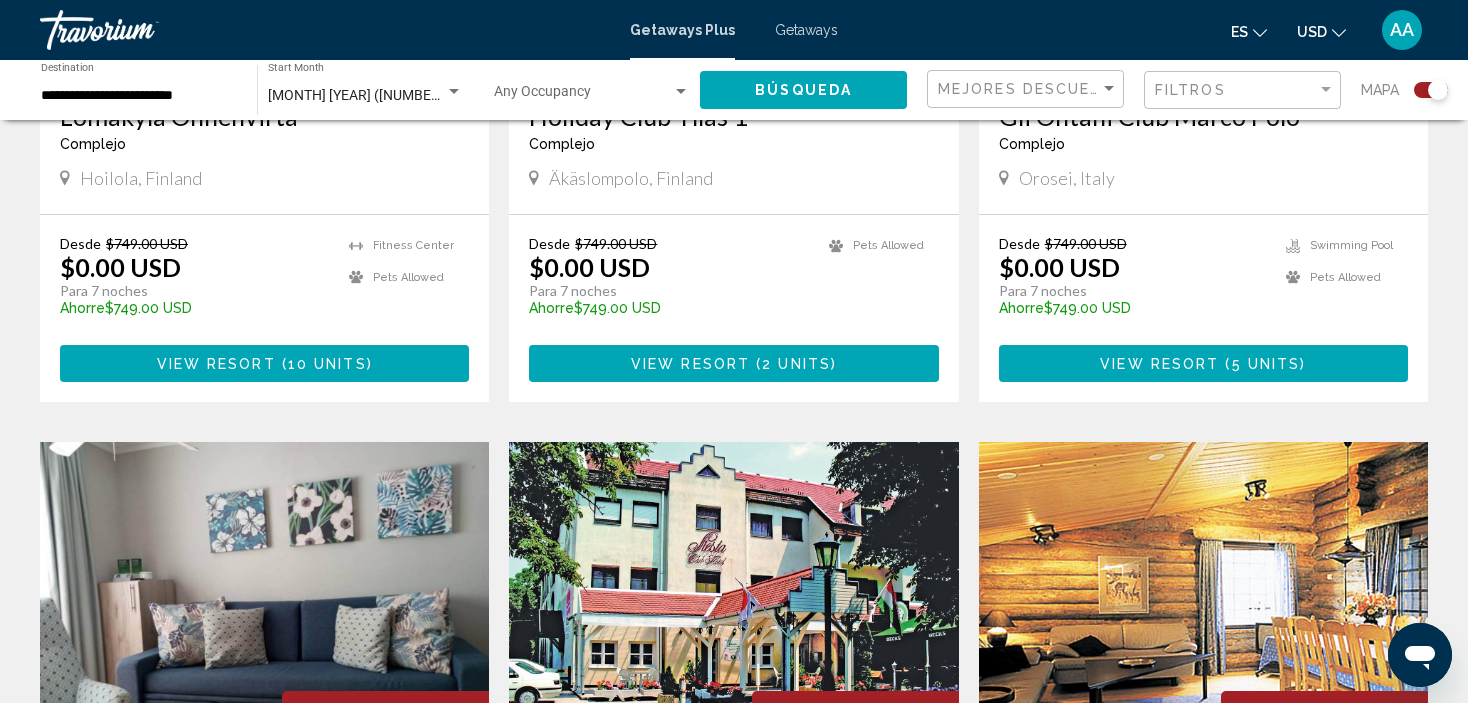 scroll, scrollTop: 2447, scrollLeft: 0, axis: vertical 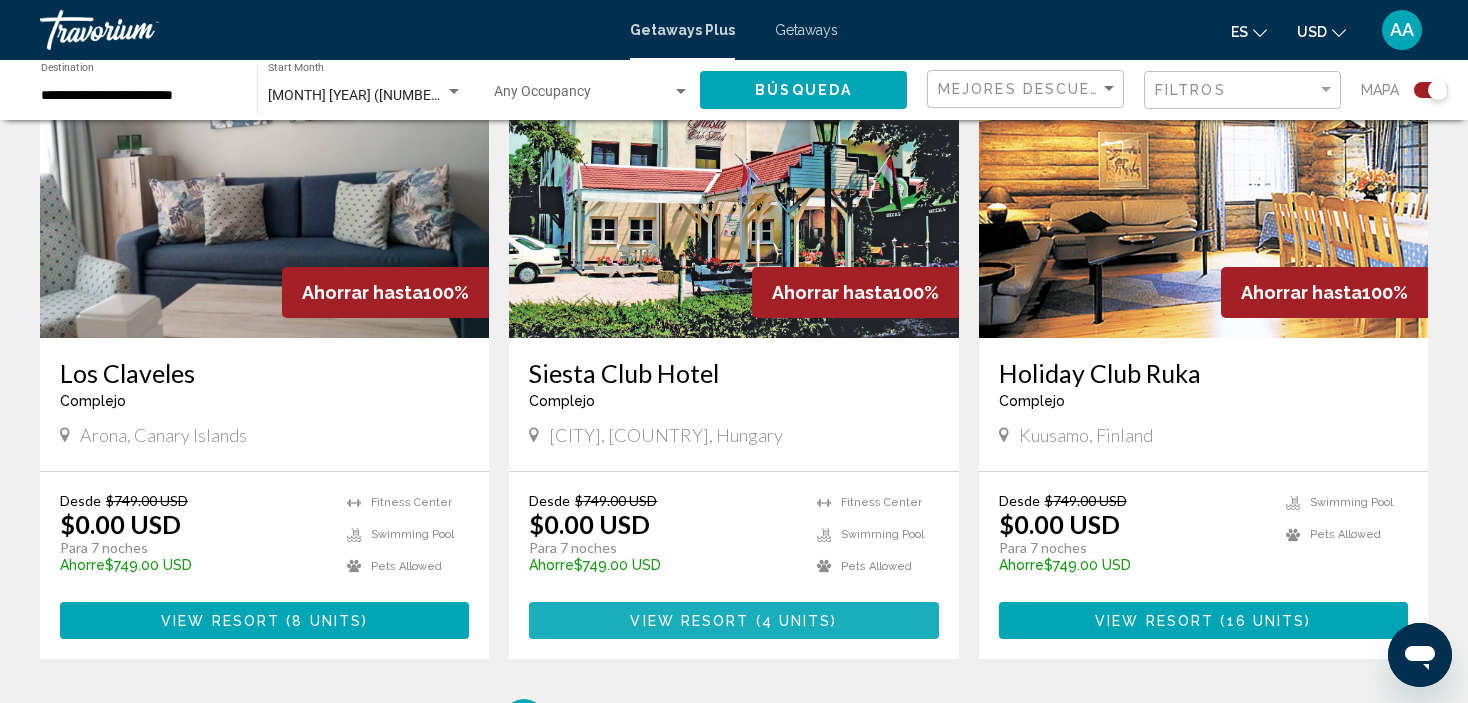 click on "4 units" at bounding box center [797, 621] 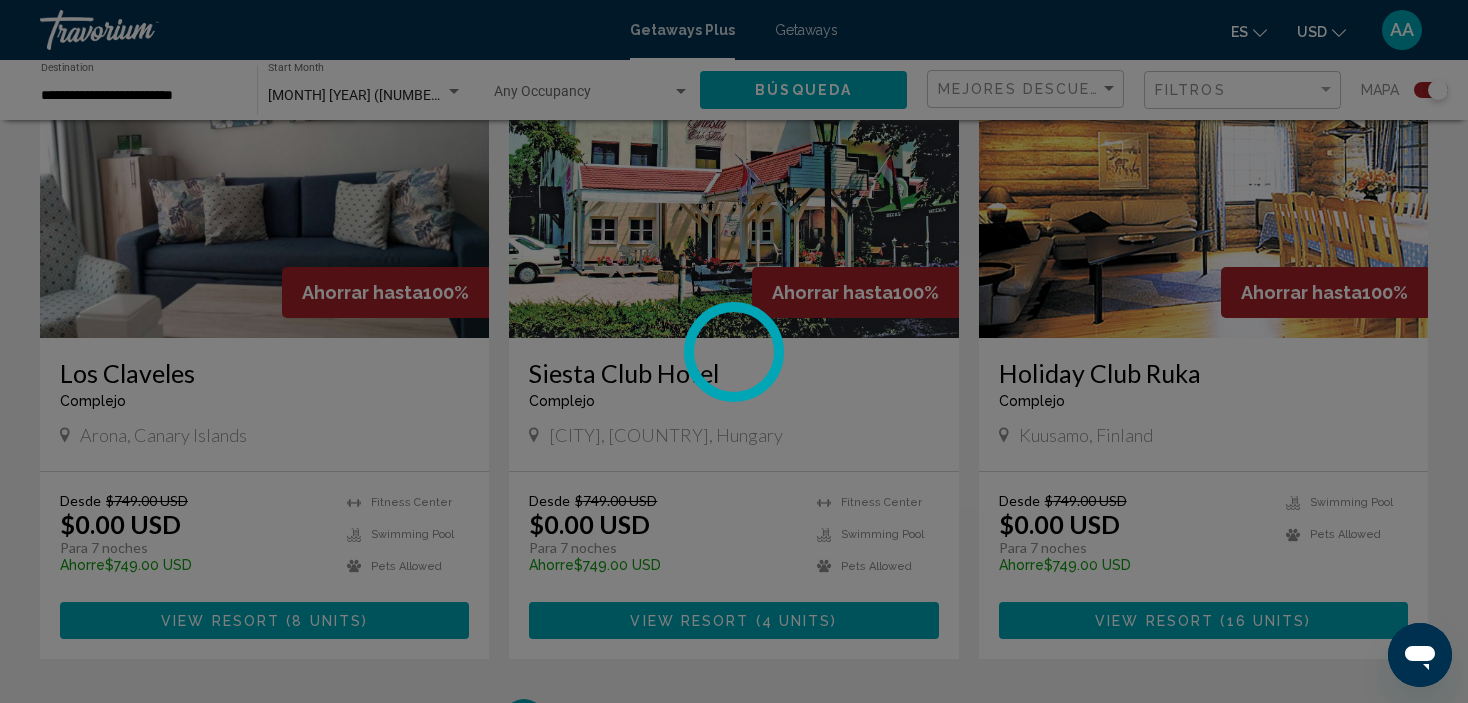 scroll, scrollTop: 8, scrollLeft: 0, axis: vertical 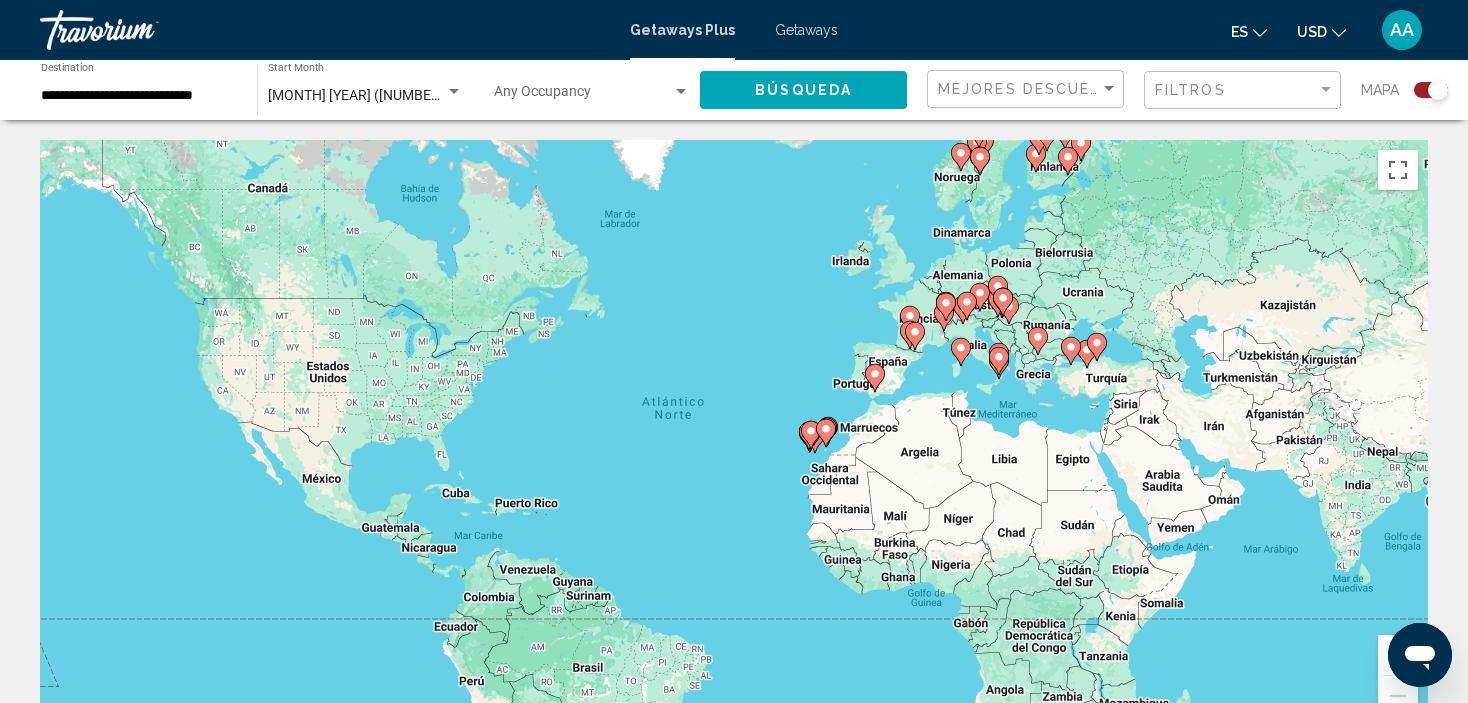 click 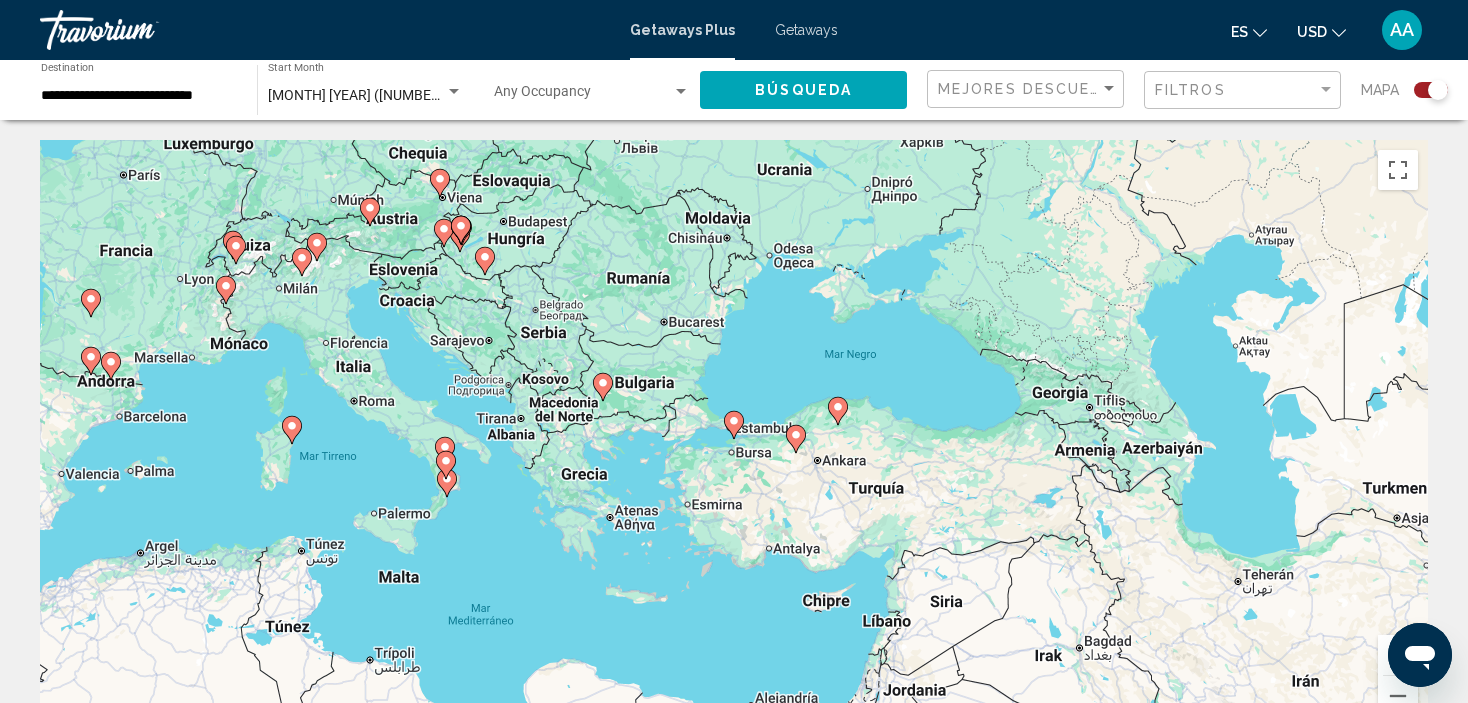 click on "Para activar la función de arrastre con el teclado, pulsa Alt + Intro. Cuando hayas habilitado esa función, usa las teclas de flecha para mover el marcador. Para completar el arrastre, pulsa Intro. Para cancelar, pulsa Escape." at bounding box center [734, 440] 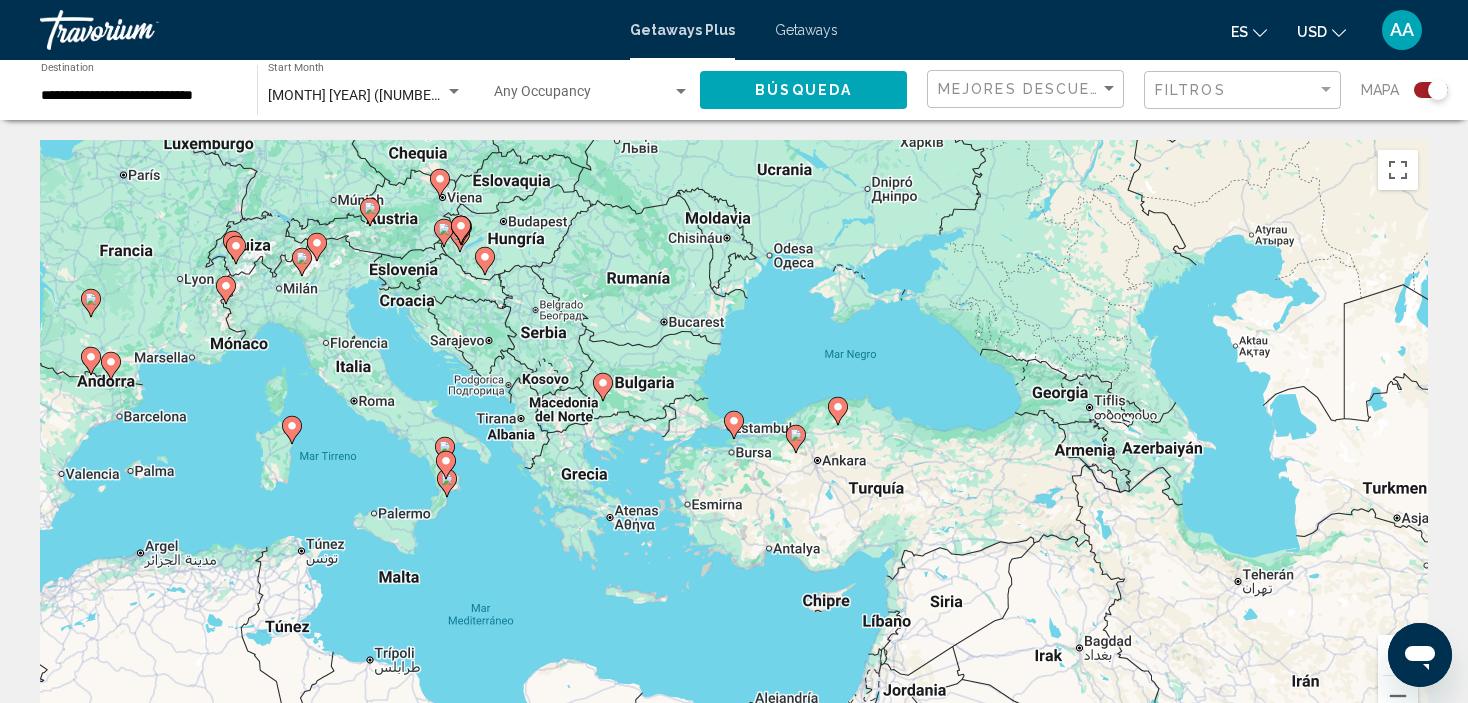click 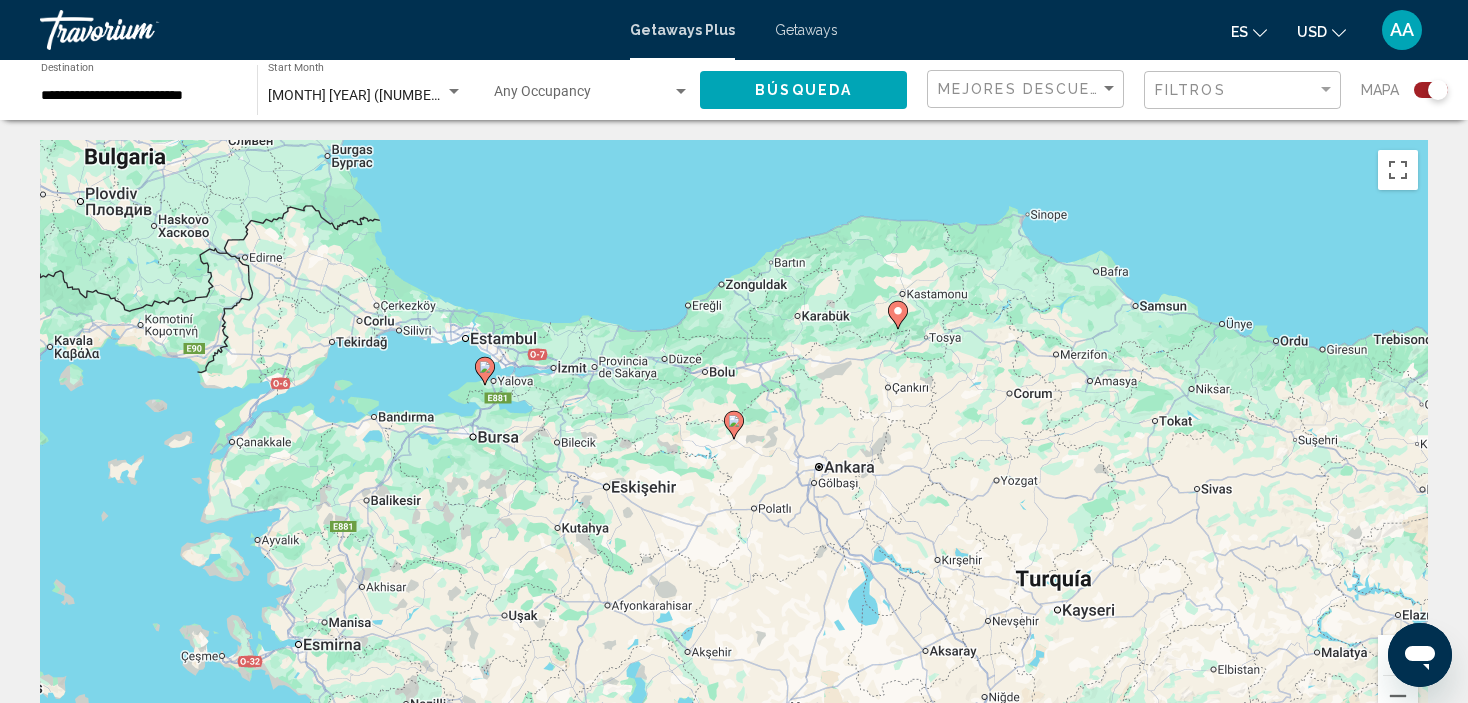 click 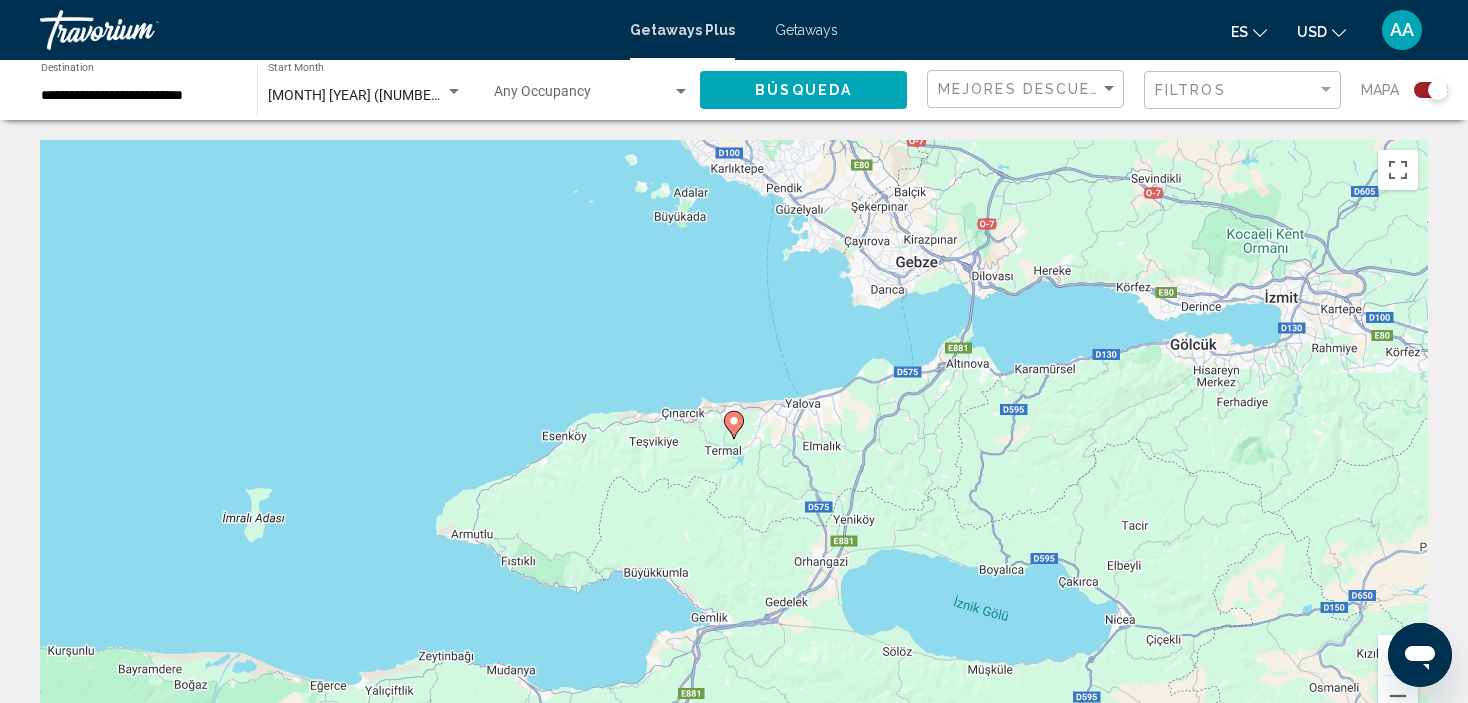 click 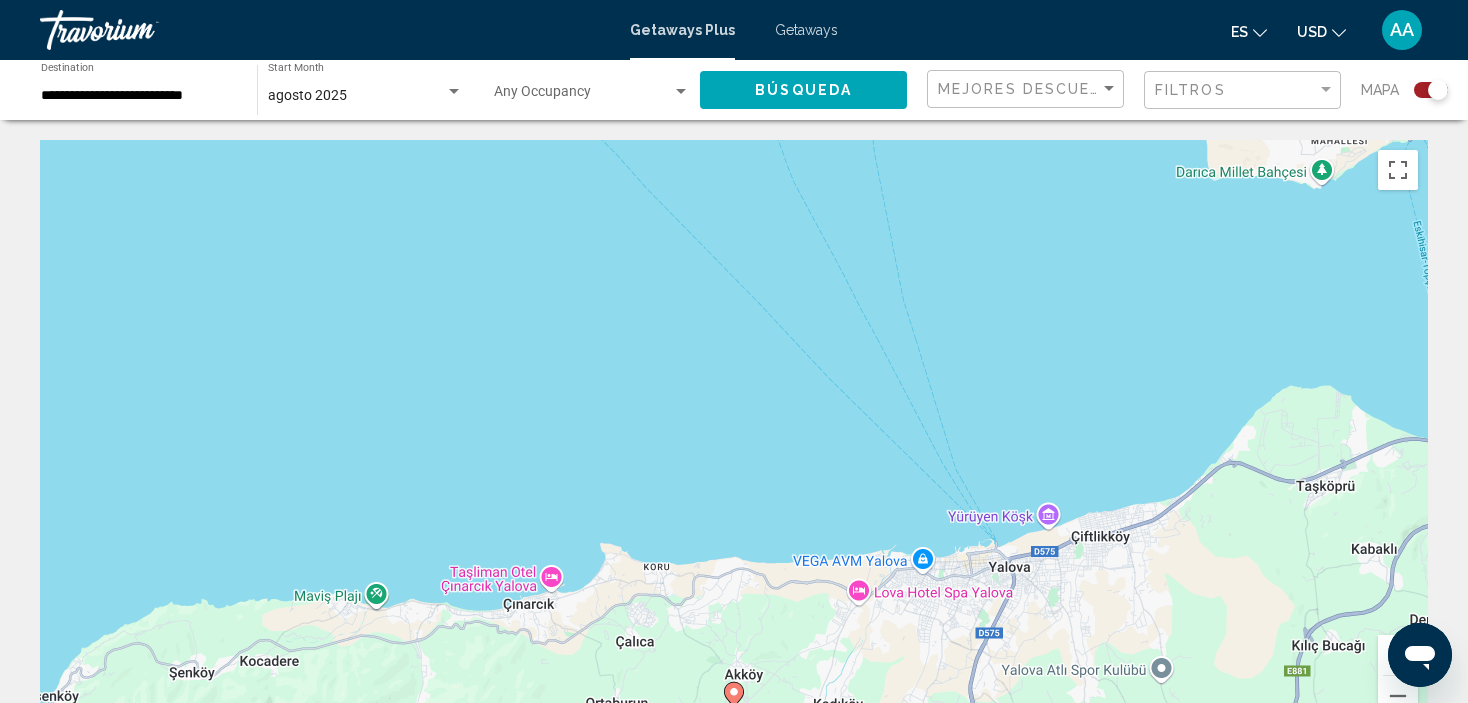 click 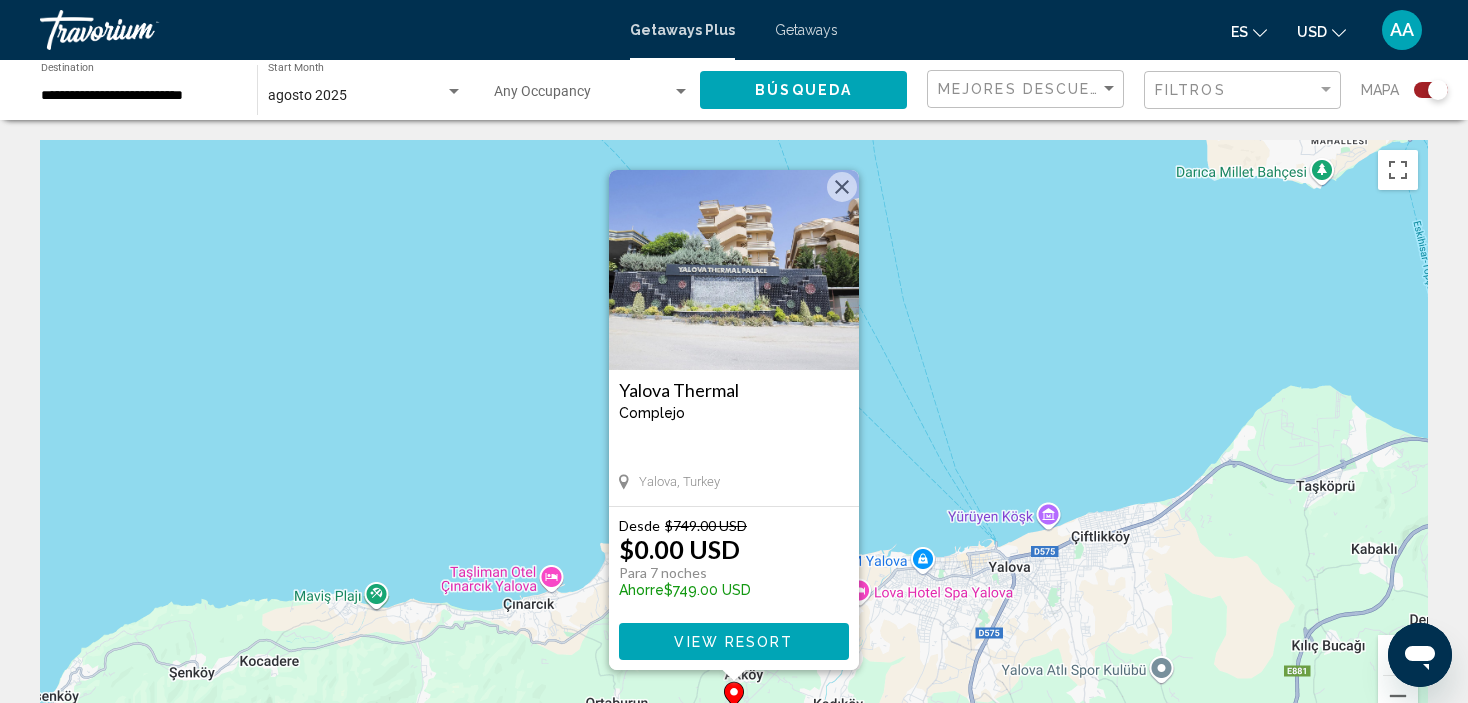 click at bounding box center (842, 187) 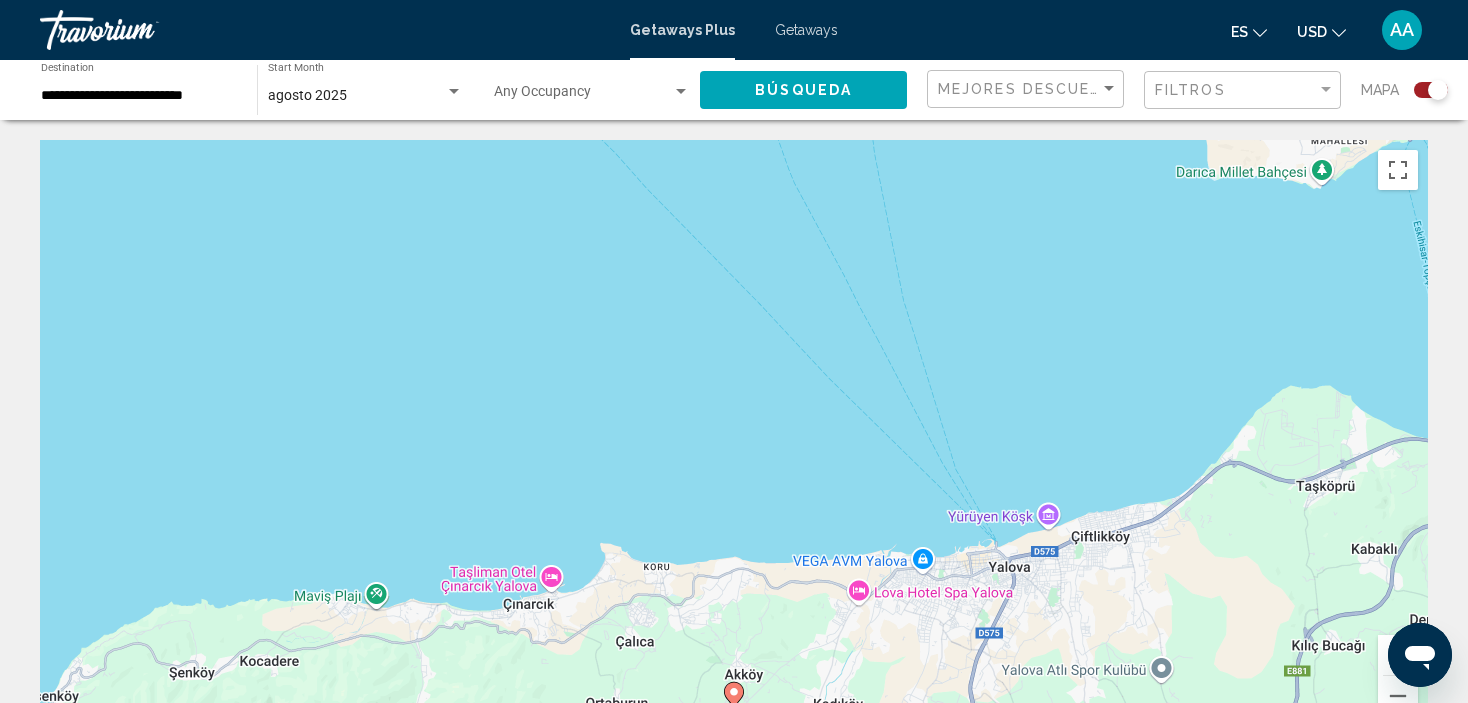 click on "Para desplazarte, pulsa las teclas de flecha. Para activar la función de arrastre con el teclado, pulsa Alt + Intro. Cuando hayas habilitado esa función, usa las teclas de flecha para mover el marcador. Para completar el arrastre, pulsa Intro. Para cancelar, pulsa Escape." at bounding box center [734, 440] 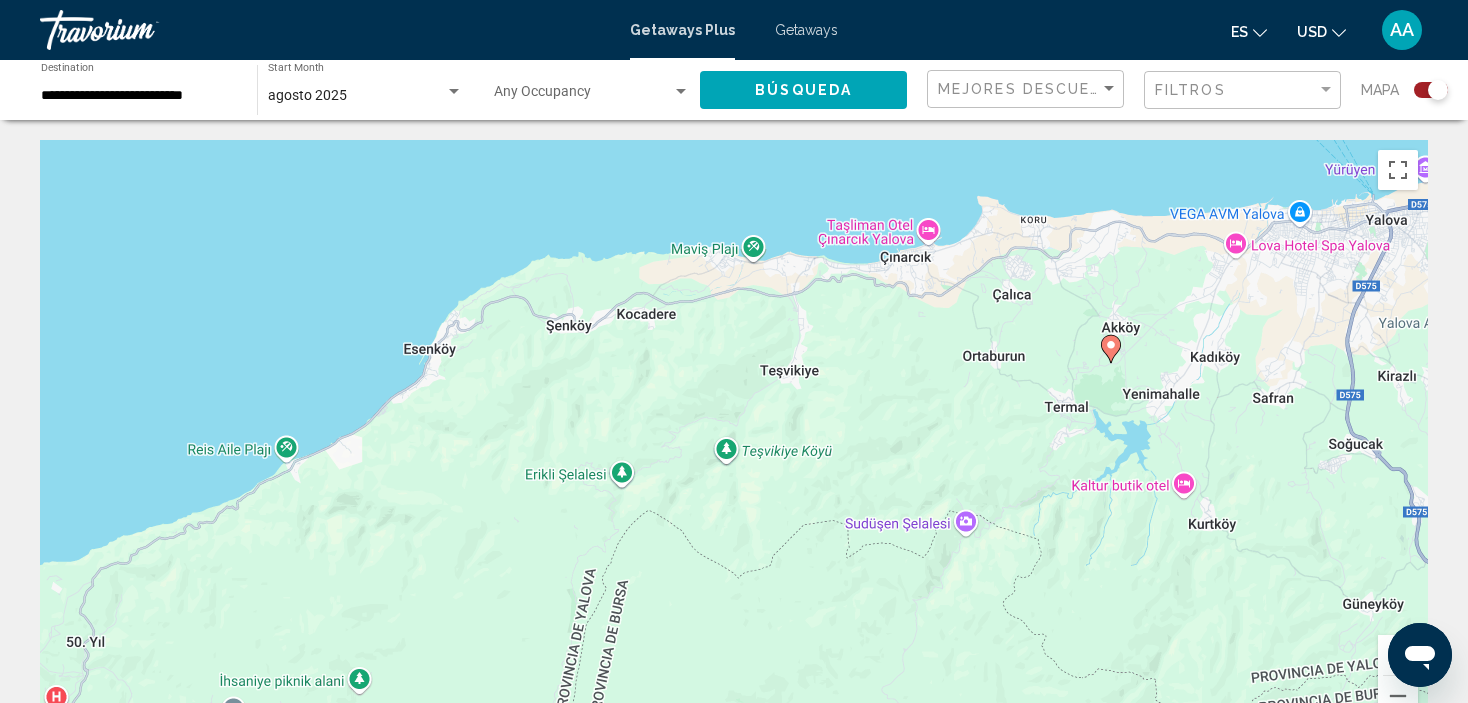 drag, startPoint x: 1107, startPoint y: 355, endPoint x: 1482, endPoint y: 8, distance: 510.91486 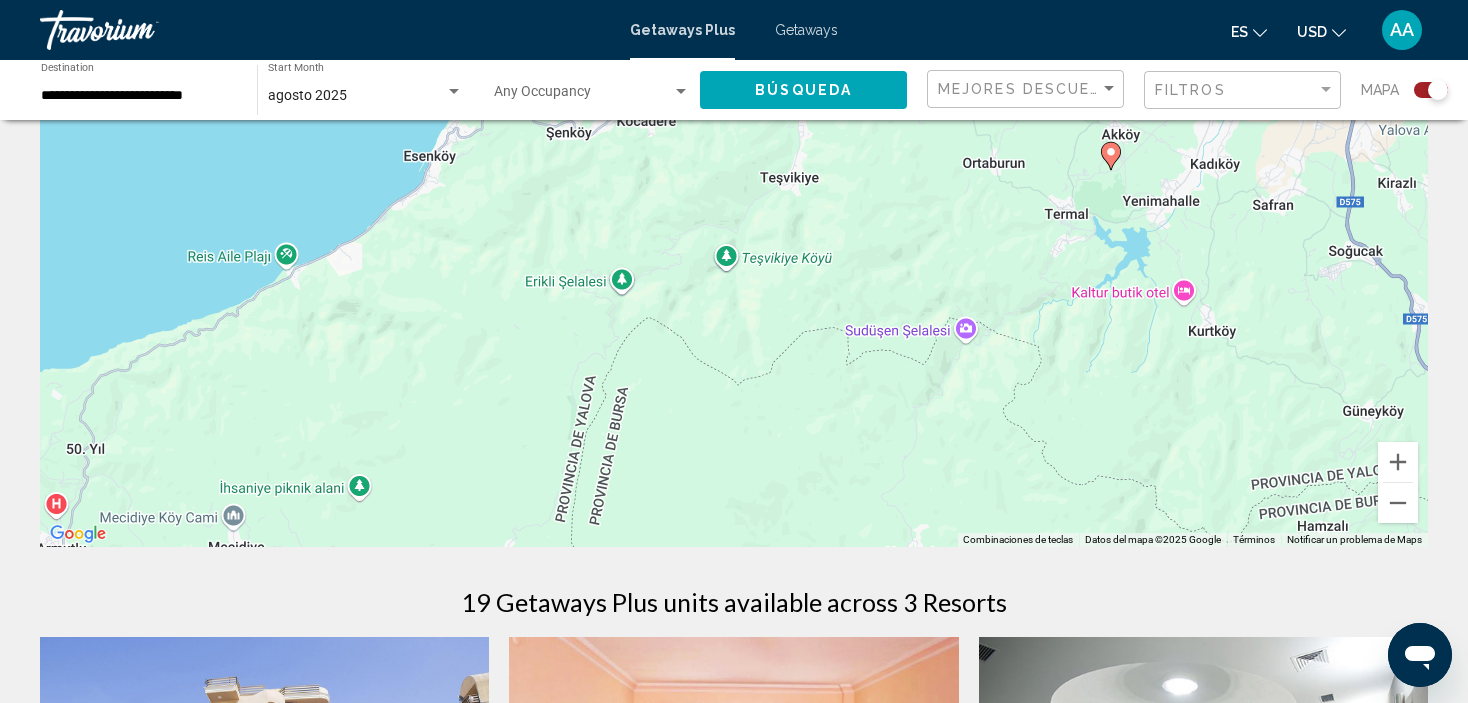 scroll, scrollTop: 0, scrollLeft: 0, axis: both 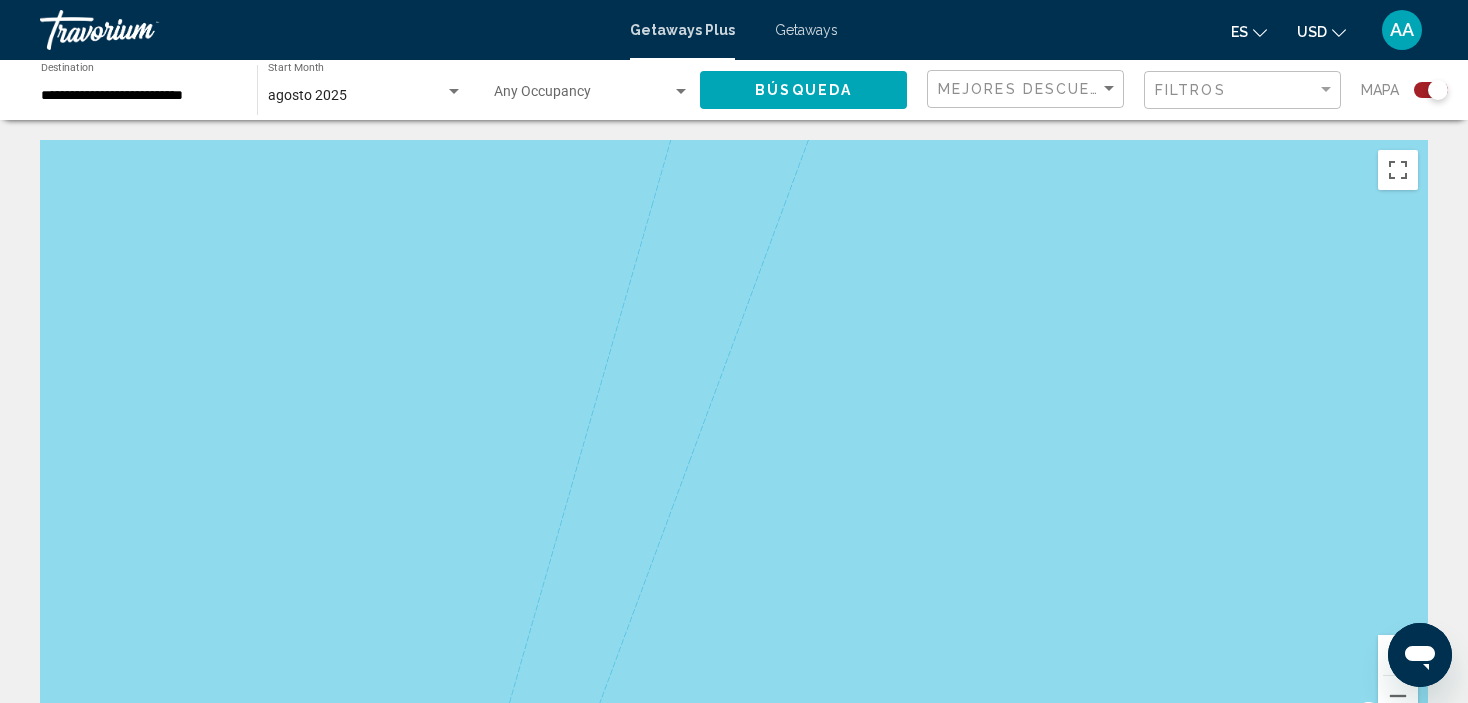 drag, startPoint x: 864, startPoint y: 226, endPoint x: 1479, endPoint y: 695, distance: 773.42487 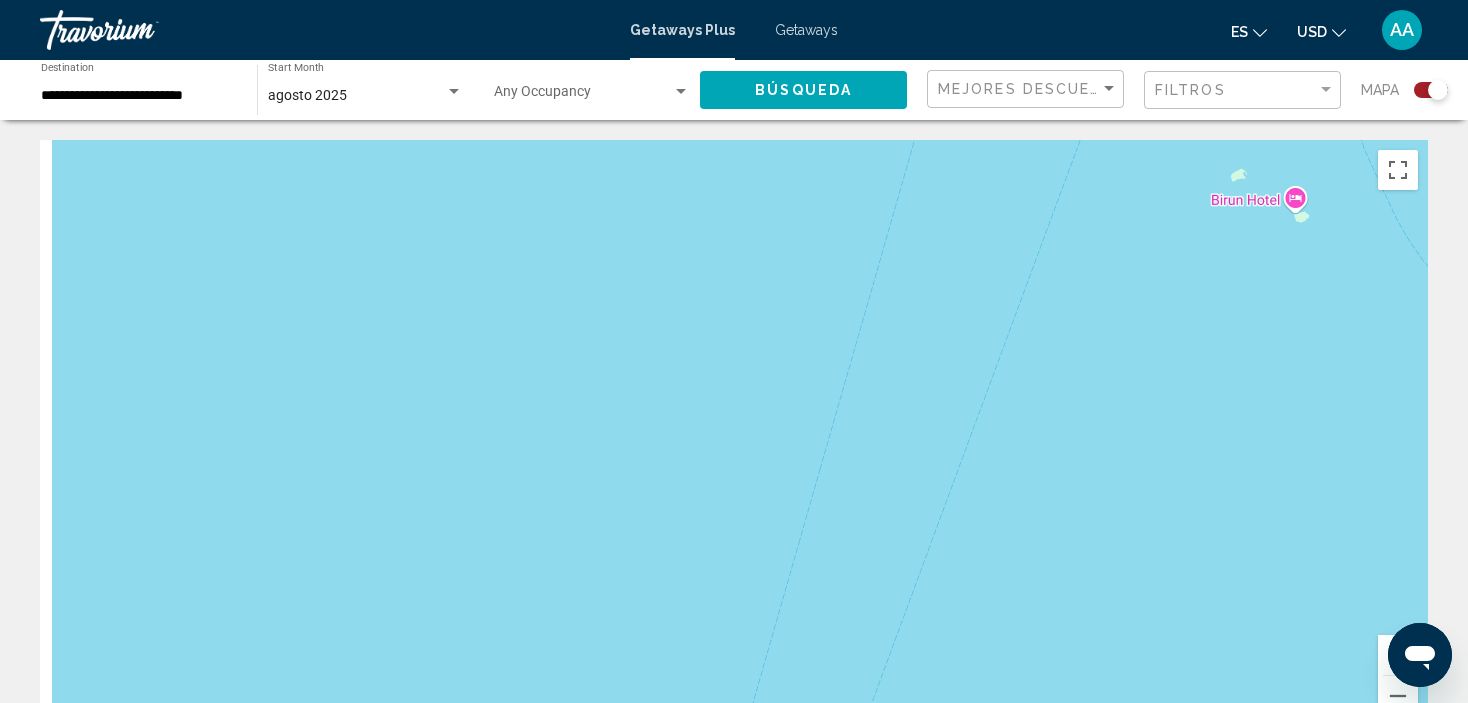 drag, startPoint x: 891, startPoint y: 379, endPoint x: 1043, endPoint y: 743, distance: 394.46167 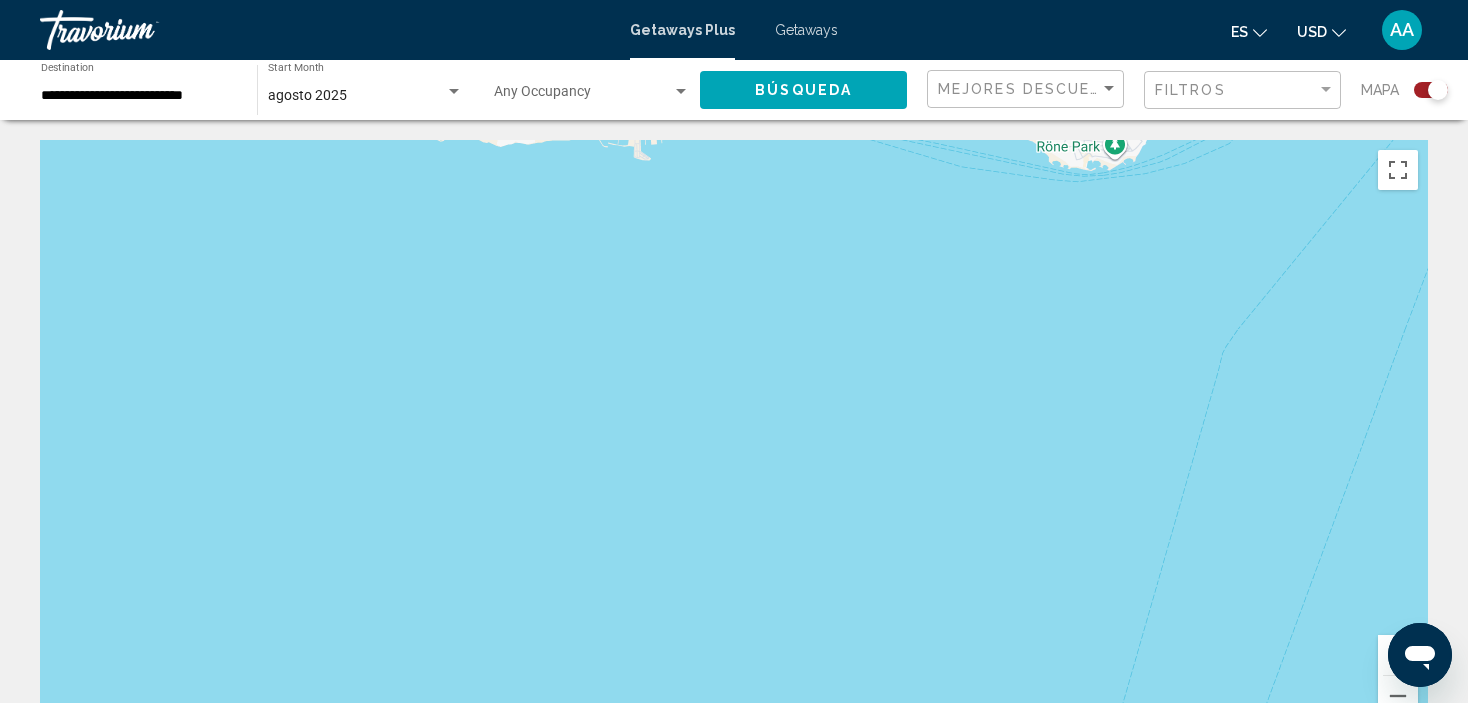 drag, startPoint x: 707, startPoint y: 407, endPoint x: 989, endPoint y: 708, distance: 412.46213 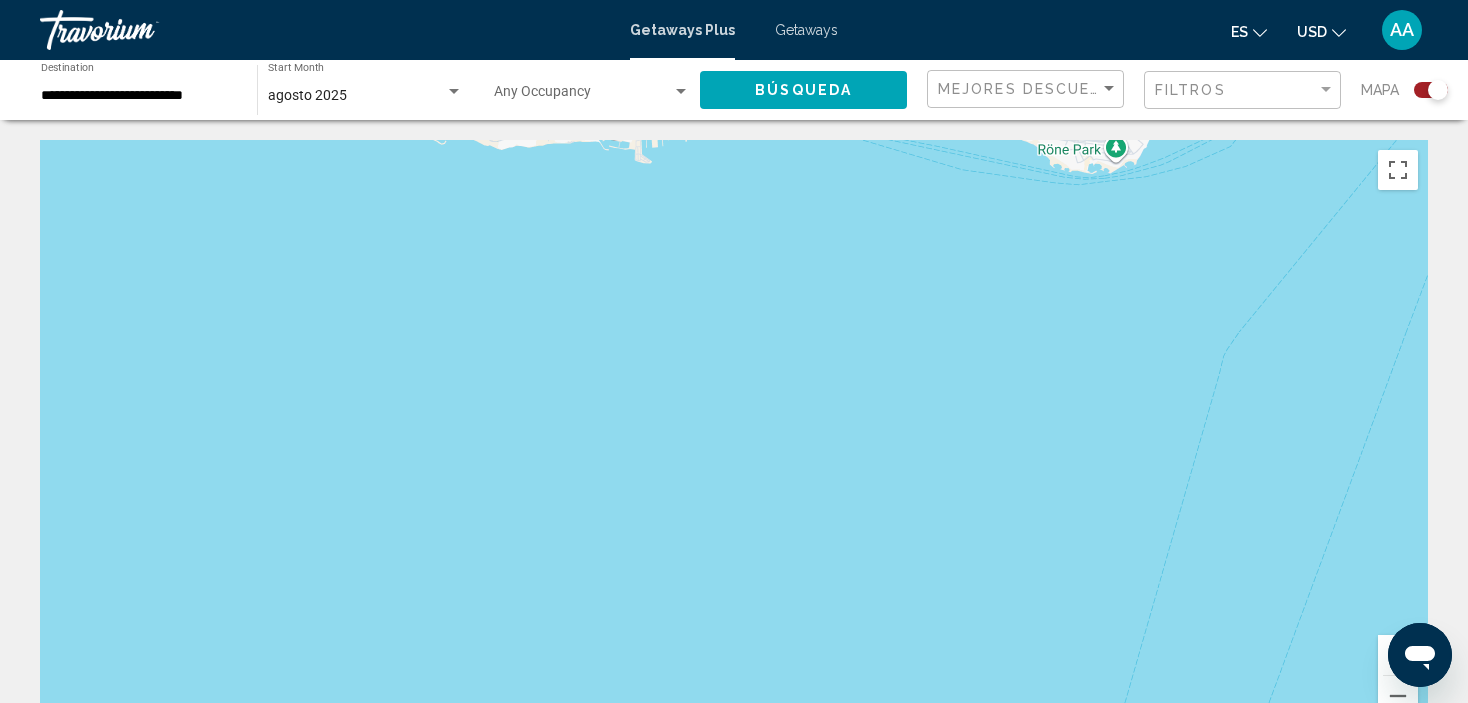 drag, startPoint x: 521, startPoint y: 340, endPoint x: 696, endPoint y: 522, distance: 252.48564 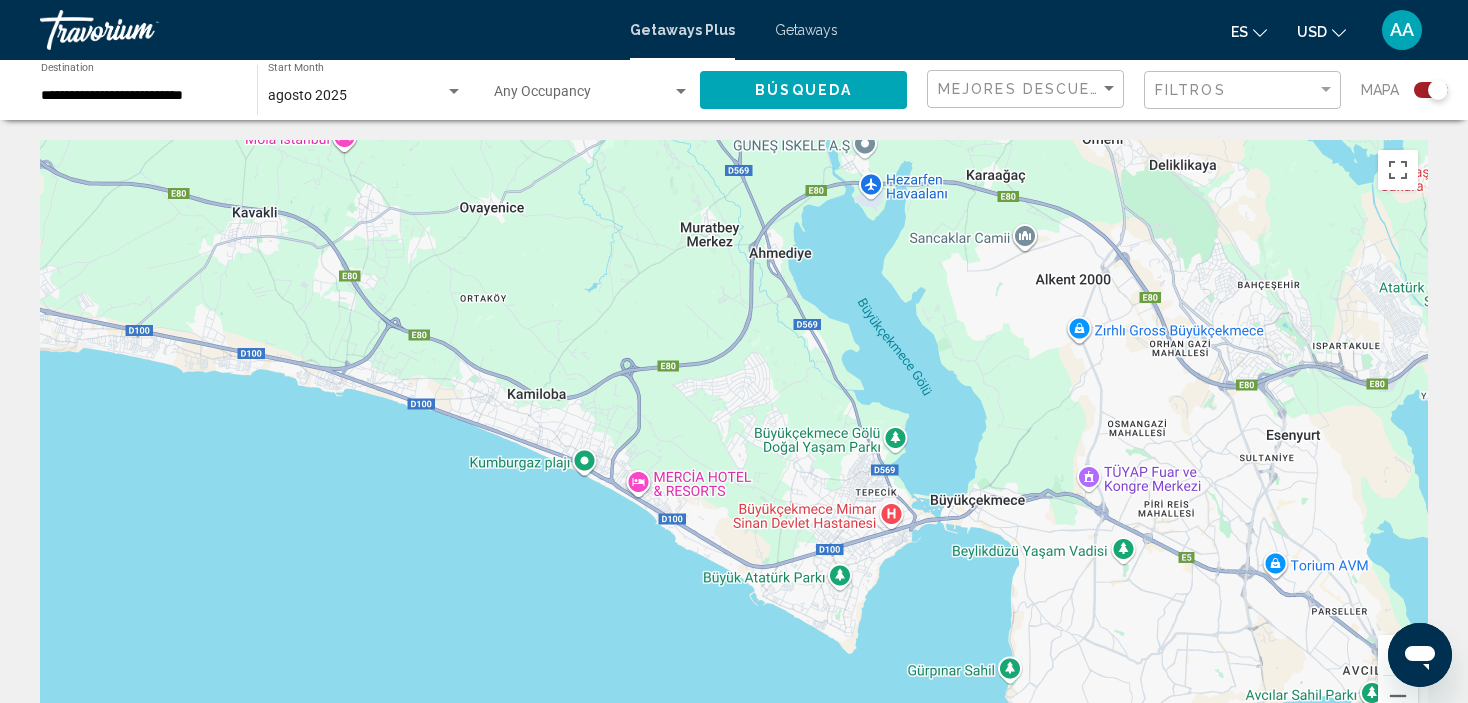 drag, startPoint x: 411, startPoint y: 204, endPoint x: 817, endPoint y: 567, distance: 544.61456 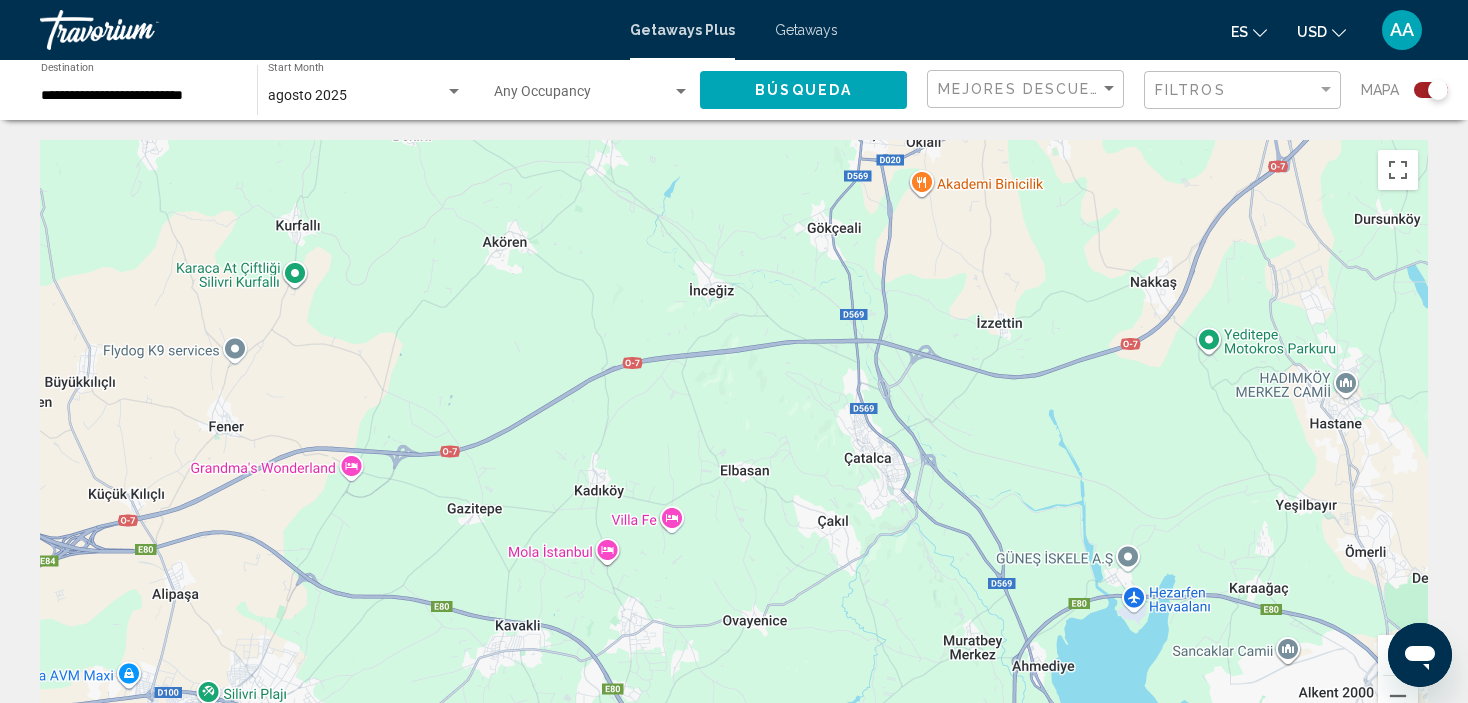 drag, startPoint x: 424, startPoint y: 323, endPoint x: 691, endPoint y: 743, distance: 497.68362 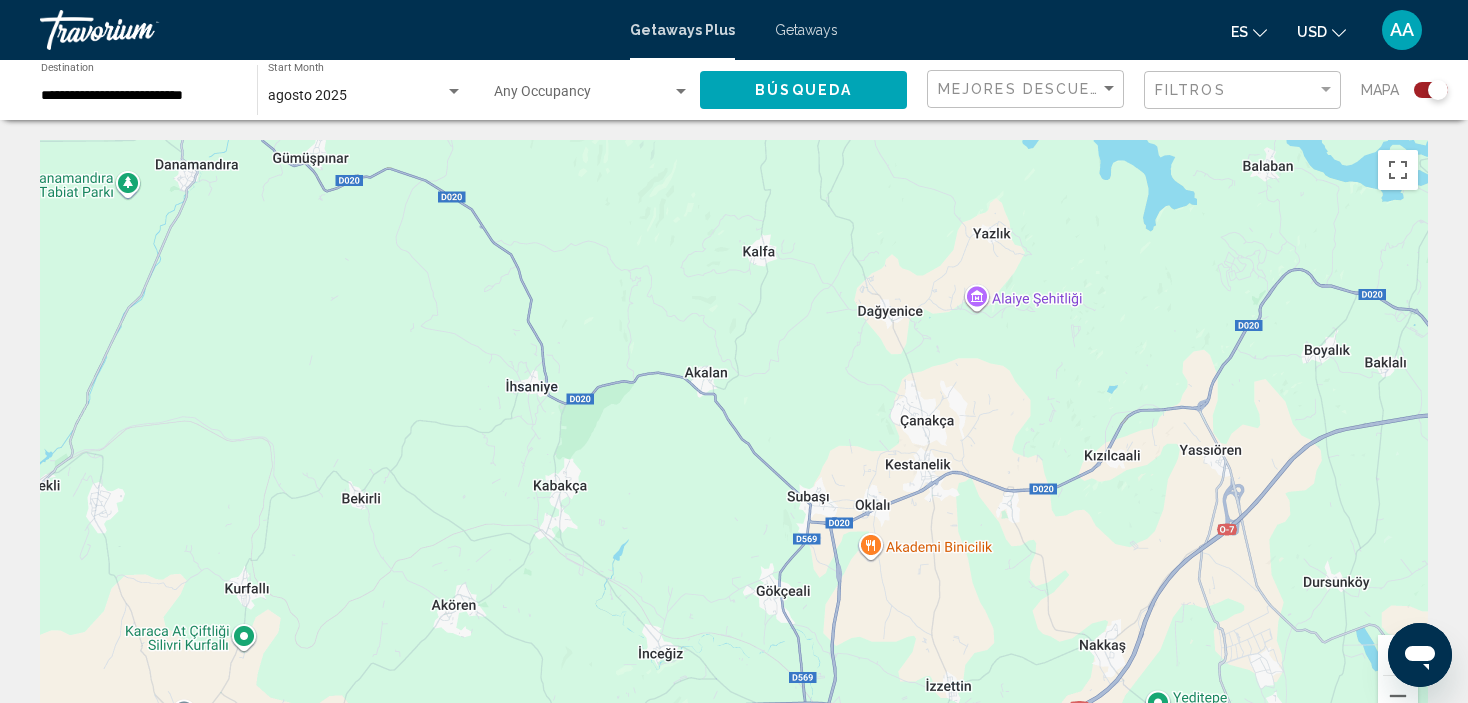 drag, startPoint x: 547, startPoint y: 366, endPoint x: 486, endPoint y: 743, distance: 381.90314 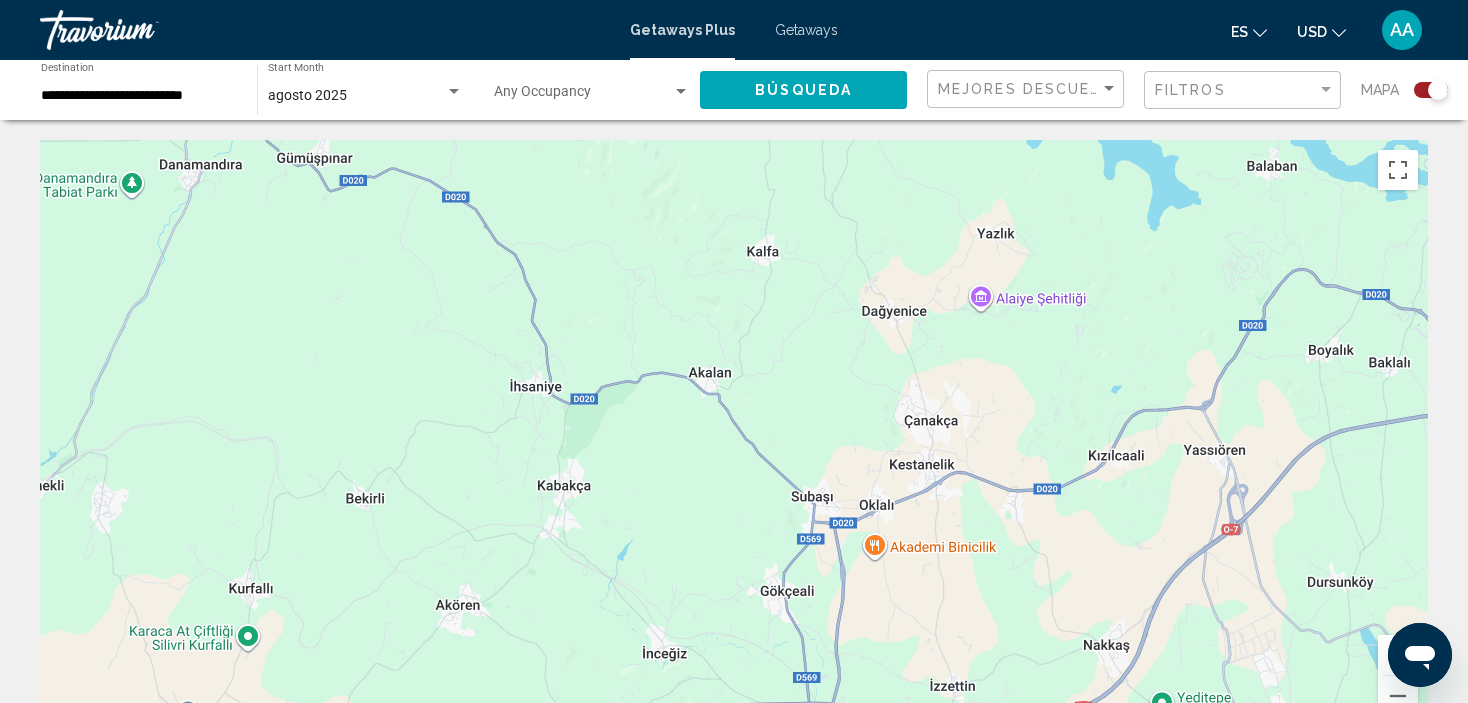 click at bounding box center (734, 440) 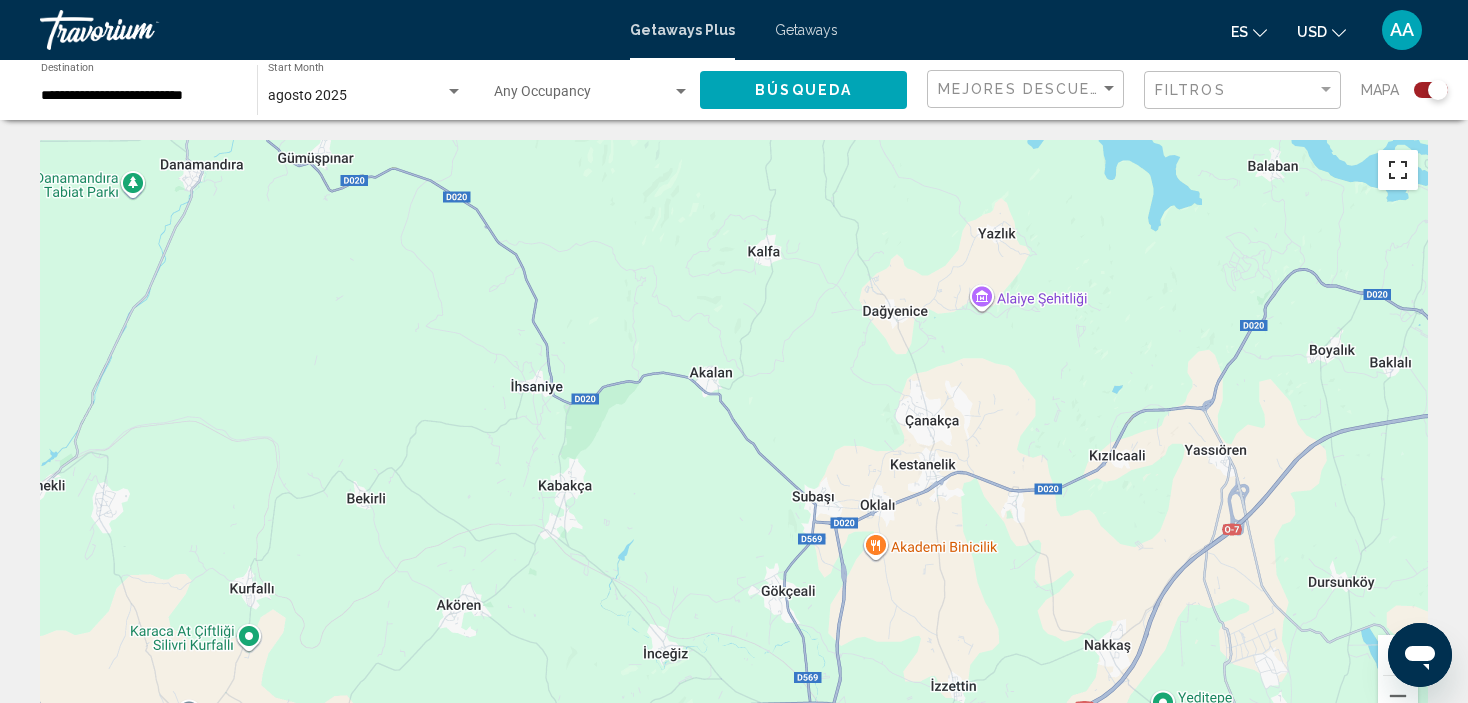 click at bounding box center (1398, 170) 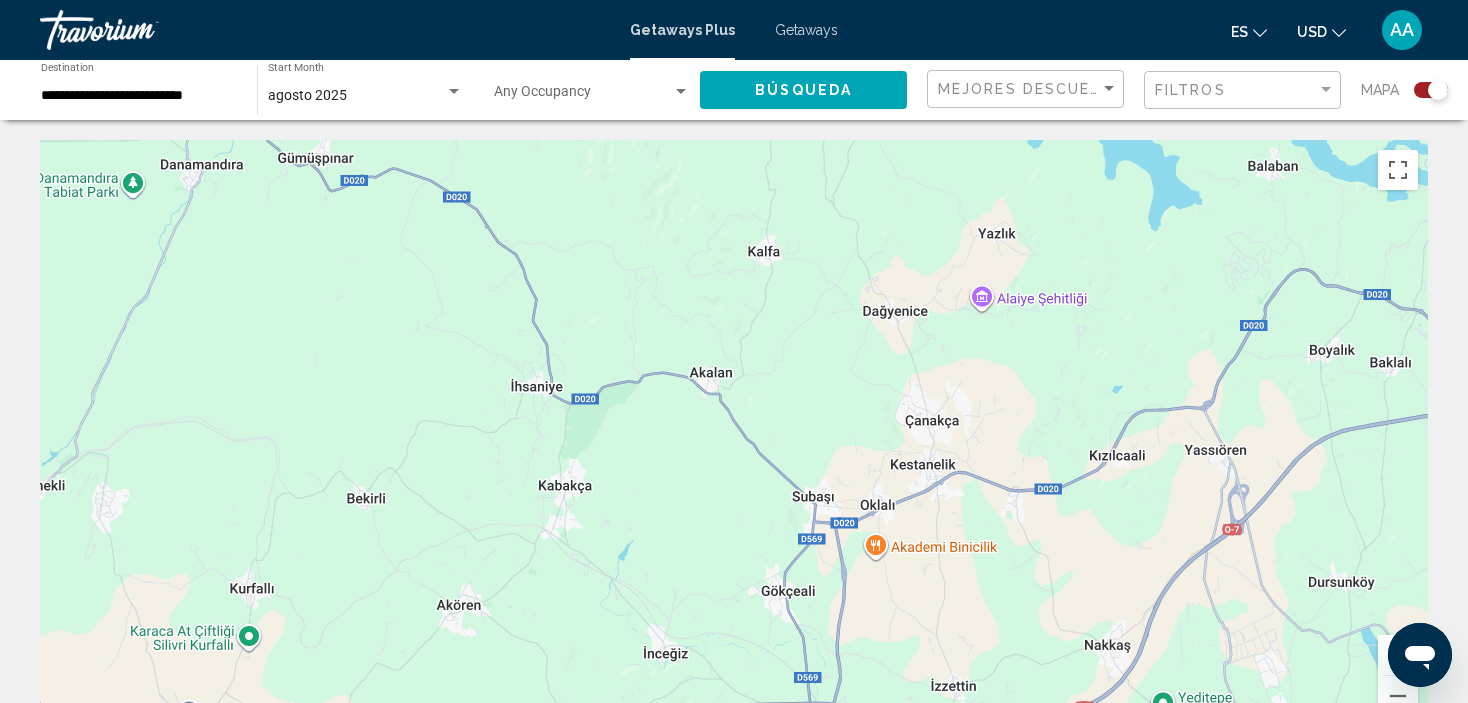 click at bounding box center [734, 440] 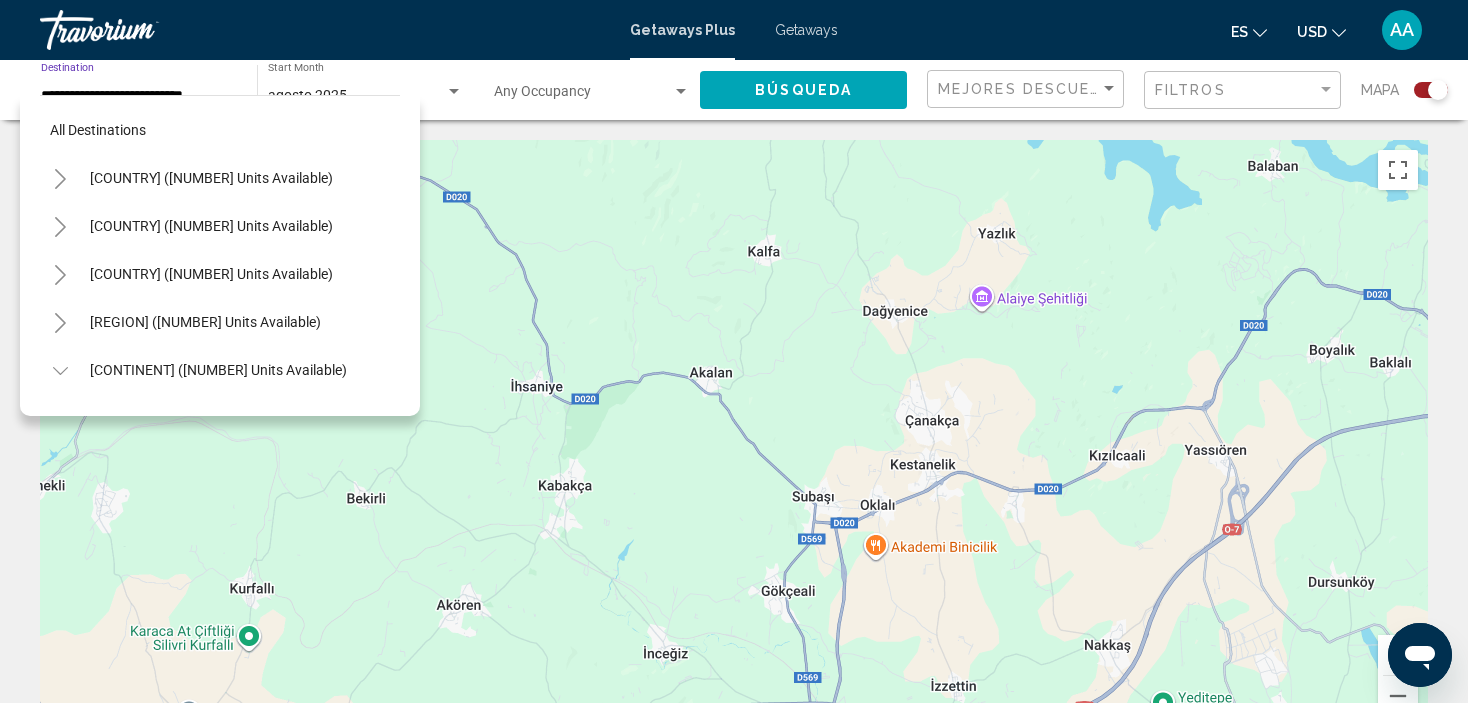 scroll, scrollTop: 846, scrollLeft: 0, axis: vertical 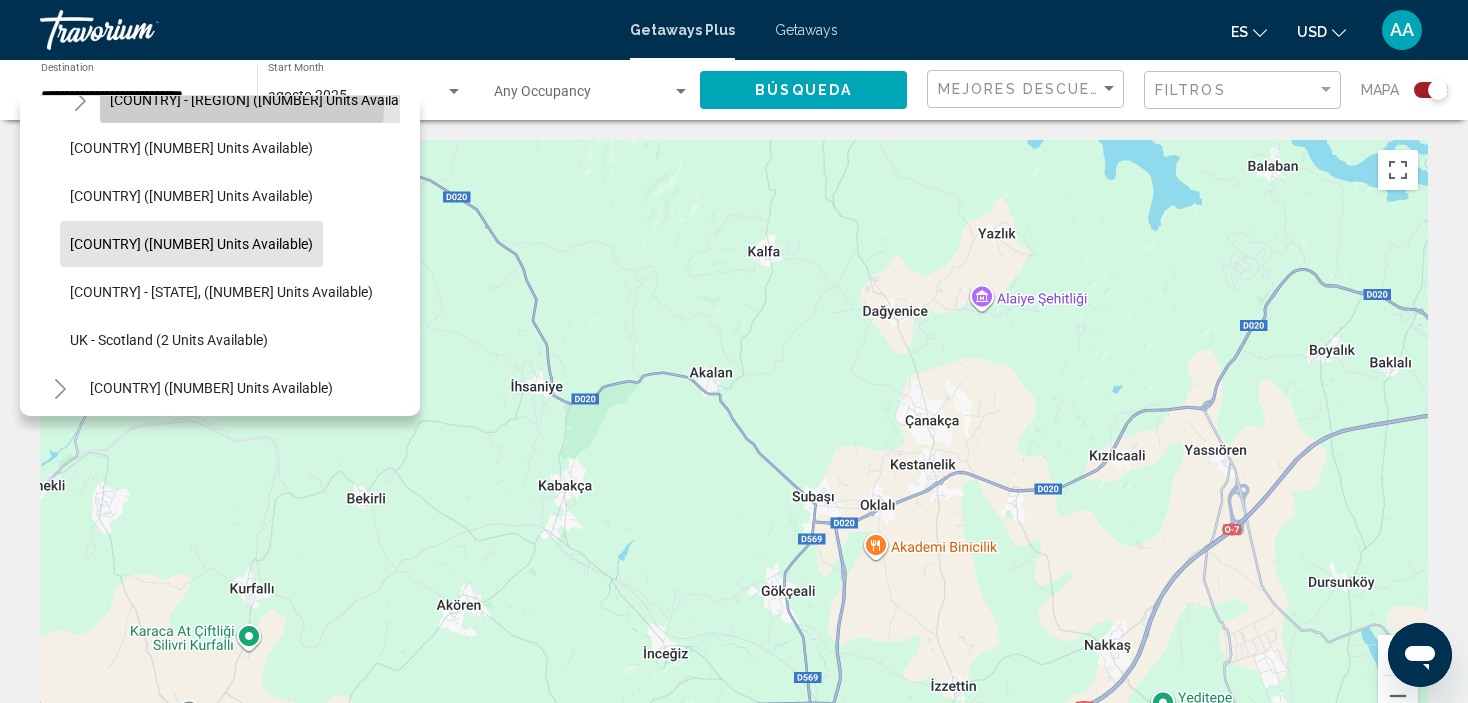 click on "[COUNTRY] - Canary Islands ([NUMBER] units available)" 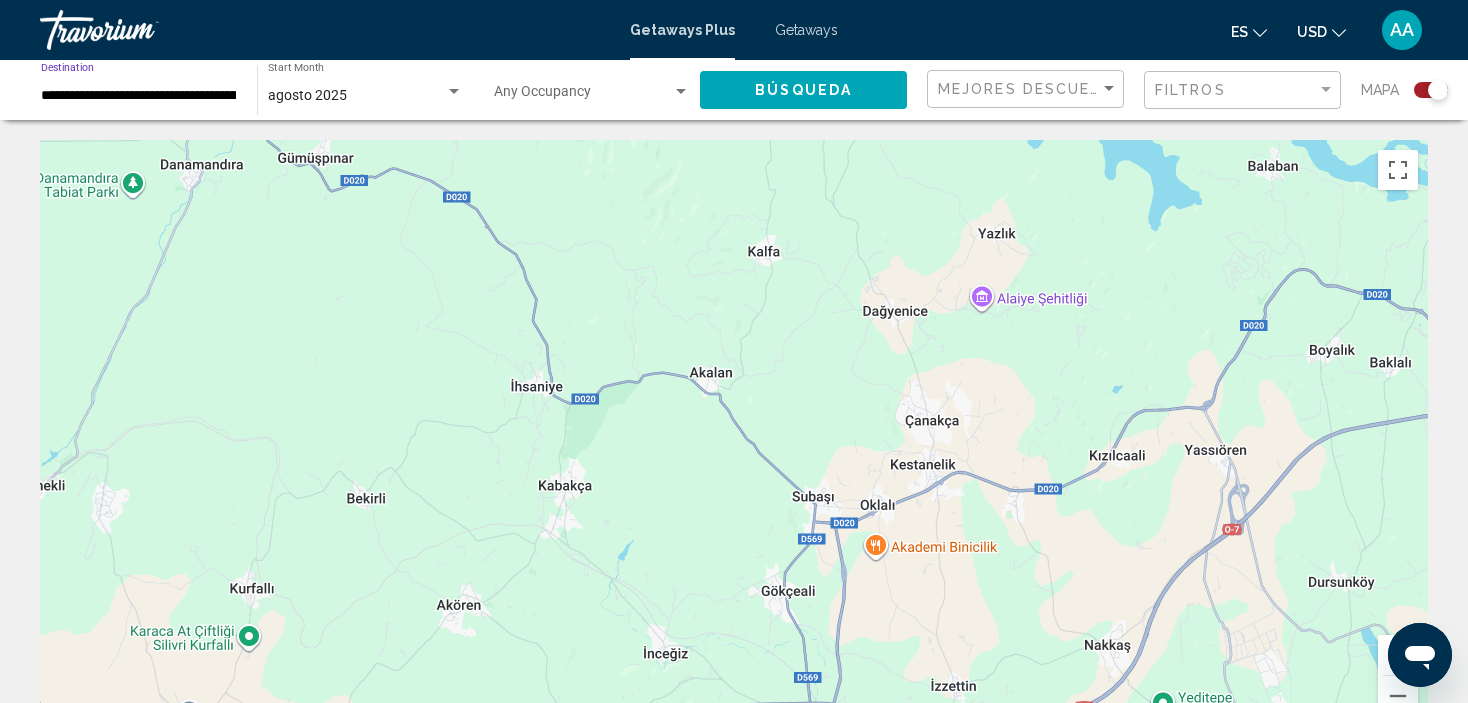 click on "Búsqueda" 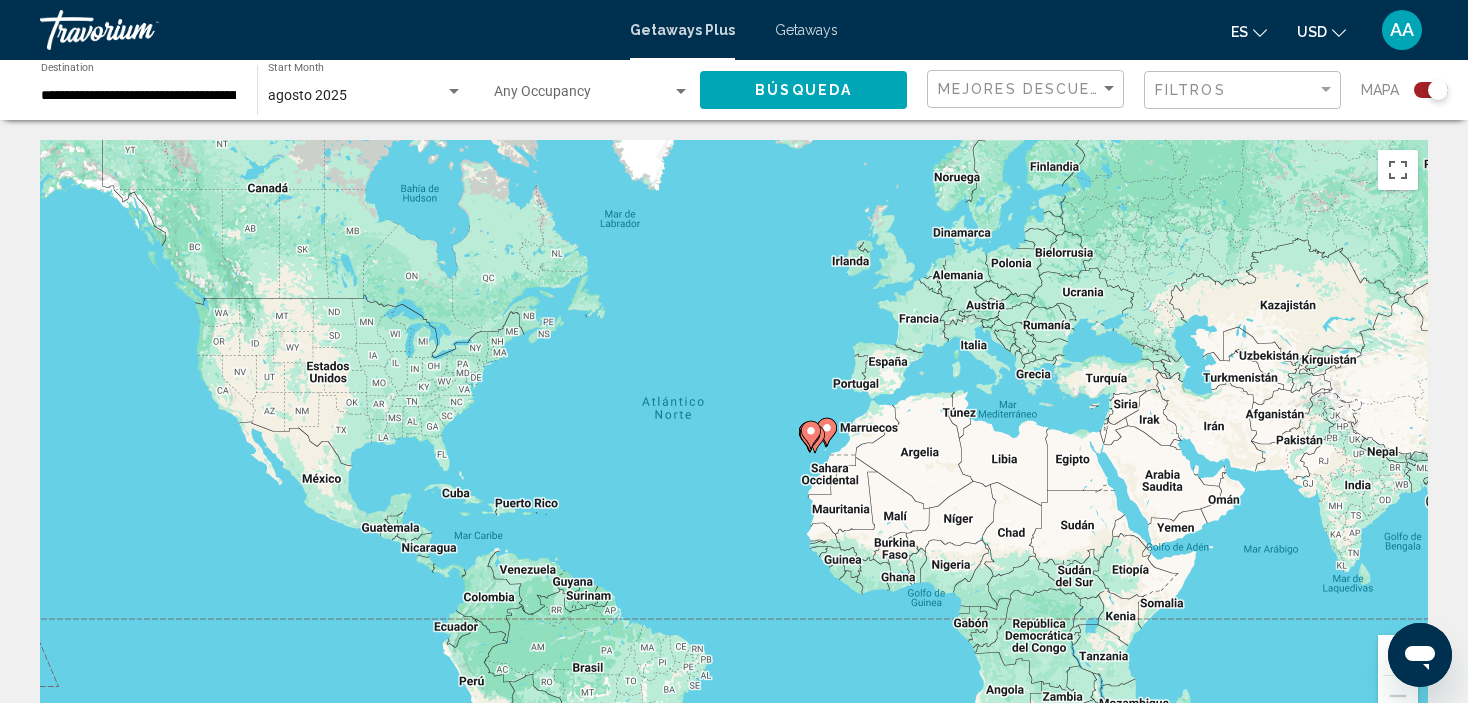 click on "Para activar la función de arrastre con el teclado, pulsa Alt + Intro. Cuando hayas habilitado esa función, usa las teclas de flecha para mover el marcador. Para completar el arrastre, pulsa Intro. Para cancelar, pulsa Escape." at bounding box center [734, 440] 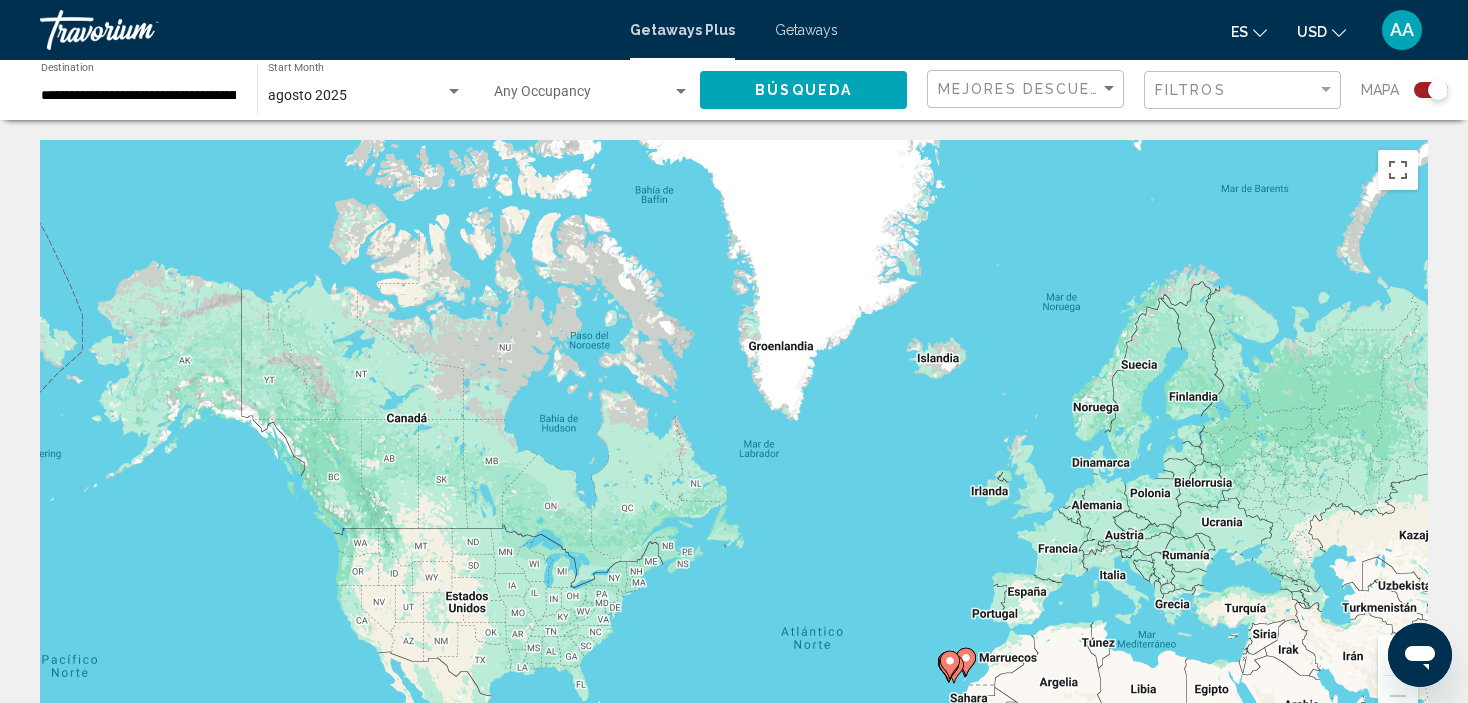 drag, startPoint x: 863, startPoint y: 384, endPoint x: 1069, endPoint y: 619, distance: 312.5076 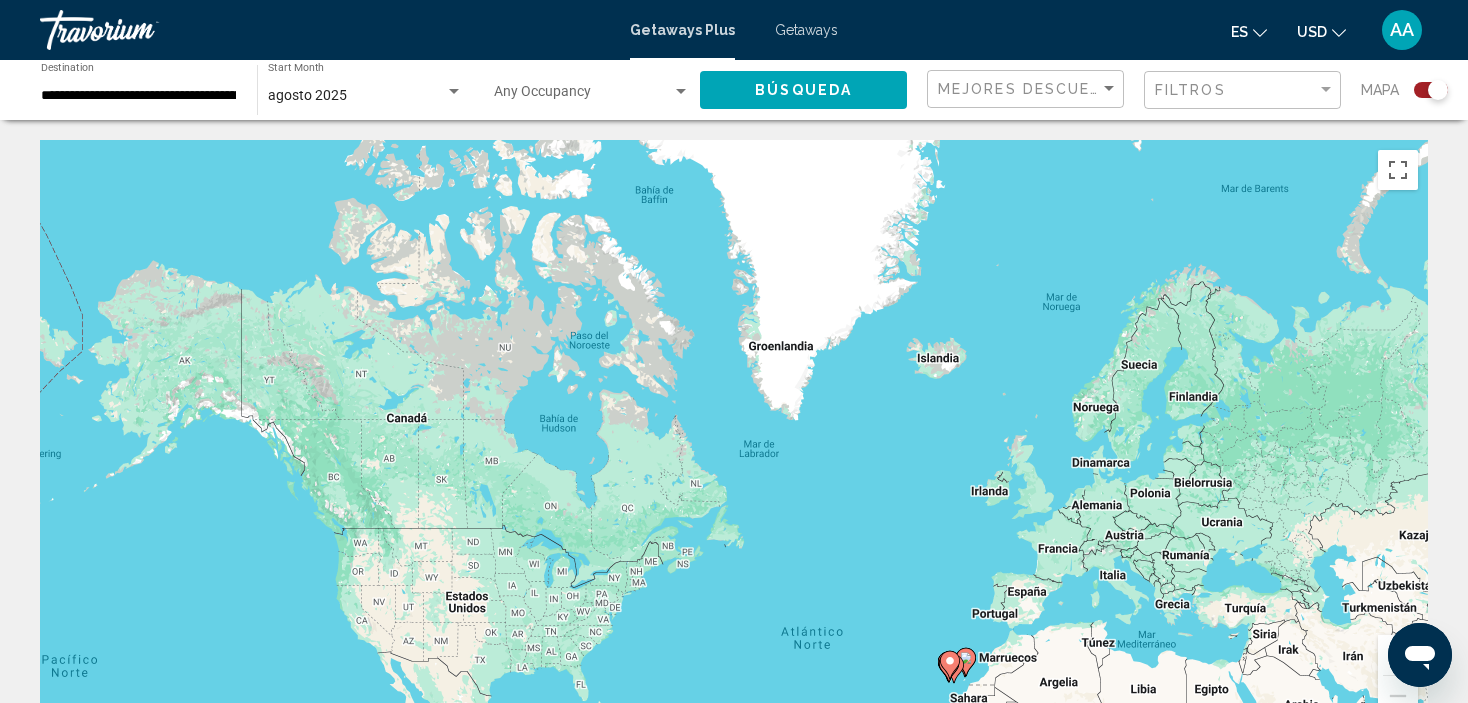 click on "Para activar la función de arrastre con el teclado, pulsa Alt + Intro. Cuando hayas habilitado esa función, usa las teclas de flecha para mover el marcador. Para completar el arrastre, pulsa Intro. Para cancelar, pulsa Escape." at bounding box center (734, 440) 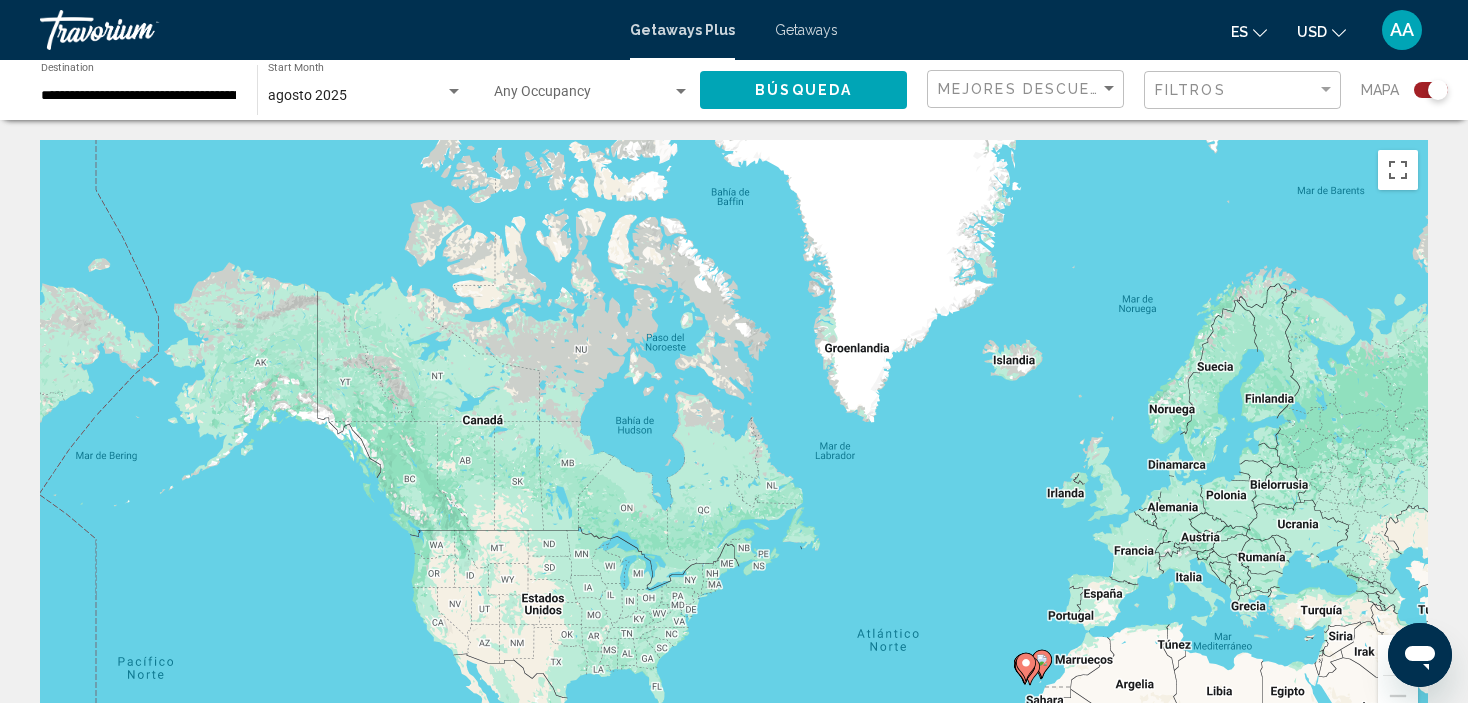 click on "**********" 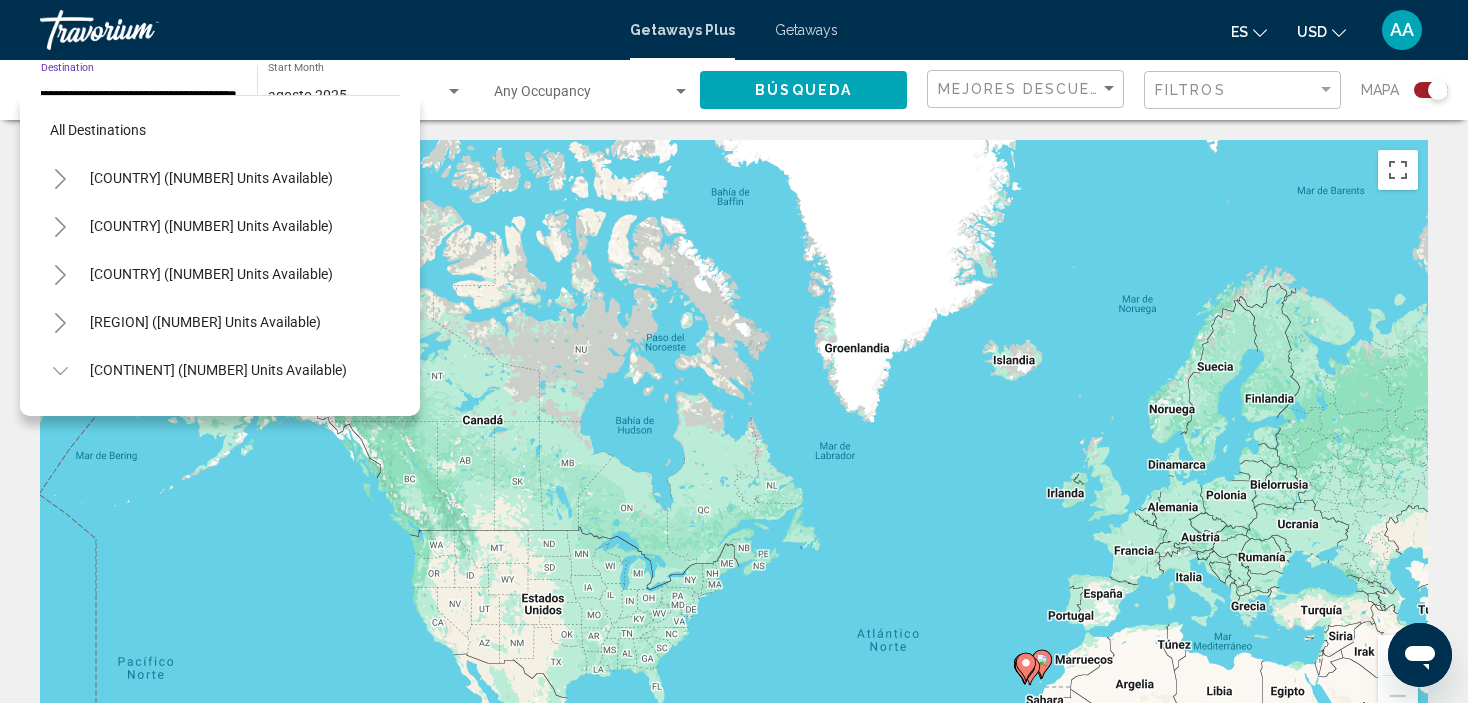 scroll, scrollTop: 702, scrollLeft: 0, axis: vertical 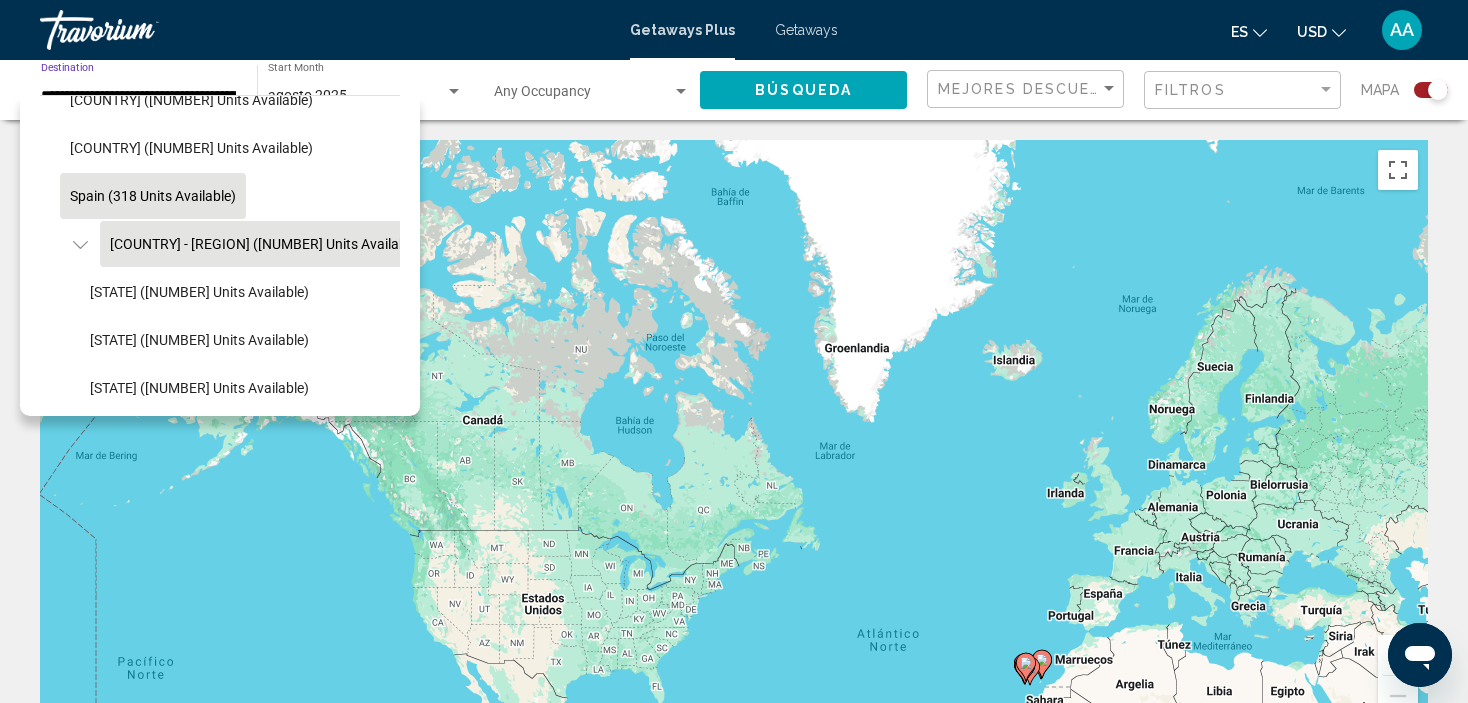 click on "Spain (318 units available)" 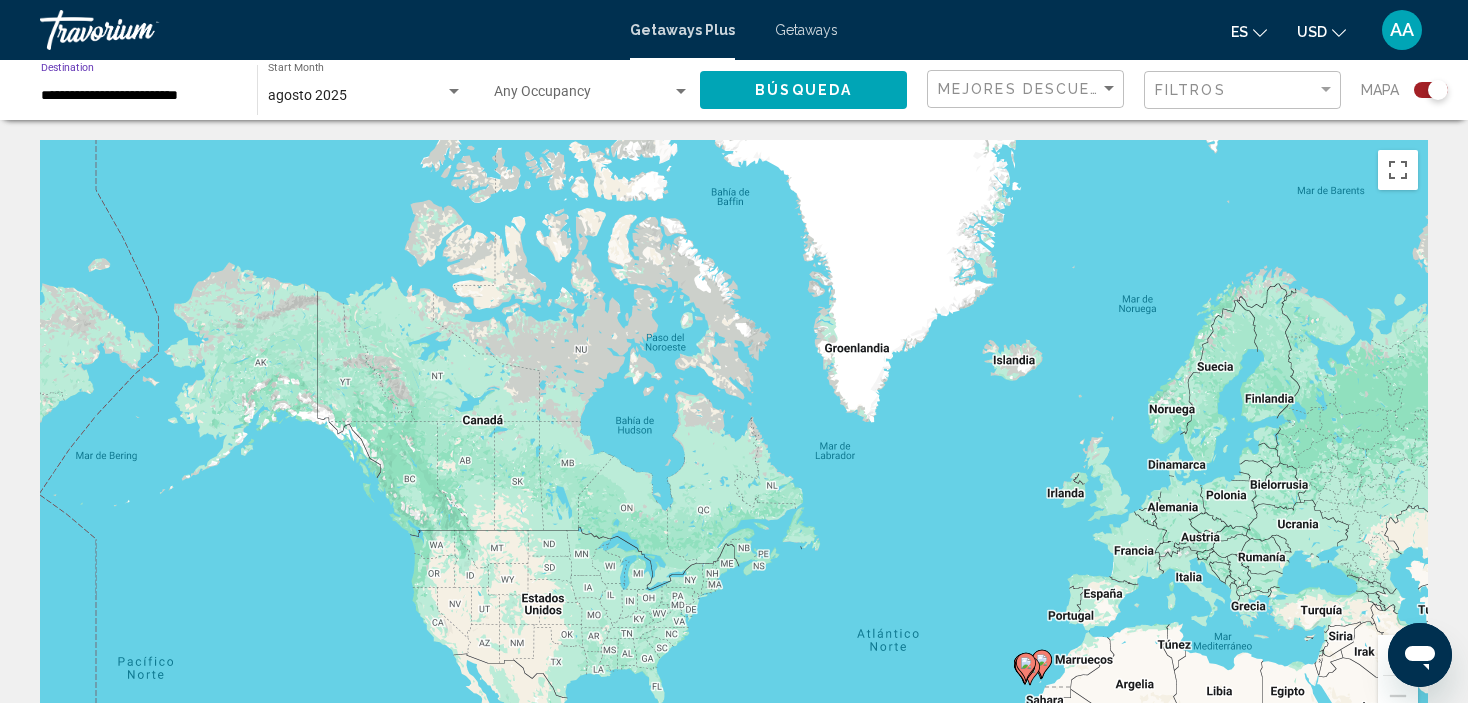 scroll, scrollTop: 0, scrollLeft: 0, axis: both 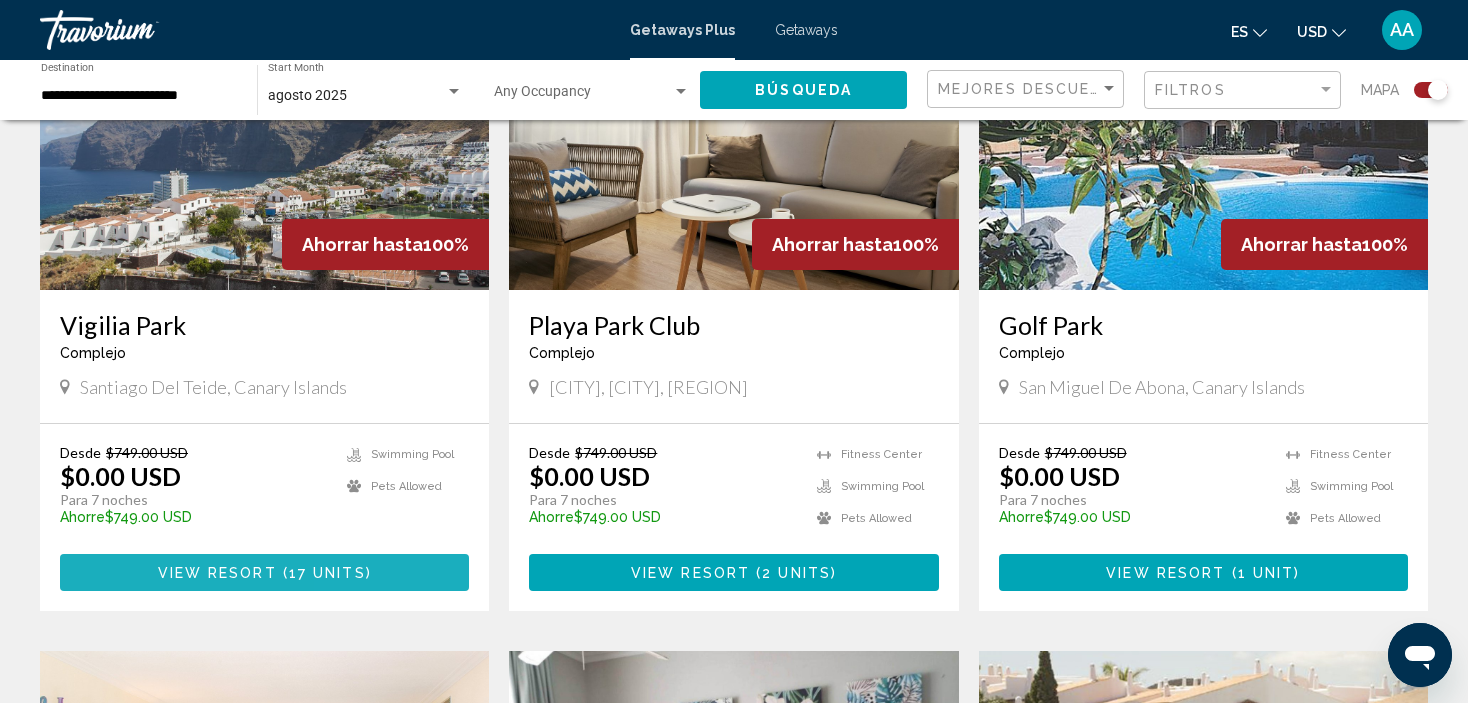 click on "View Resort    ( 17 units )" at bounding box center (264, 572) 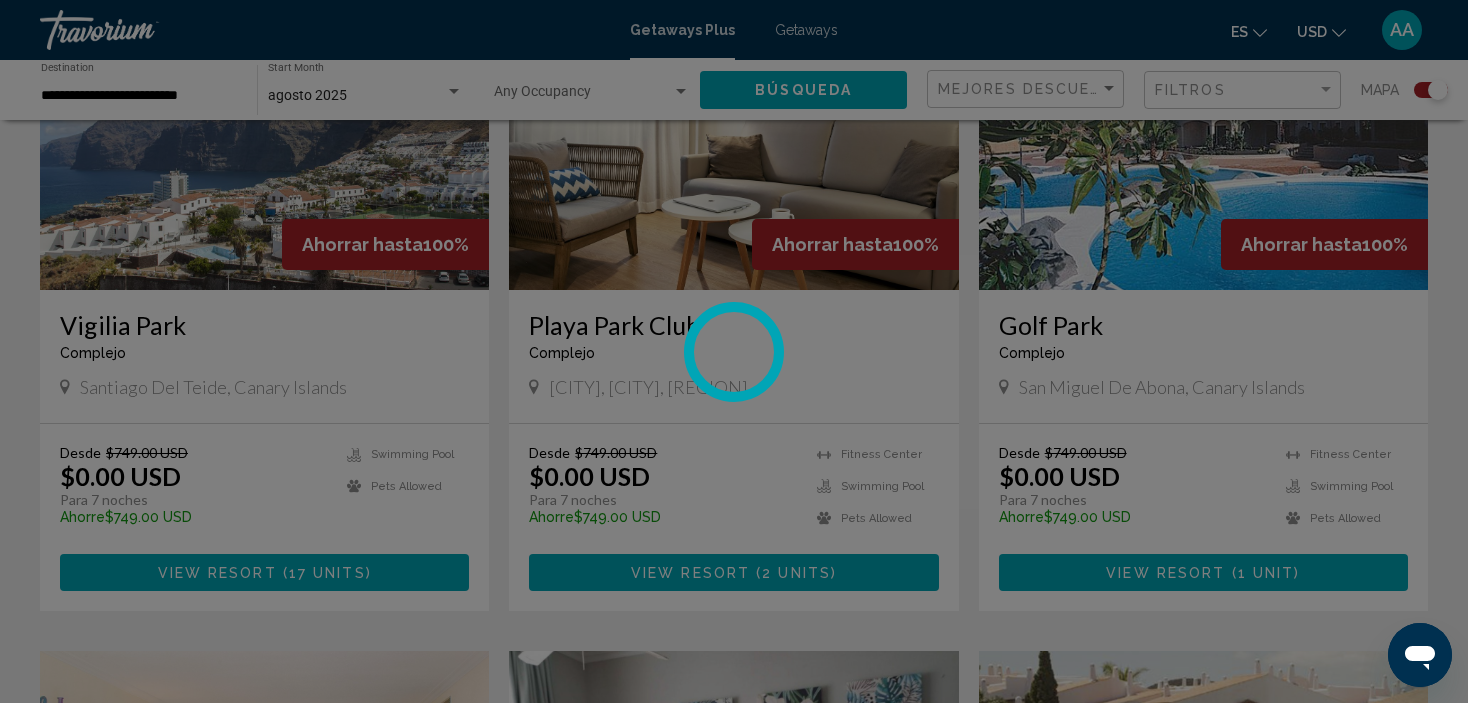 scroll, scrollTop: 8, scrollLeft: 0, axis: vertical 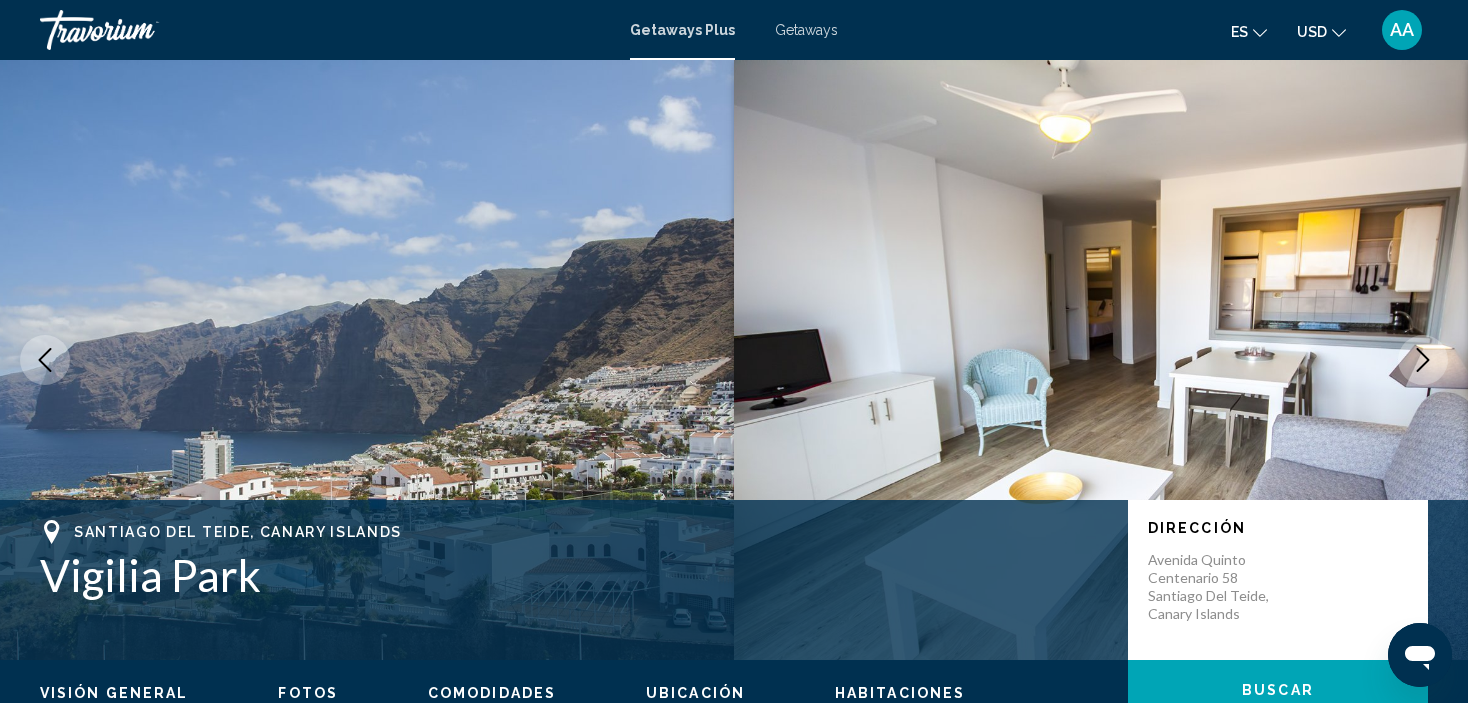 click on "Getaways" at bounding box center [806, 30] 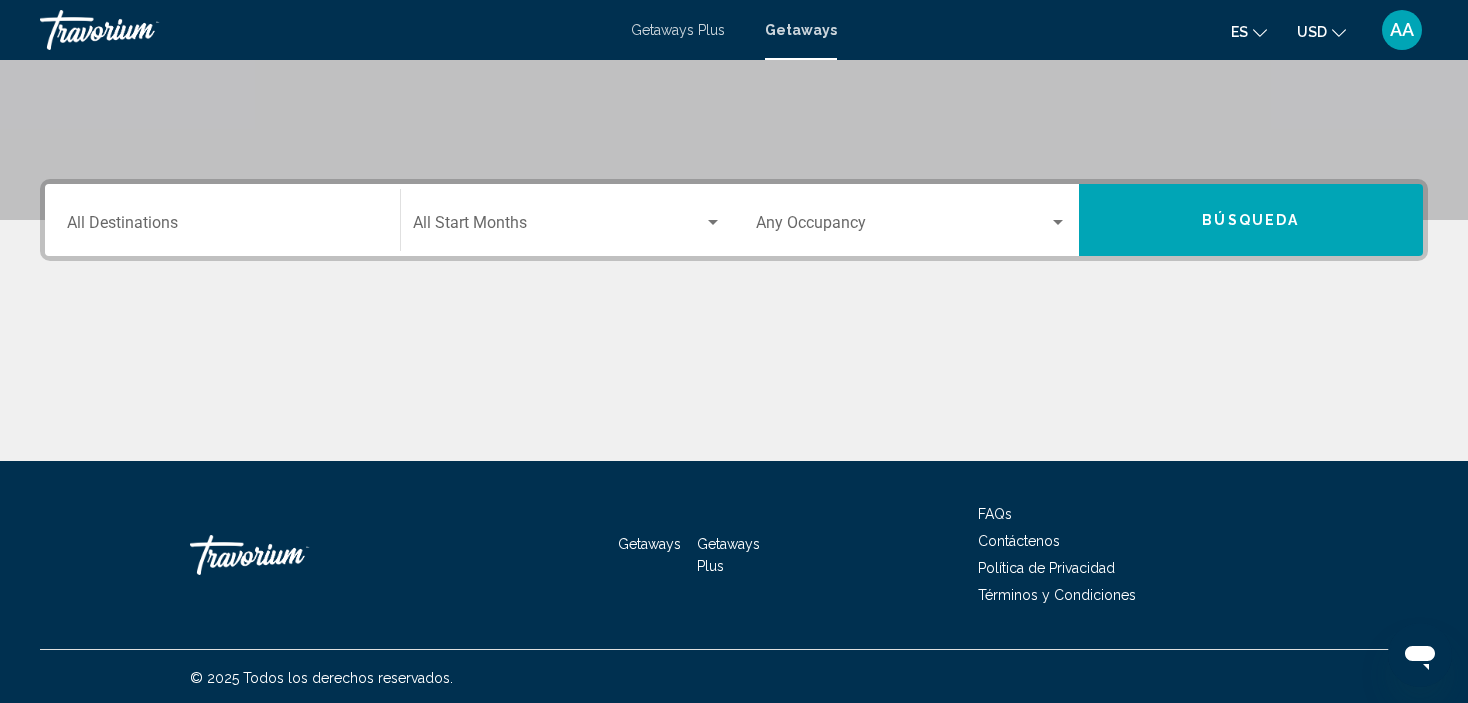 scroll, scrollTop: 382, scrollLeft: 0, axis: vertical 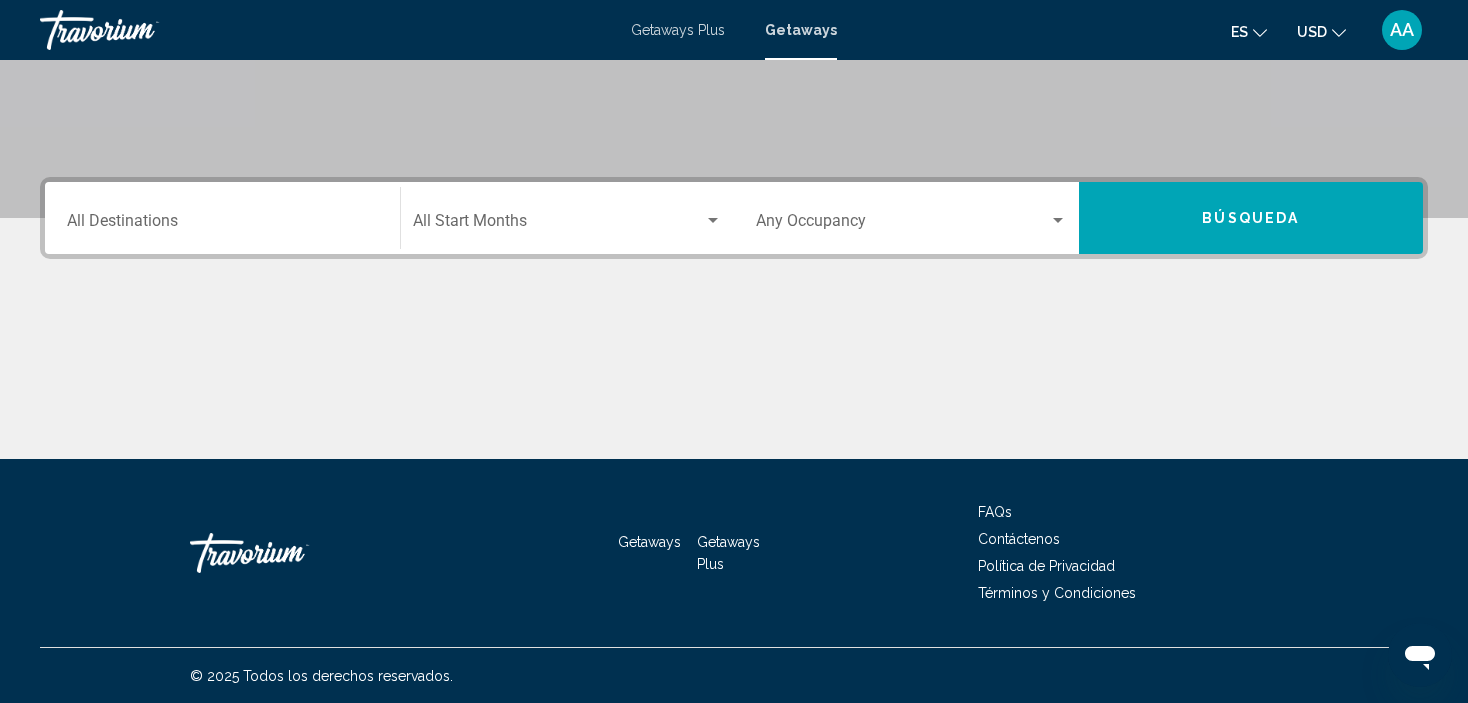 click at bounding box center [559, 225] 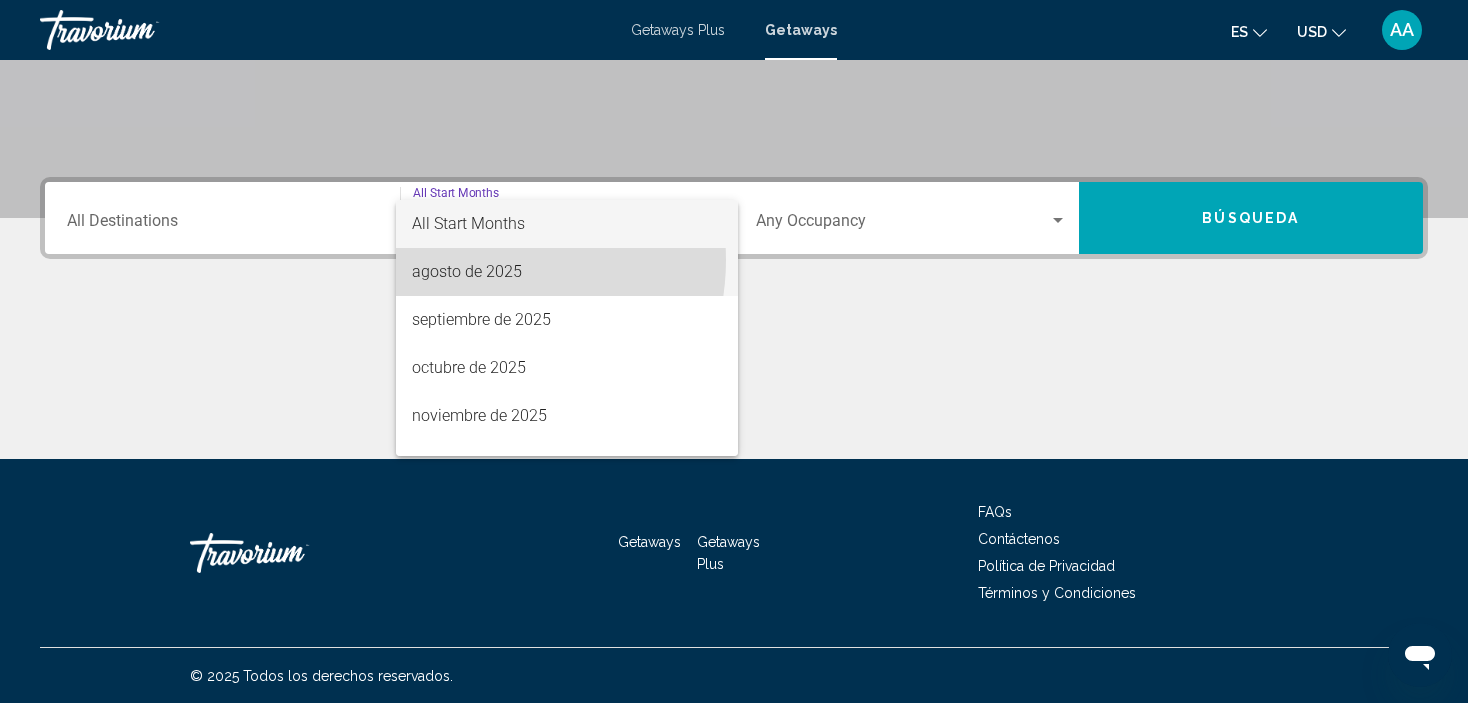 click on "agosto de 2025" at bounding box center [567, 272] 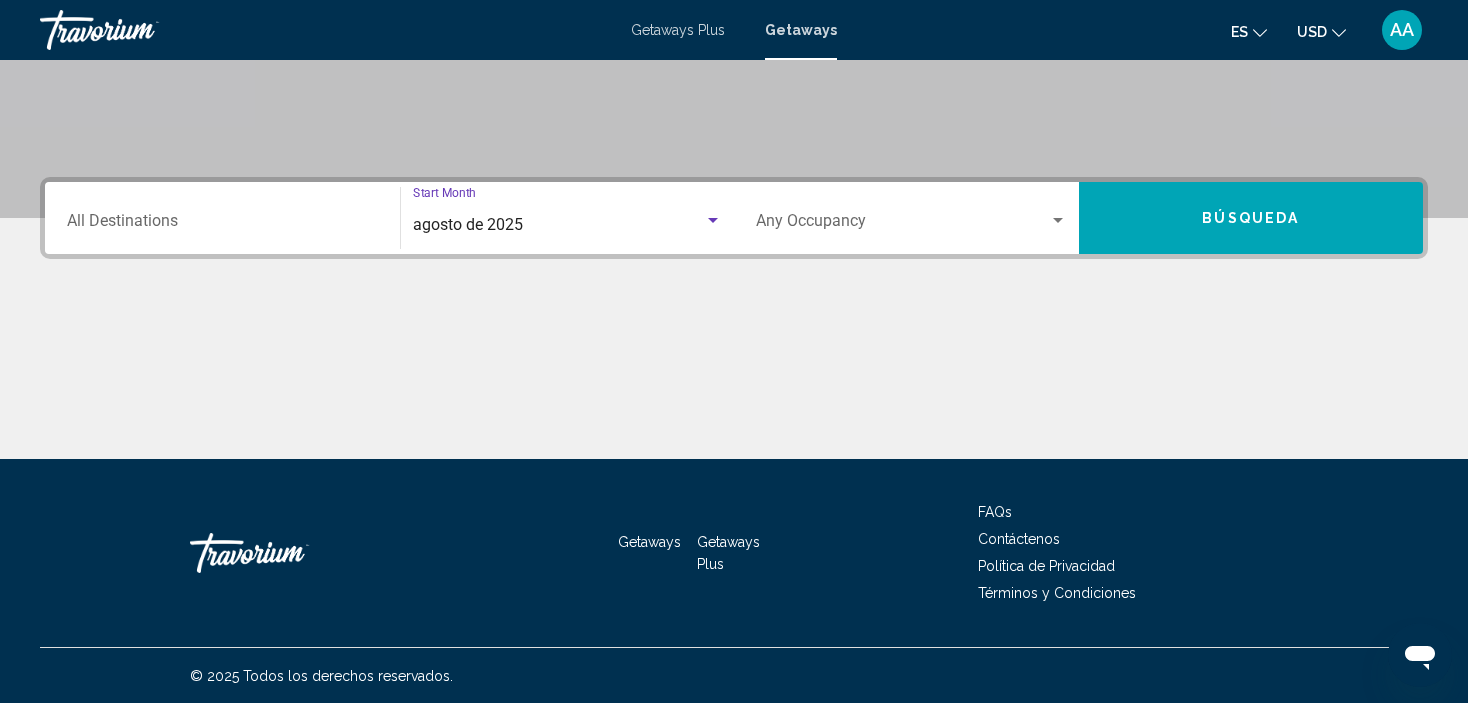 click on "Destination All Destinations" at bounding box center (222, 218) 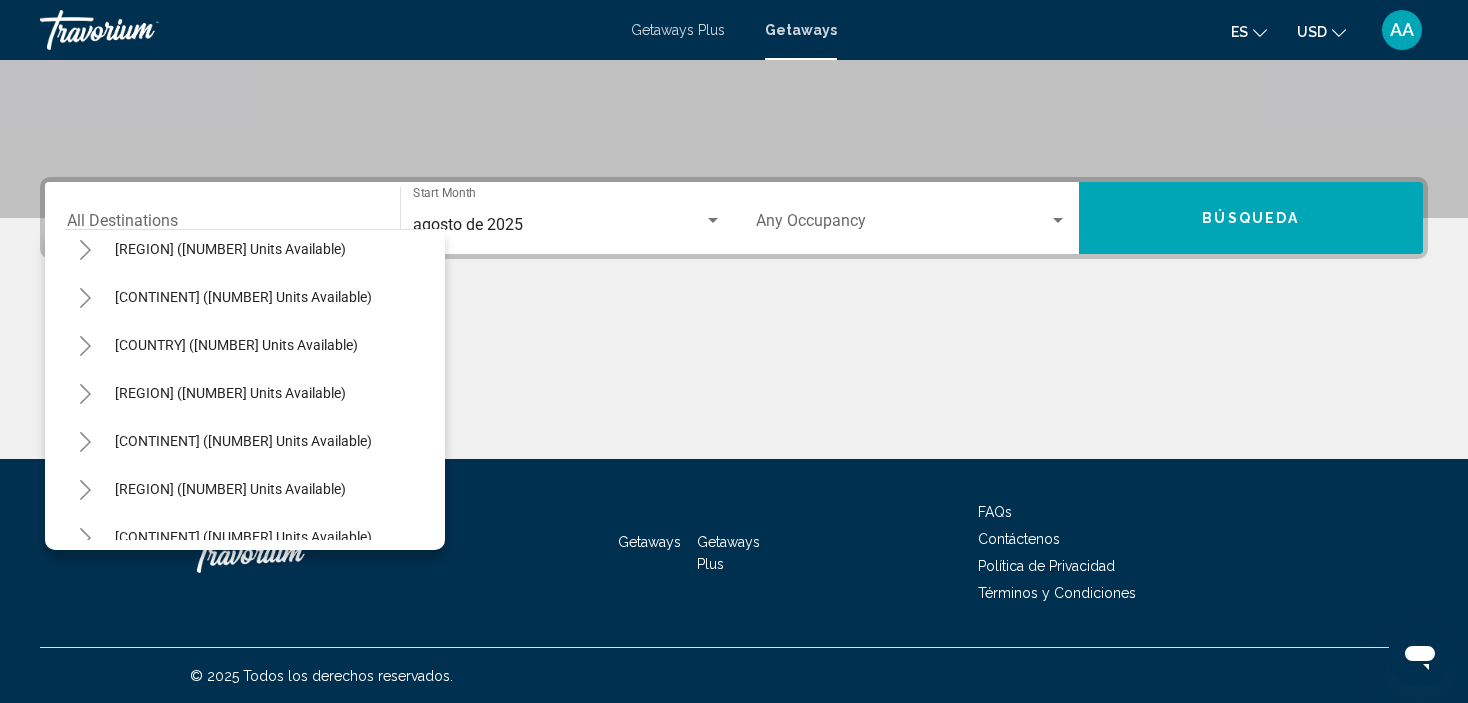 scroll, scrollTop: 209, scrollLeft: 0, axis: vertical 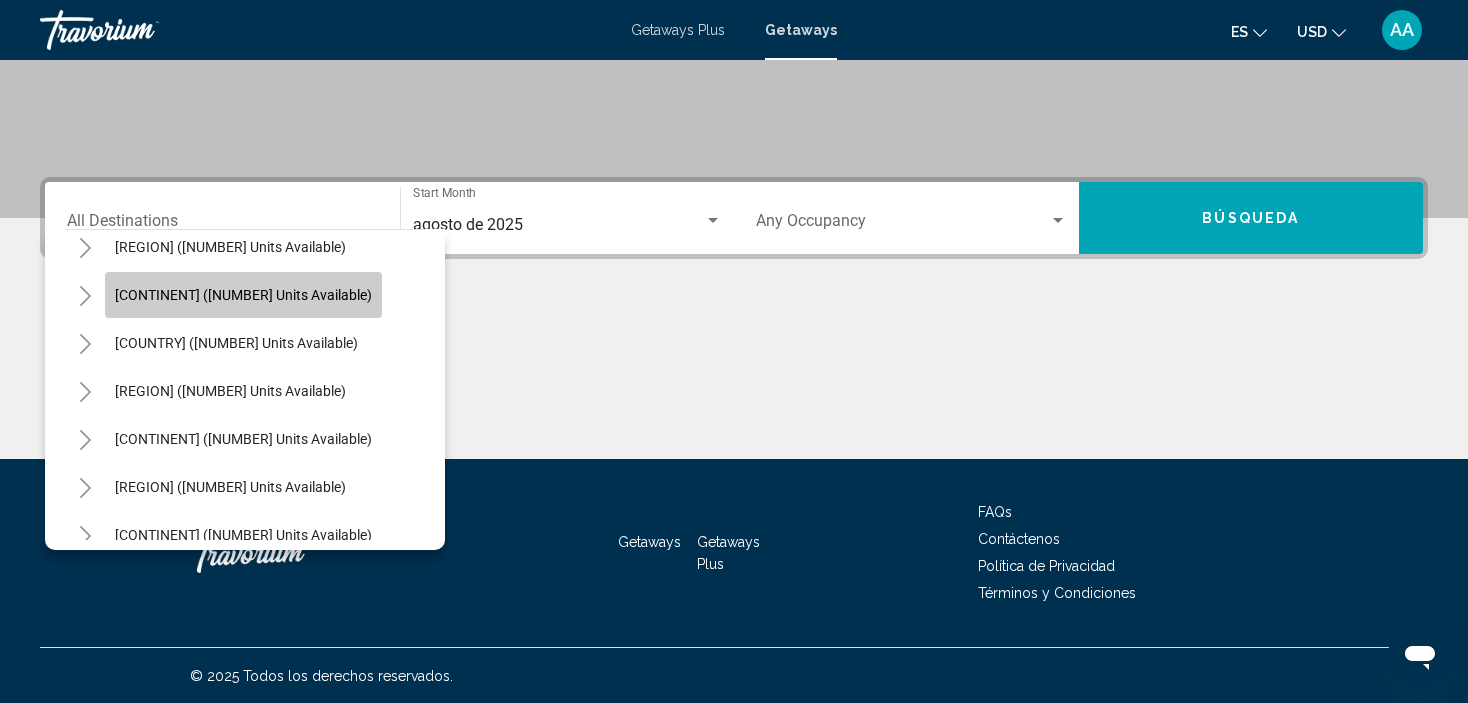 click on "Europe ([NUMBER] units available)" 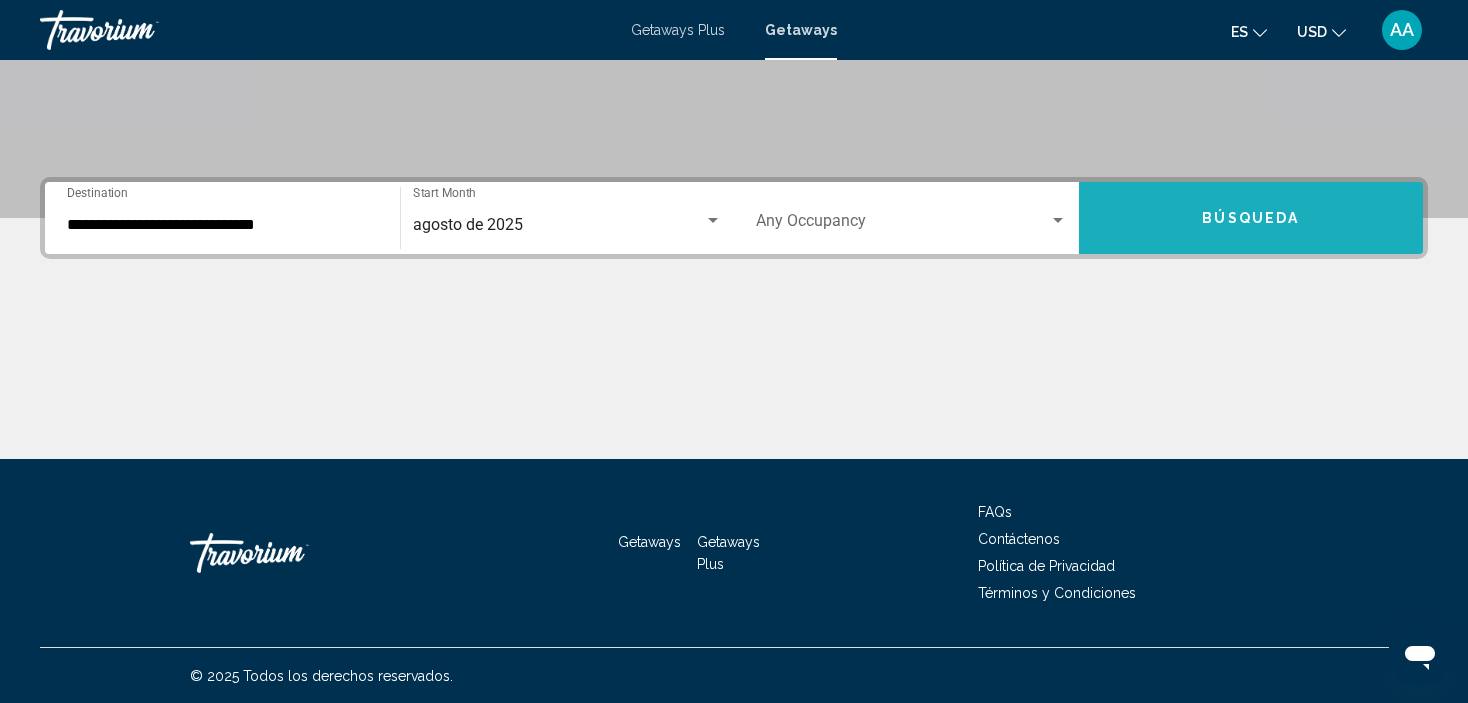 click on "Búsqueda" at bounding box center [1251, 218] 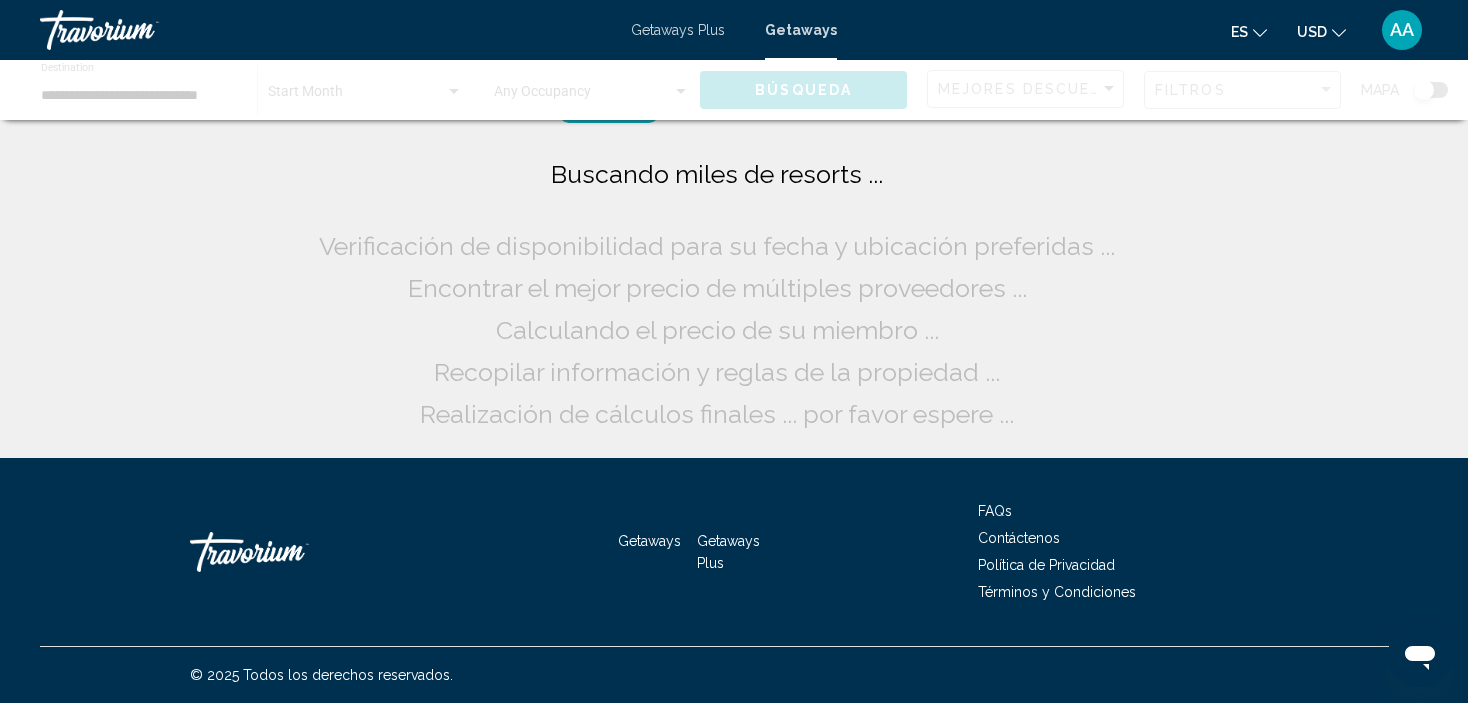 scroll, scrollTop: 0, scrollLeft: 0, axis: both 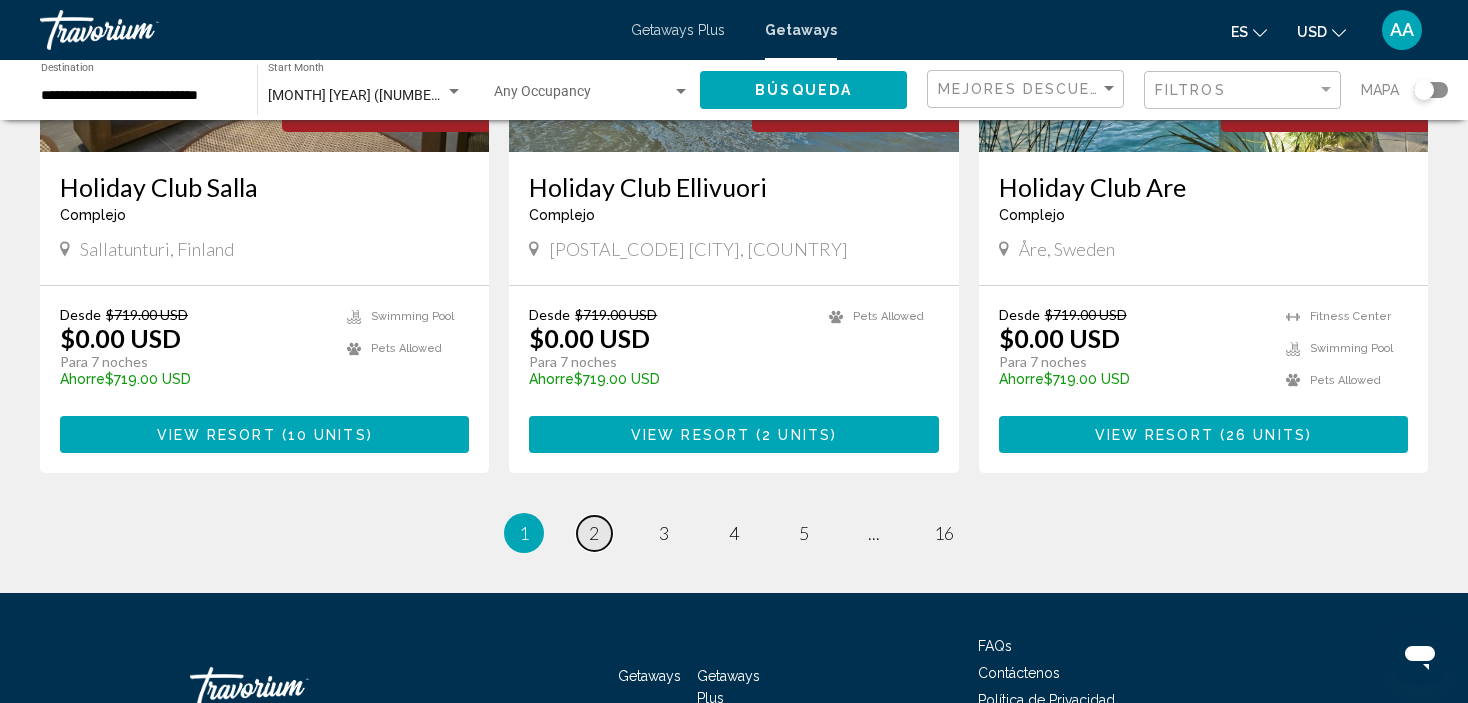click on "page  2" at bounding box center [594, 533] 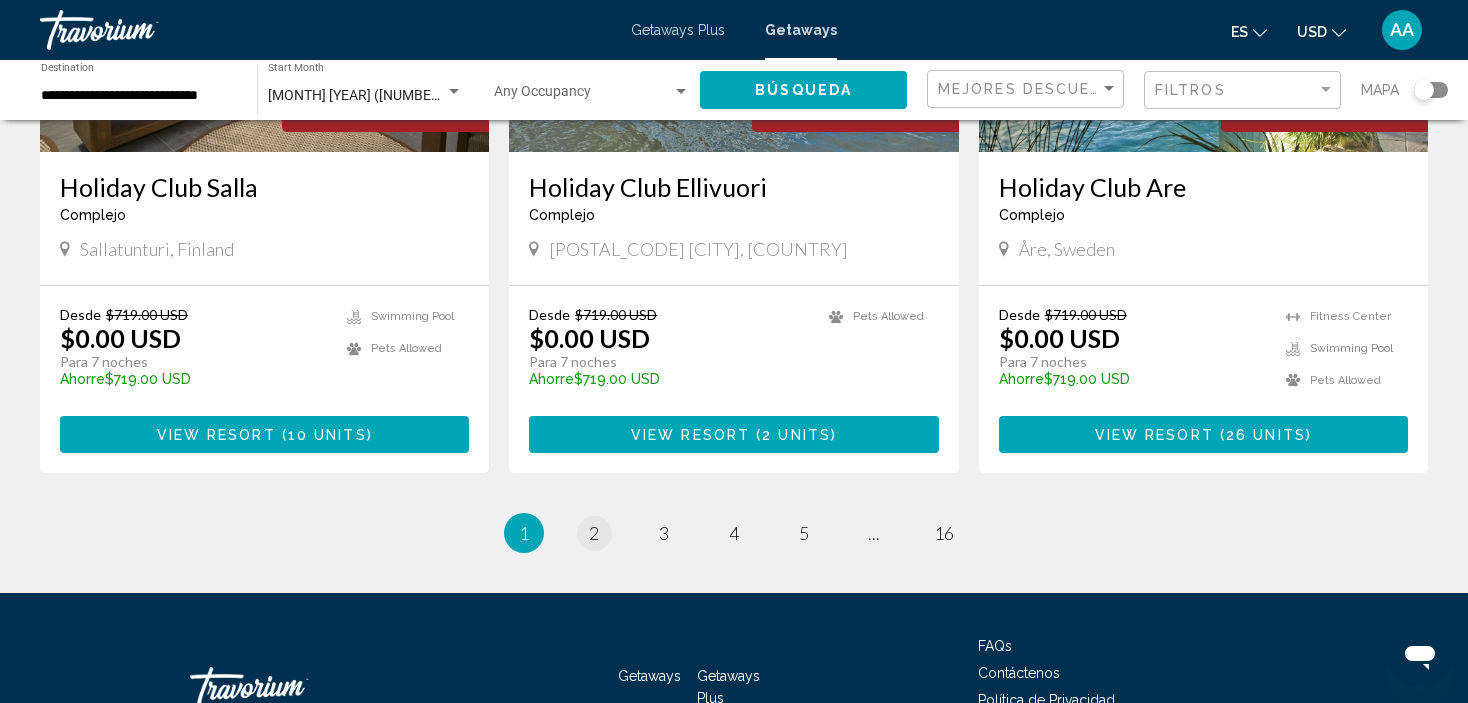 scroll, scrollTop: 0, scrollLeft: 0, axis: both 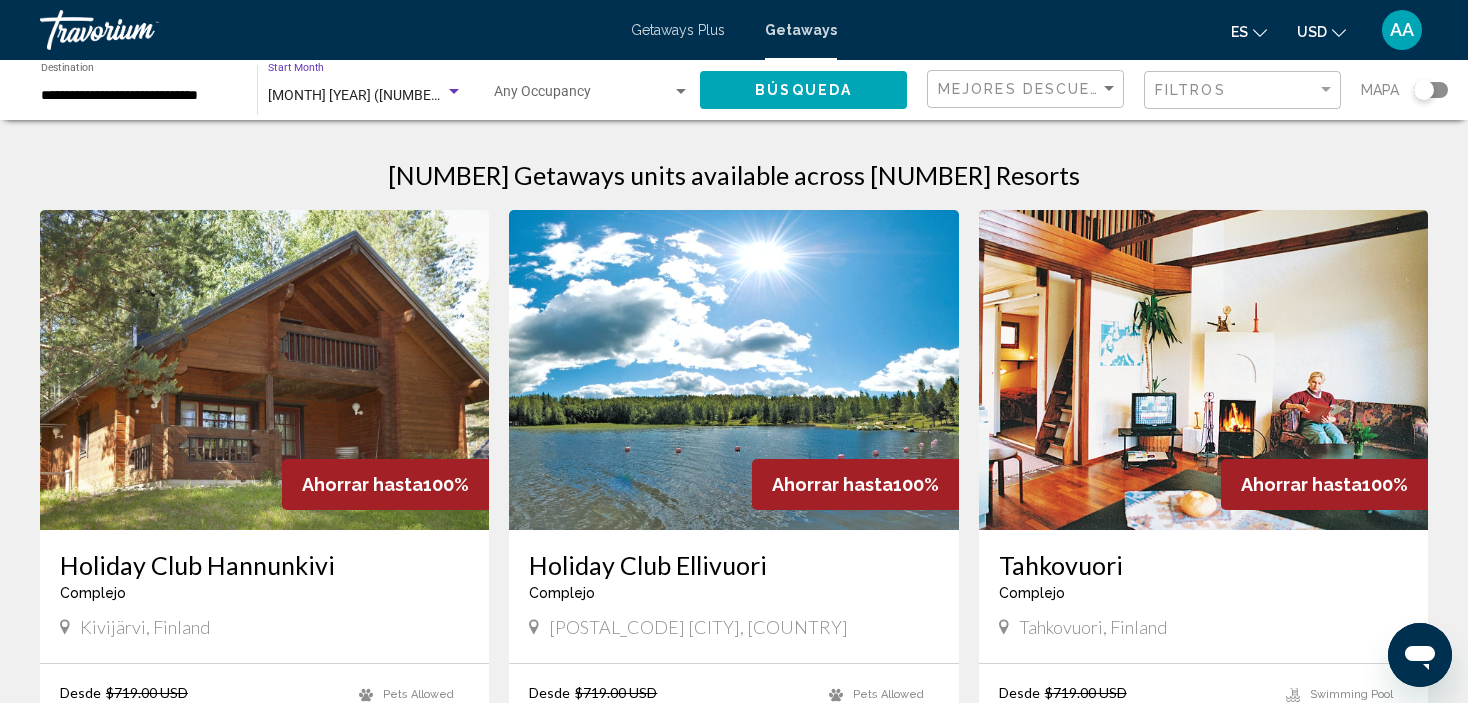 click on "[MONTH] [YEAR] ([NUMBER] units available)" at bounding box center (404, 95) 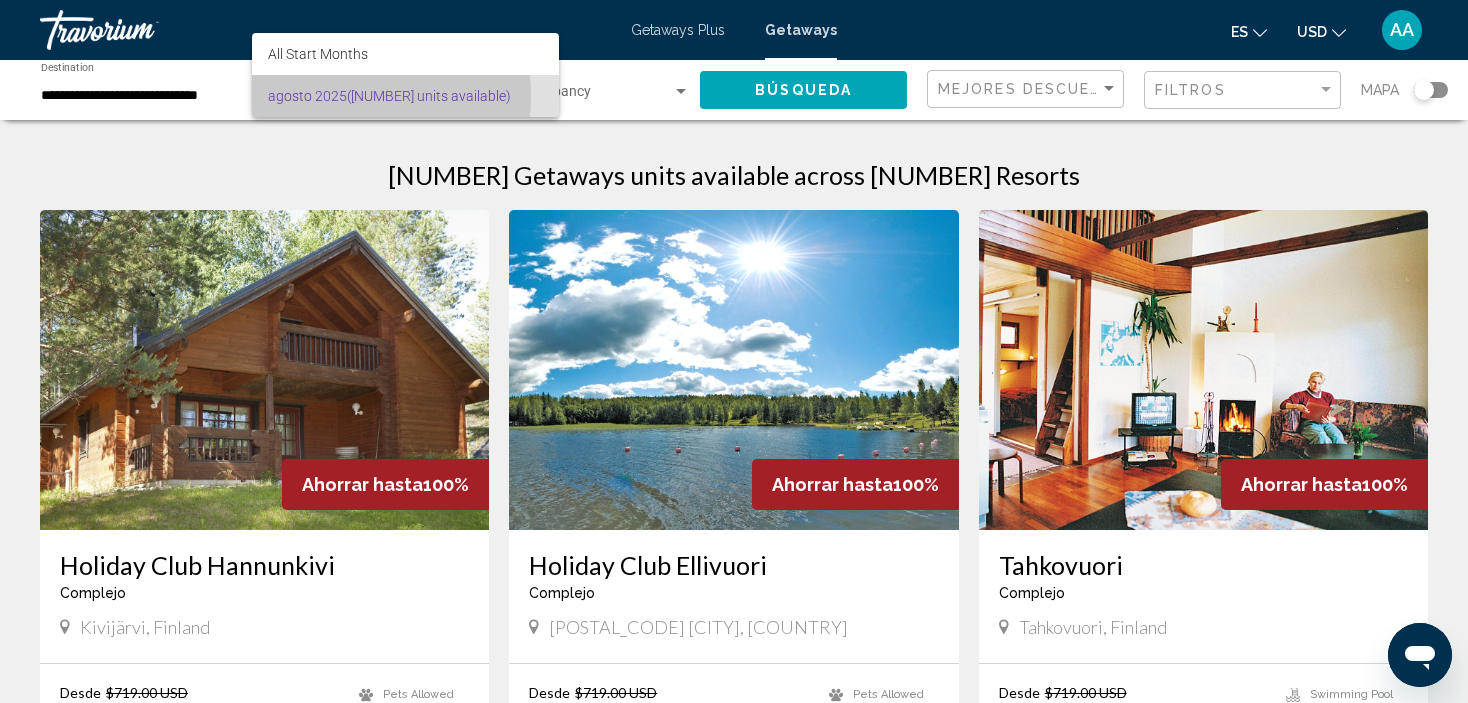 click on "agosto 2025  (1,550 units available)" at bounding box center (405, 96) 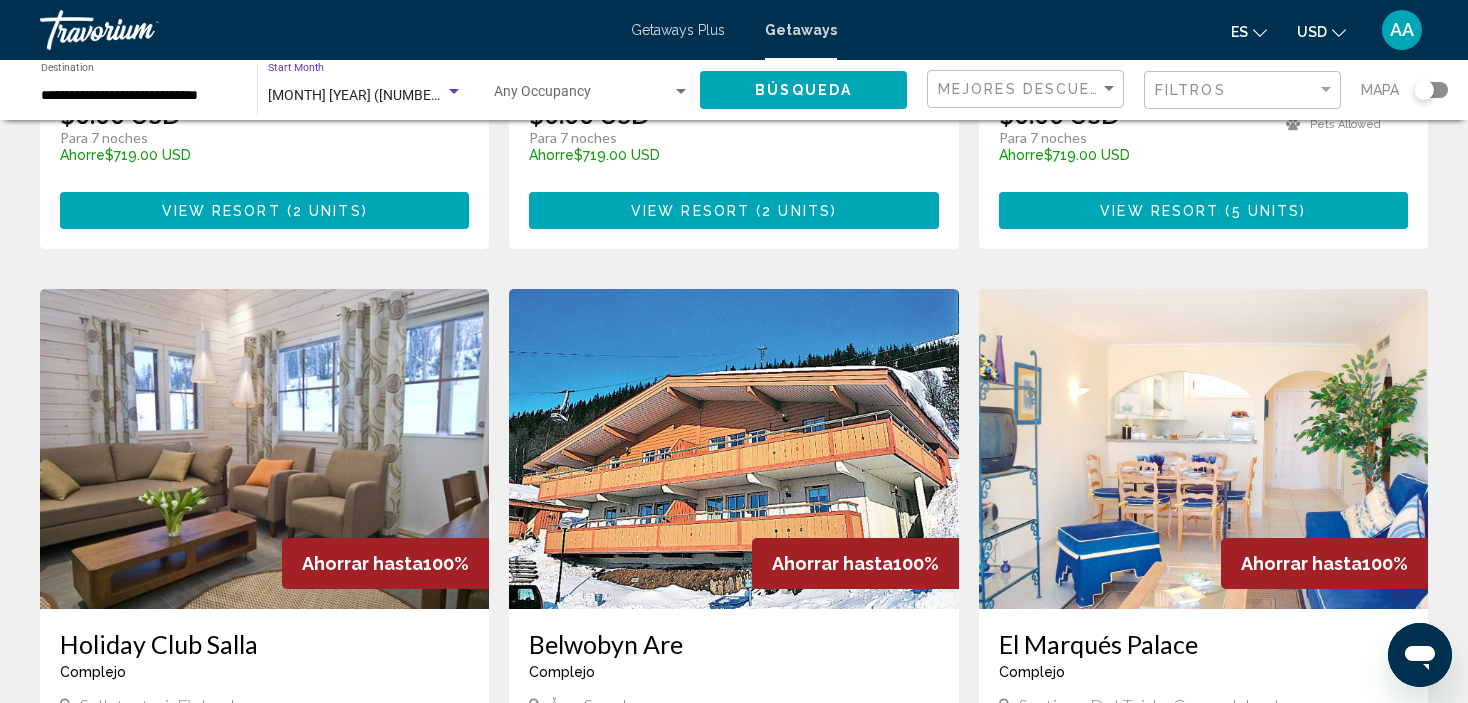 scroll, scrollTop: 0, scrollLeft: 0, axis: both 